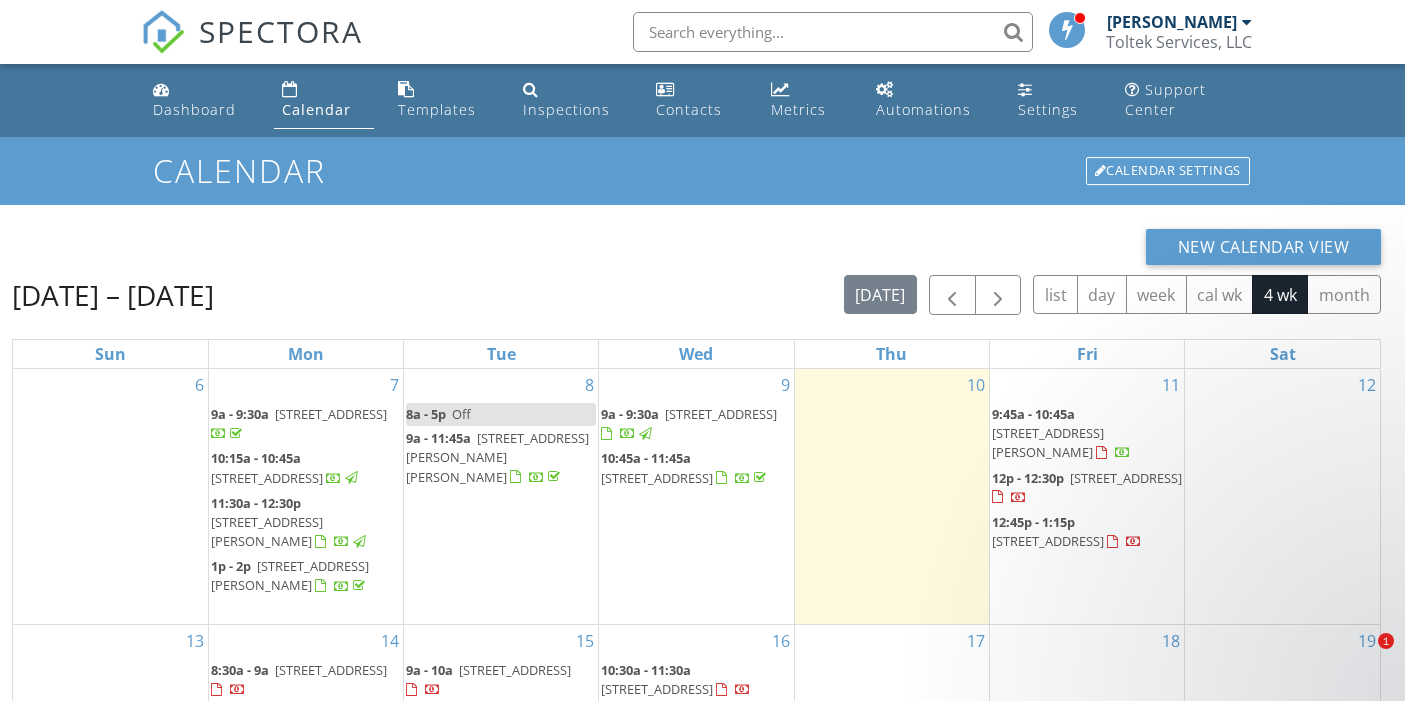 scroll, scrollTop: 285, scrollLeft: 0, axis: vertical 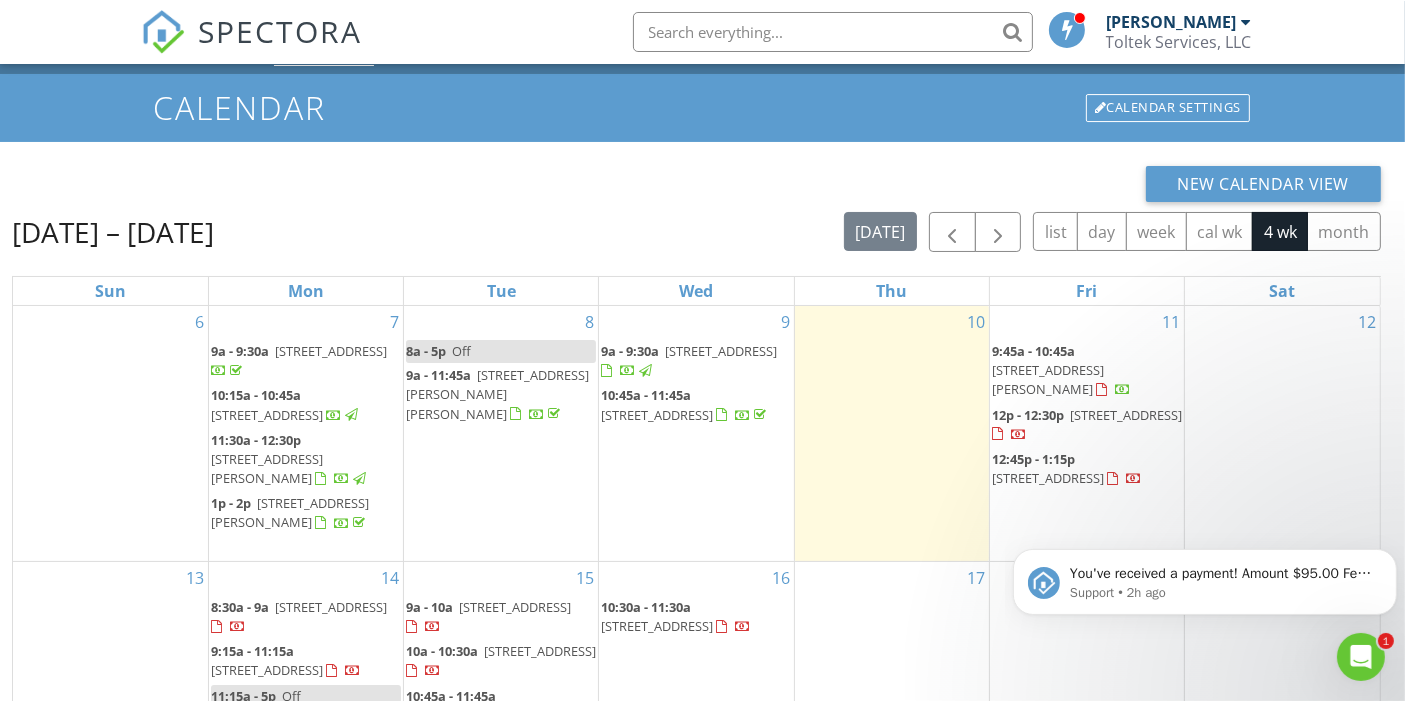 click on "12" at bounding box center (1282, 433) 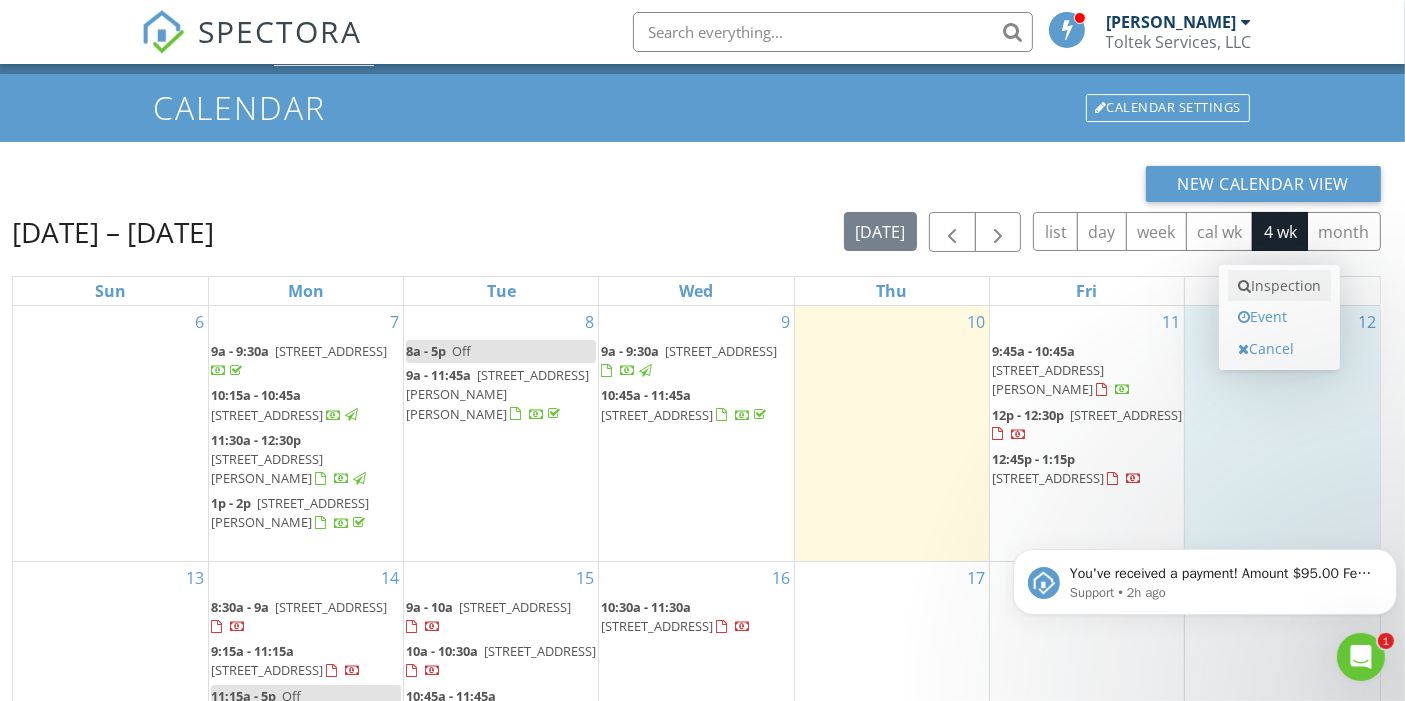 click on "Inspection" at bounding box center (1279, 286) 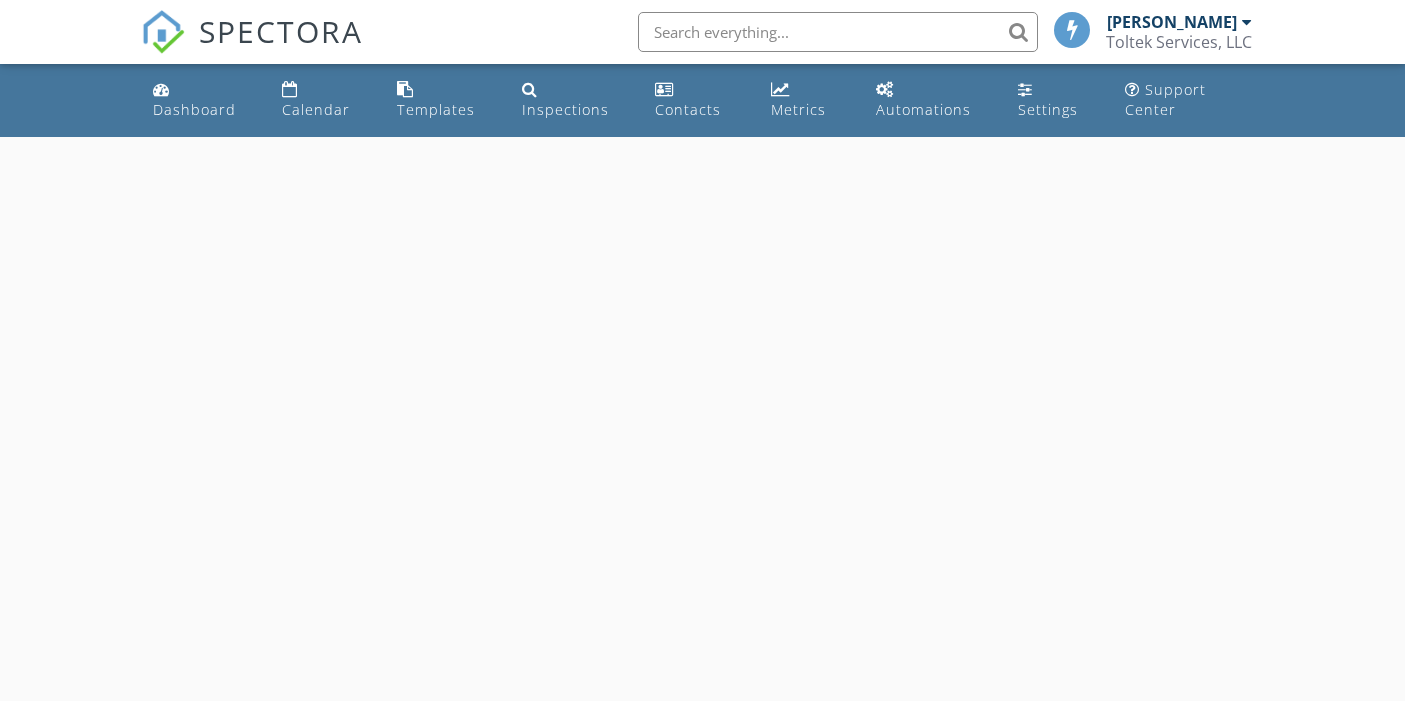 scroll, scrollTop: 0, scrollLeft: 0, axis: both 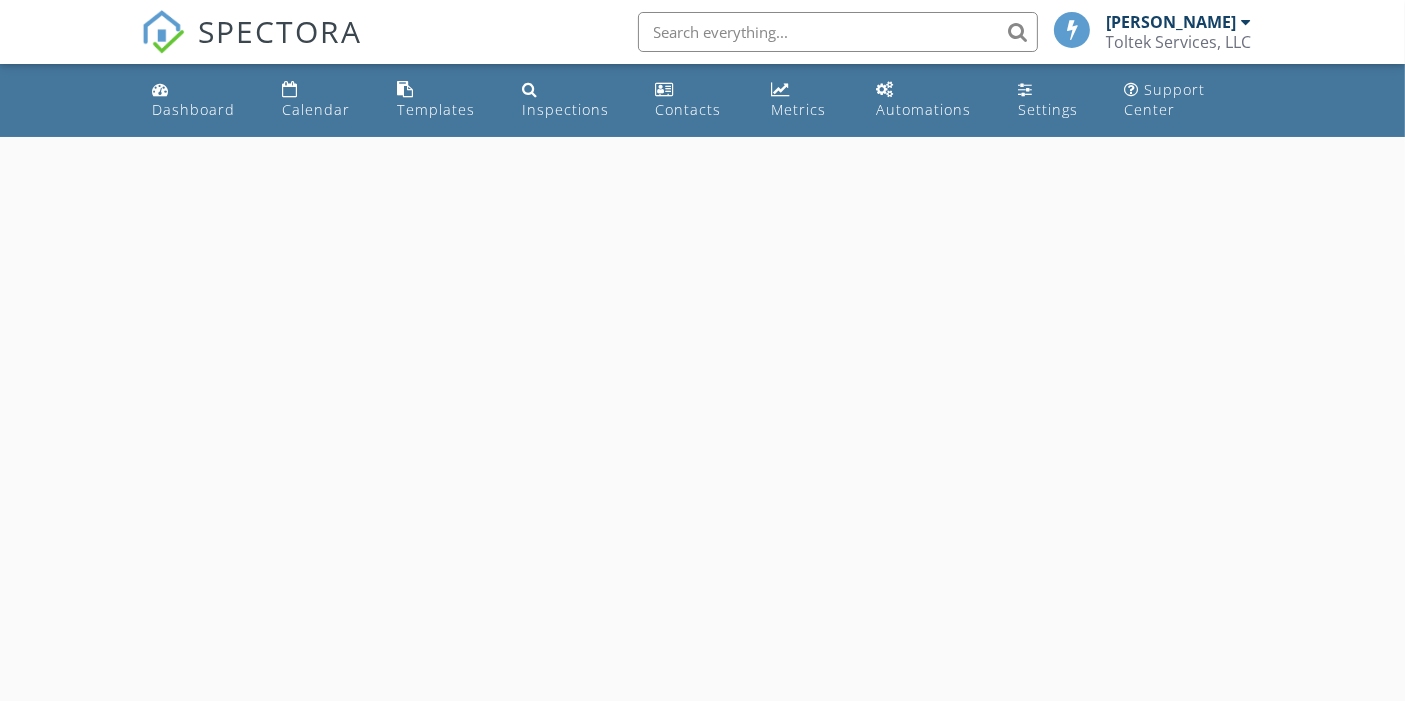 select on "6" 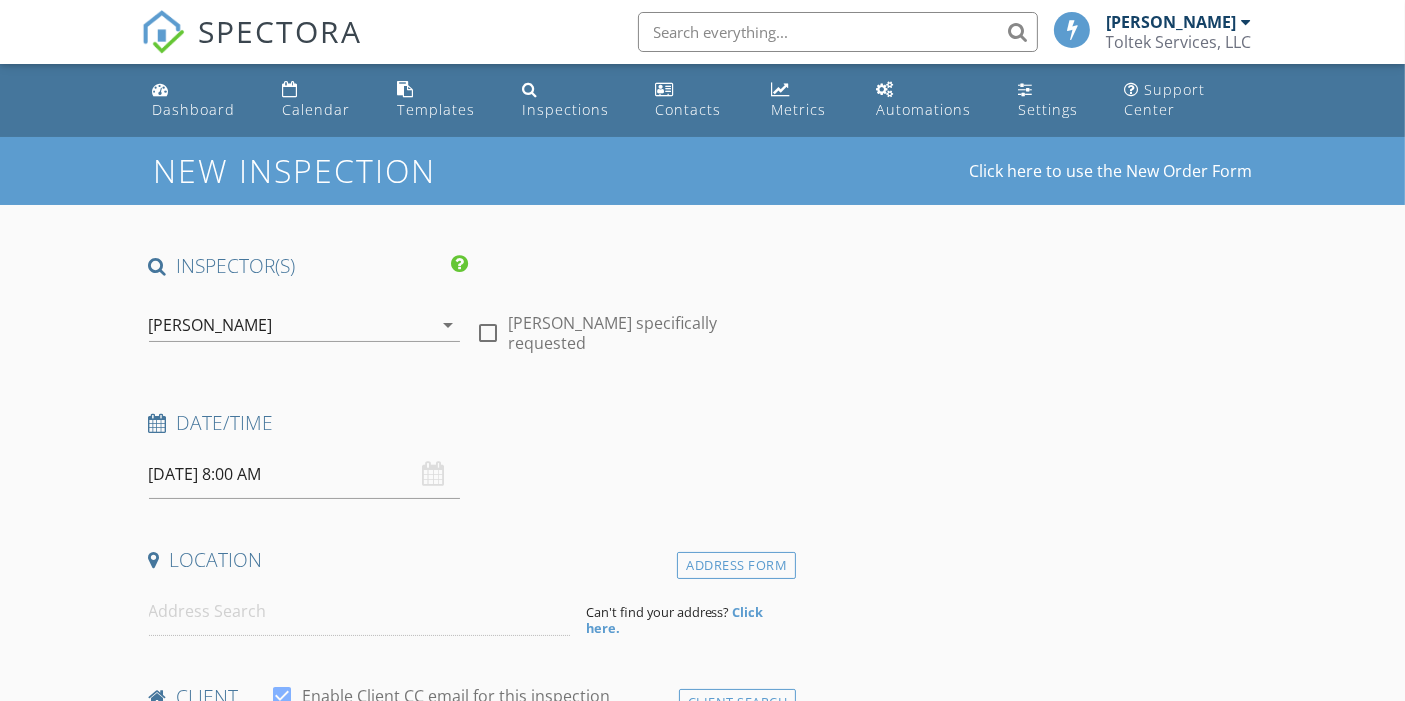 scroll, scrollTop: 0, scrollLeft: 0, axis: both 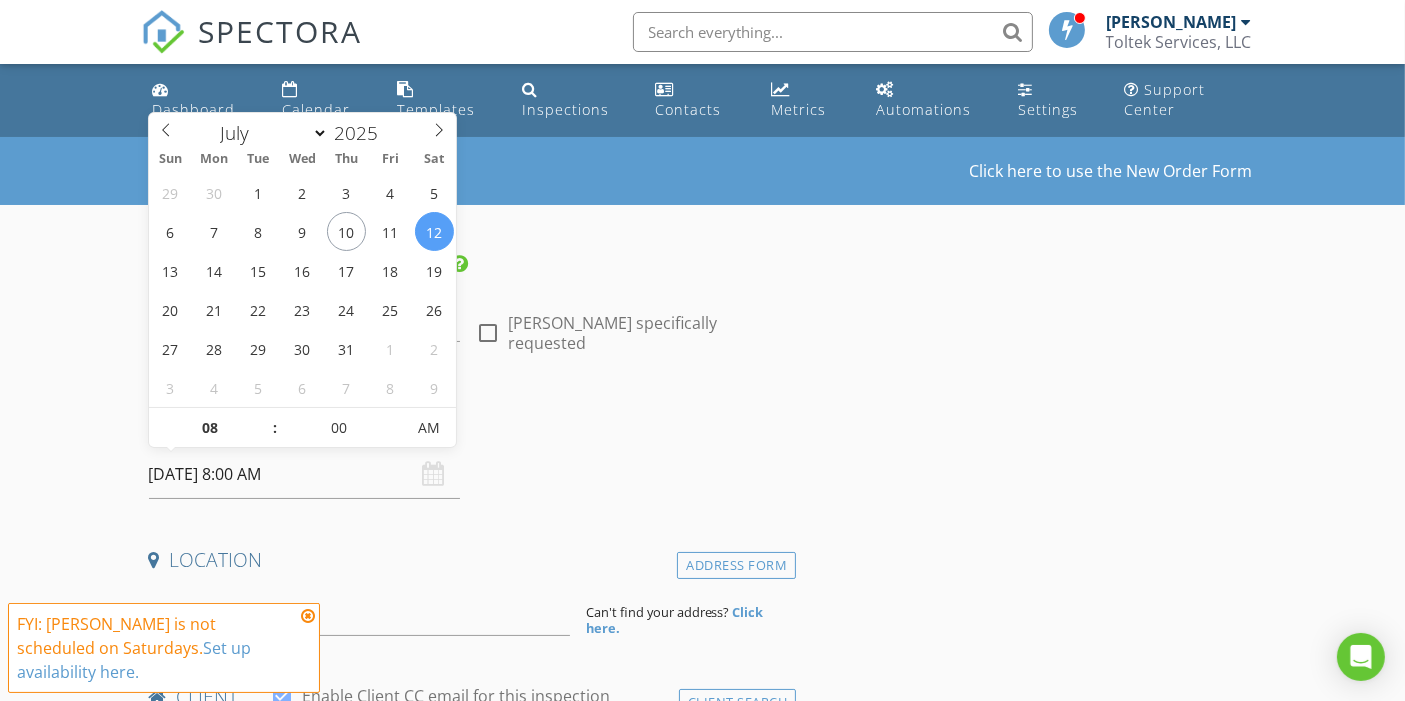 click on "07/12/2025 8:00 AM" at bounding box center (305, 474) 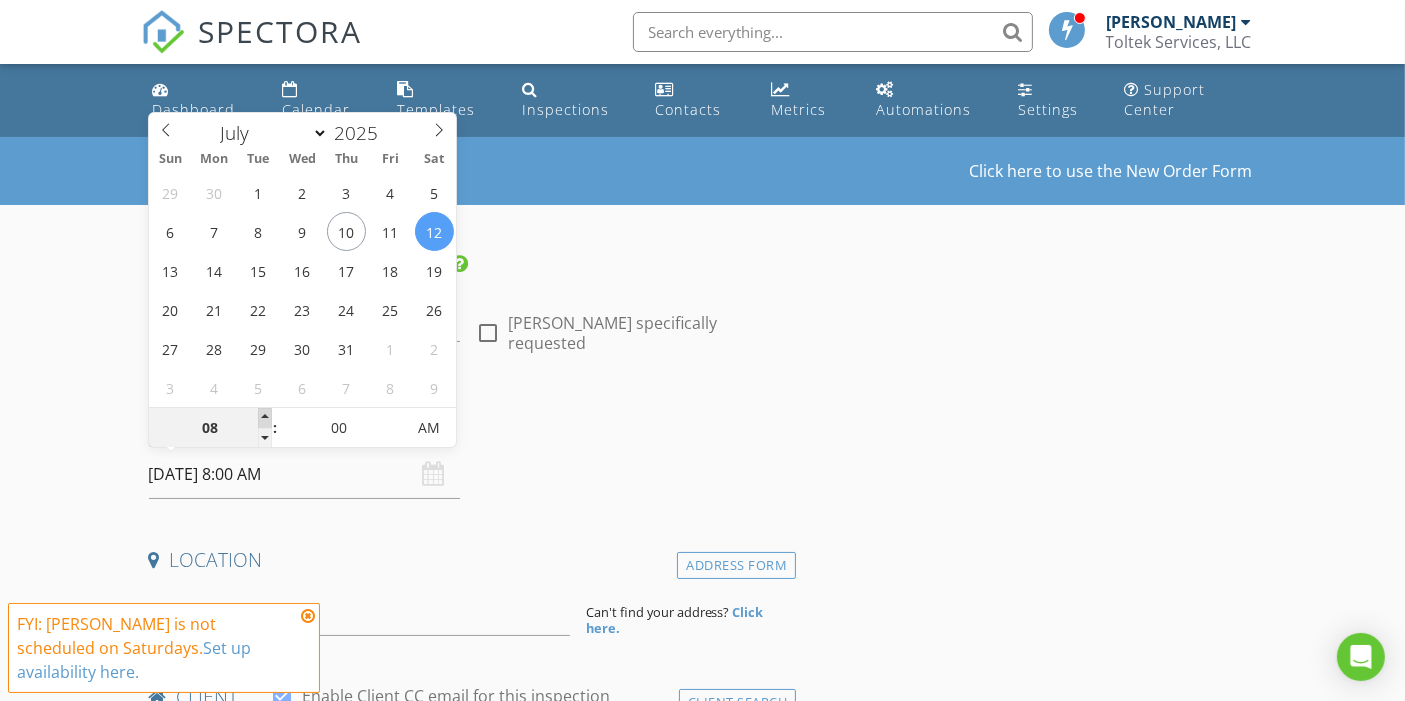 type on "09" 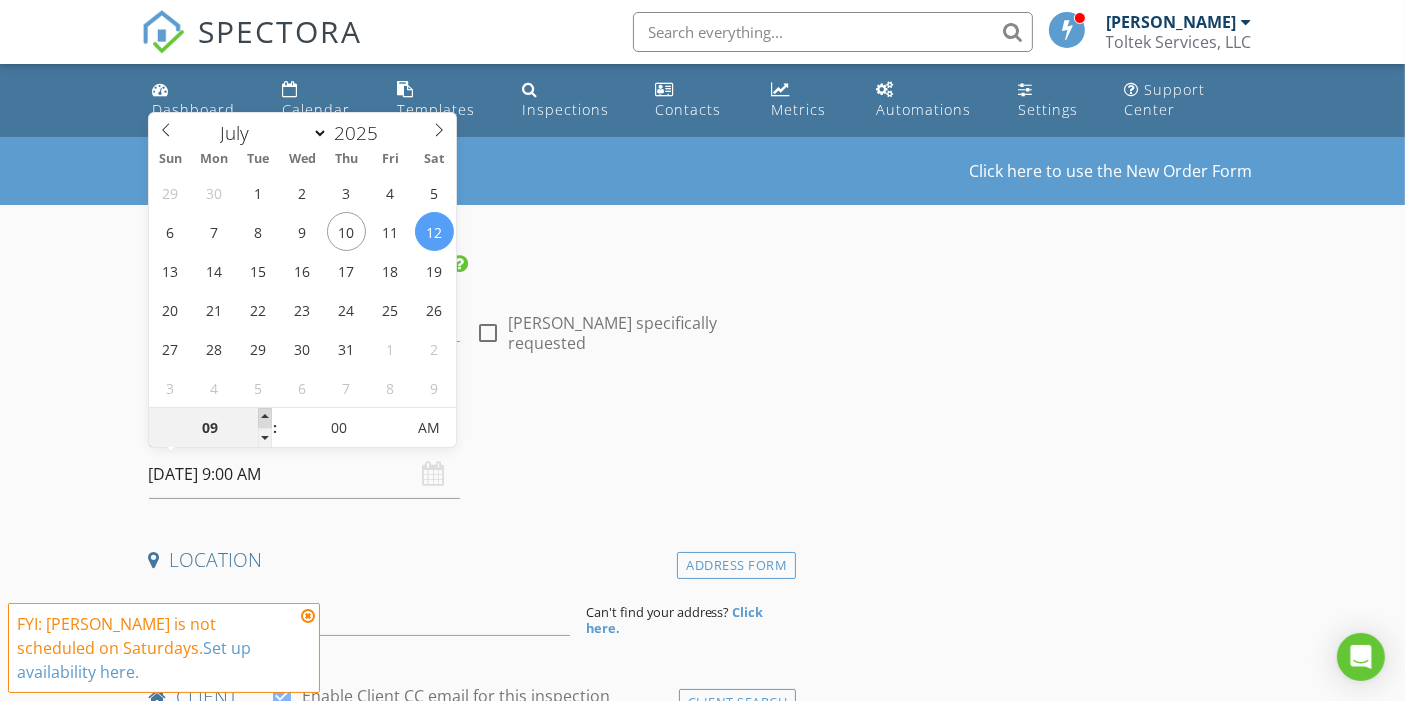click at bounding box center [265, 418] 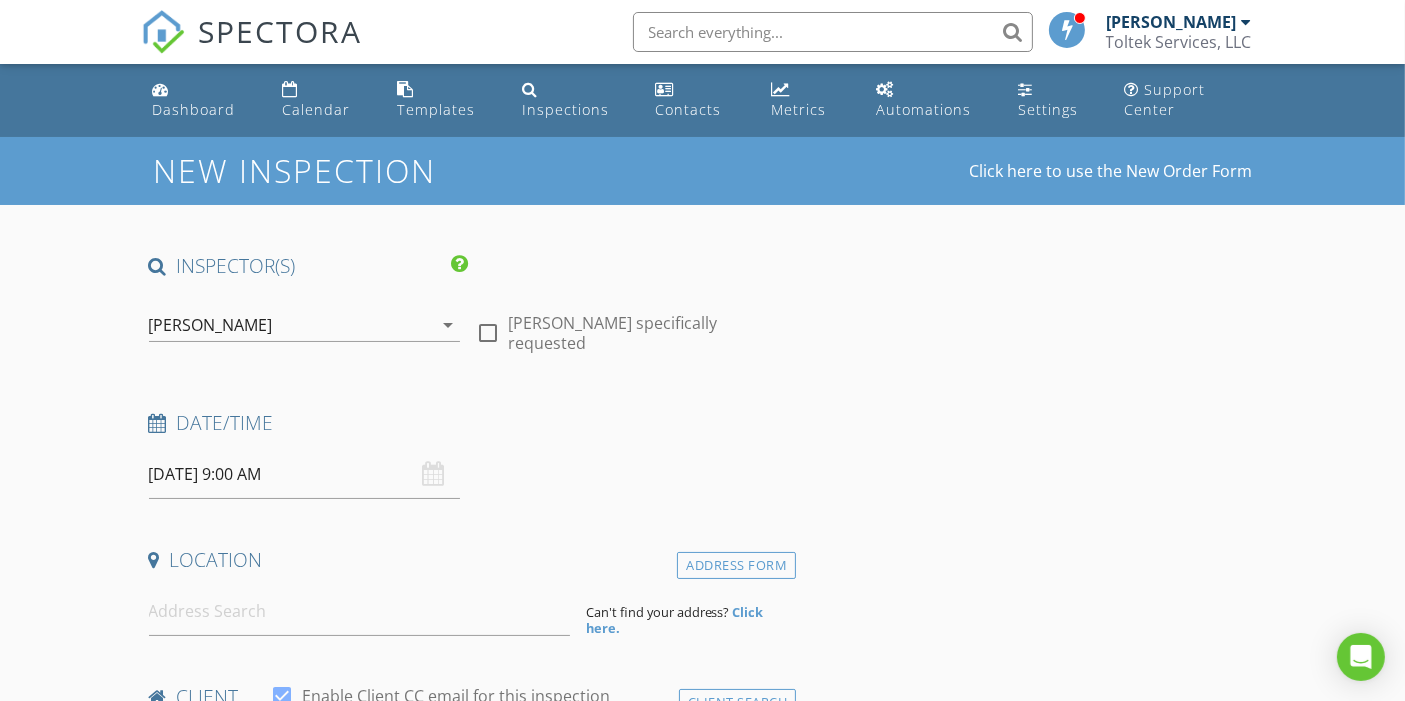 click on "Date/Time
07/12/2025 9:00 AM" at bounding box center [469, 454] 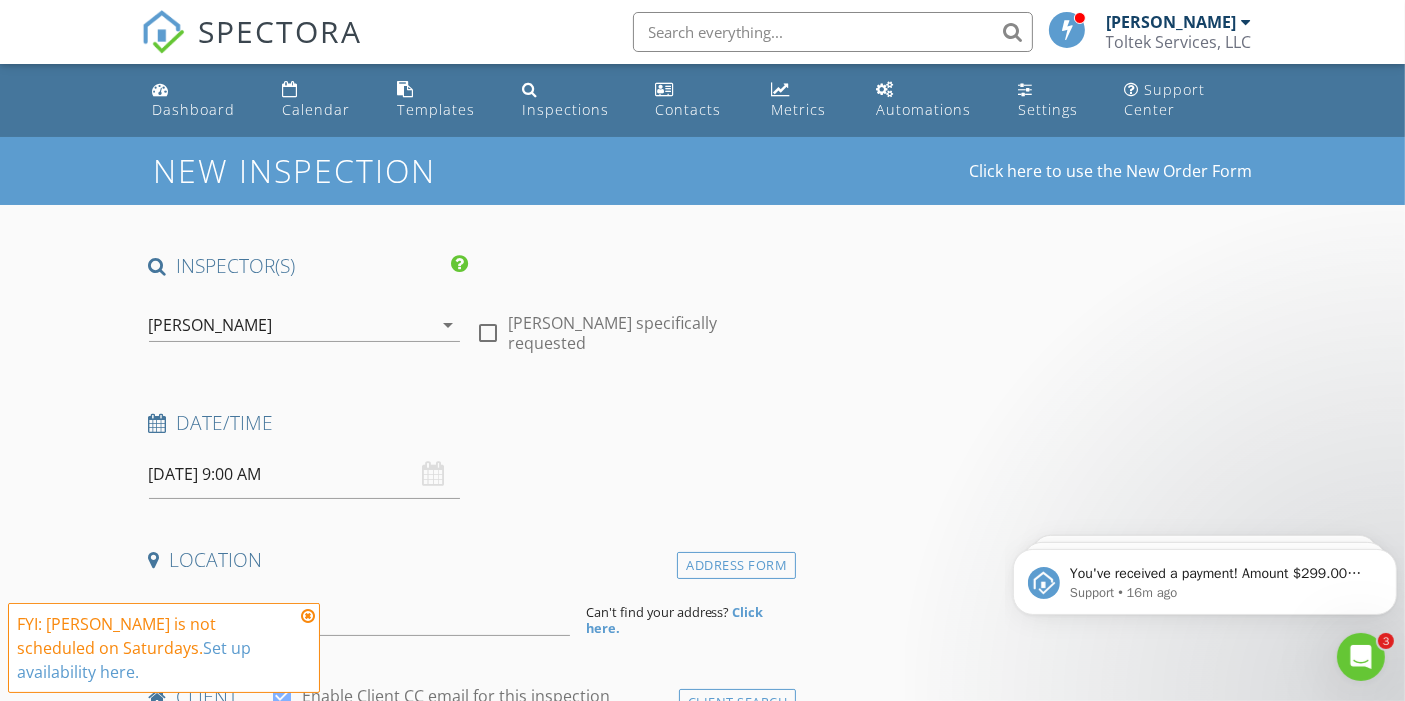 scroll, scrollTop: 0, scrollLeft: 0, axis: both 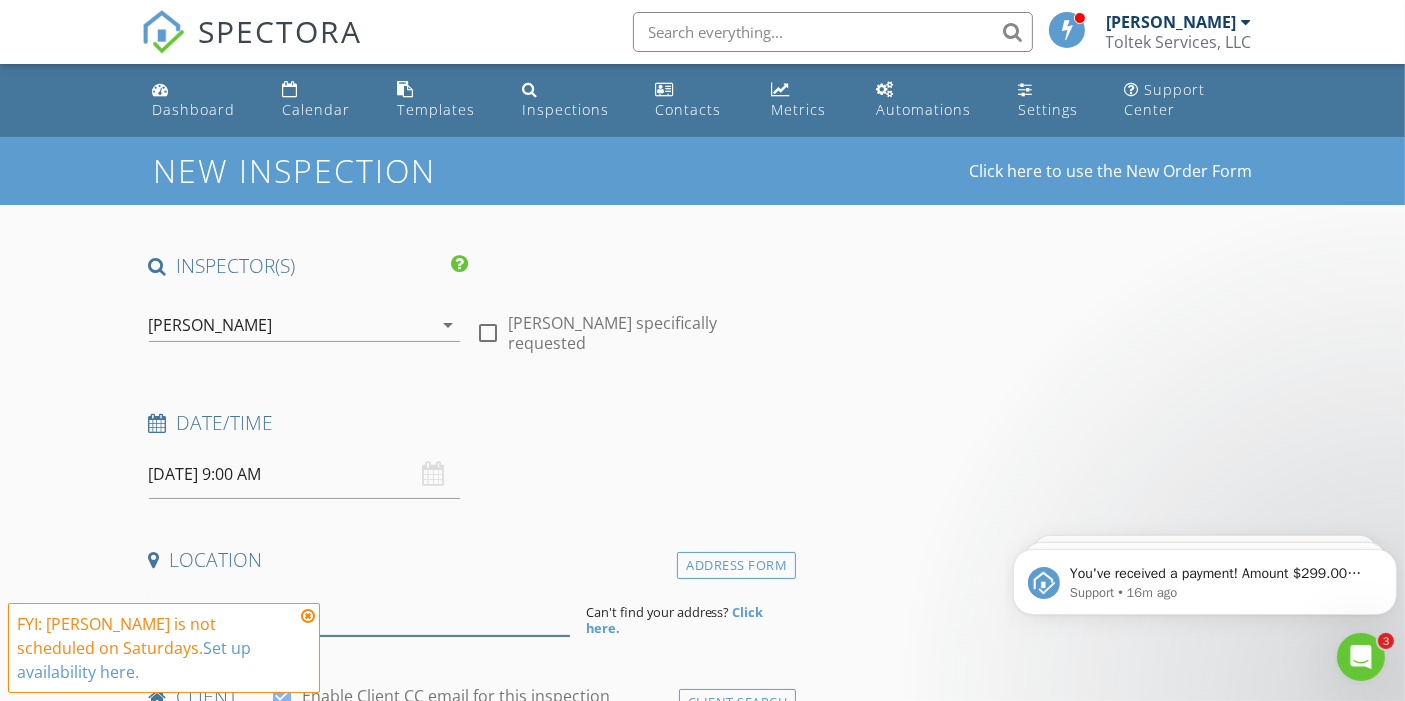 click at bounding box center [359, 611] 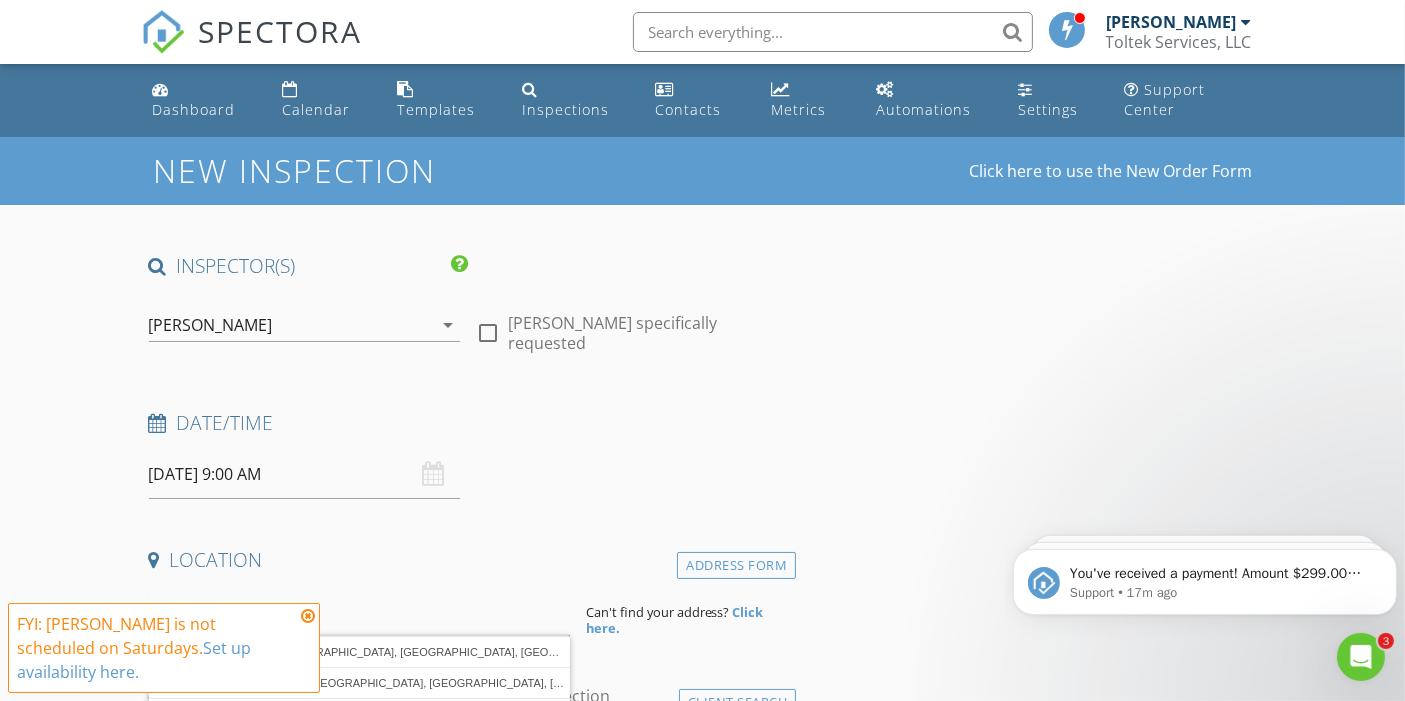 type on "7954 Volvo" 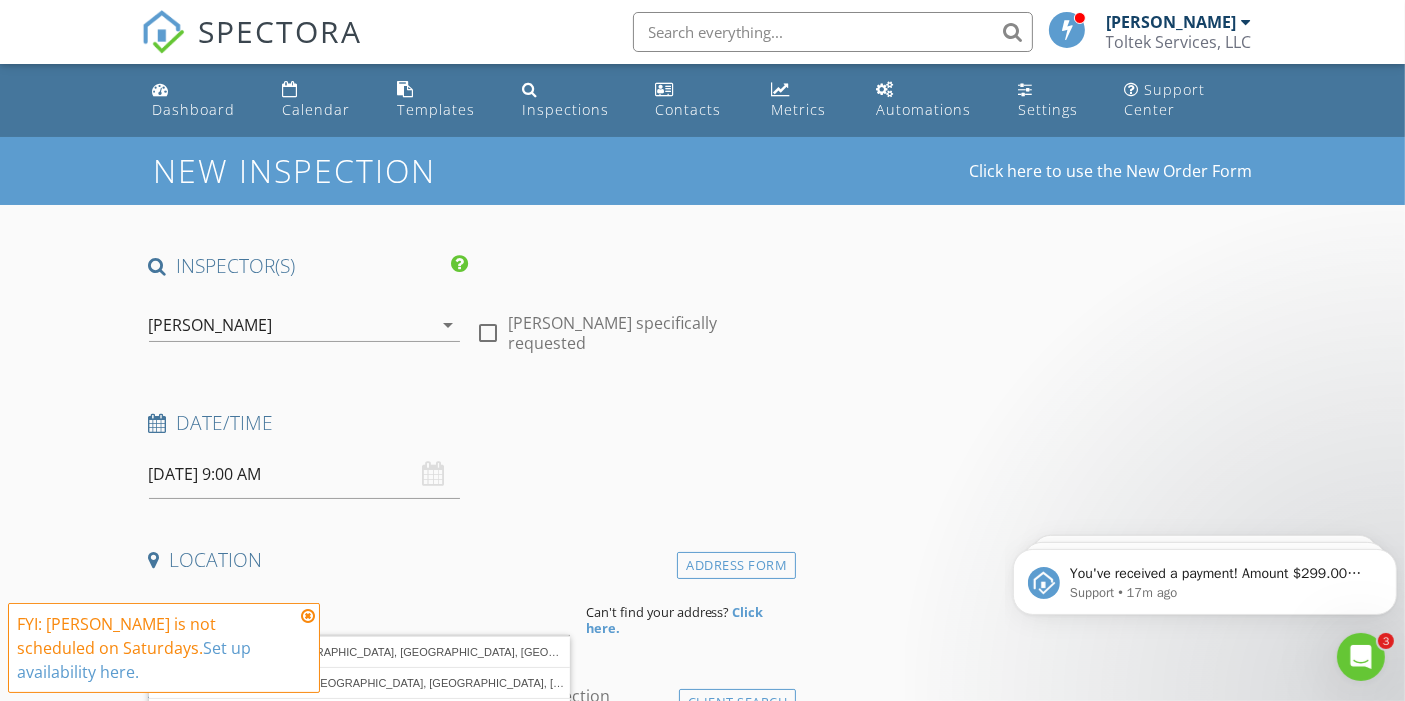 click at bounding box center [308, 616] 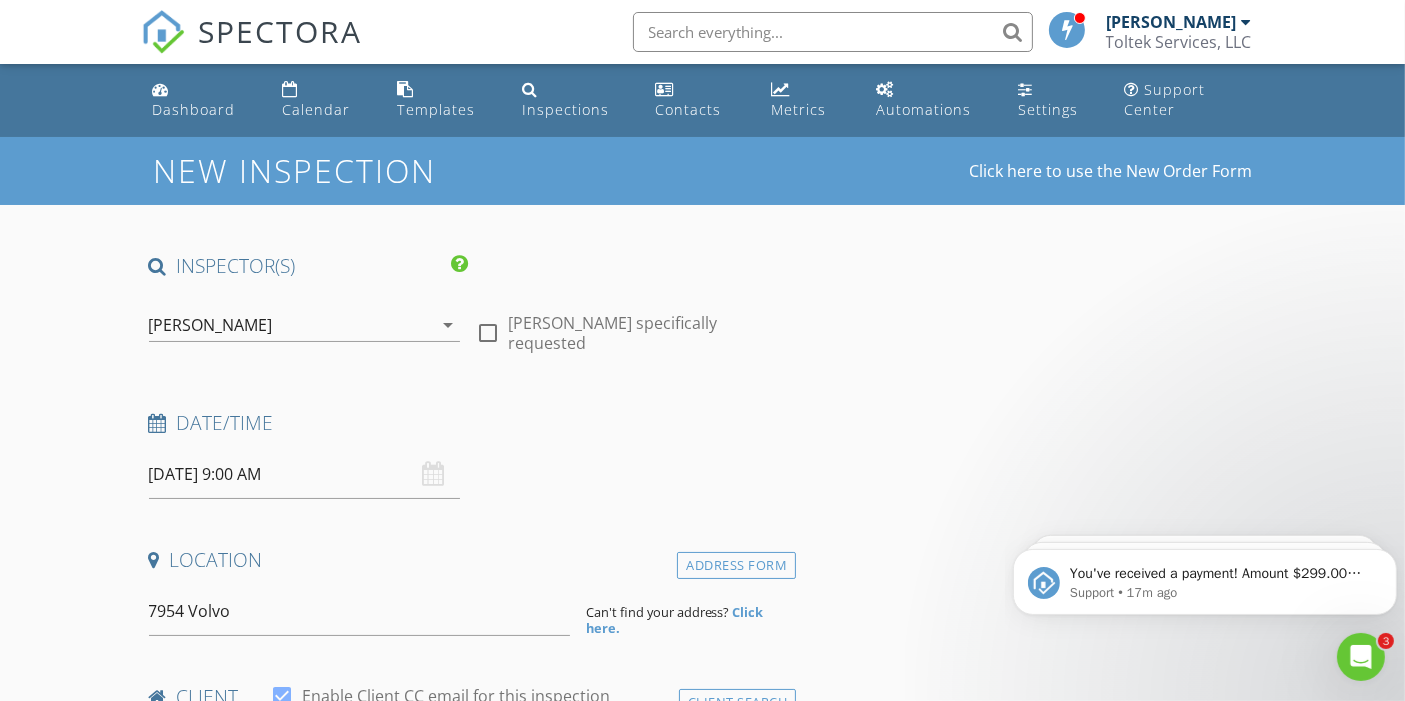 scroll, scrollTop: 111, scrollLeft: 0, axis: vertical 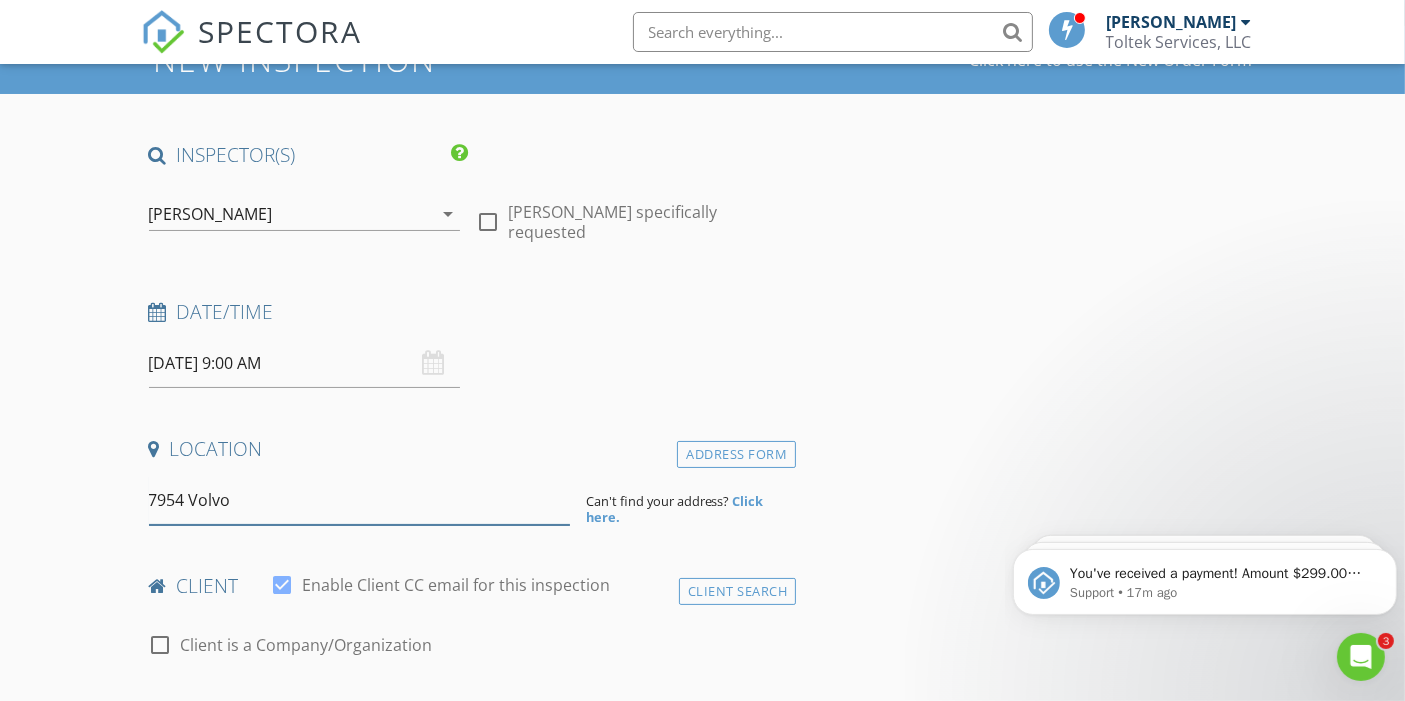 click on "7954 Volvo" at bounding box center [359, 500] 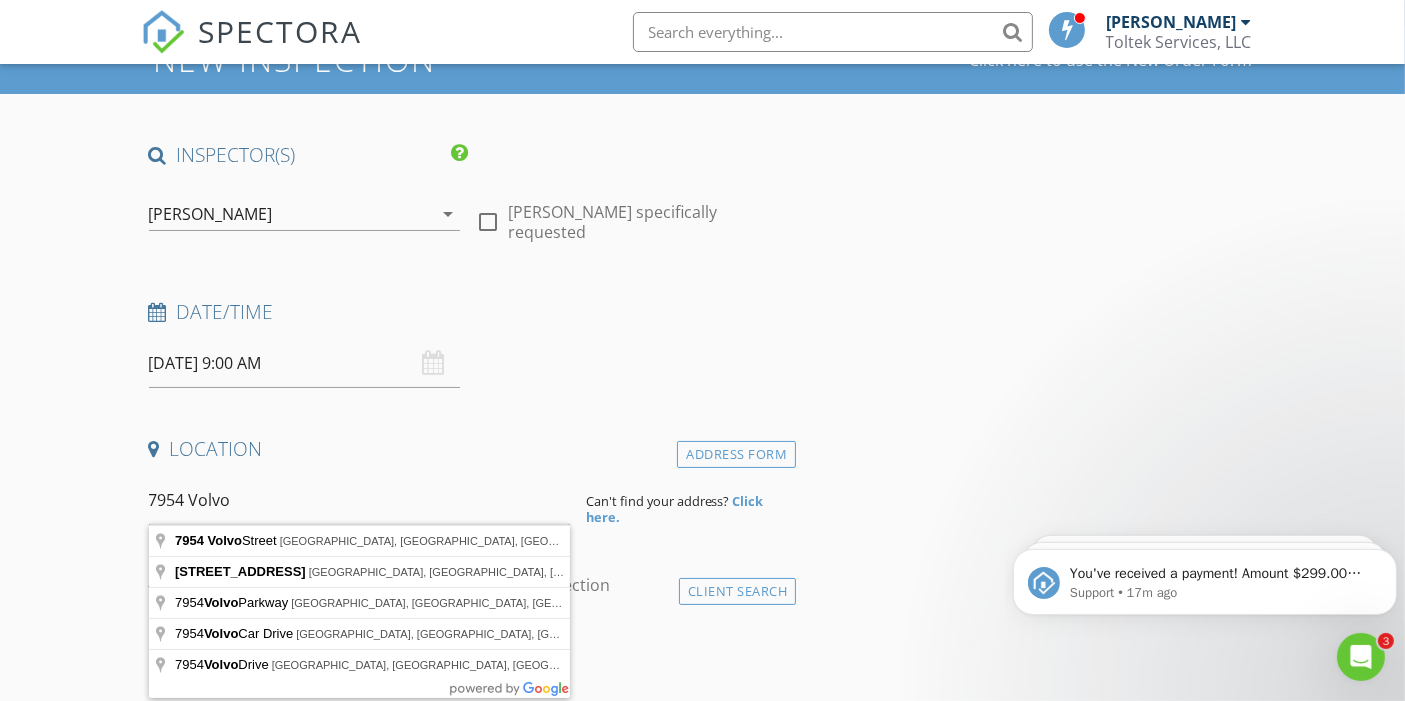 click at bounding box center [833, 32] 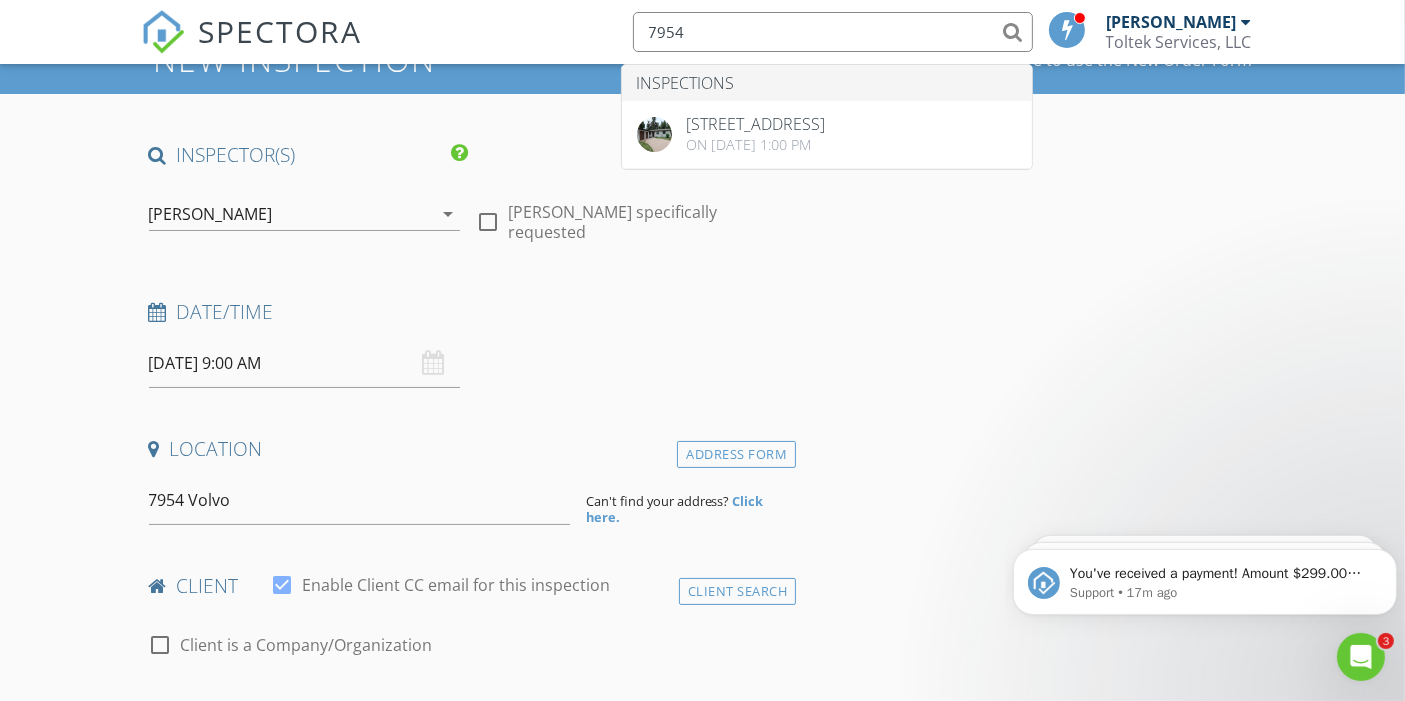 type on "7954" 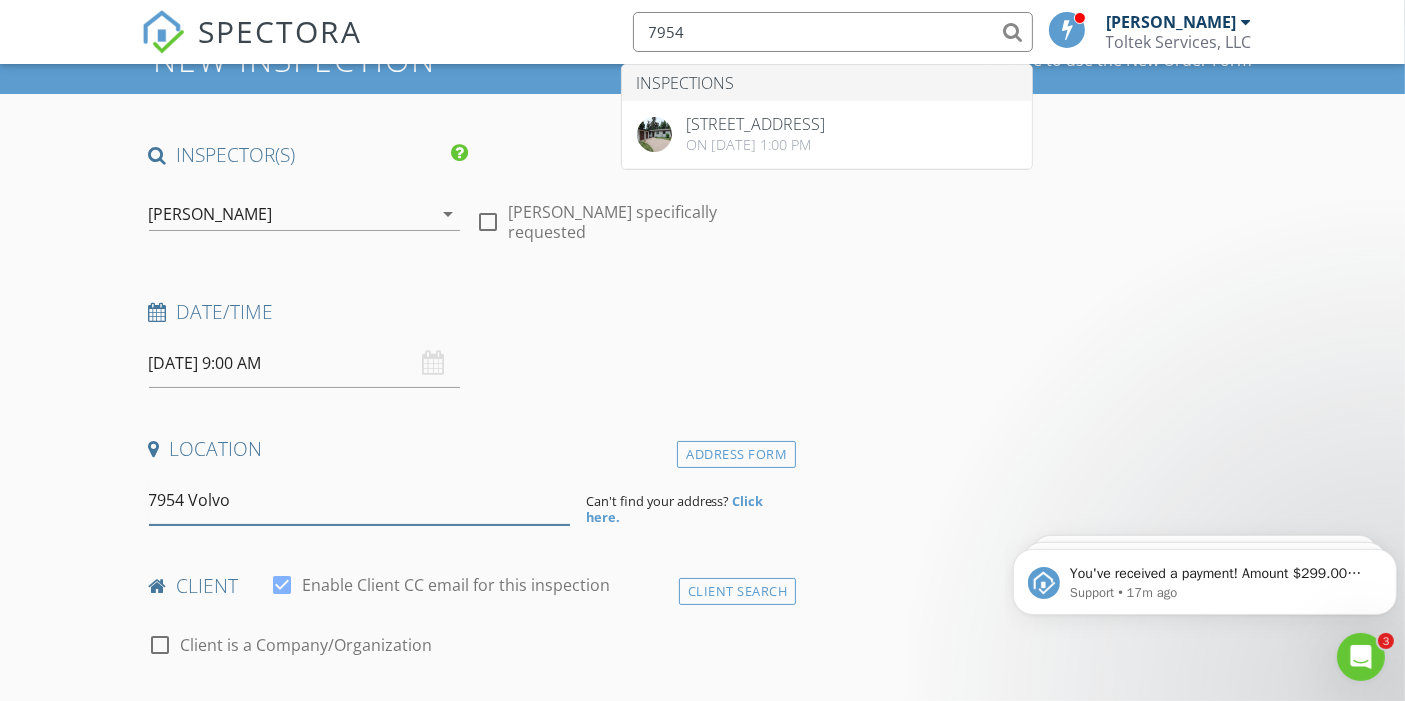 click on "7954 Volvo" at bounding box center [359, 500] 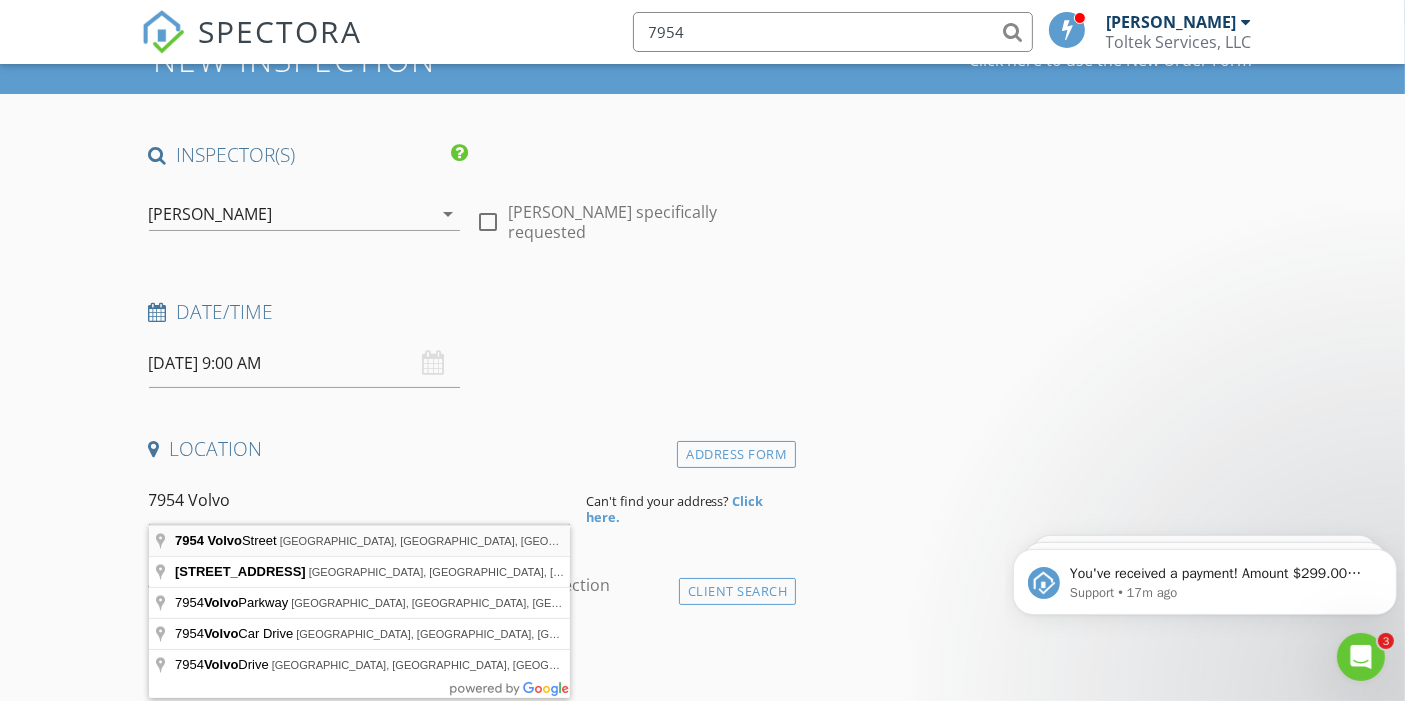 type on "7954 Volvo Street, Jacksonville, FL, USA" 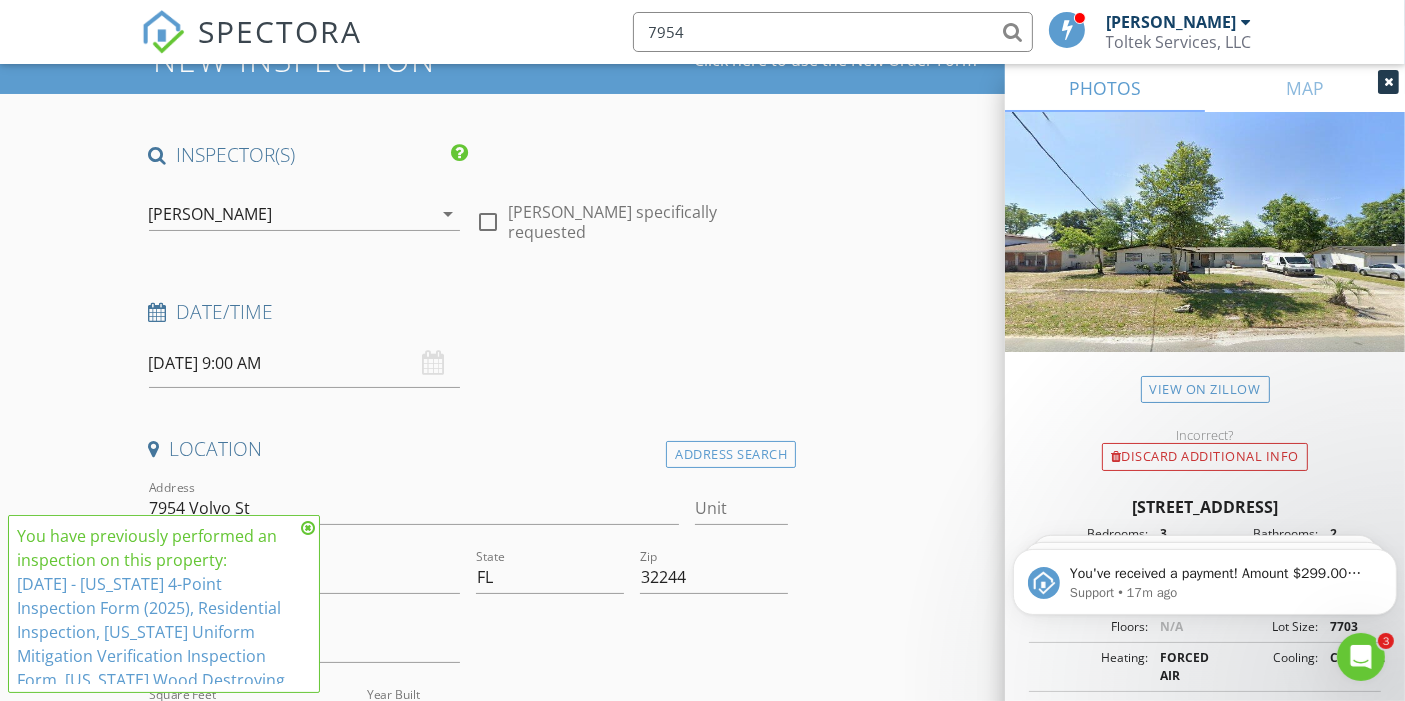 click at bounding box center (308, 528) 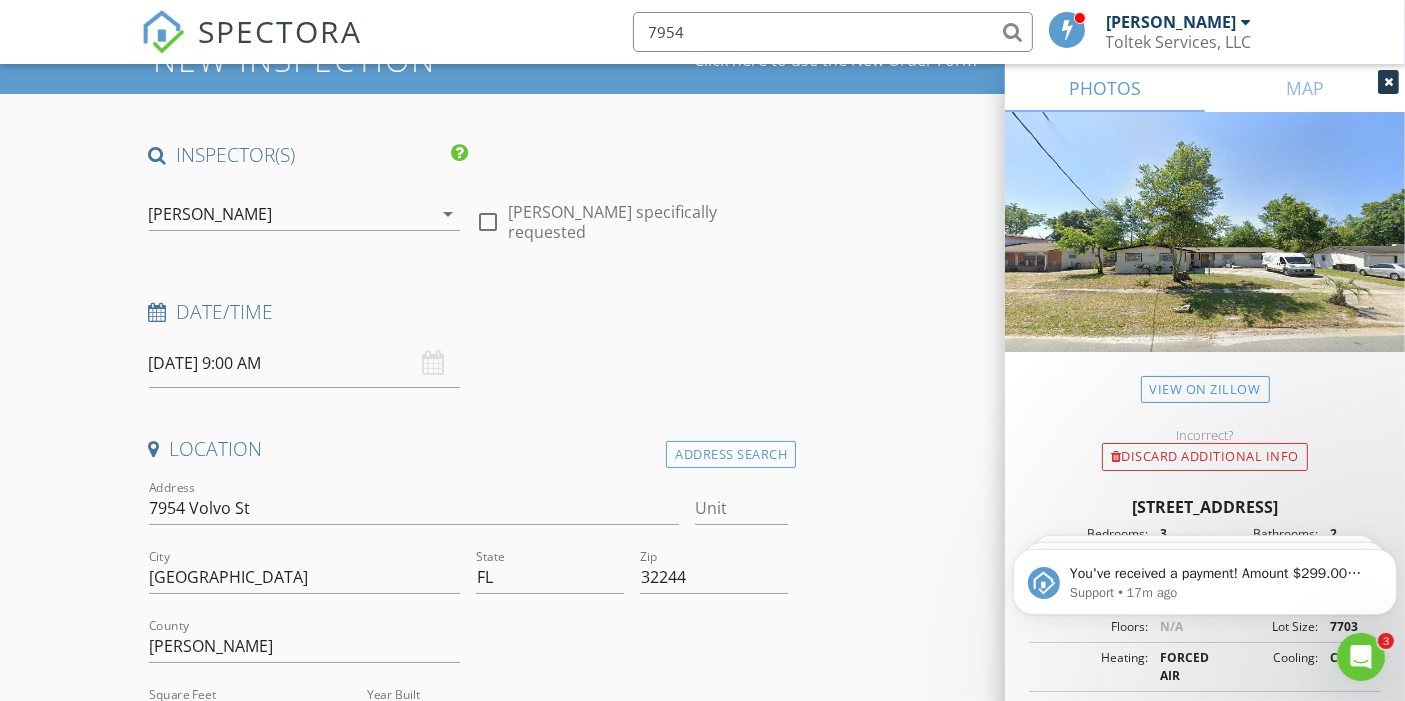 click on "INSPECTOR(S)
check_box   David Risha   PRIMARY   David Risha arrow_drop_down   check_box_outline_blank David Risha specifically requested
Date/Time
07/12/2025 9:00 AM
Location
Address Search       Address 7954 Volvo St   Unit   City Jacksonville   State FL   Zip 32244   County Duval     Square Feet 1814   Year Built 1965   Foundation arrow_drop_down     David Risha     26.7 miles     (an hour)     exceeds travel range
client
check_box Enable Client CC email for this inspection   Client Search     check_box_outline_blank Client is a Company/Organization     First Name   Last Name   Email   CC Email   Phone           Notes   Private Notes
ADD ADDITIONAL client
SERVICES
check_box_outline_blank   Residential Inspection   check_box_outline_blank    Residential Re-inspection" at bounding box center [703, 1903] 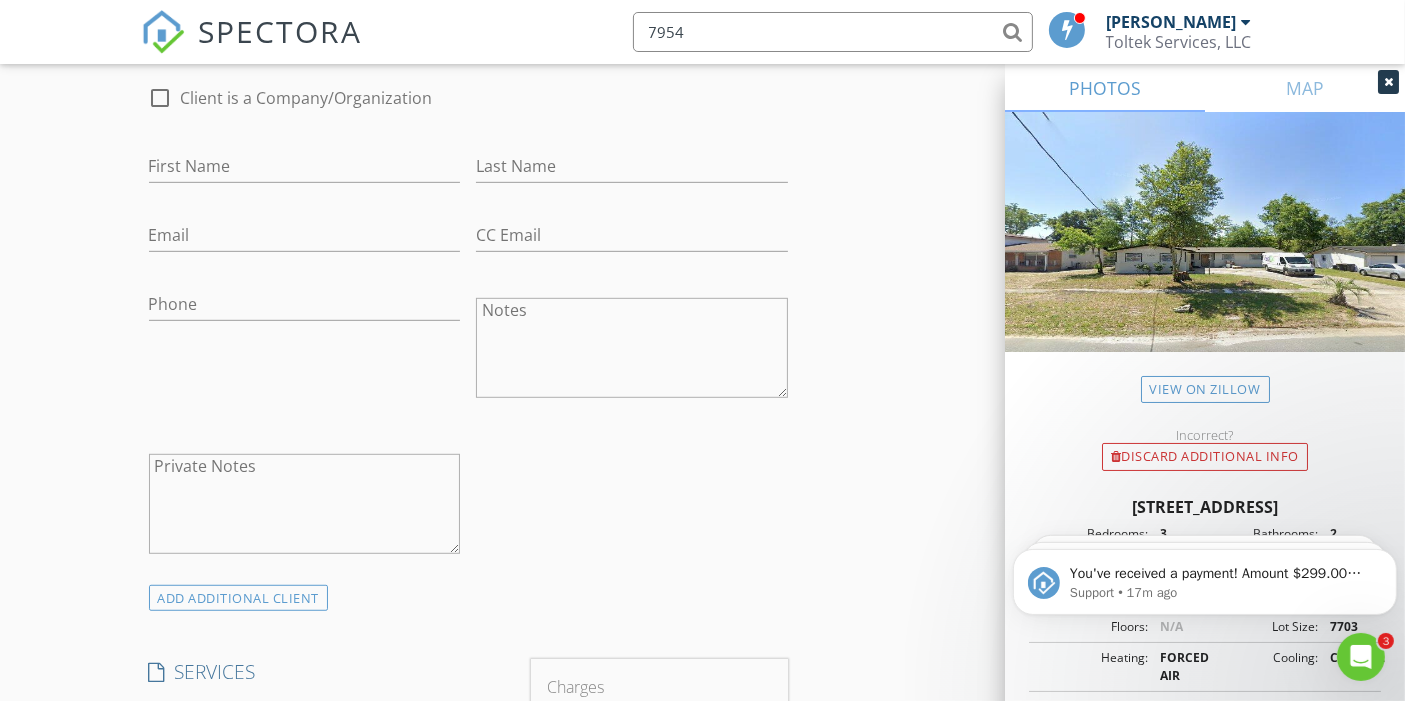 scroll, scrollTop: 1222, scrollLeft: 0, axis: vertical 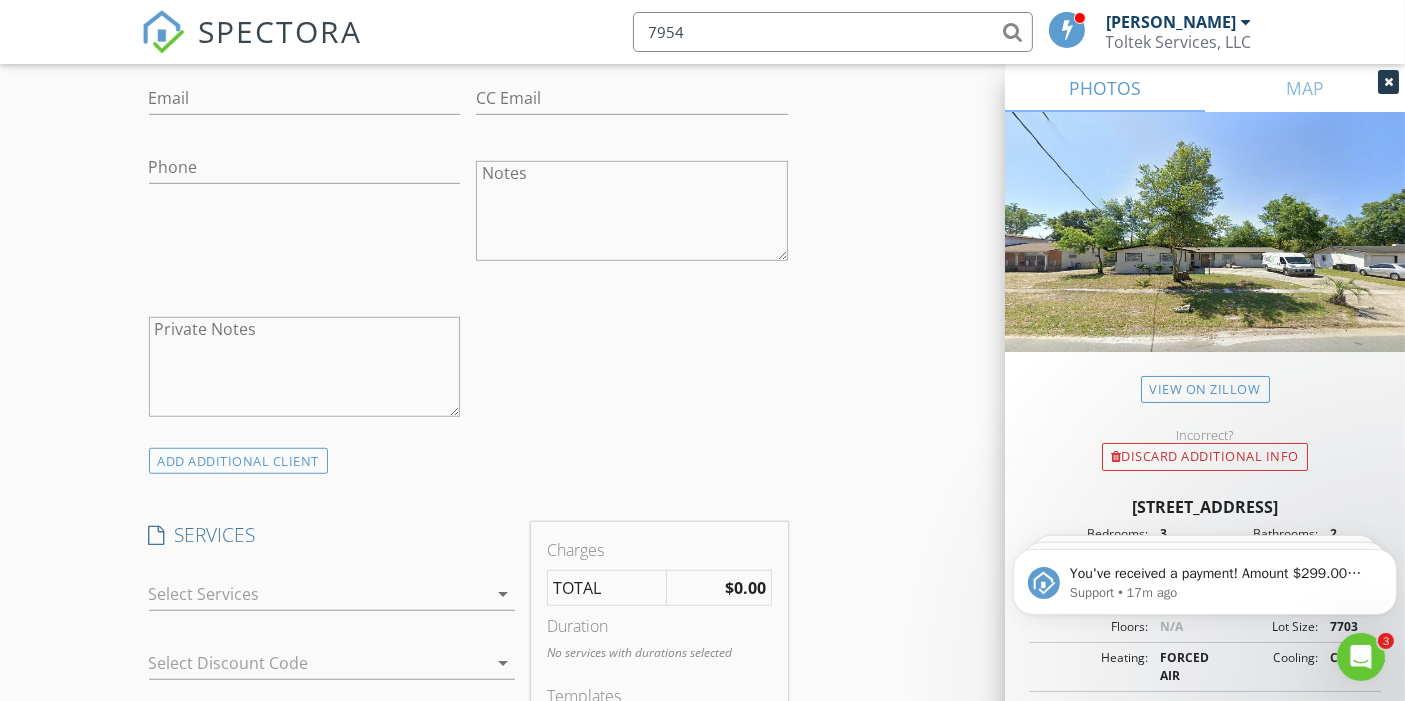 click at bounding box center (318, 594) 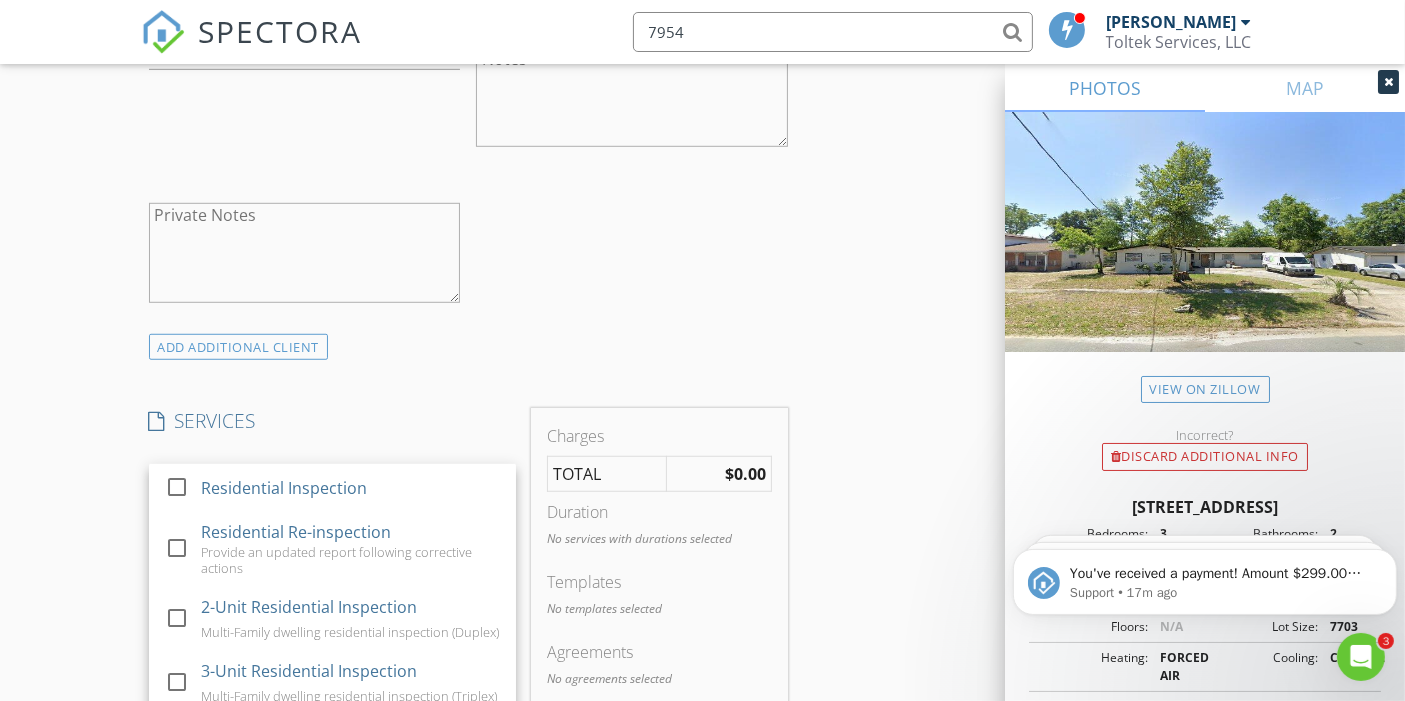 scroll, scrollTop: 1444, scrollLeft: 0, axis: vertical 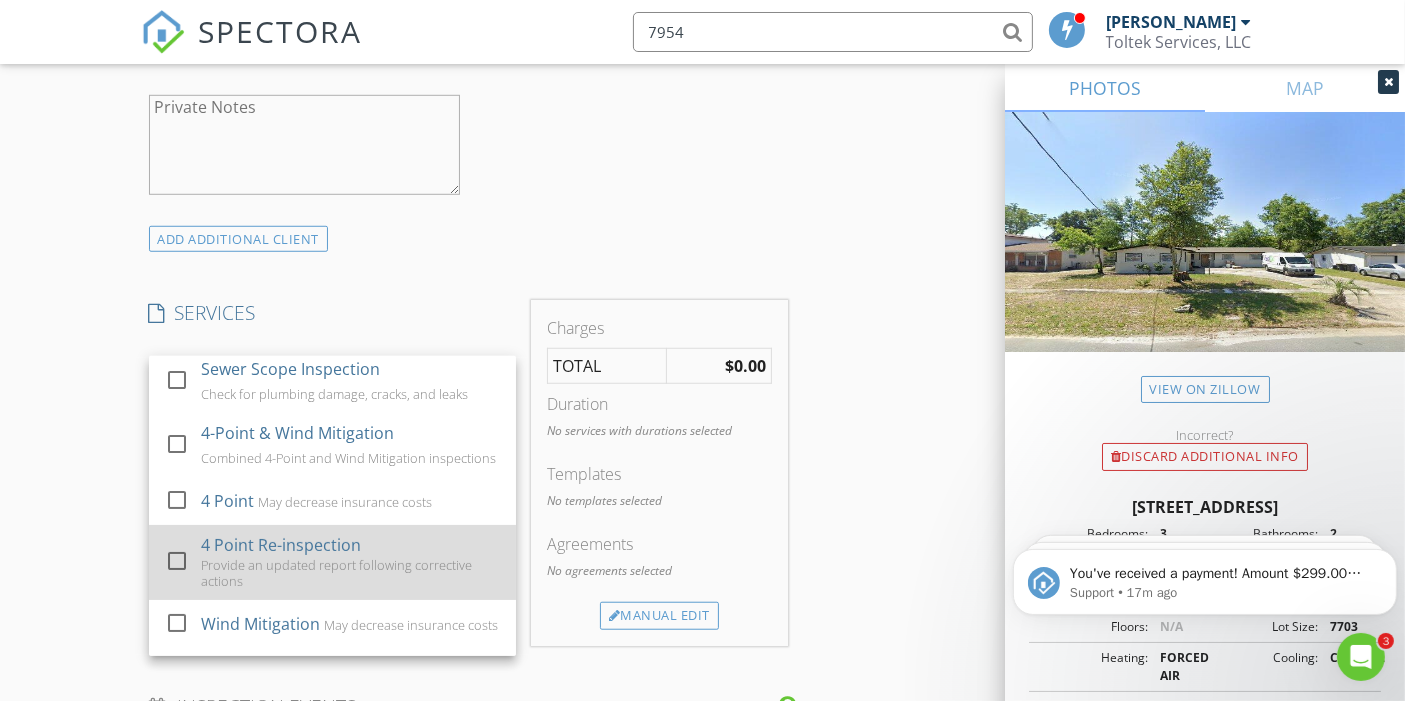 click at bounding box center [177, 561] 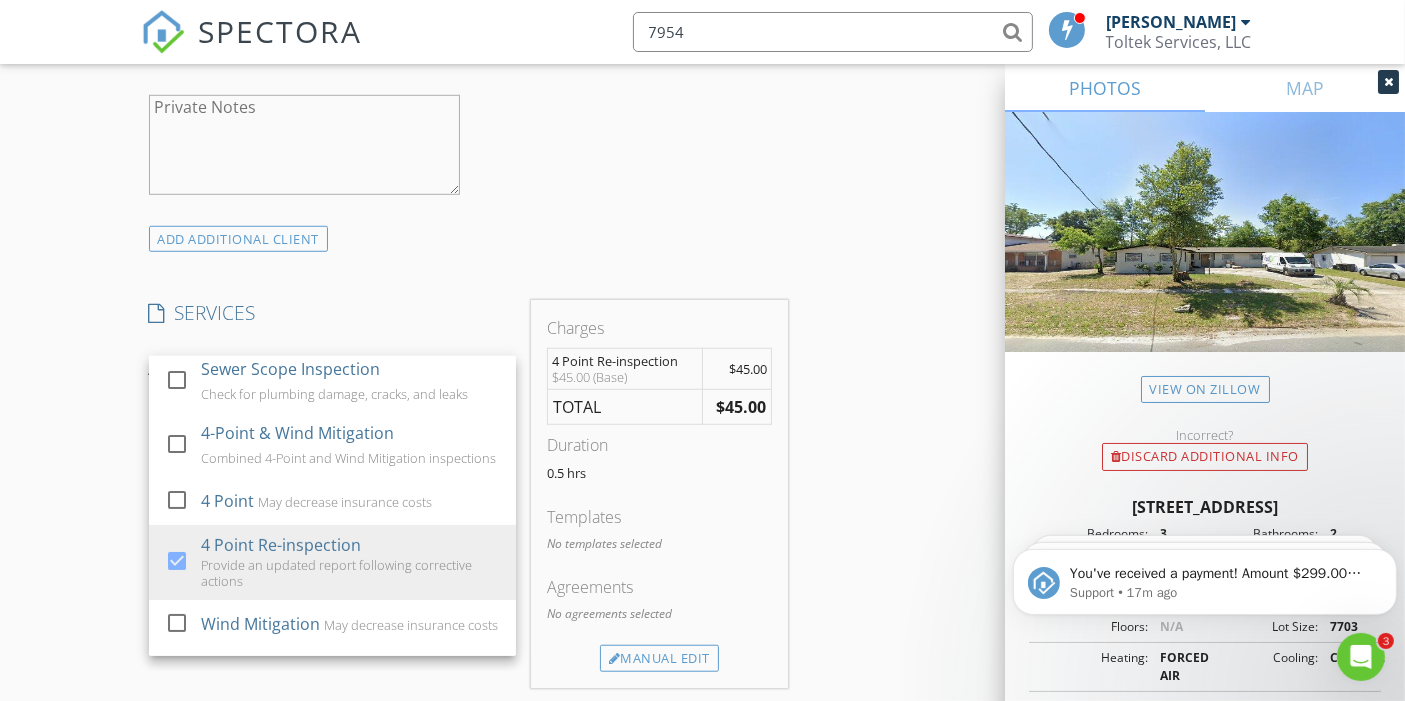 click on "New Inspection
Click here to use the New Order Form
INSPECTOR(S)
check_box   David Risha   PRIMARY   David Risha arrow_drop_down   check_box_outline_blank David Risha specifically requested
Date/Time
07/12/2025 9:00 AM
Location
Address Search       Address 7954 Volvo St   Unit   City Jacksonville   State FL   Zip 32244   County Duval     Square Feet 1814   Year Built 1965   Foundation arrow_drop_down     David Risha     26.7 miles     (an hour)     exceeds travel range
client
check_box Enable Client CC email for this inspection   Client Search     check_box_outline_blank Client is a Company/Organization     First Name   Last Name   Email   CC Email   Phone           Notes   Private Notes
ADD ADDITIONAL client
SERVICES
check_box_outline_blank   Residential Inspection" at bounding box center (702, 556) 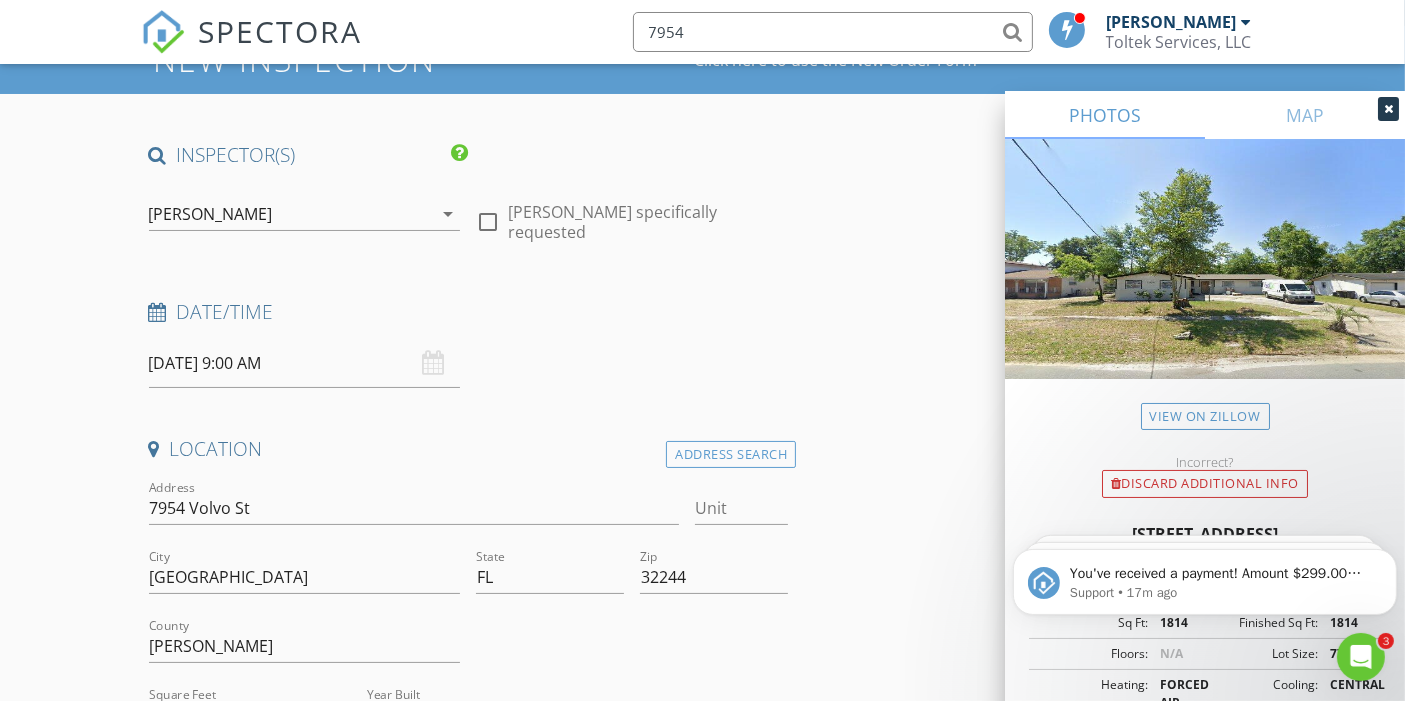 scroll, scrollTop: 0, scrollLeft: 0, axis: both 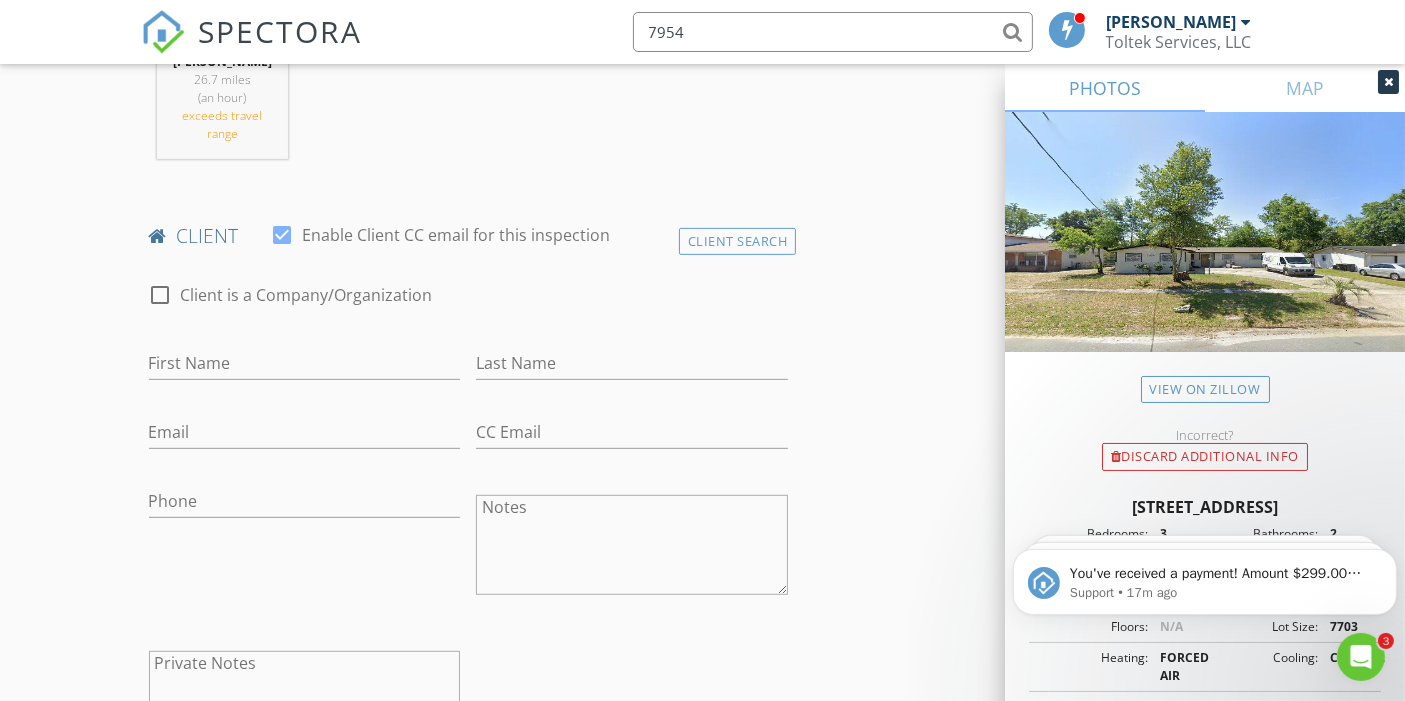 click on "First Name" at bounding box center [305, 367] 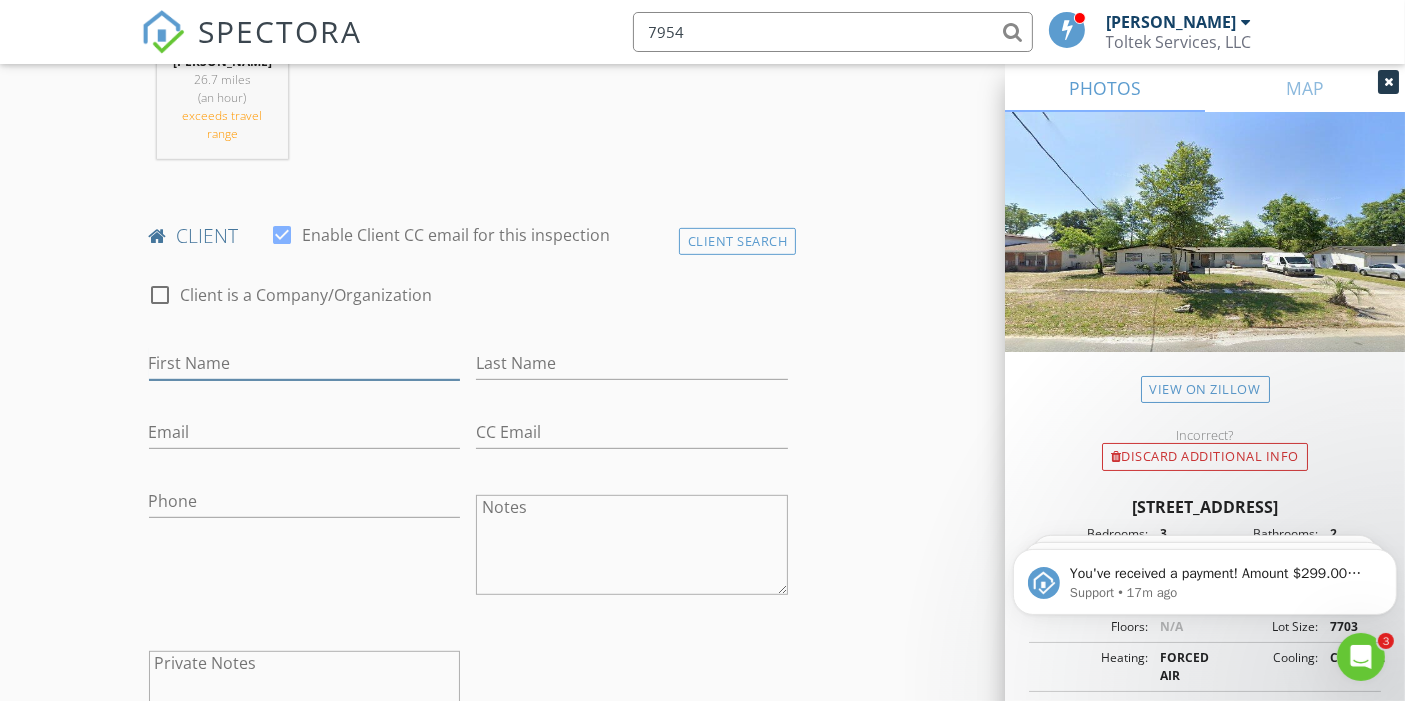 click on "First Name" at bounding box center (305, 363) 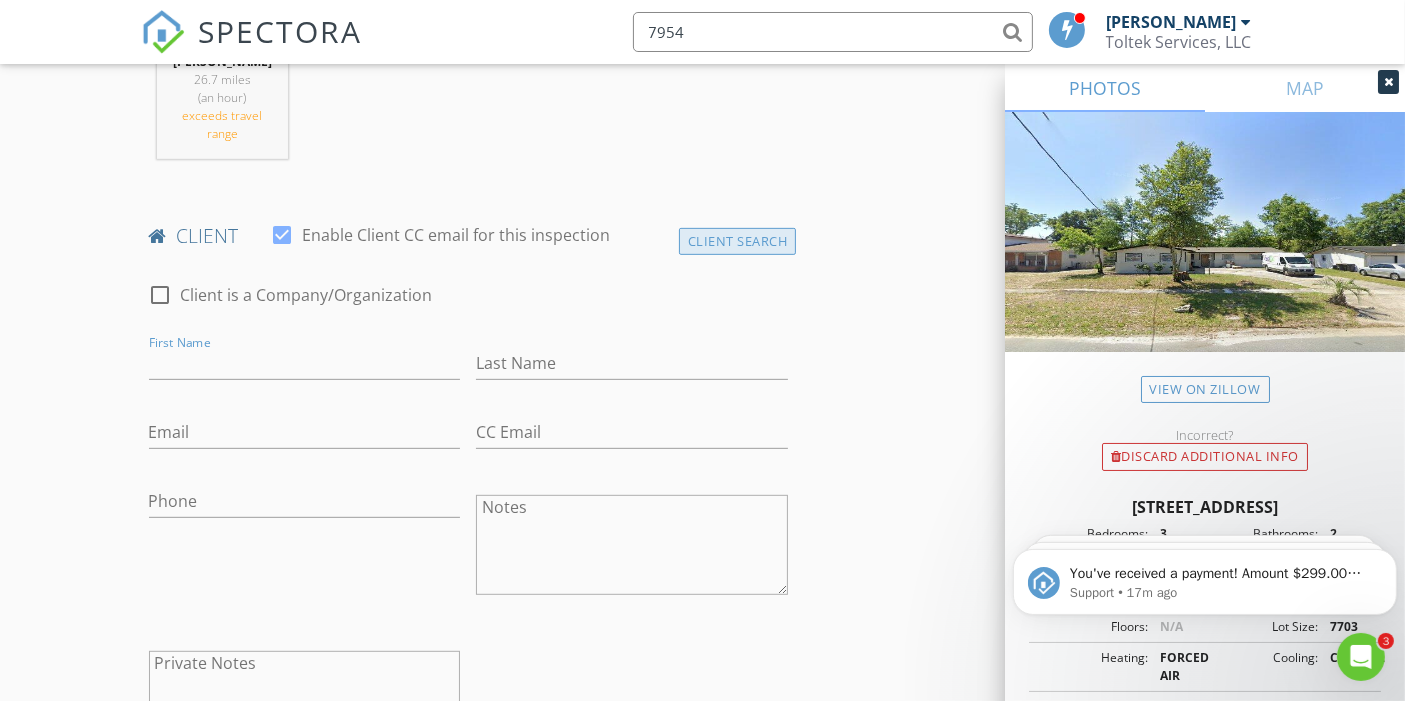 click on "Client Search" at bounding box center [738, 241] 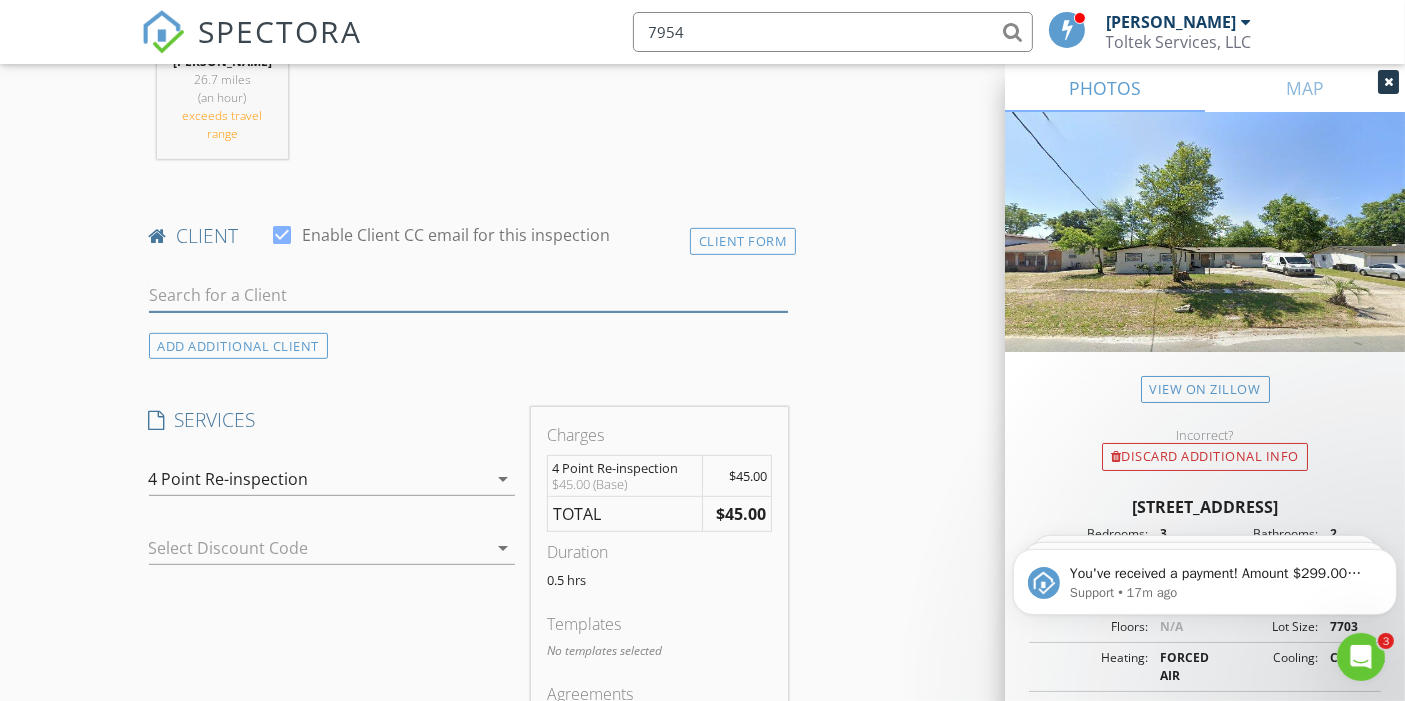 click at bounding box center (469, 295) 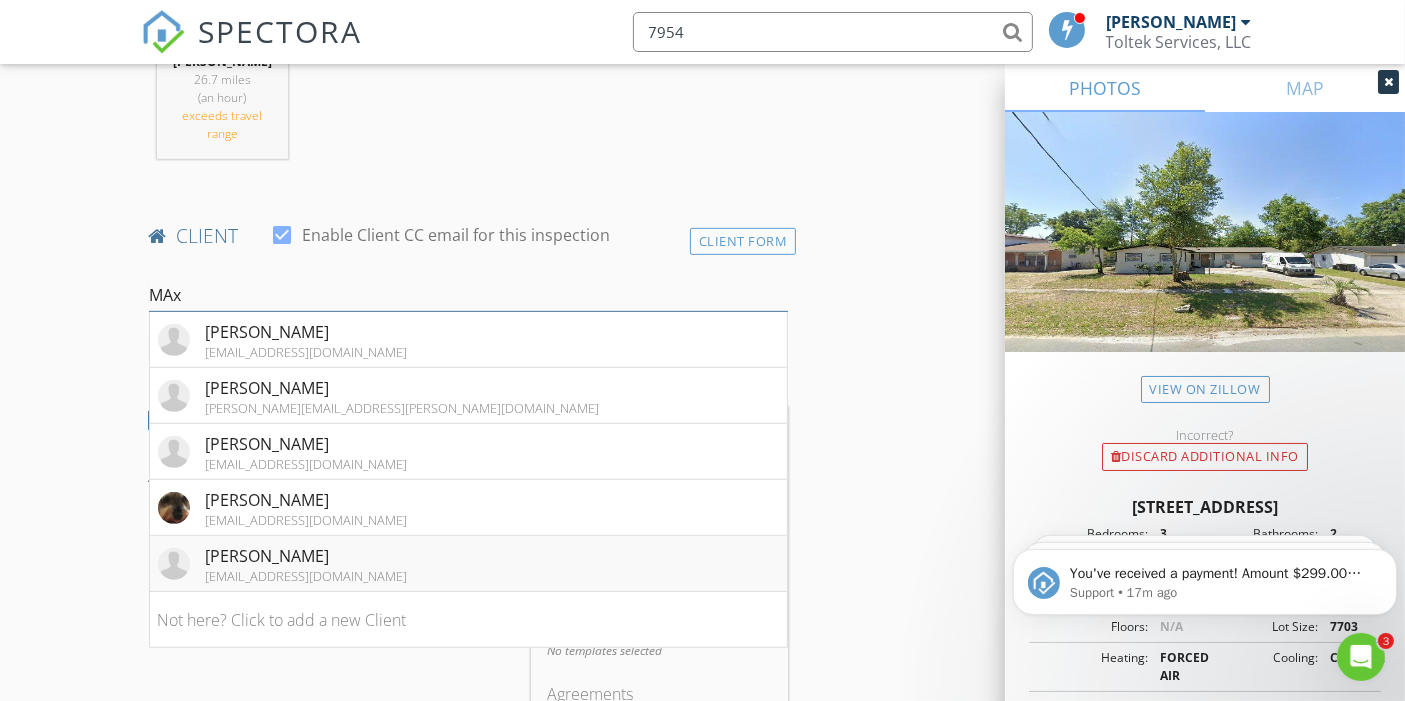 type on "MAx" 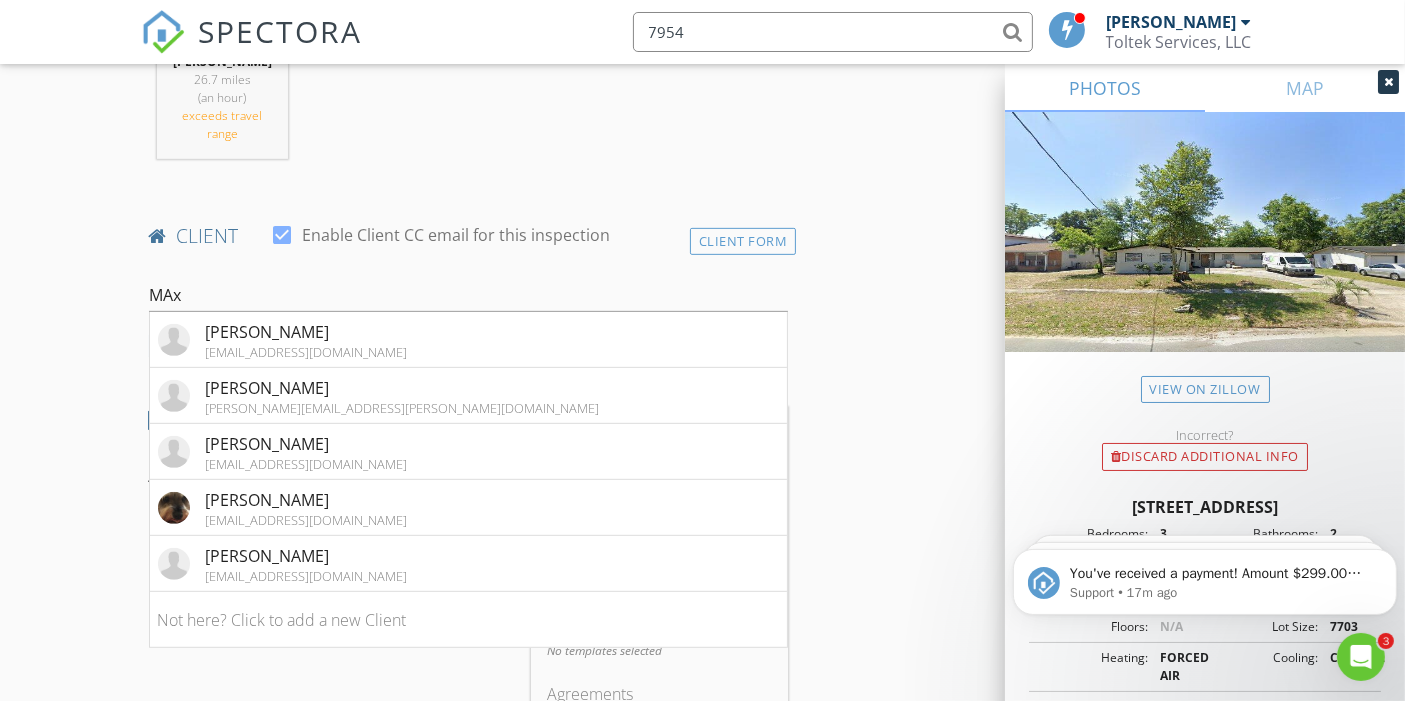 click on "Max Santos" at bounding box center [307, 556] 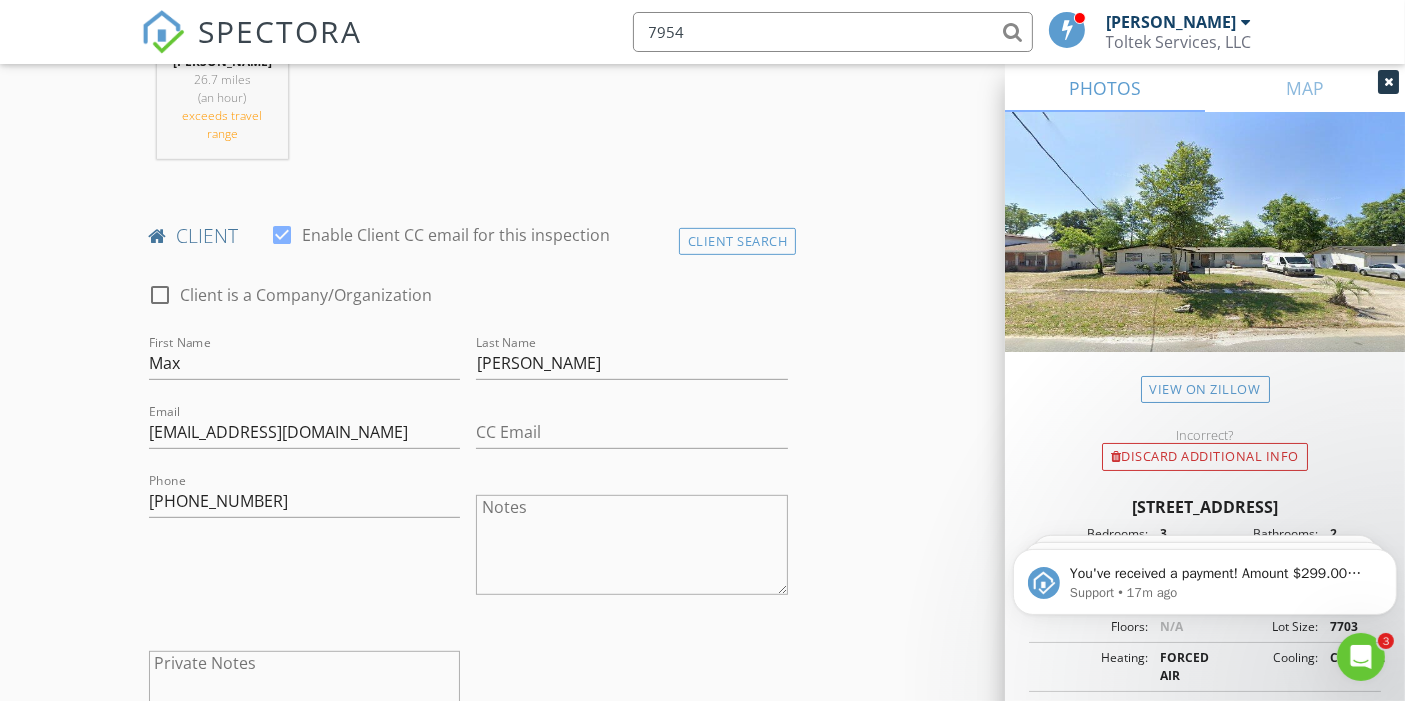 click on "INSPECTOR(S)
check_box   David Risha   PRIMARY   David Risha arrow_drop_down   check_box_outline_blank David Risha specifically requested
Date/Time
07/12/2025 9:00 AM
Location
Address Search       Address 7954 Volvo St   Unit   City Jacksonville   State FL   Zip 32244   County Duval     Square Feet 1814   Year Built 1965   Foundation arrow_drop_down     David Risha     26.7 miles     (an hour)     exceeds travel range
client
check_box Enable Client CC email for this inspection   Client Search     check_box_outline_blank Client is a Company/Organization     First Name Max   Last Name Santos   Email maxandrei99@yahoo.com   CC Email   Phone 772-388-7343           Notes   Private Notes
ADD ADDITIONAL client
SERVICES
check_box_outline_blank   Residential Inspection" at bounding box center [703, 1147] 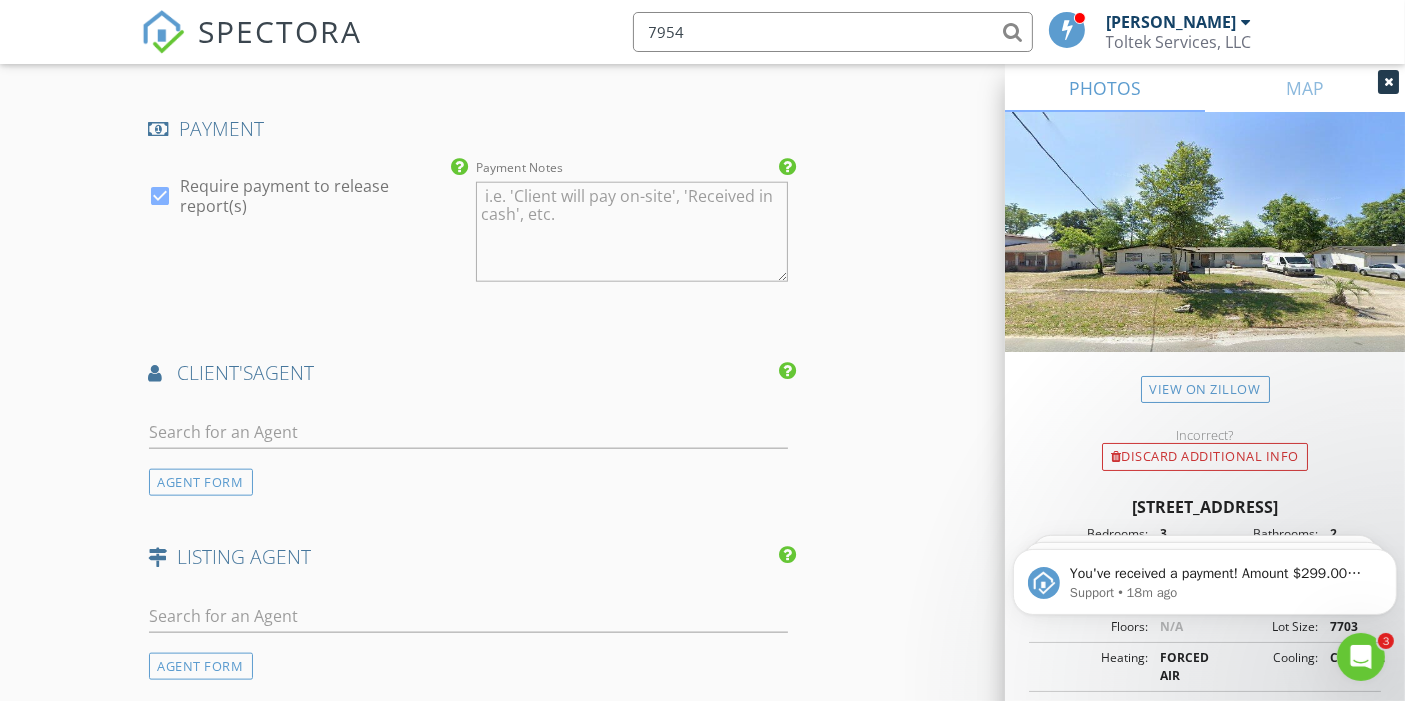 scroll, scrollTop: 2222, scrollLeft: 0, axis: vertical 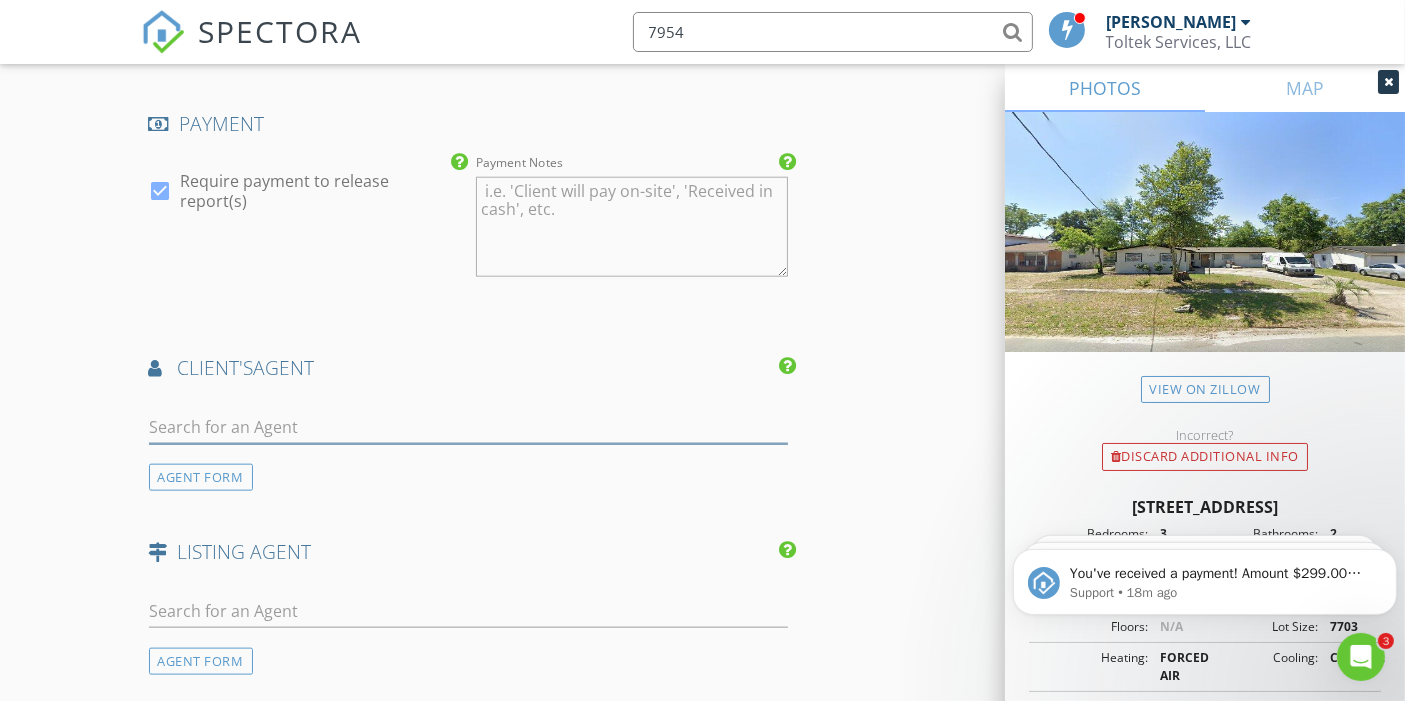 click at bounding box center (469, 427) 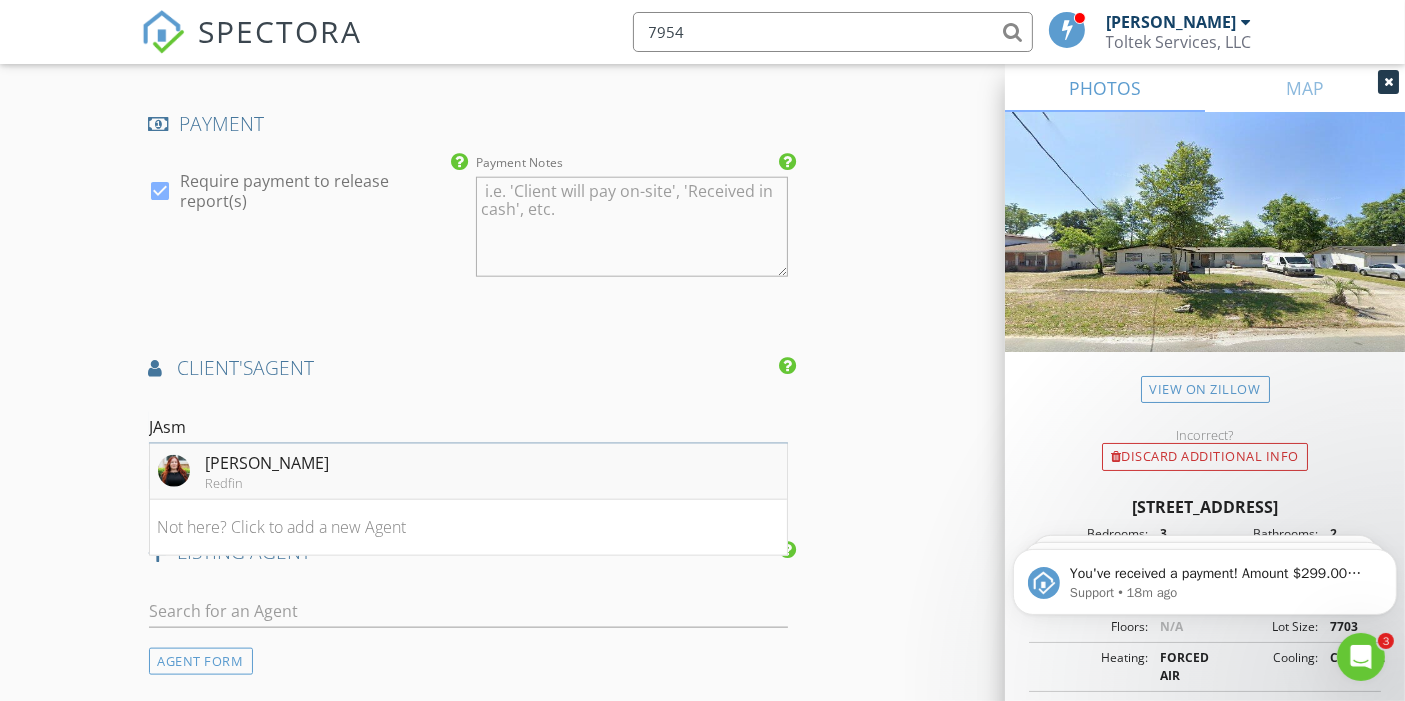 type on "JAsm" 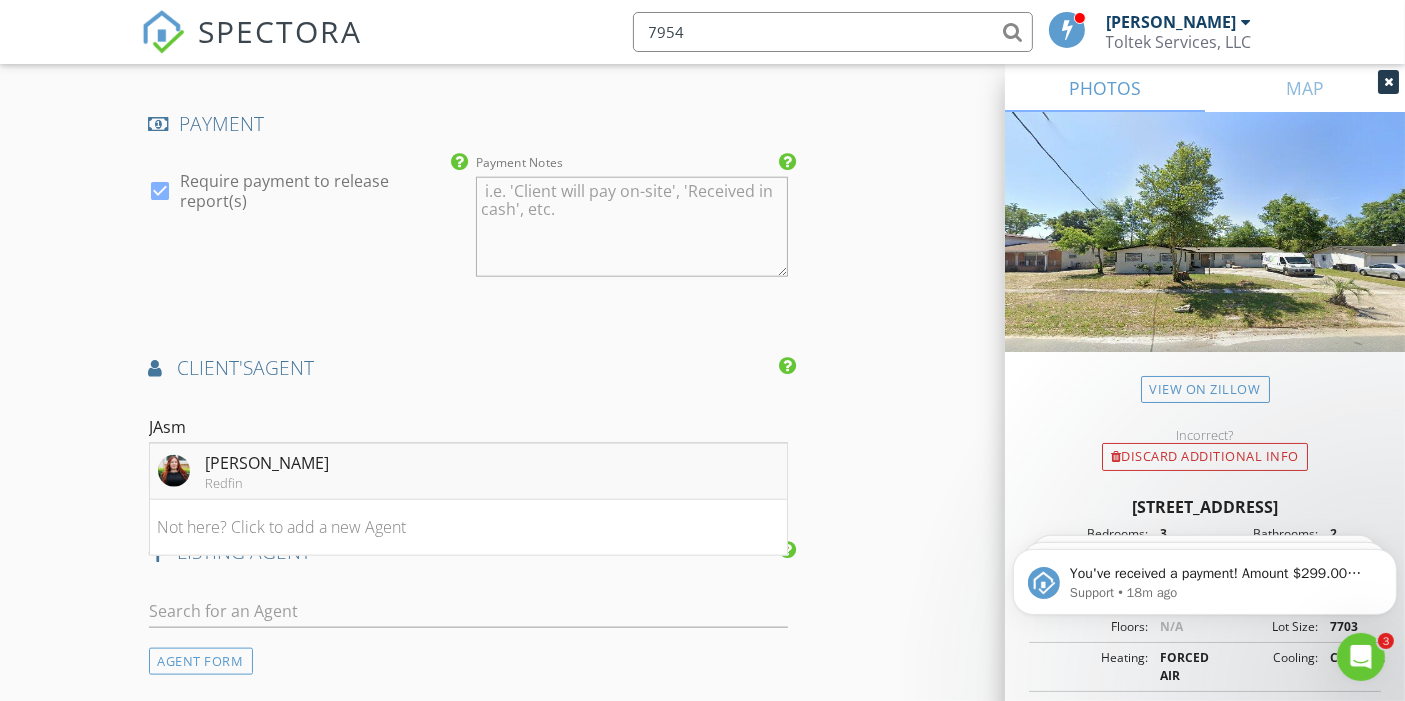 click on "Redfin" at bounding box center [268, 483] 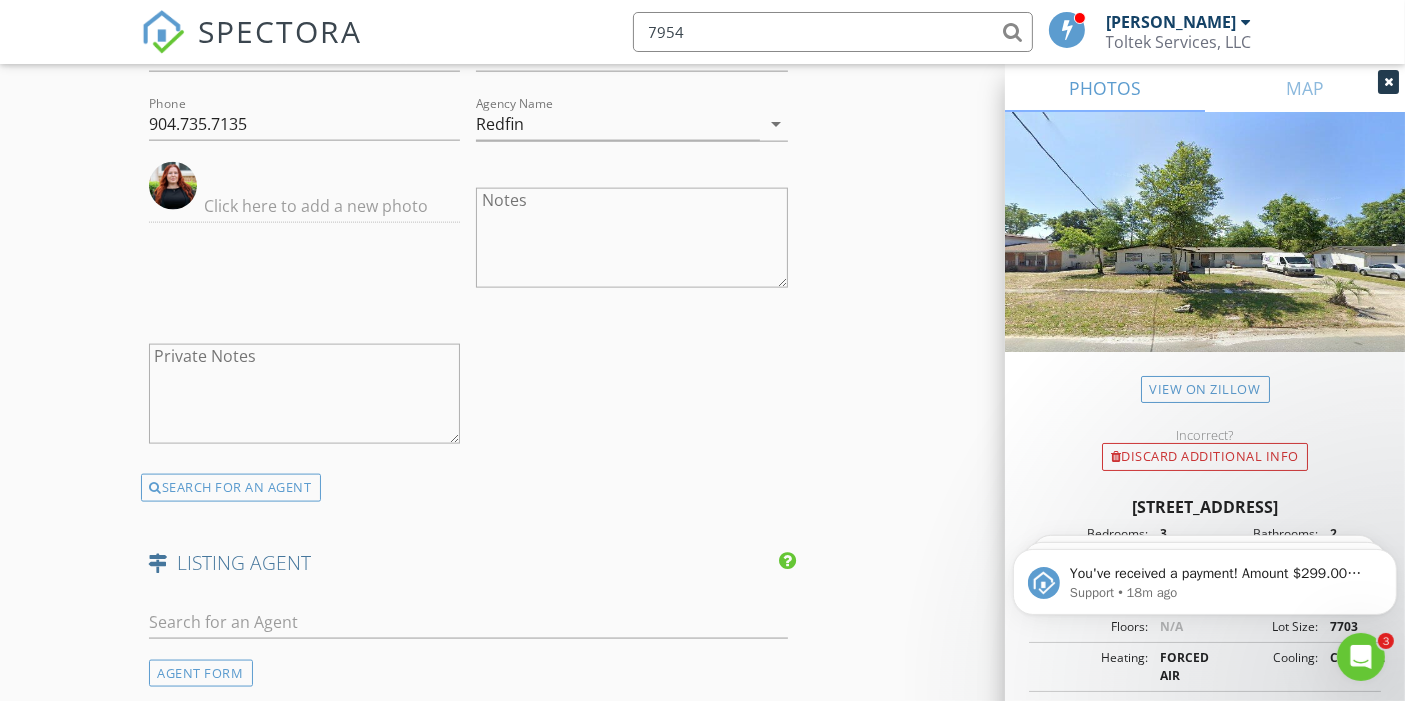 scroll, scrollTop: 2888, scrollLeft: 0, axis: vertical 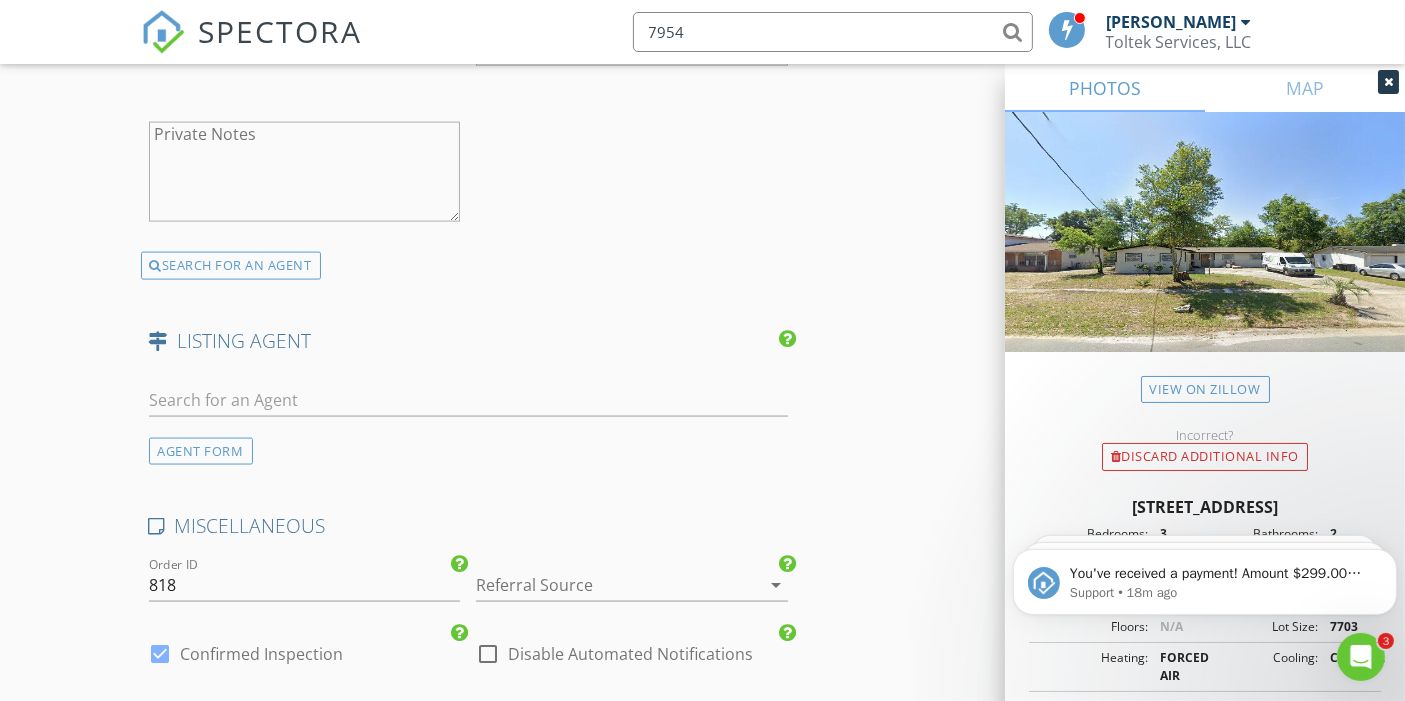 click at bounding box center (604, 585) 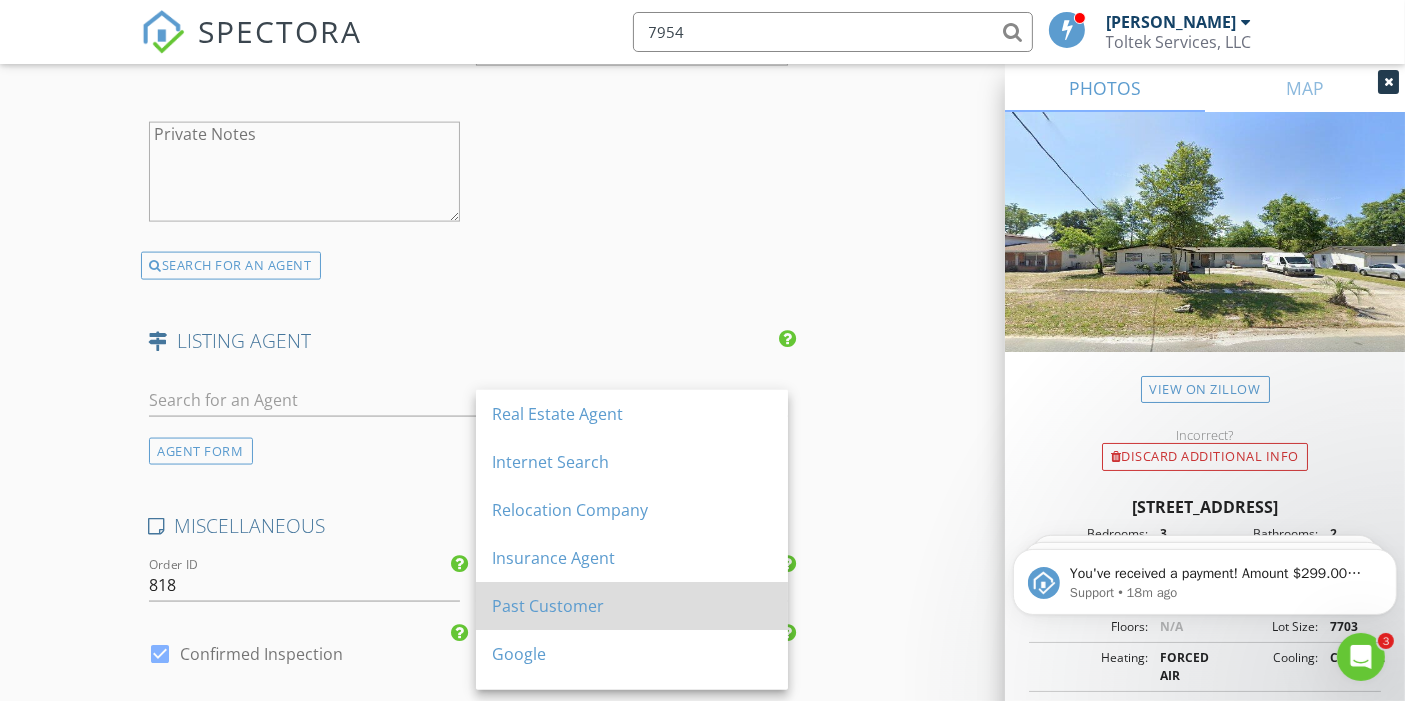 click on "Past Customer" at bounding box center (632, 606) 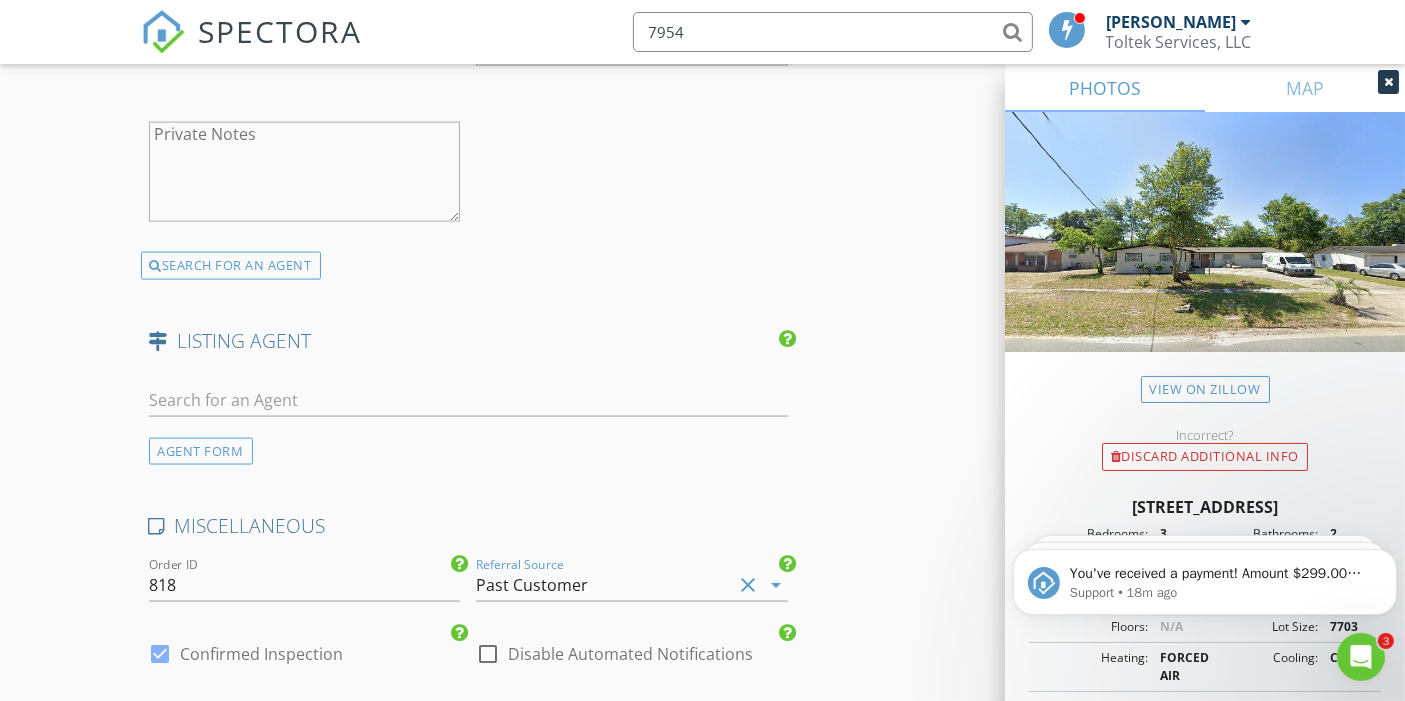 click on "INSPECTOR(S)
check_box   David Risha   PRIMARY   David Risha arrow_drop_down   check_box_outline_blank David Risha specifically requested
Date/Time
07/12/2025 9:00 AM
Location
Address Search       Address 7954 Volvo St   Unit   City Jacksonville   State FL   Zip 32244   County Duval     Square Feet 1814   Year Built 1965   Foundation arrow_drop_down     David Risha     26.7 miles     (an hour)     exceeds travel range
client
check_box Enable Client CC email for this inspection   Client Search     check_box_outline_blank Client is a Company/Organization     First Name Max   Last Name Santos   Email maxandrei99@yahoo.com   CC Email   Phone 772-388-7343           Notes   Private Notes
ADD ADDITIONAL client
SERVICES
check_box_outline_blank   Residential Inspection" at bounding box center (703, -625) 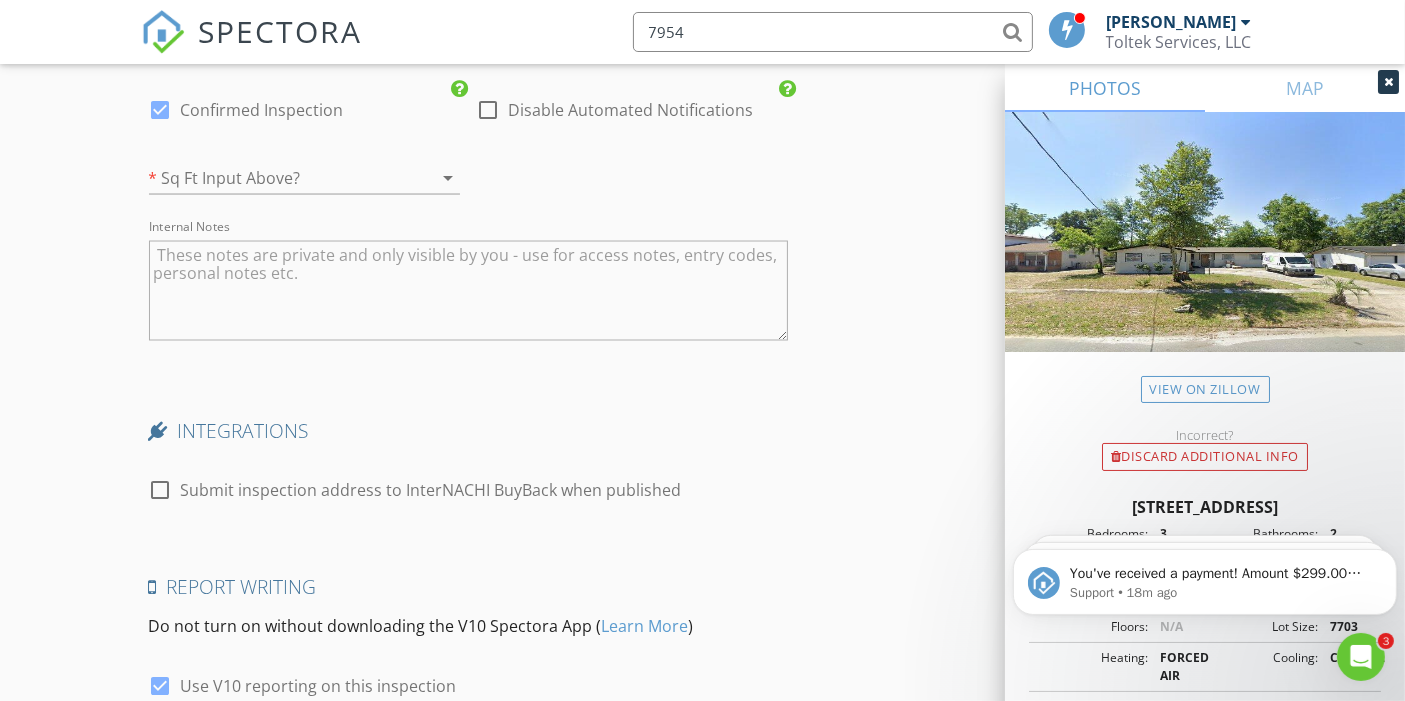 scroll, scrollTop: 3609, scrollLeft: 0, axis: vertical 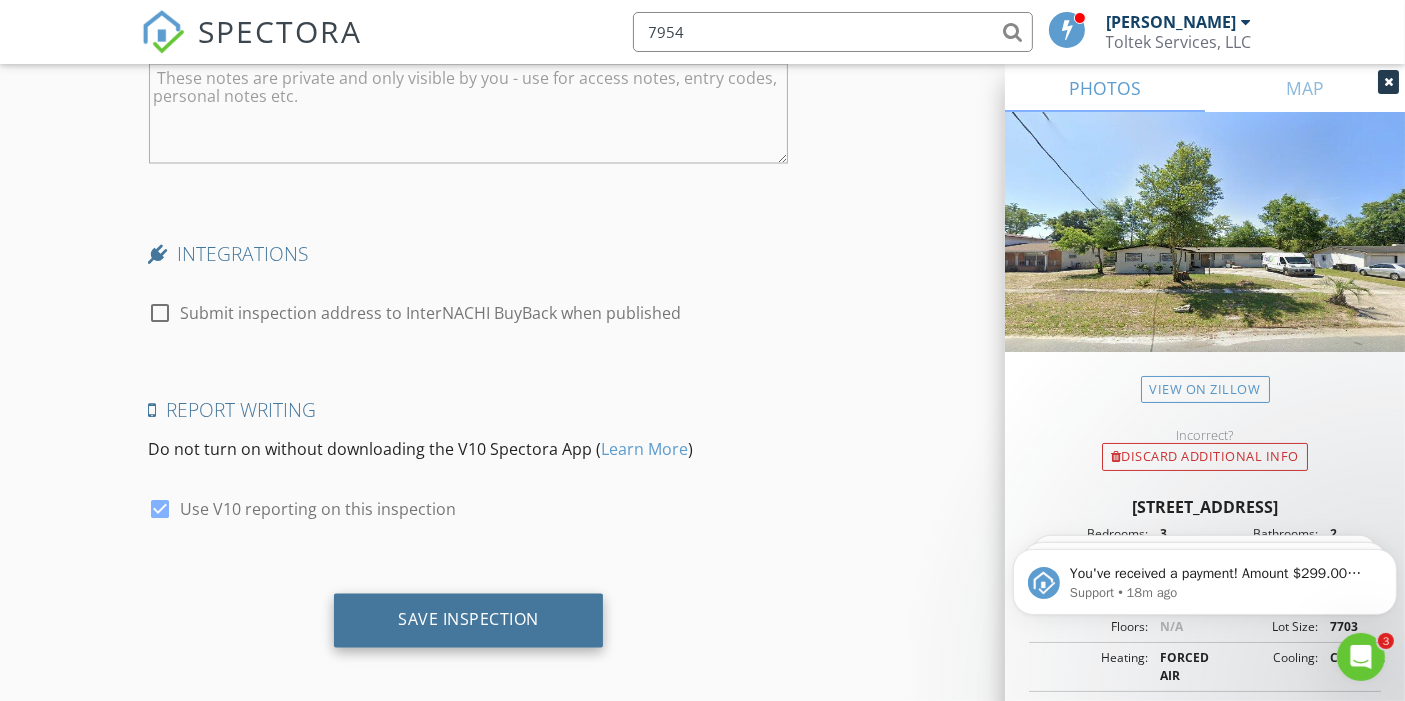 click on "Save Inspection" at bounding box center [468, 620] 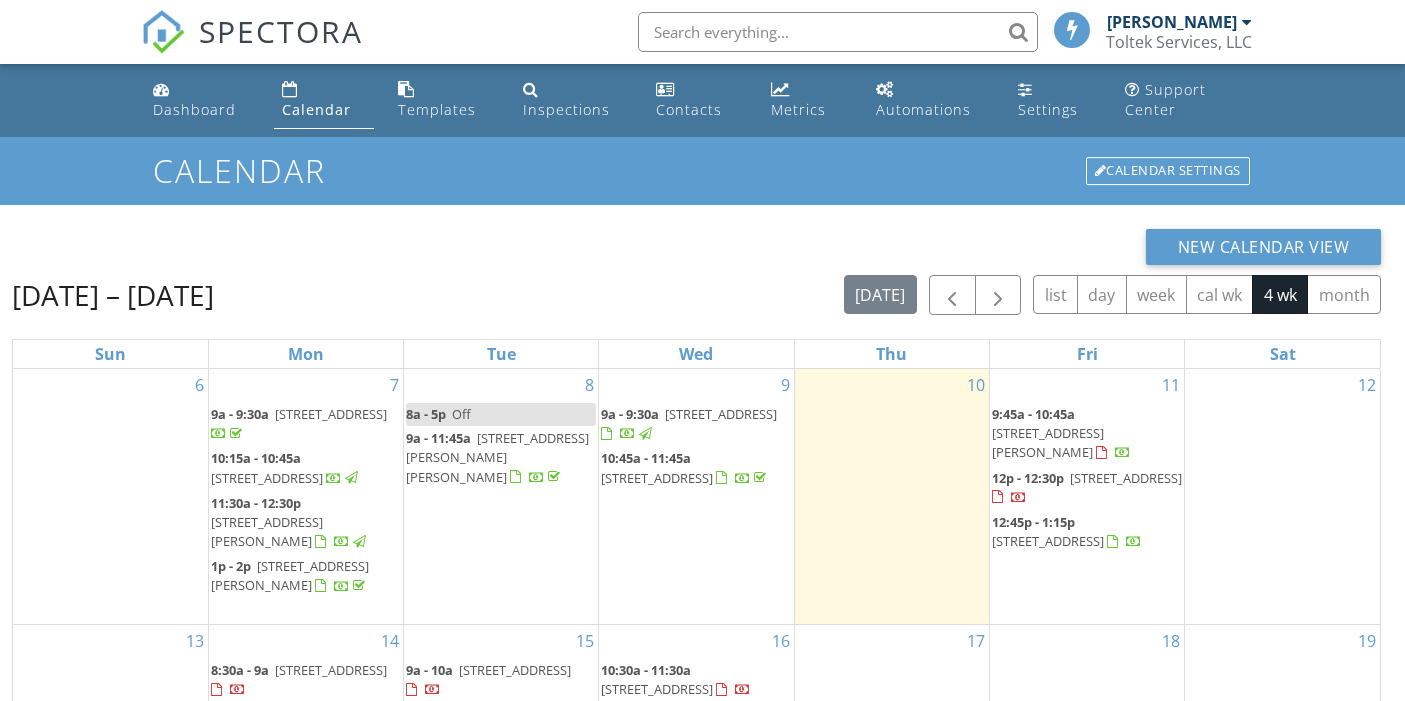 scroll, scrollTop: 0, scrollLeft: 0, axis: both 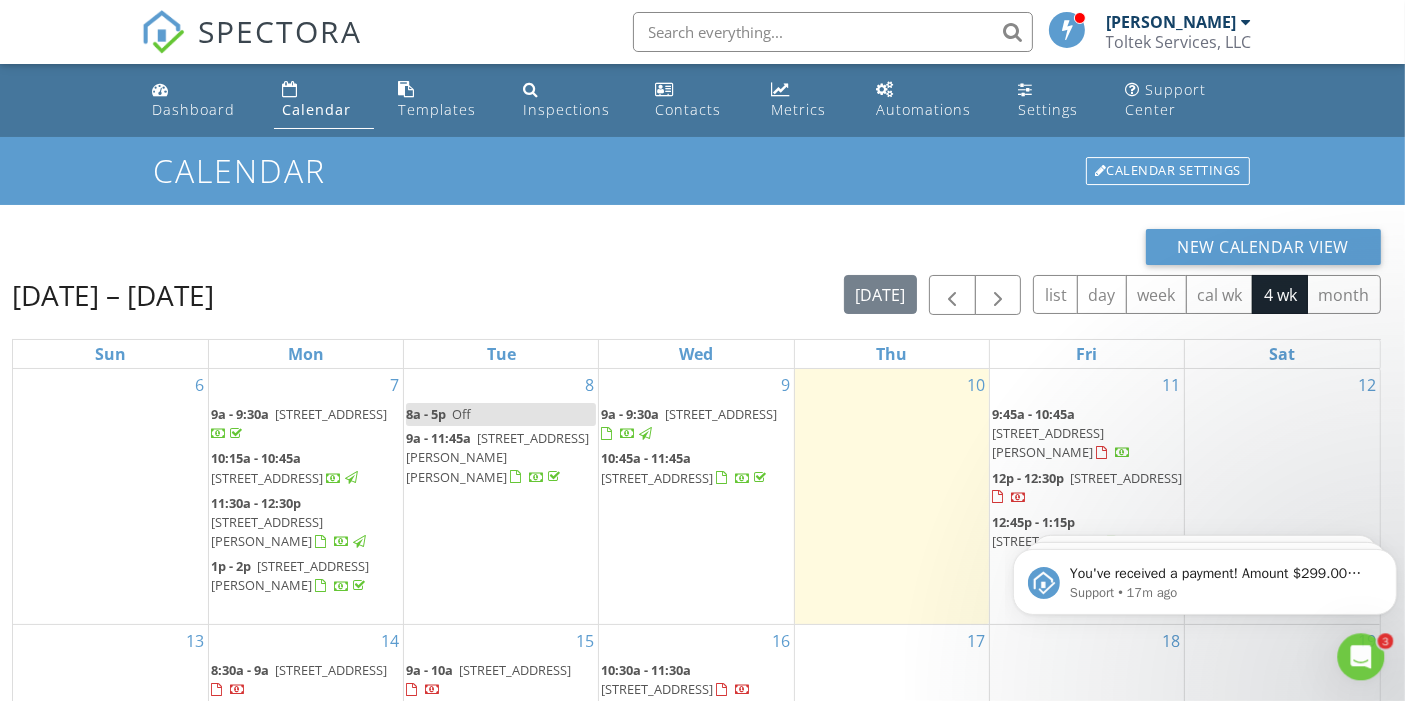 click at bounding box center (833, 32) 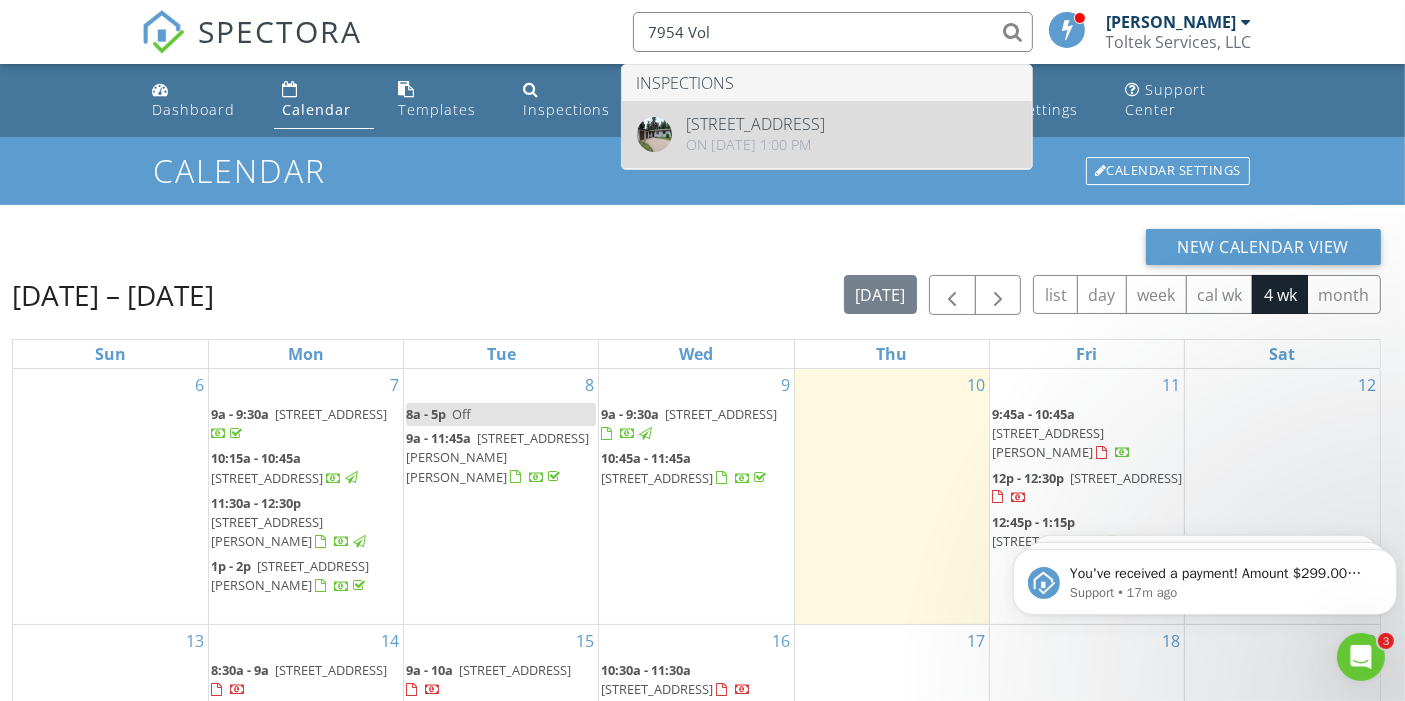 type on "7954 Vol" 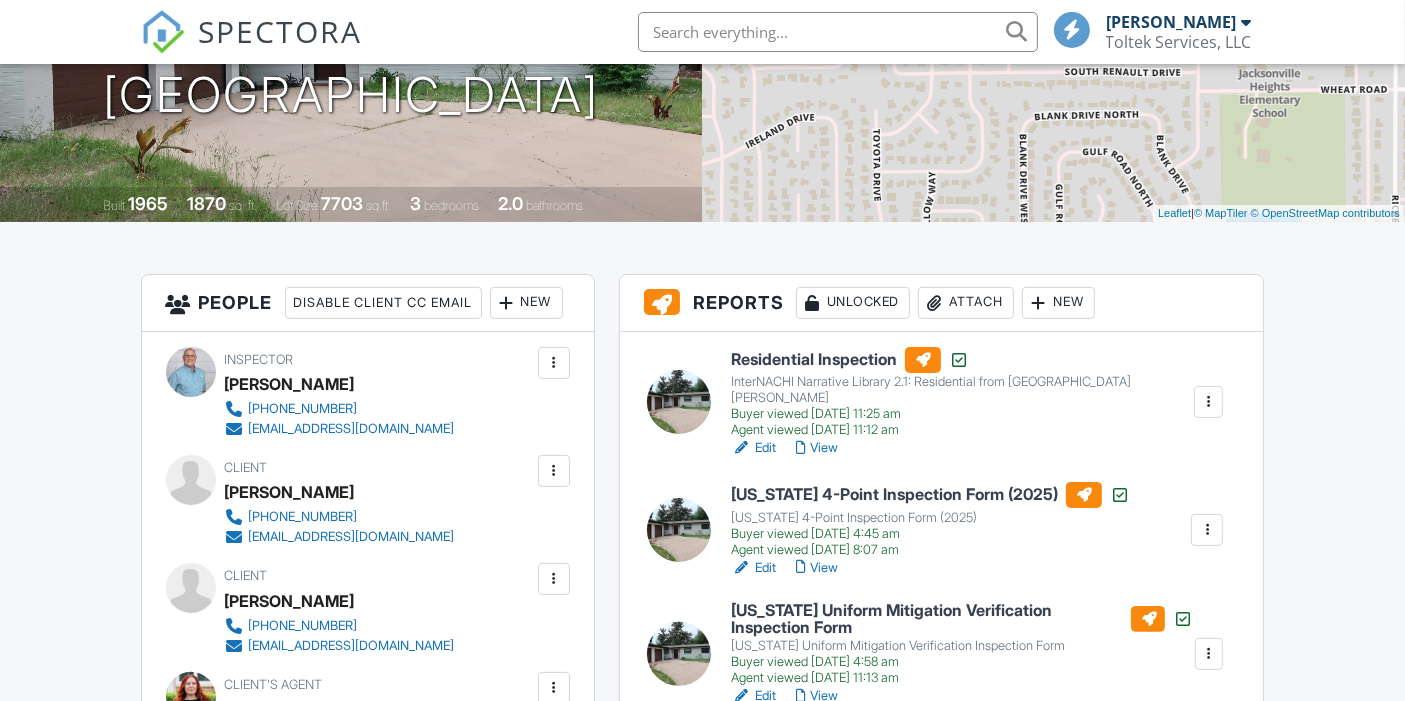 scroll, scrollTop: 333, scrollLeft: 0, axis: vertical 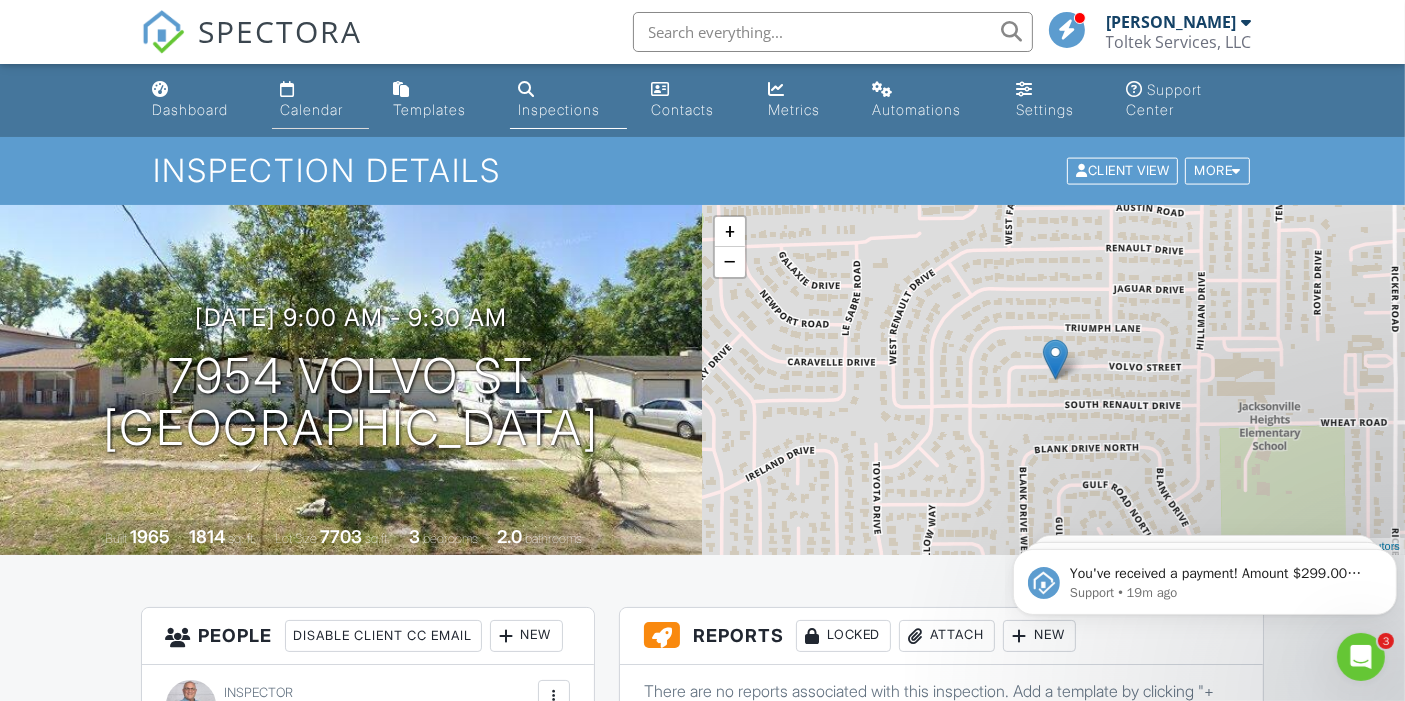 click on "Calendar" at bounding box center (320, 100) 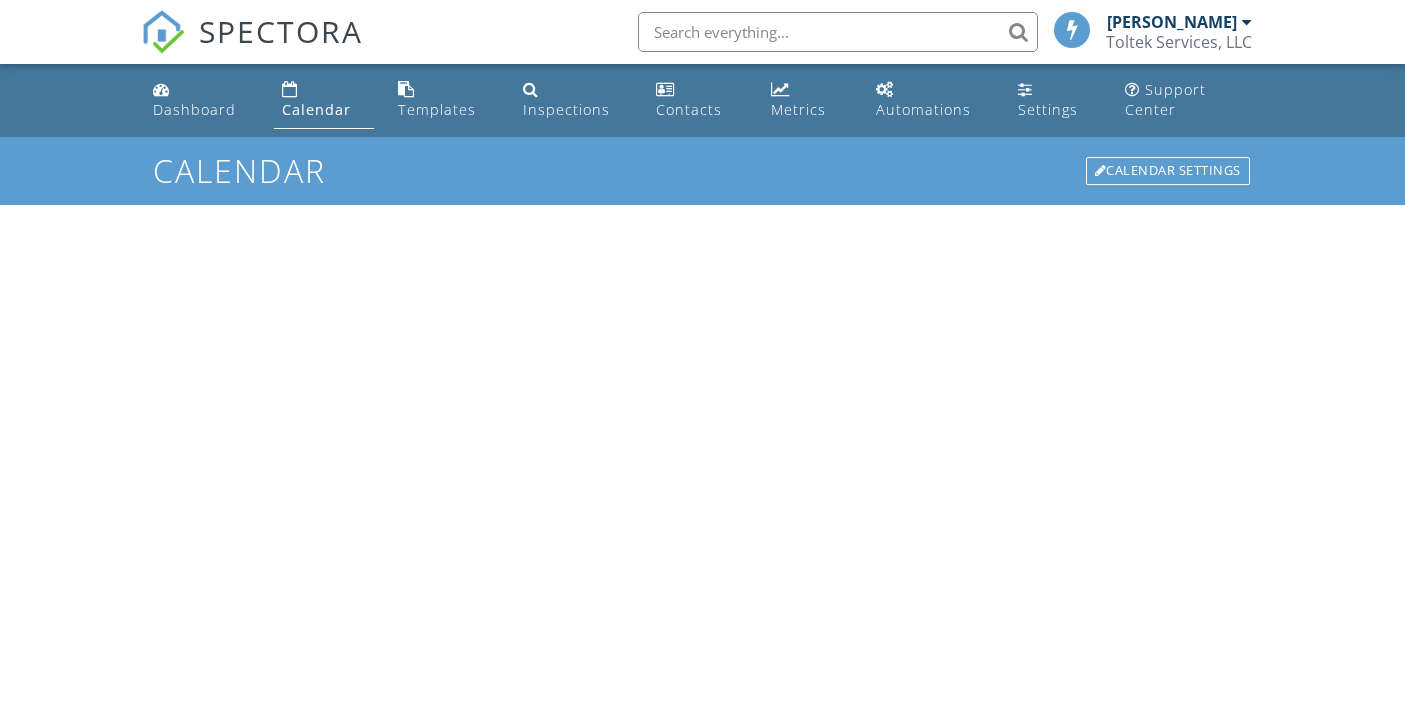 scroll, scrollTop: 0, scrollLeft: 0, axis: both 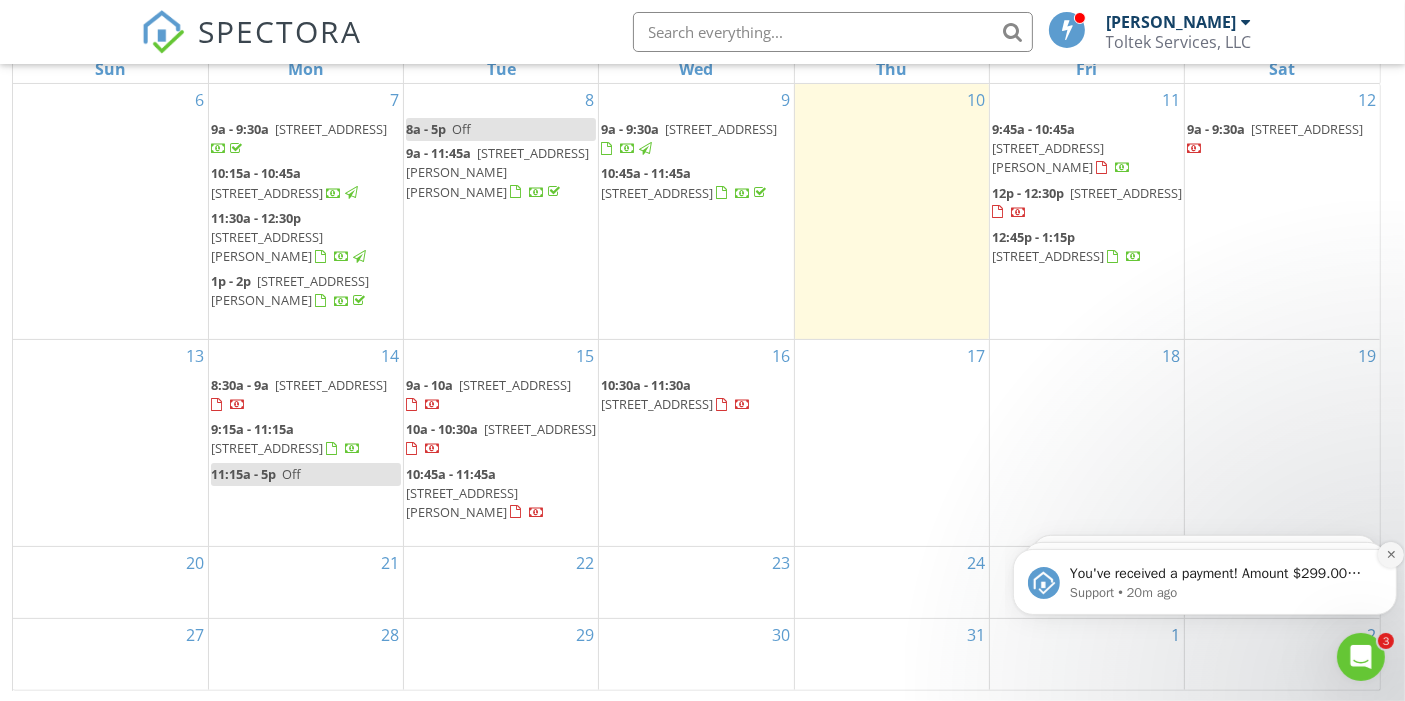 click 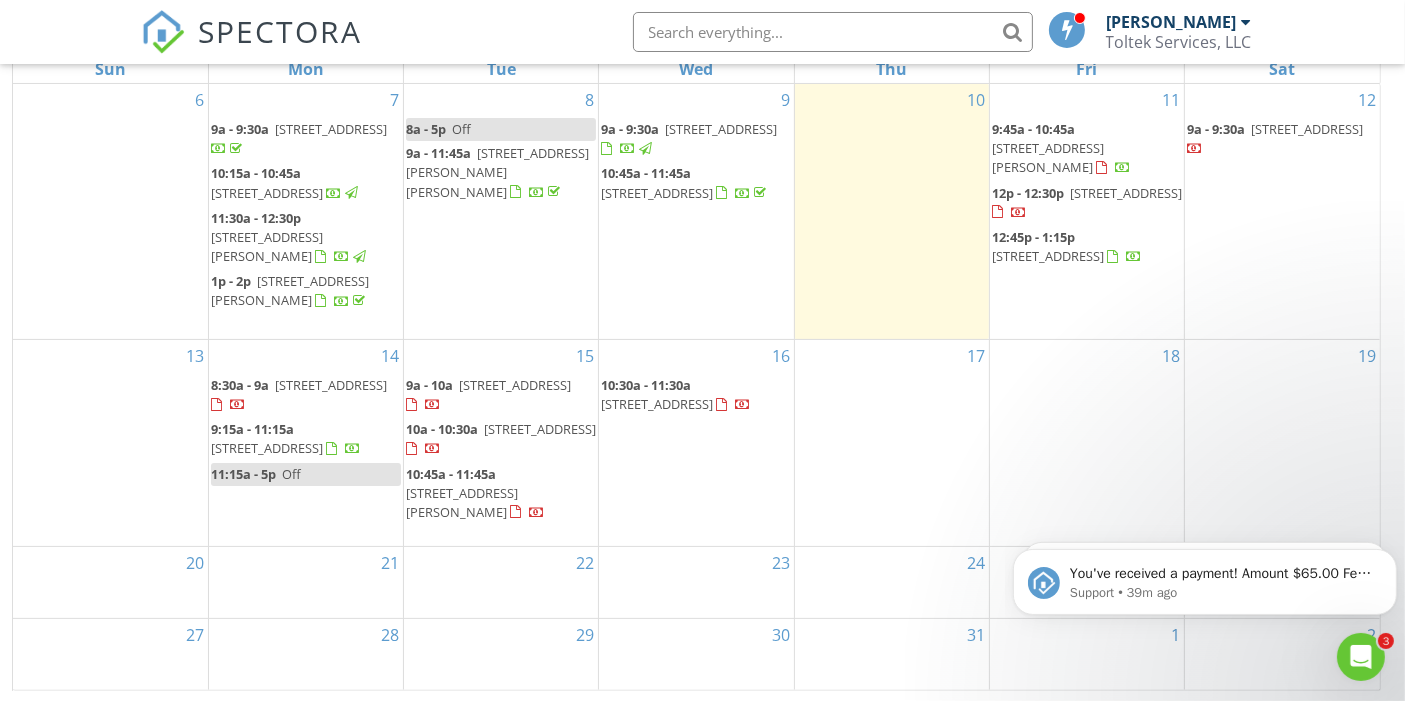 click 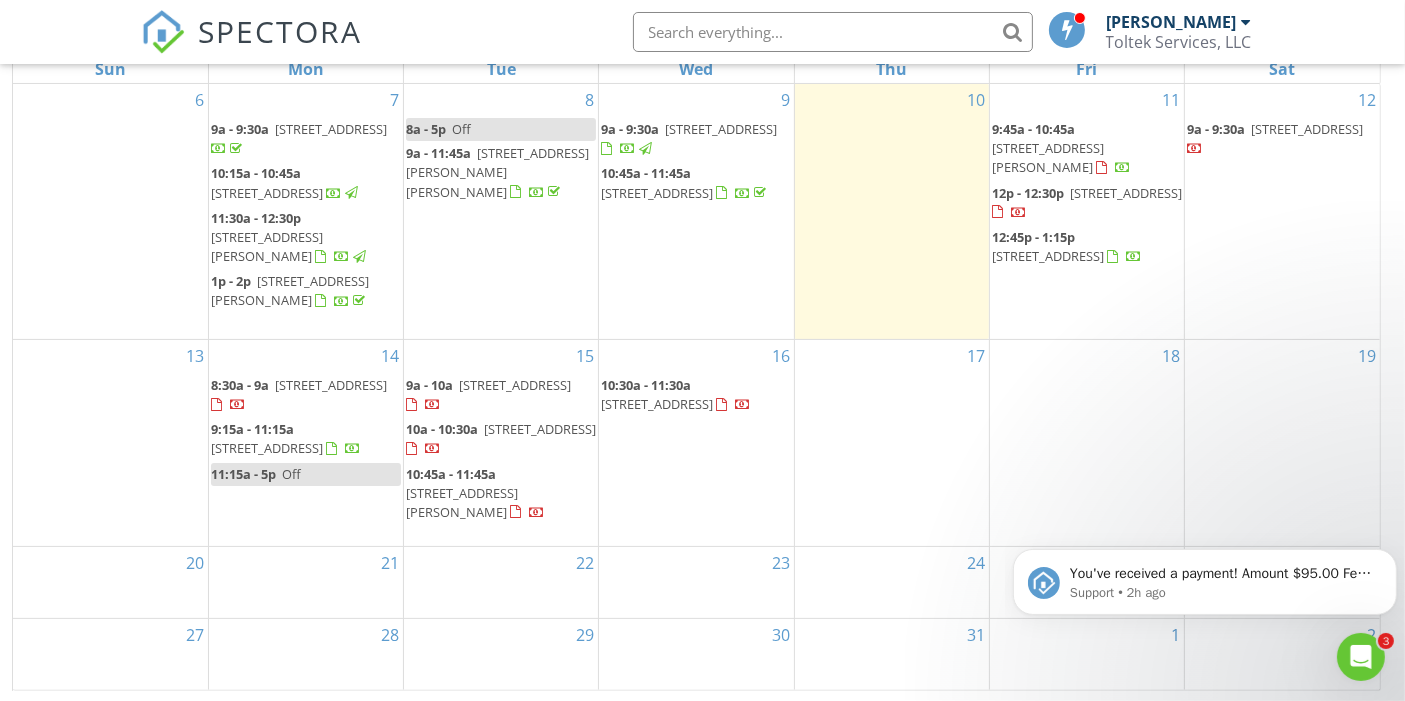 click 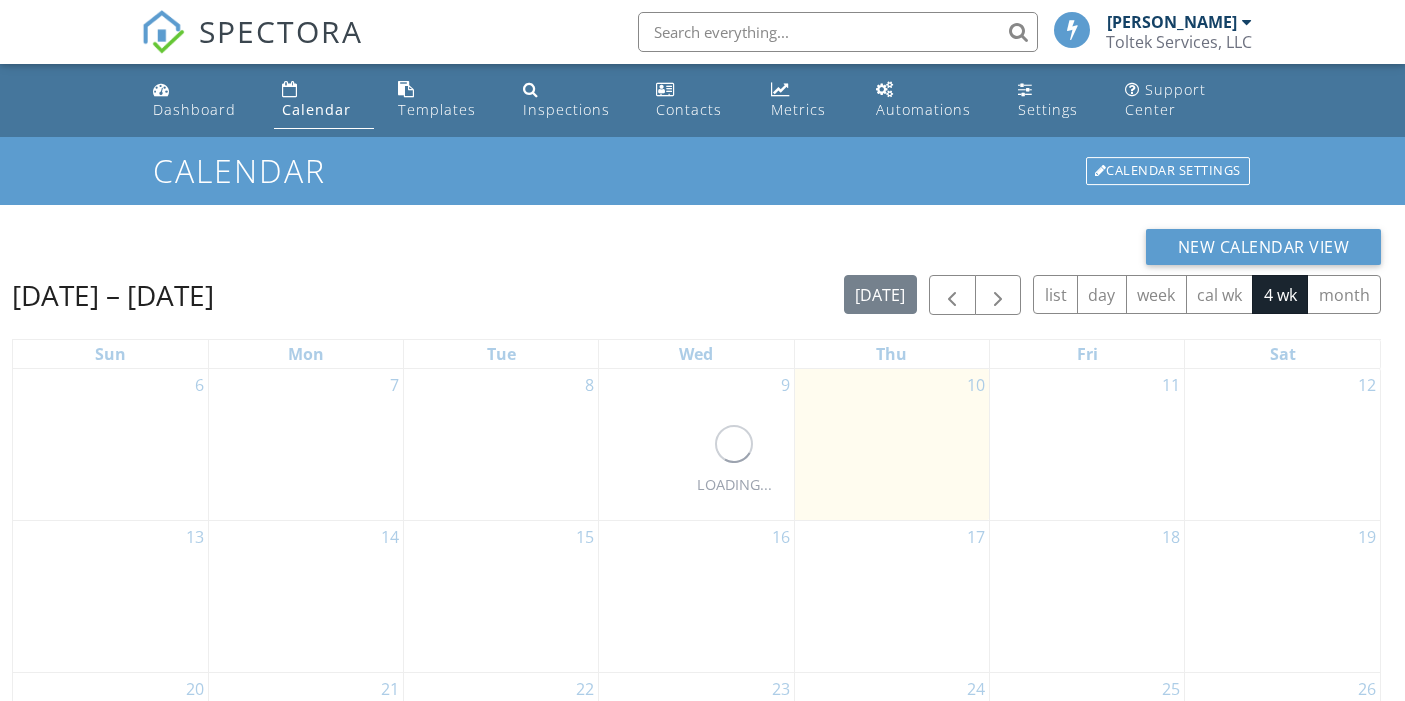 scroll, scrollTop: 285, scrollLeft: 0, axis: vertical 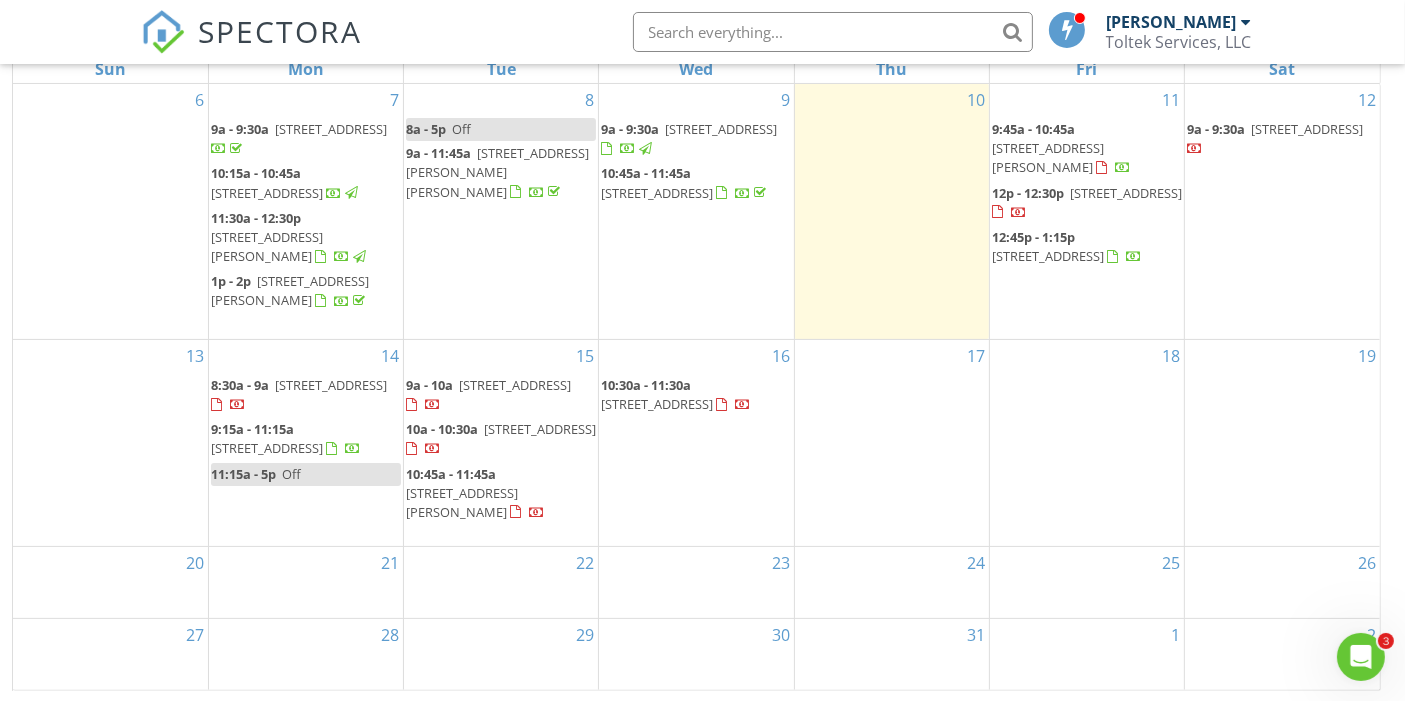click on "17" at bounding box center (892, 443) 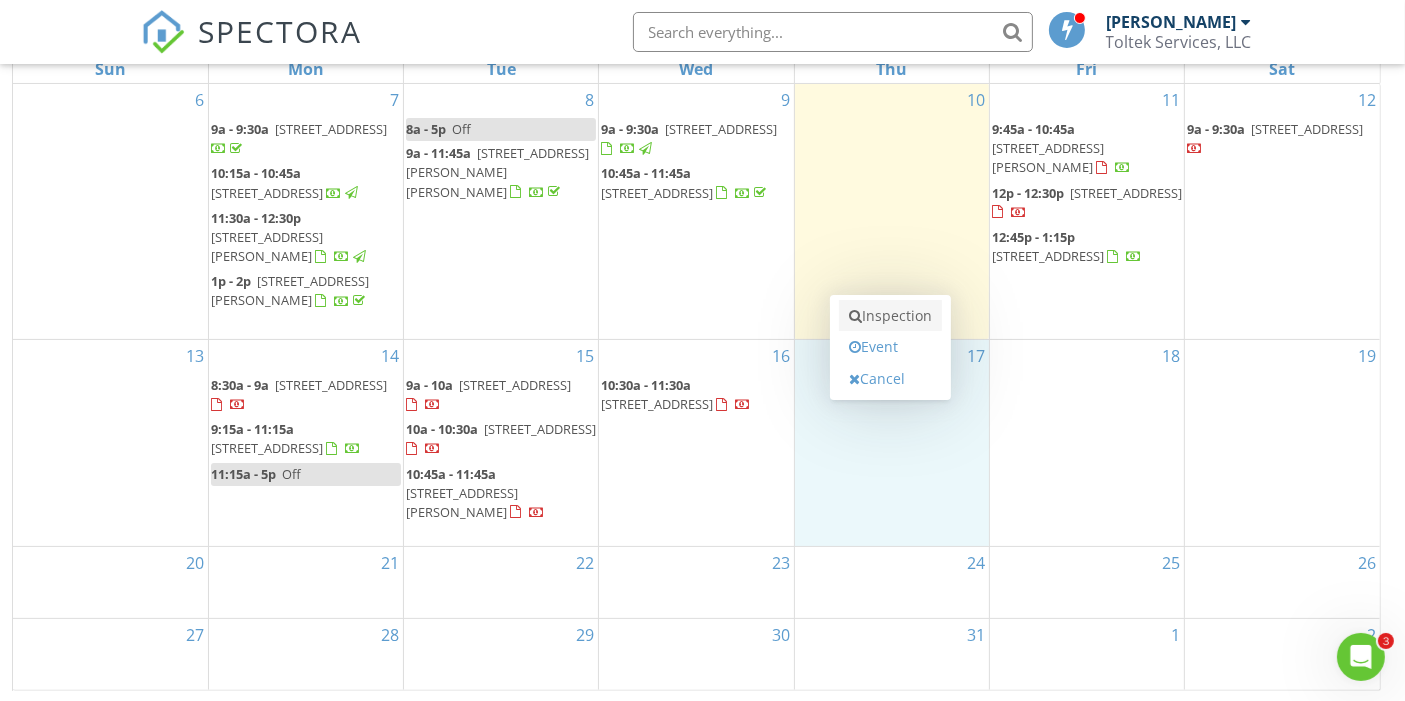 click on "Inspection" at bounding box center [890, 316] 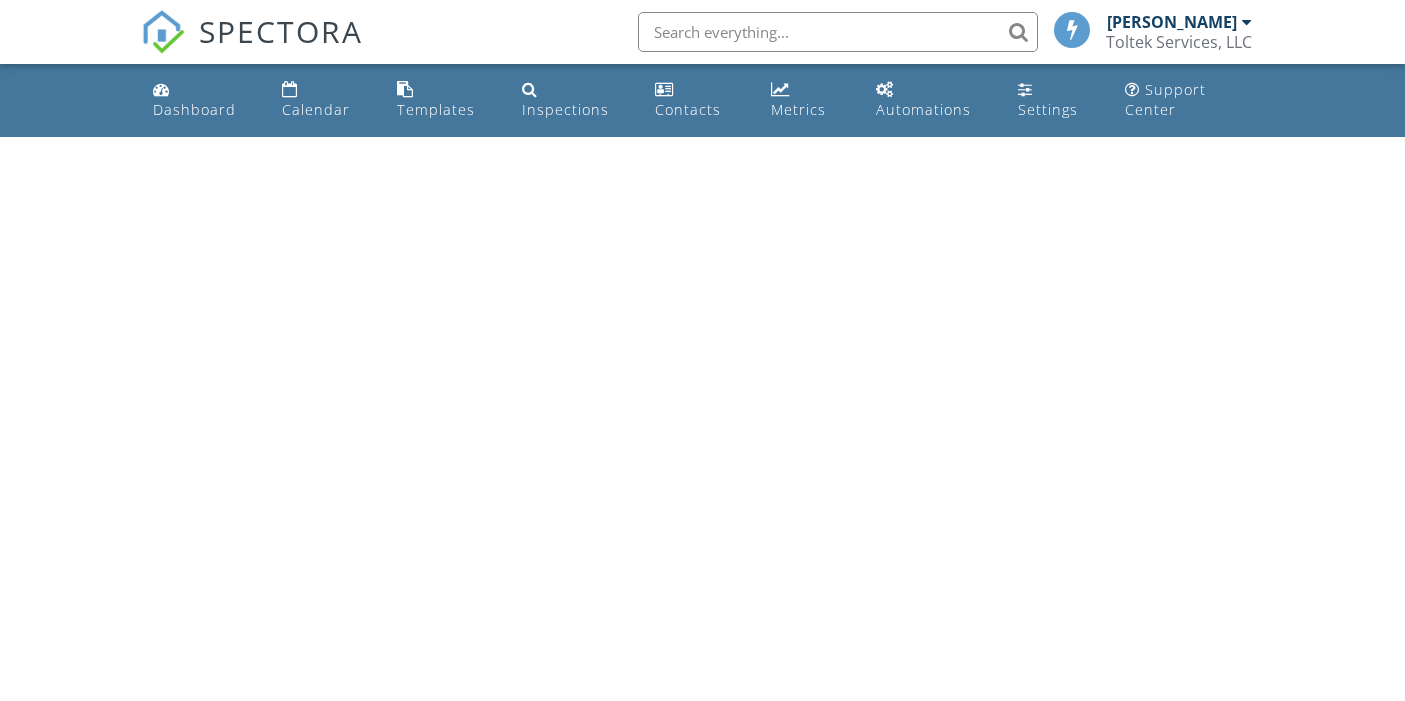 scroll, scrollTop: 0, scrollLeft: 0, axis: both 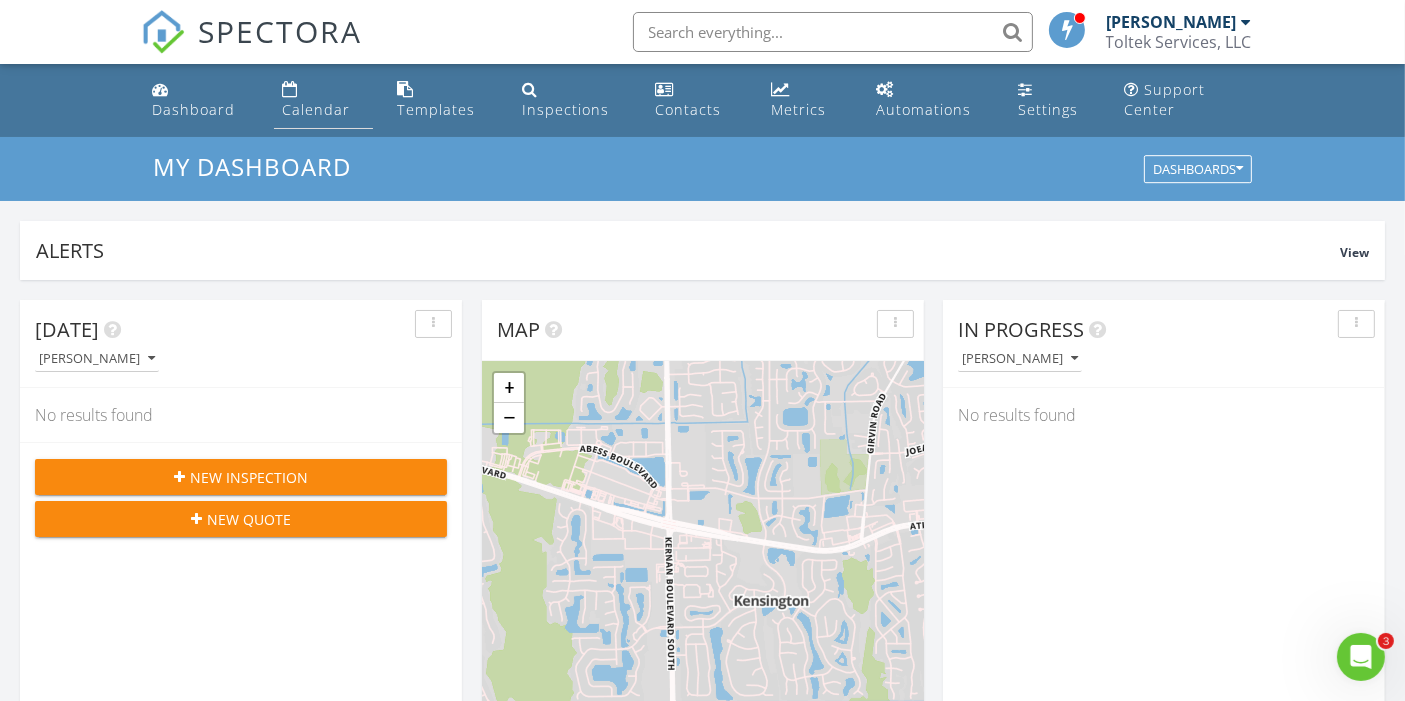 click on "Calendar" at bounding box center [316, 109] 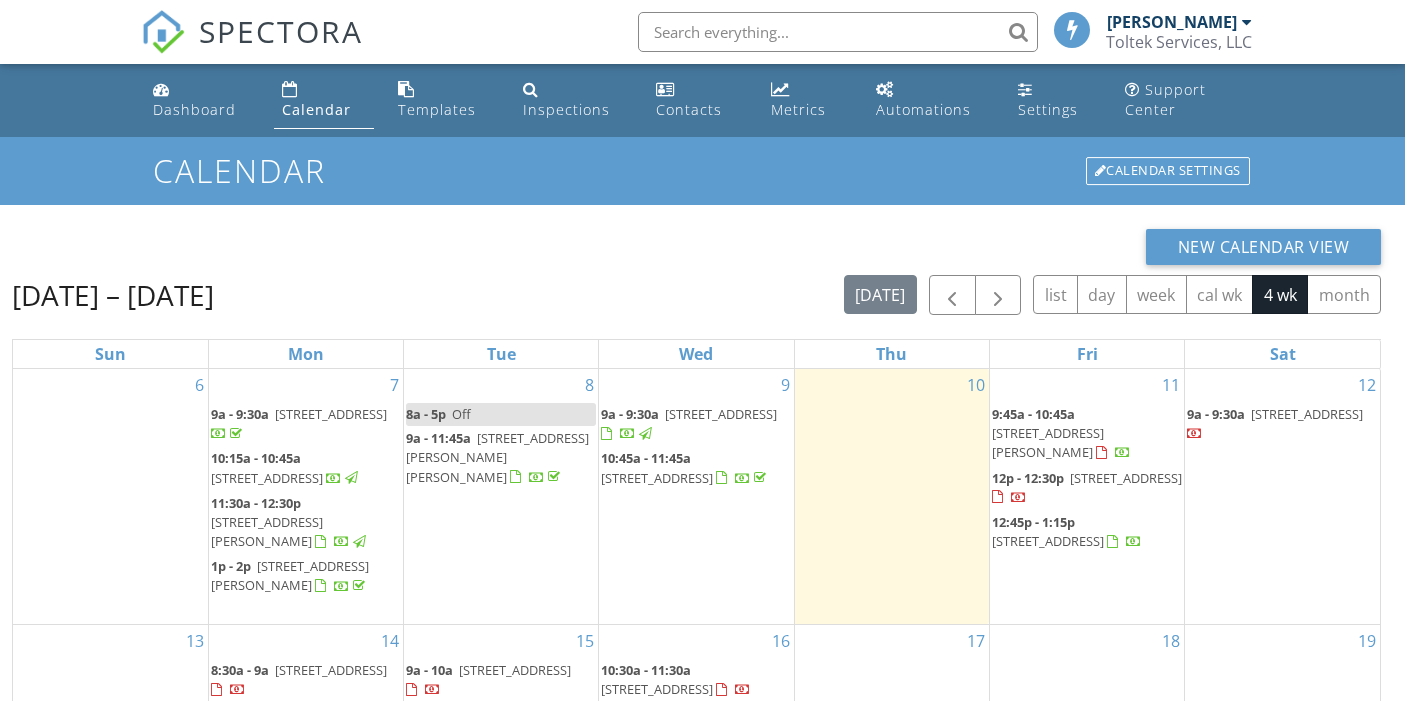 scroll, scrollTop: 0, scrollLeft: 0, axis: both 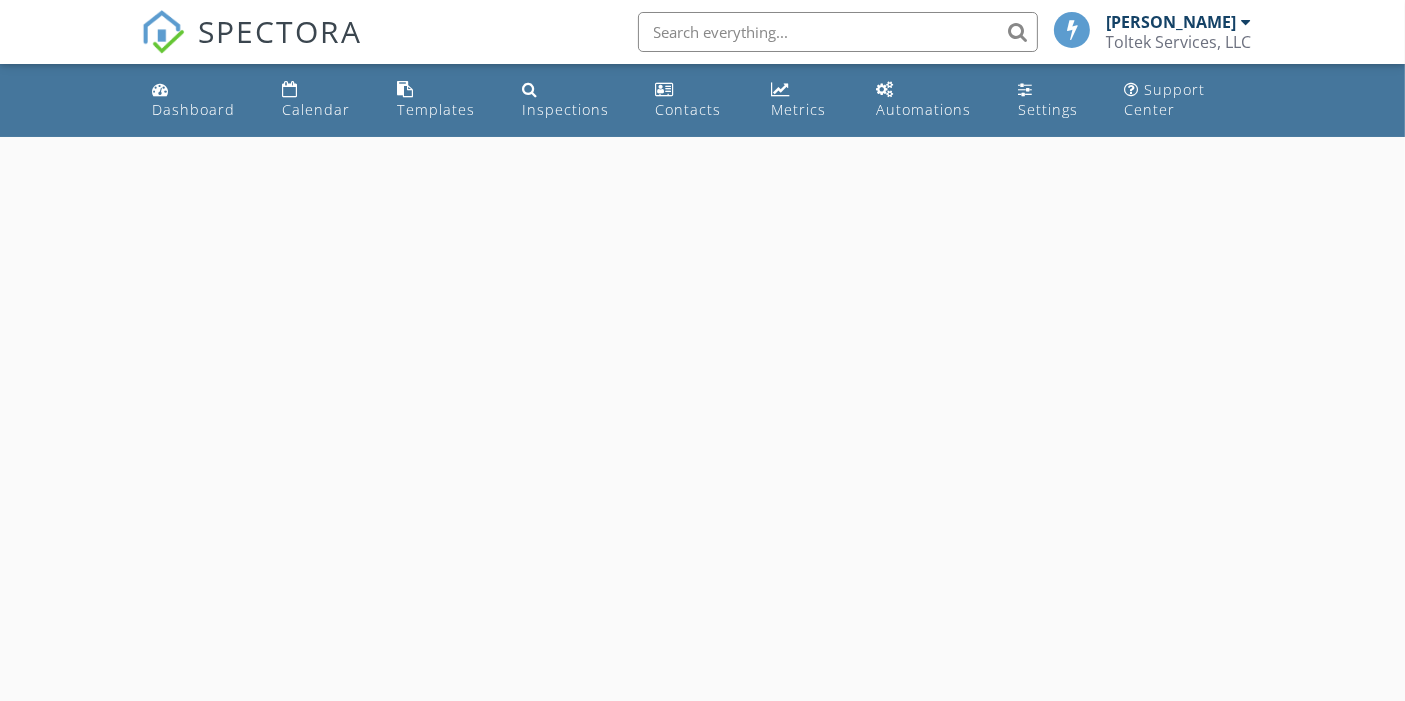 select on "6" 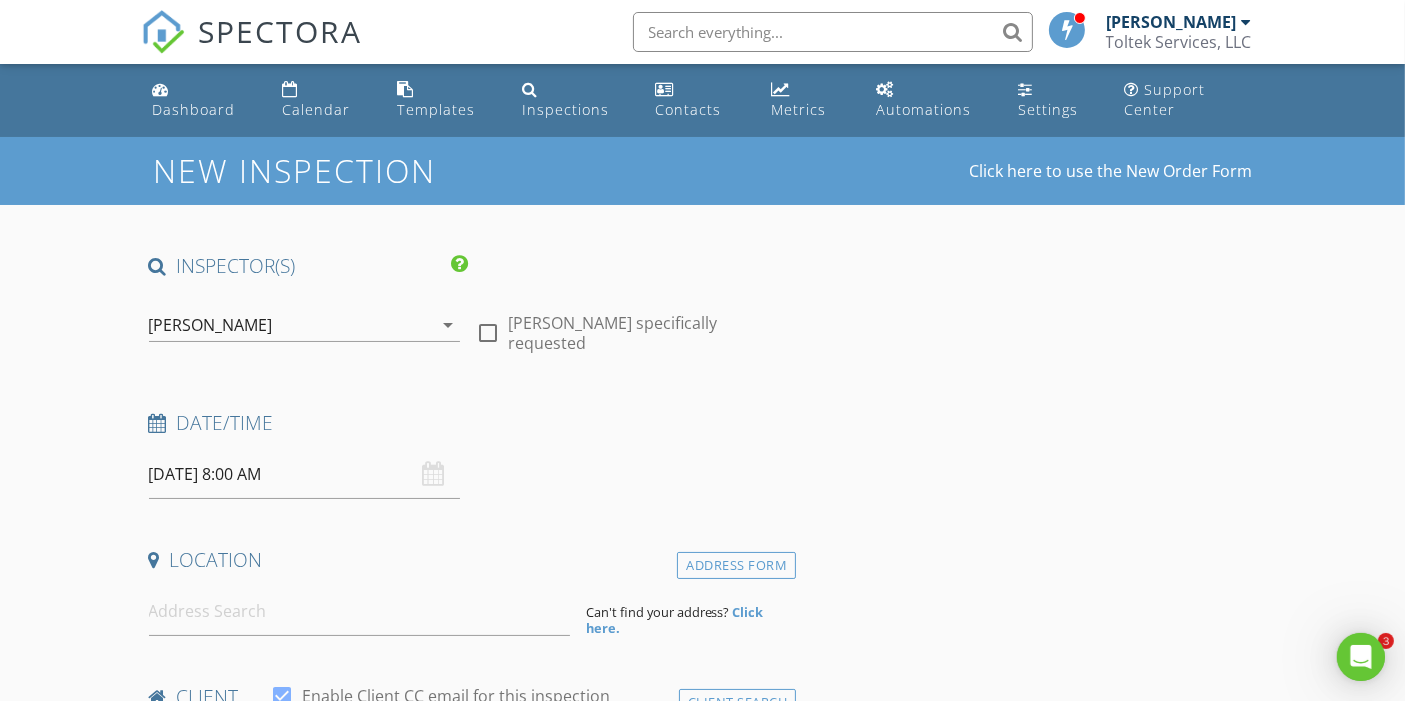scroll, scrollTop: 0, scrollLeft: 0, axis: both 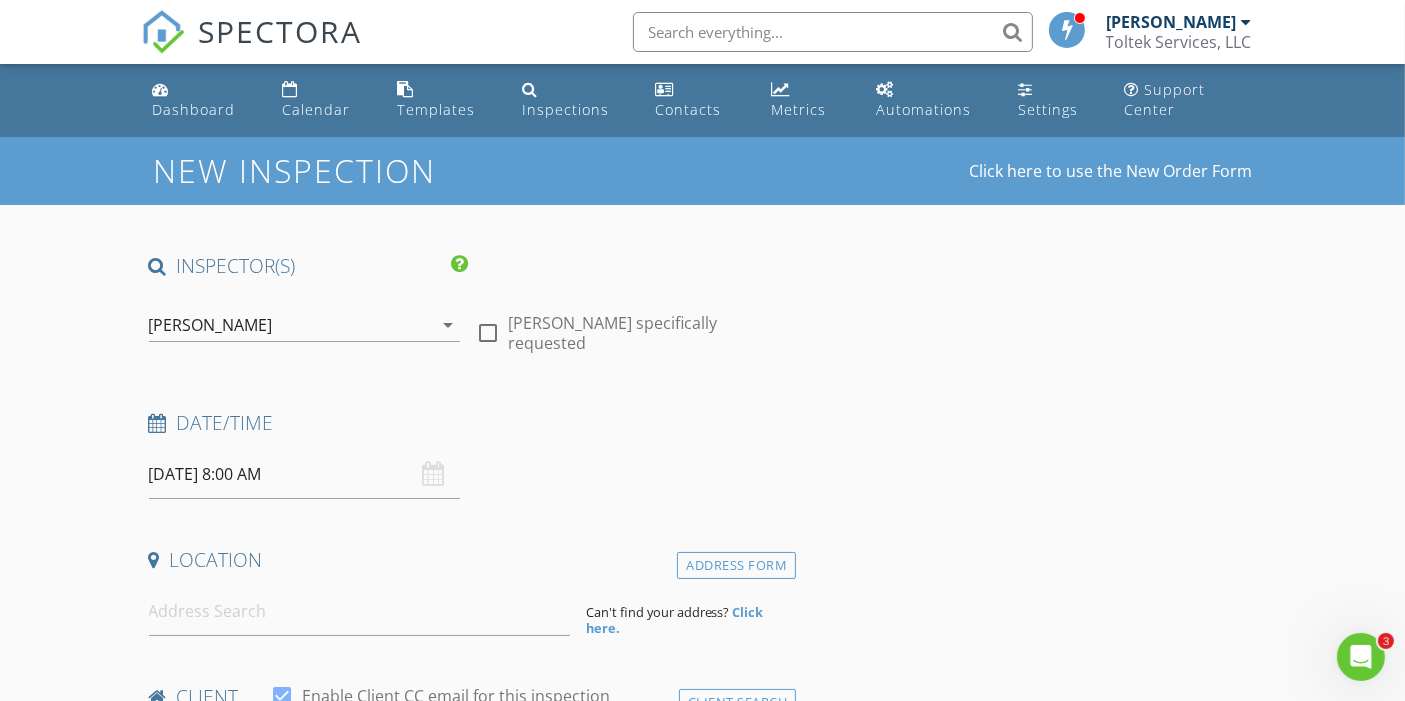 click on "07/17/2025 8:00 AM" at bounding box center [305, 474] 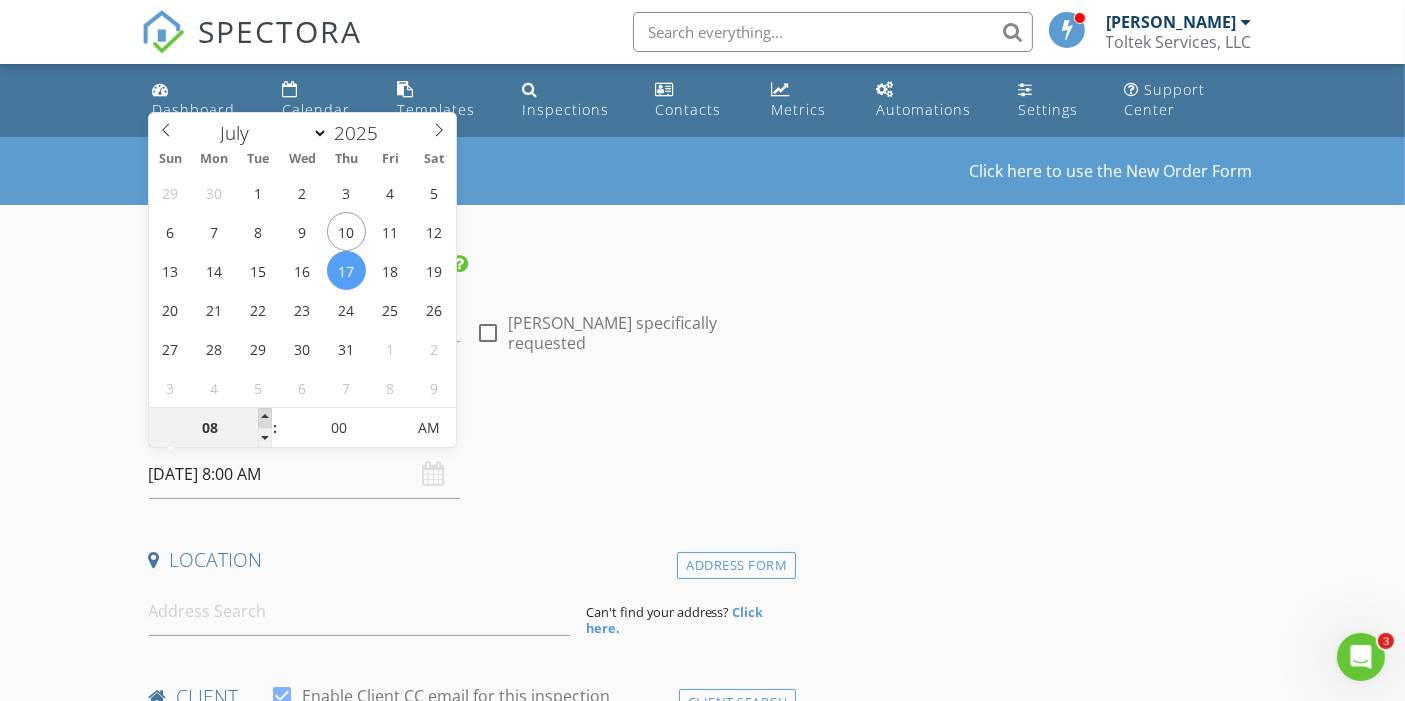 type on "09" 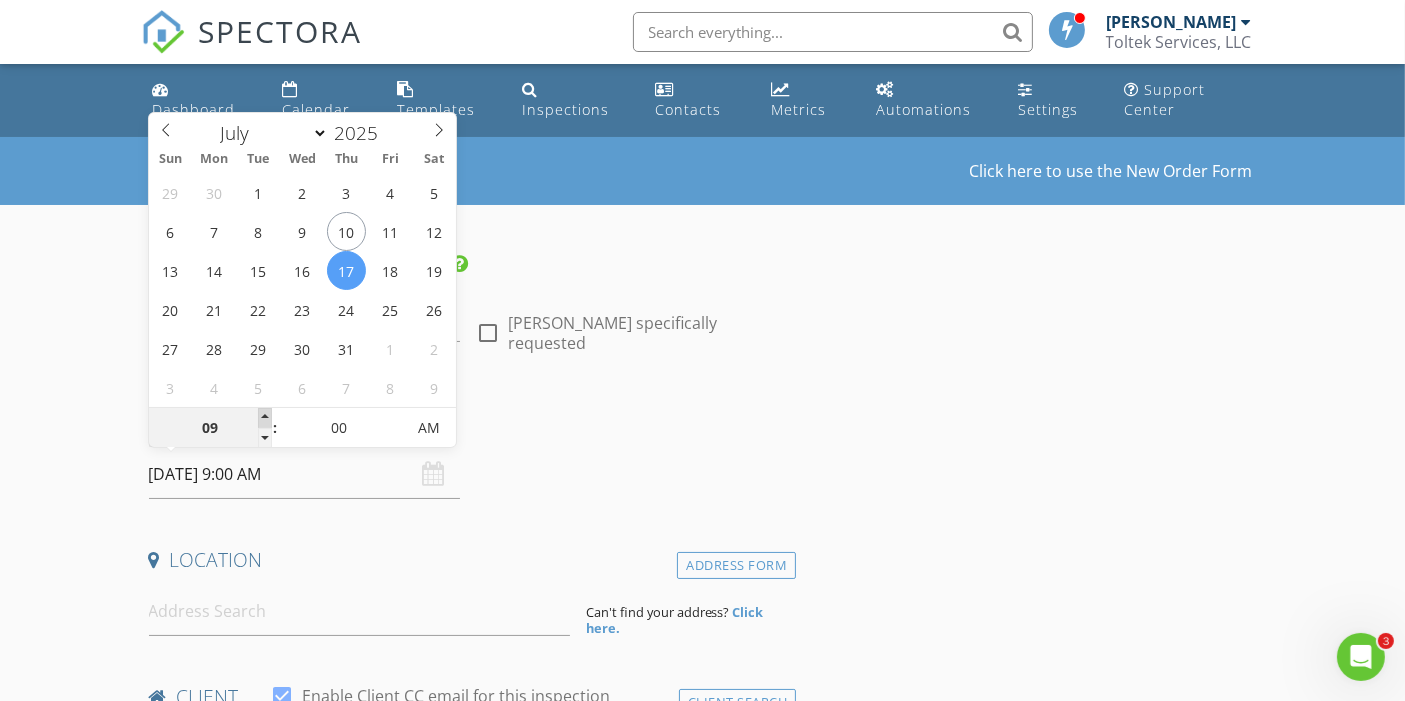 click at bounding box center (265, 418) 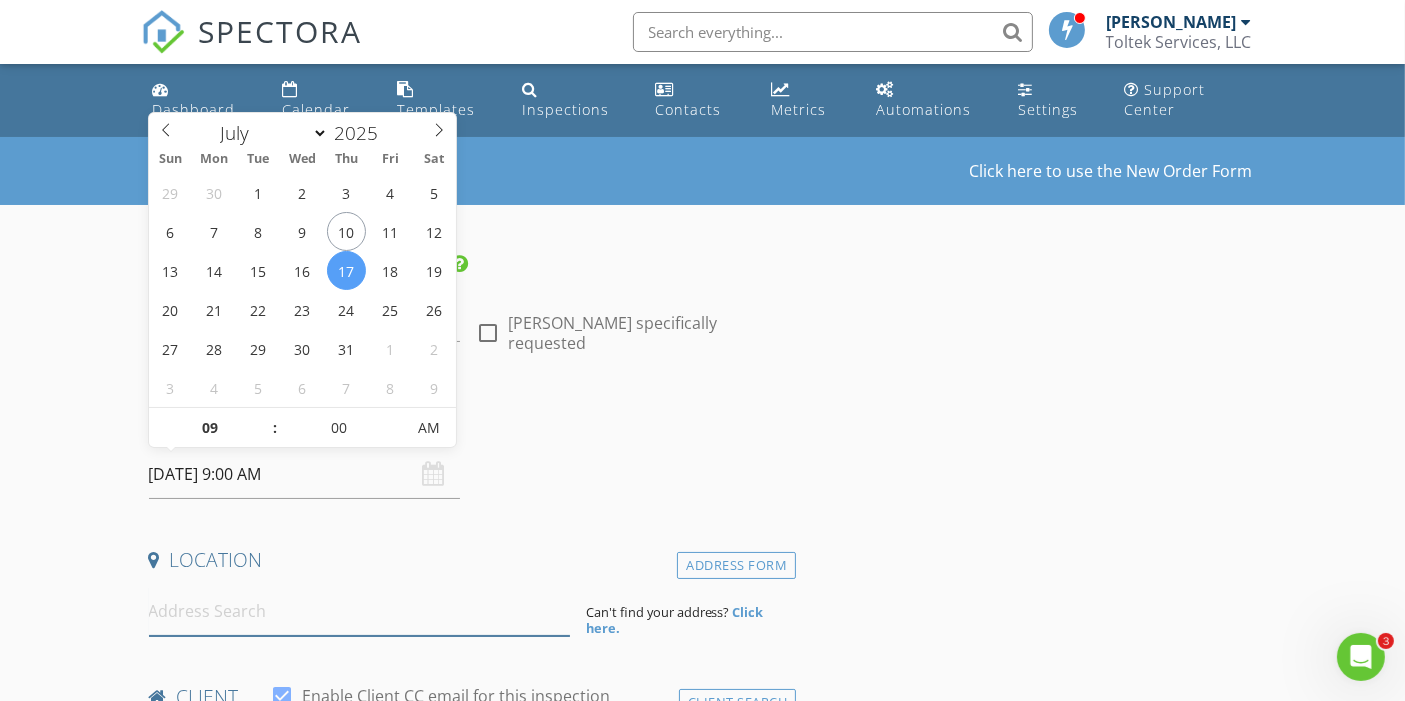 click at bounding box center [359, 611] 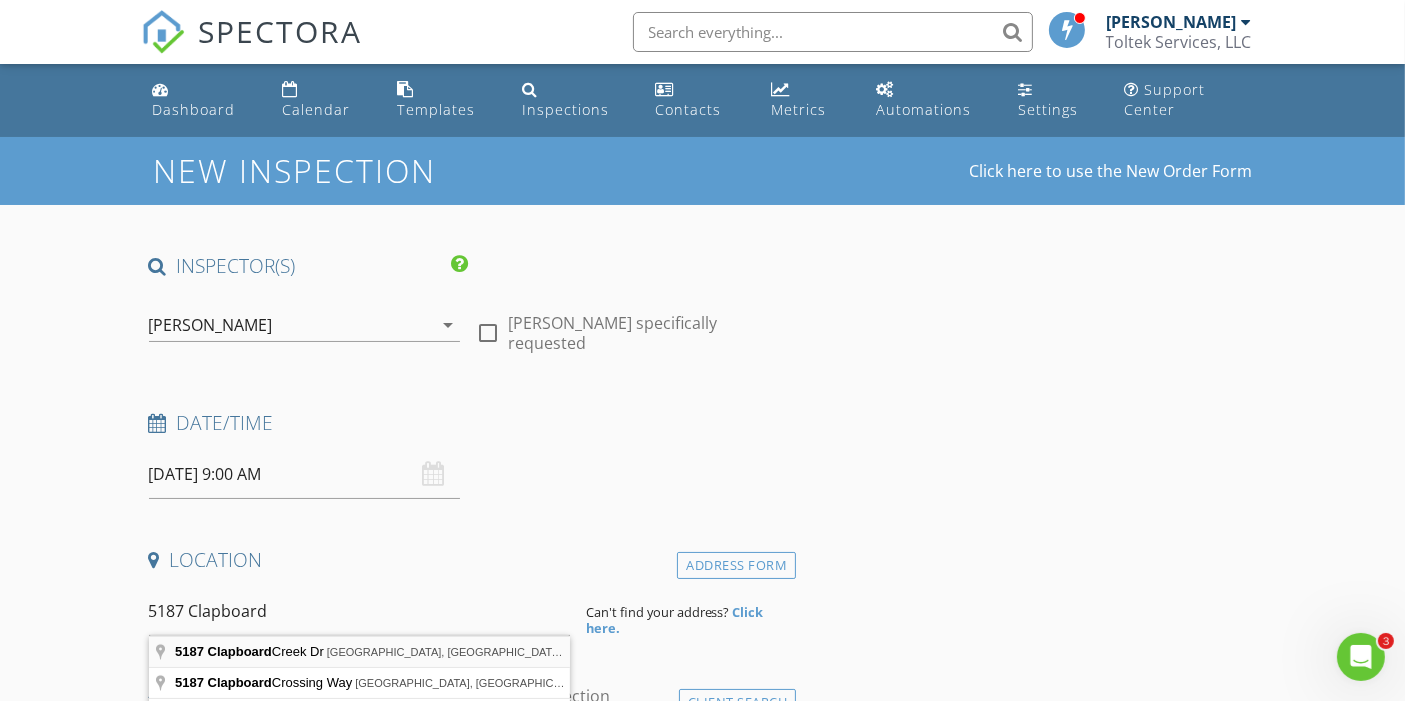 type on "5187 Clapboard Creek Dr, Jacksonville, FL, USA" 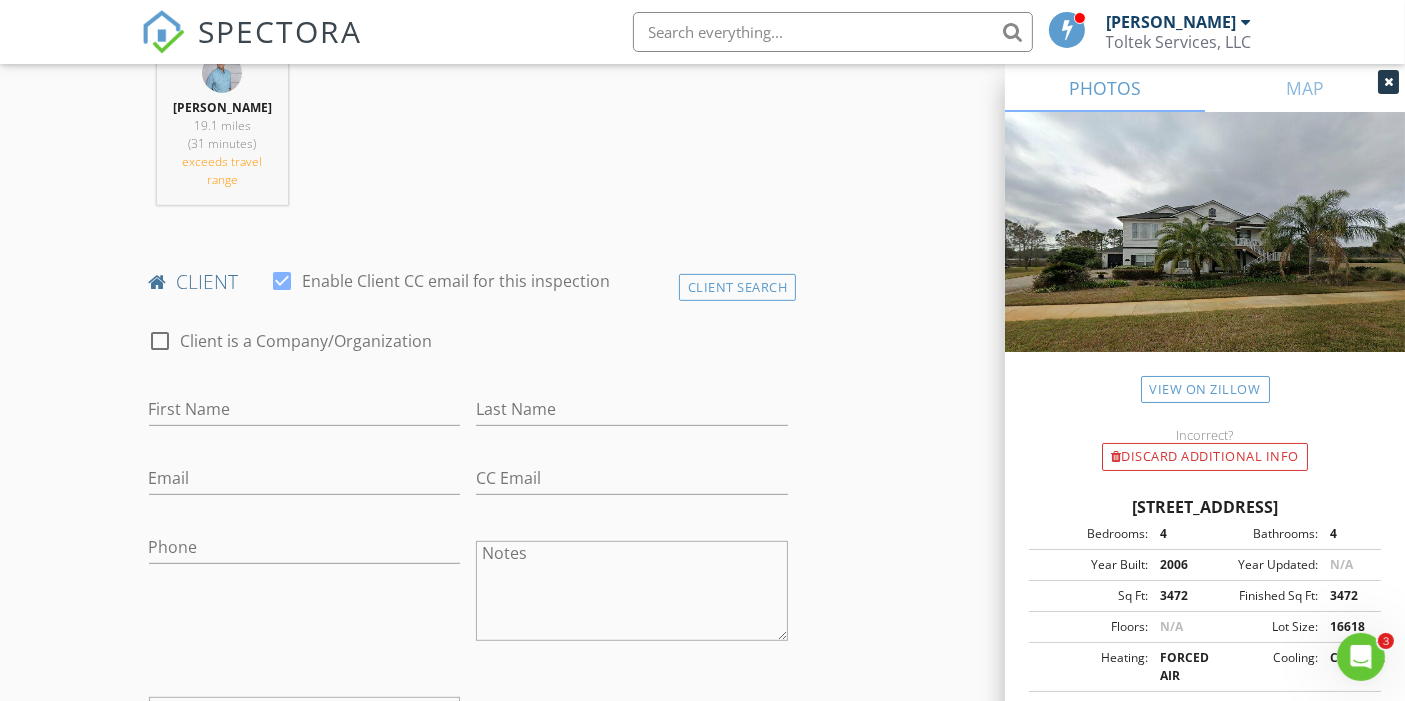 scroll, scrollTop: 888, scrollLeft: 0, axis: vertical 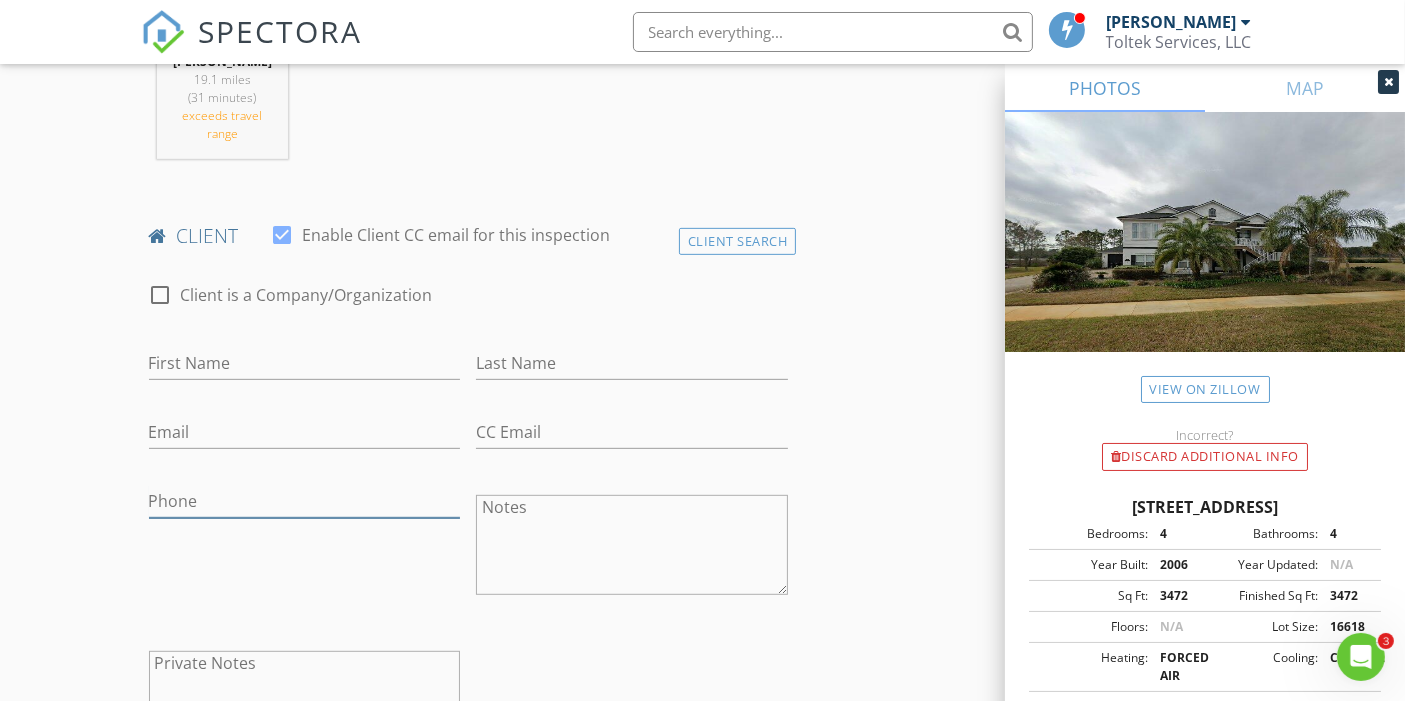click on "Phone" at bounding box center (305, 501) 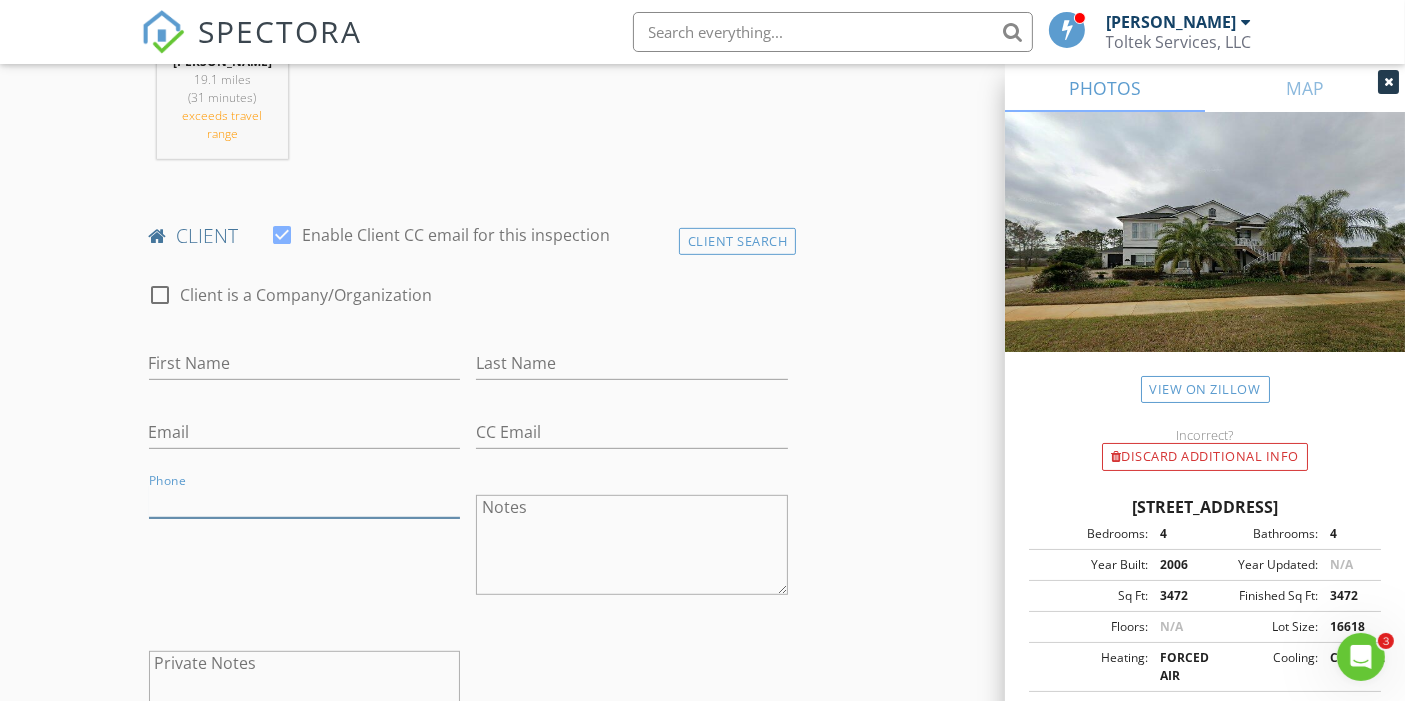 paste on "[PHONE_NUMBER]" 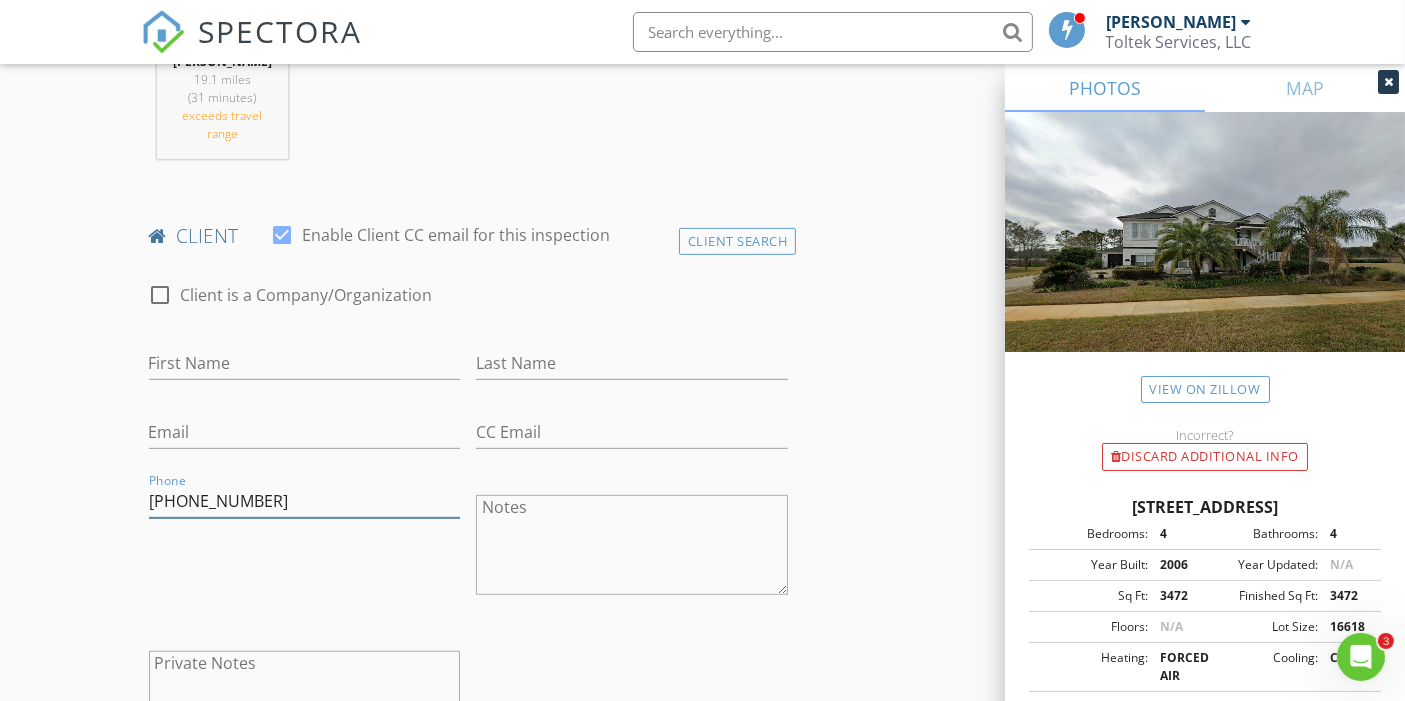 type on "[PHONE_NUMBER]" 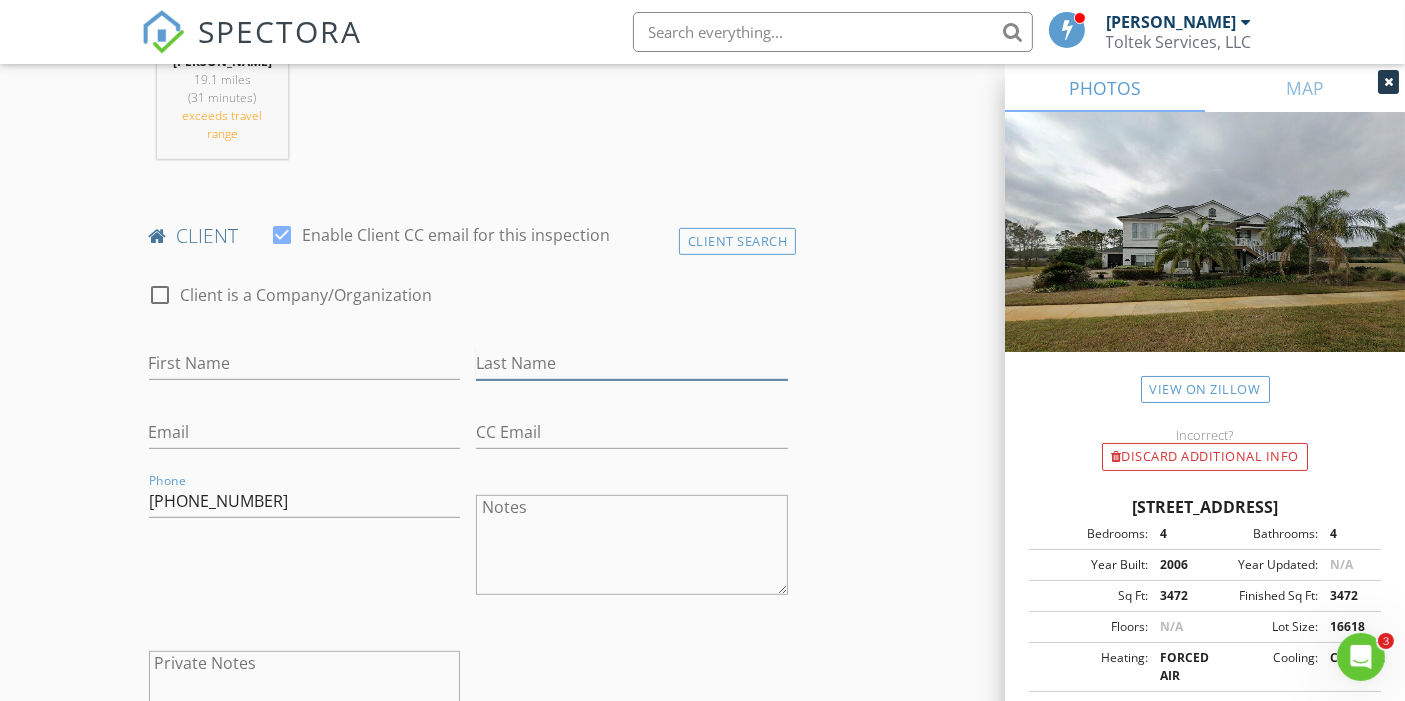 click on "Last Name" at bounding box center (632, 363) 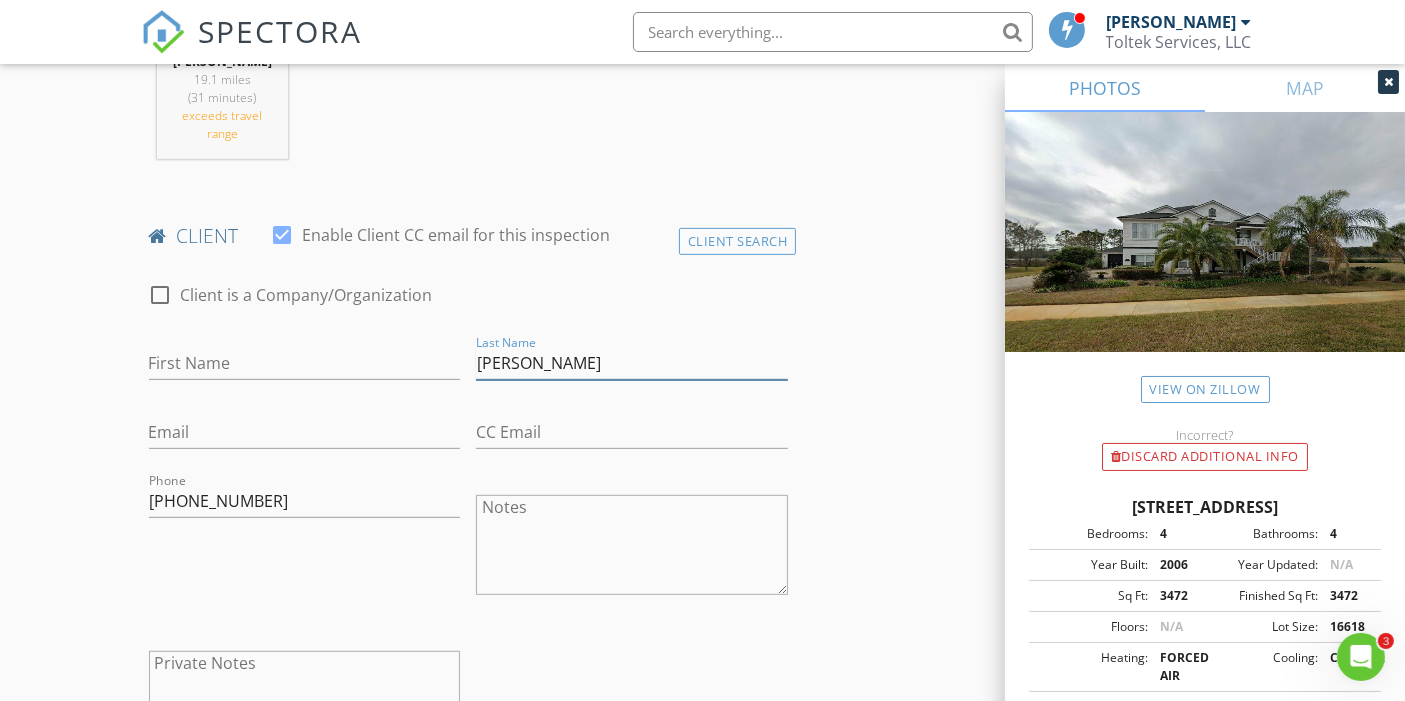 type on "Bennett" 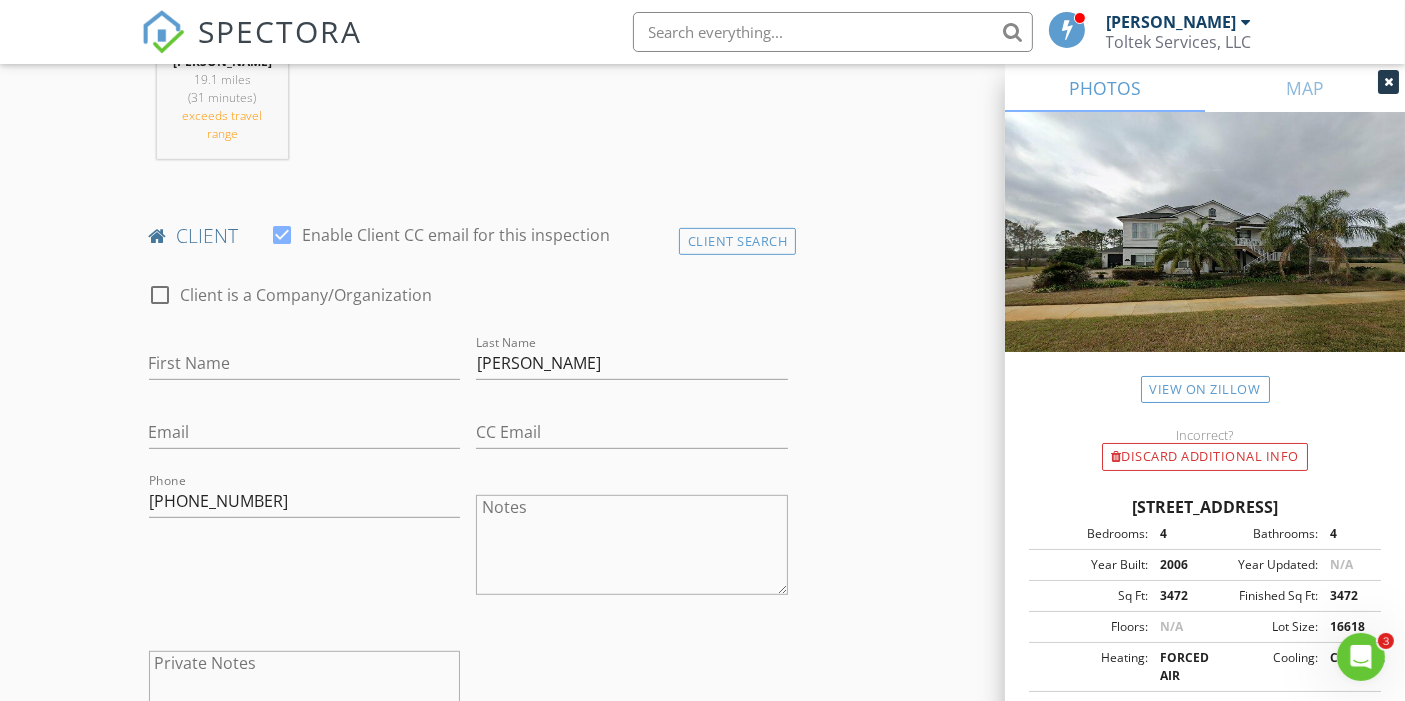 click on "INSPECTOR(S)
check_box   David Risha   PRIMARY   David Risha arrow_drop_down   check_box_outline_blank David Risha specifically requested
Date/Time
07/17/2025 9:00 AM
Location
Address Search       Address 5187 Clapboard Creek Dr   Unit   City Jacksonville   State FL   Zip 32226   County Duval     Square Feet 3472   Year Built 2006   Foundation arrow_drop_down     David Risha     19.1 miles     (31 minutes)     exceeds travel range
client
check_box Enable Client CC email for this inspection   Client Search     check_box_outline_blank Client is a Company/Organization     First Name   Last Name Bennett   Email   CC Email   Phone 904-240-6012           Notes   Private Notes
ADD ADDITIONAL client
SERVICES
check_box_outline_blank   Residential Inspection   check_box_outline_blank" at bounding box center [703, 1126] 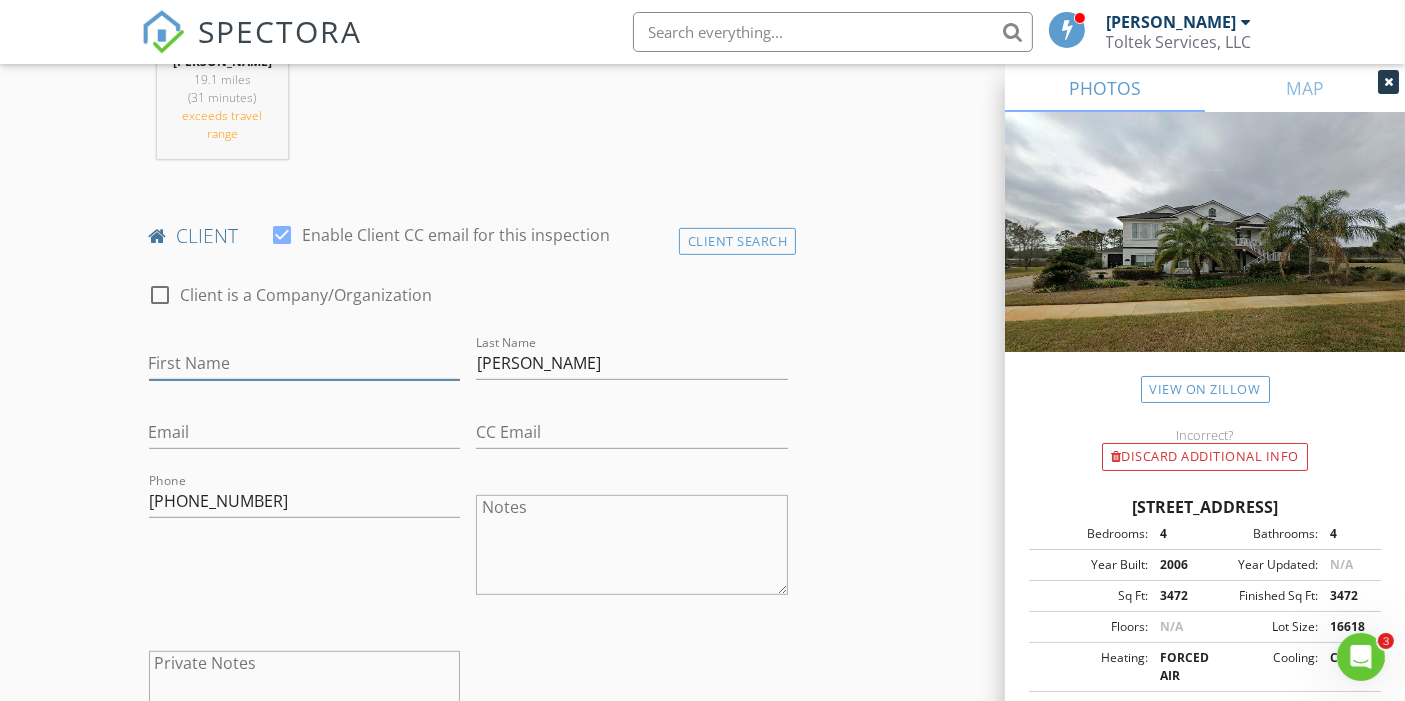click on "First Name" at bounding box center [305, 363] 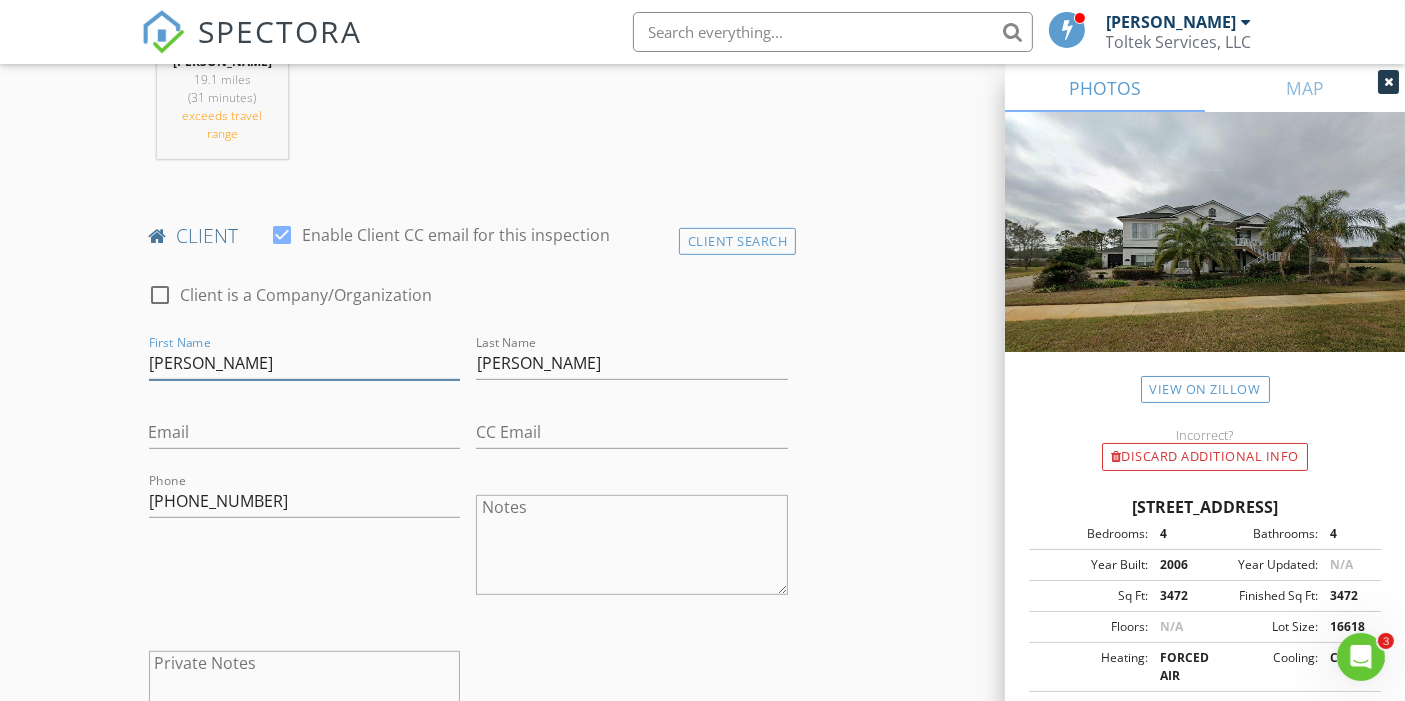 type on "[PERSON_NAME]" 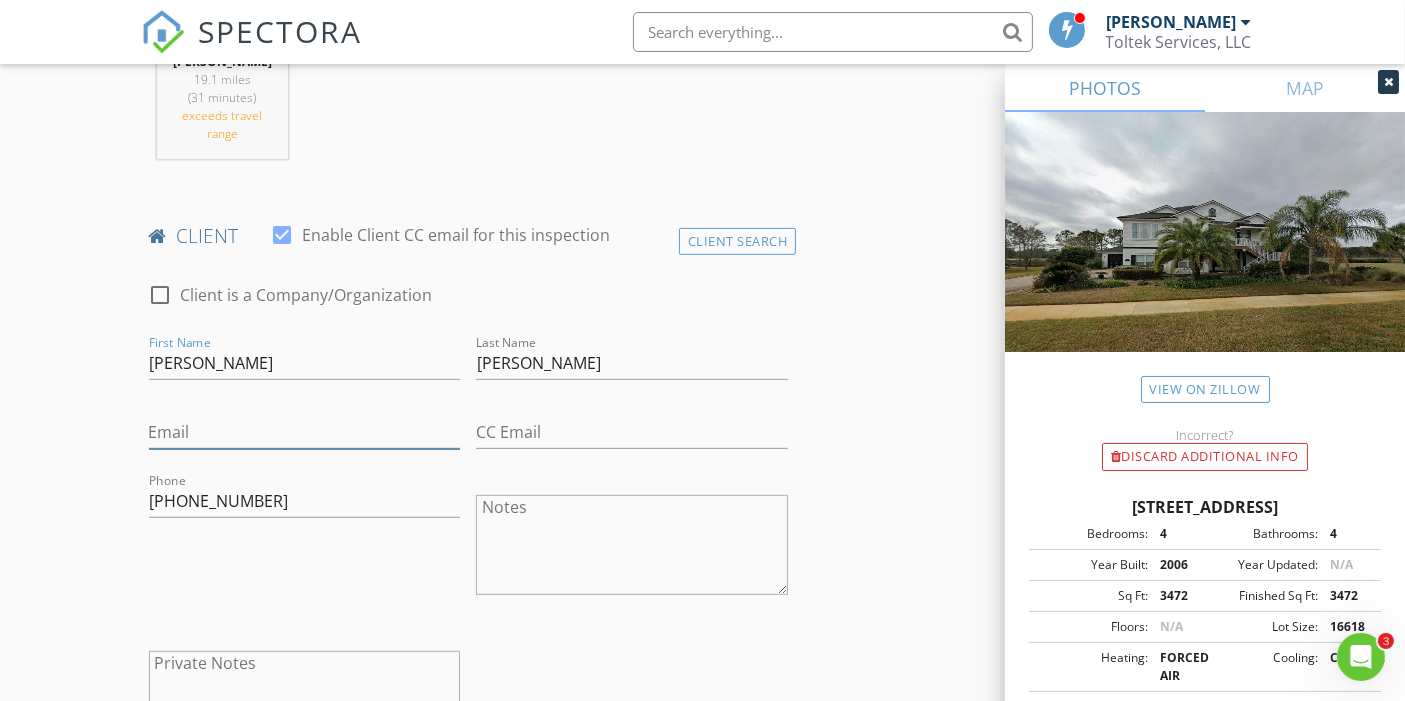 click on "Email" at bounding box center (305, 432) 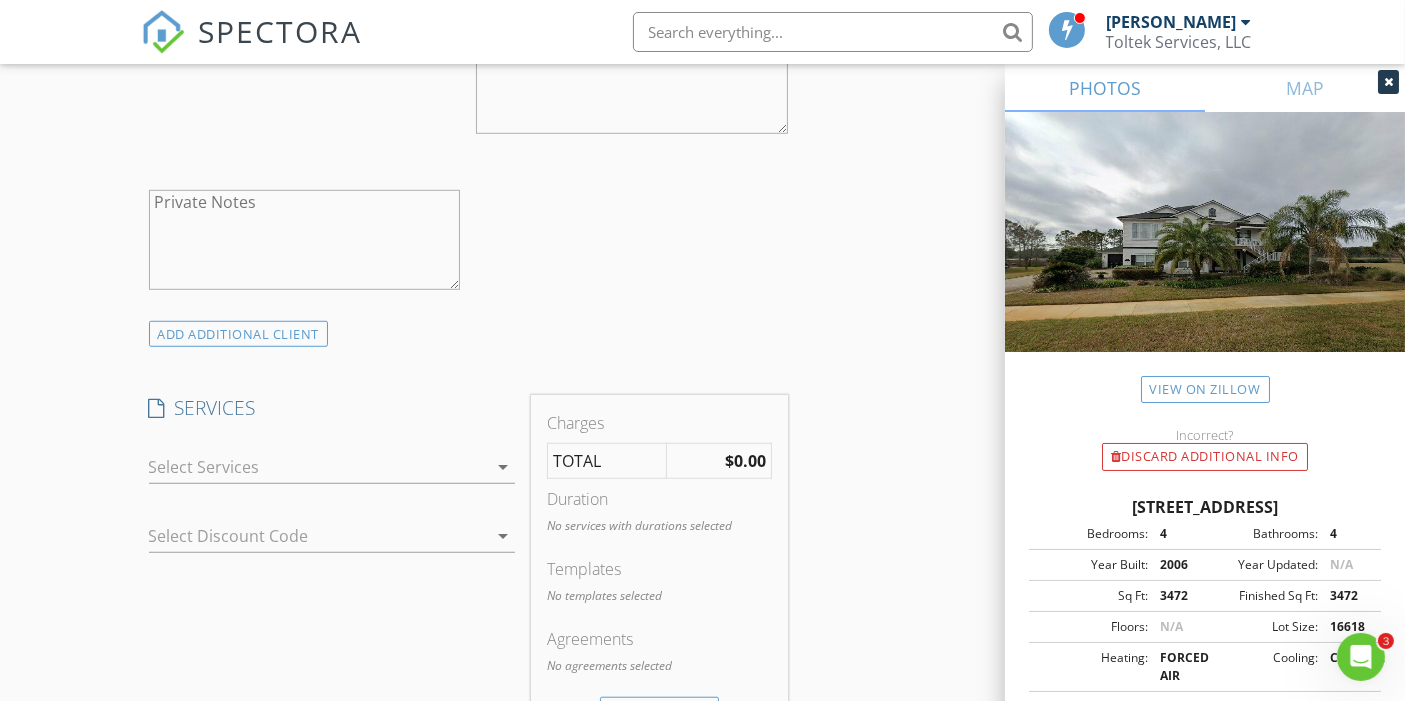 scroll, scrollTop: 1555, scrollLeft: 0, axis: vertical 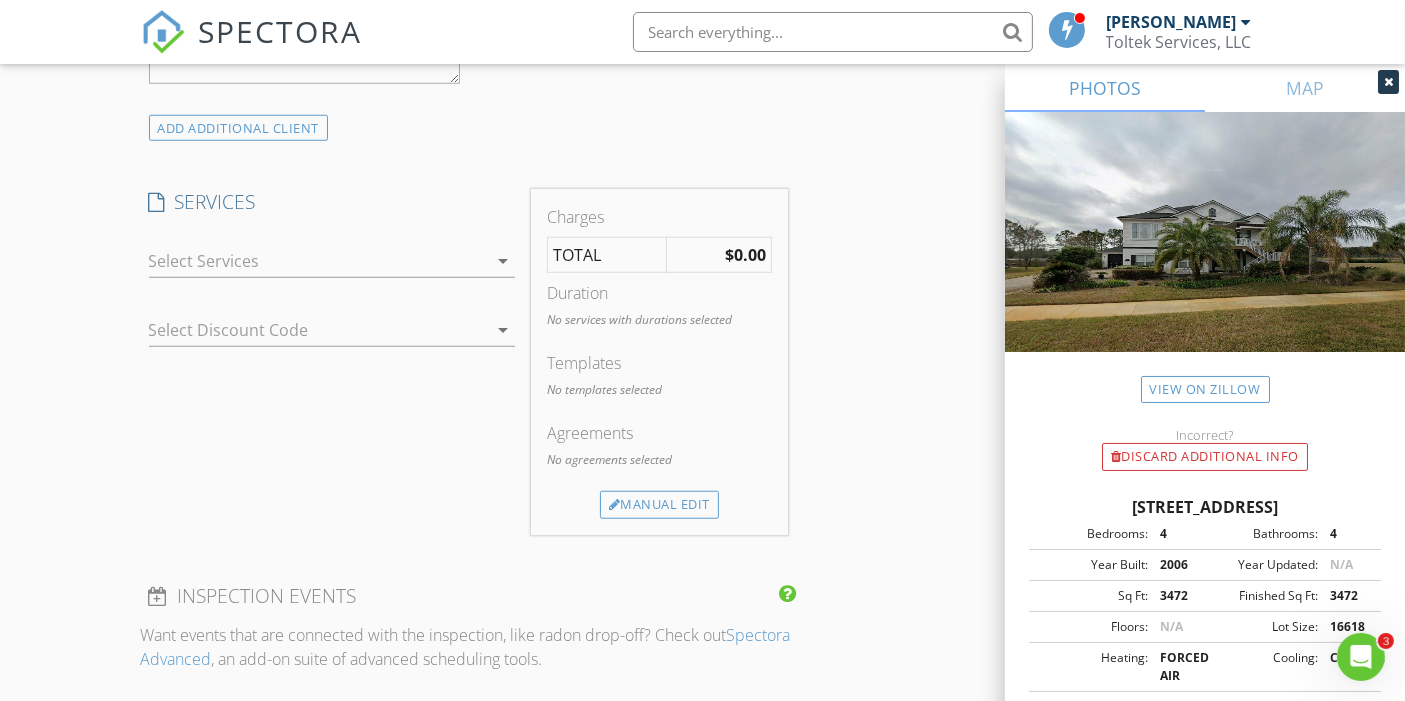 type on "[EMAIL_ADDRESS][DOMAIN_NAME]" 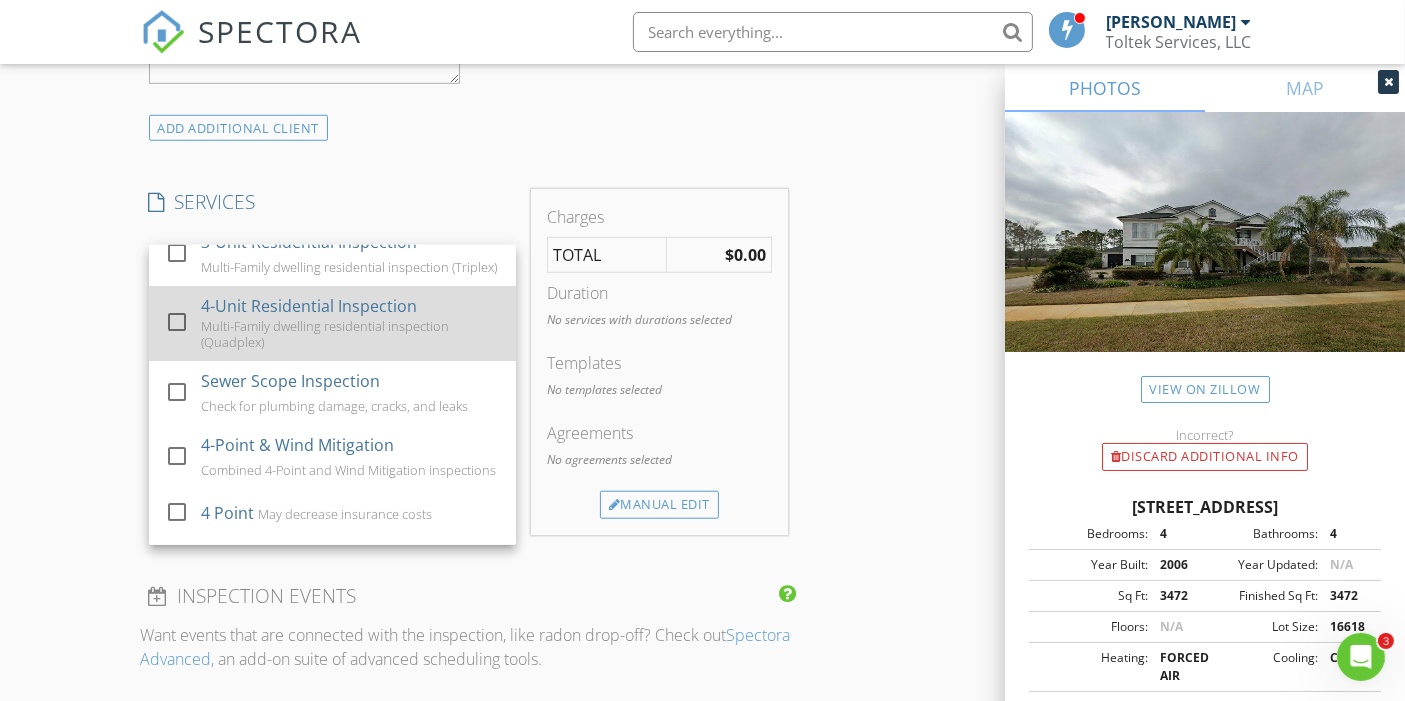 scroll, scrollTop: 333, scrollLeft: 0, axis: vertical 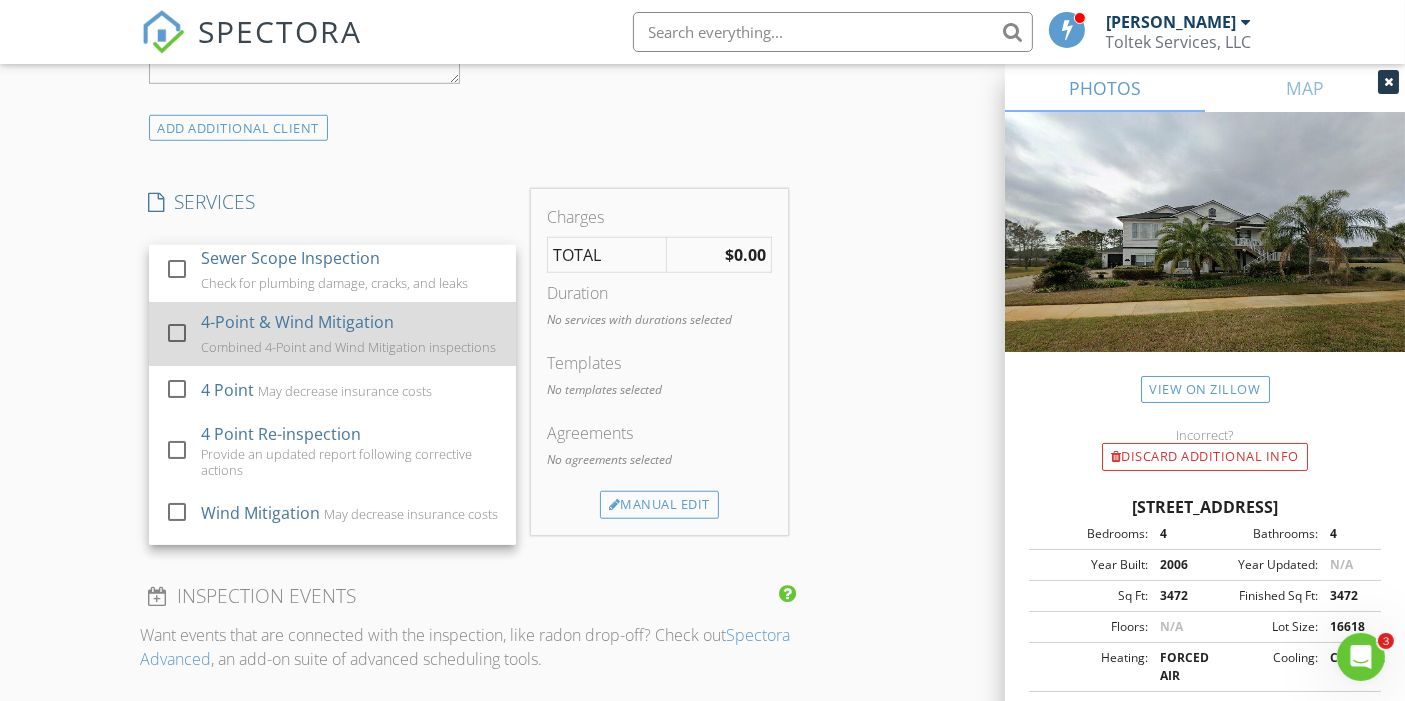 click at bounding box center (177, 333) 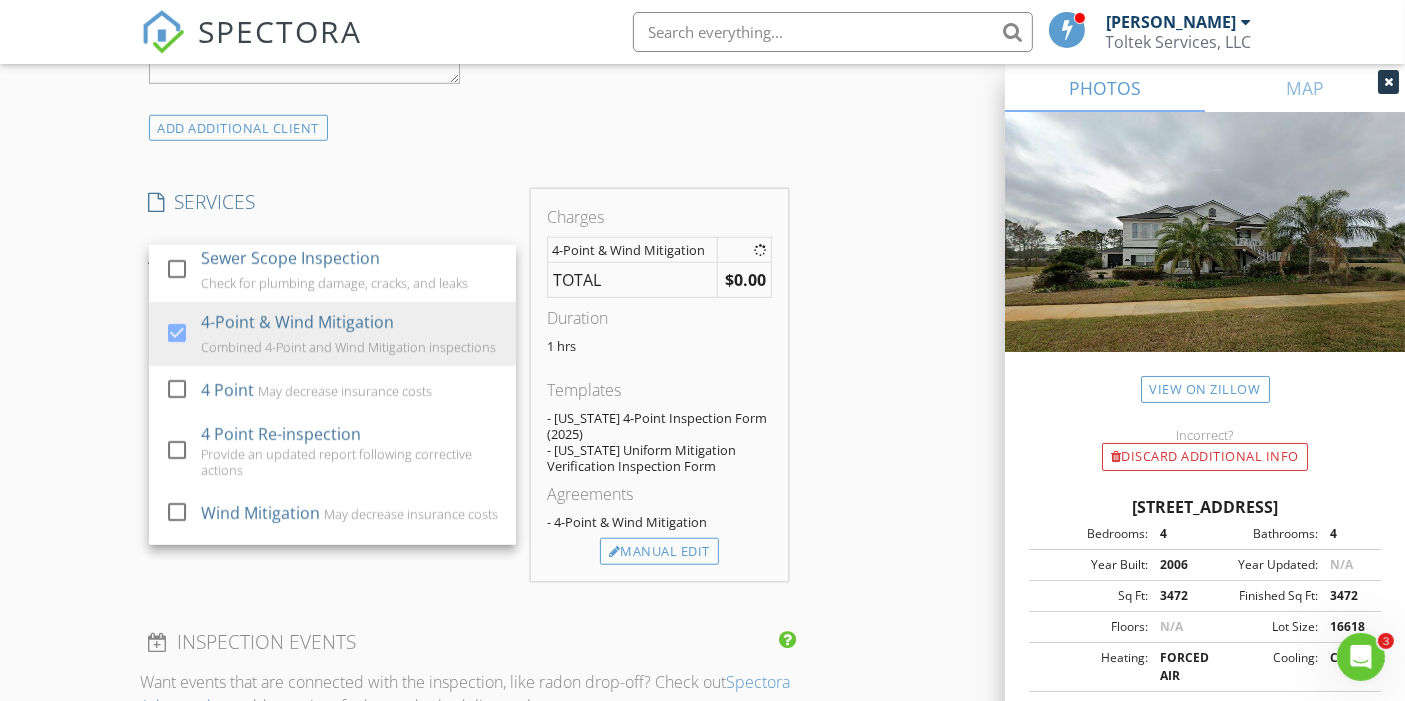 click on "New Inspection
Click here to use the New Order Form
INSPECTOR(S)
check_box   David Risha   PRIMARY   David Risha arrow_drop_down   check_box_outline_blank David Risha specifically requested
Date/Time
07/17/2025 9:00 AM
Location
Address Search       Address 5187 Clapboard Creek Dr   Unit   City Jacksonville   State FL   Zip 32226   County Duval     Square Feet 3472   Year Built 2006   Foundation arrow_drop_down     David Risha     19.1 miles     (31 minutes)     exceeds travel range
client
check_box Enable Client CC email for this inspection   Client Search     check_box_outline_blank Client is a Company/Organization     First Name Randel   Last Name Bennett   Email mrmrsbennett@r2t2.net   CC Email   Phone 904-240-6012           Notes   Private Notes
ADD ADDITIONAL client
check_box_outline_blank" at bounding box center [702, 447] 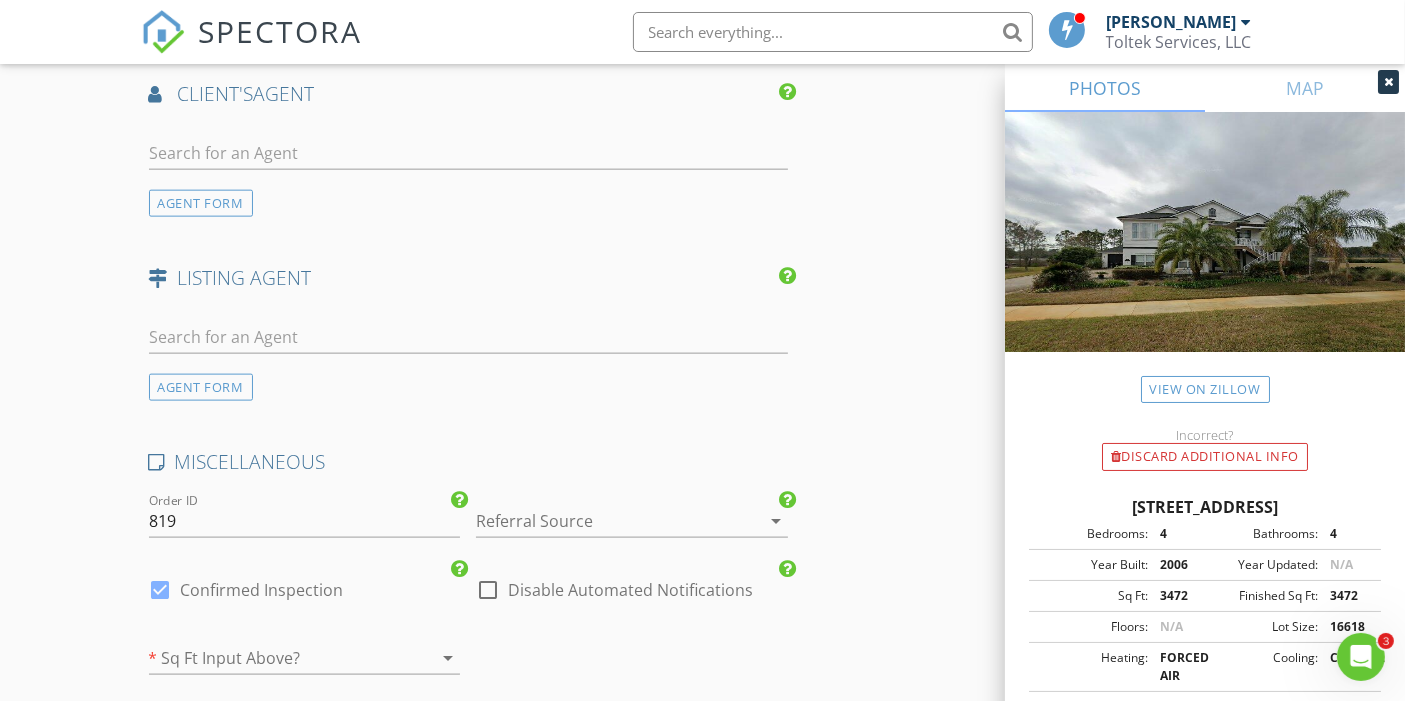 scroll, scrollTop: 2555, scrollLeft: 0, axis: vertical 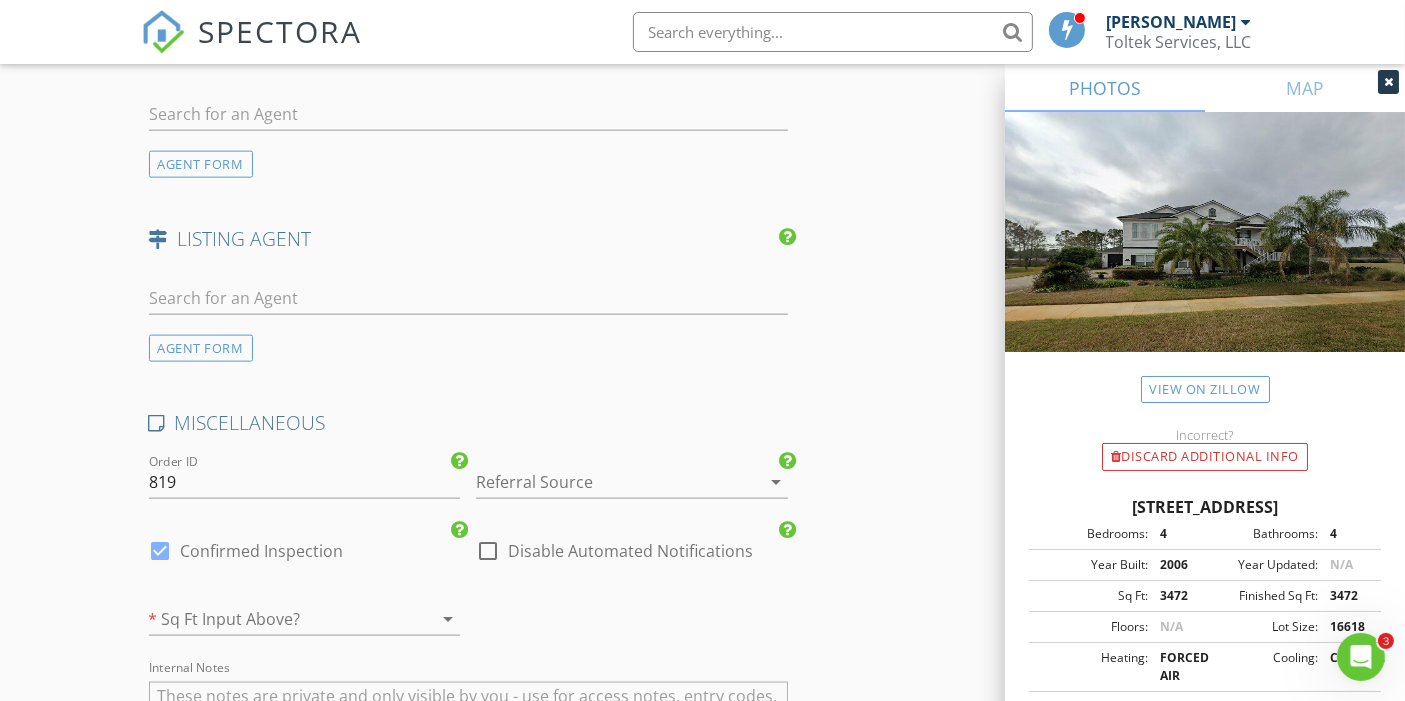 click at bounding box center (604, 482) 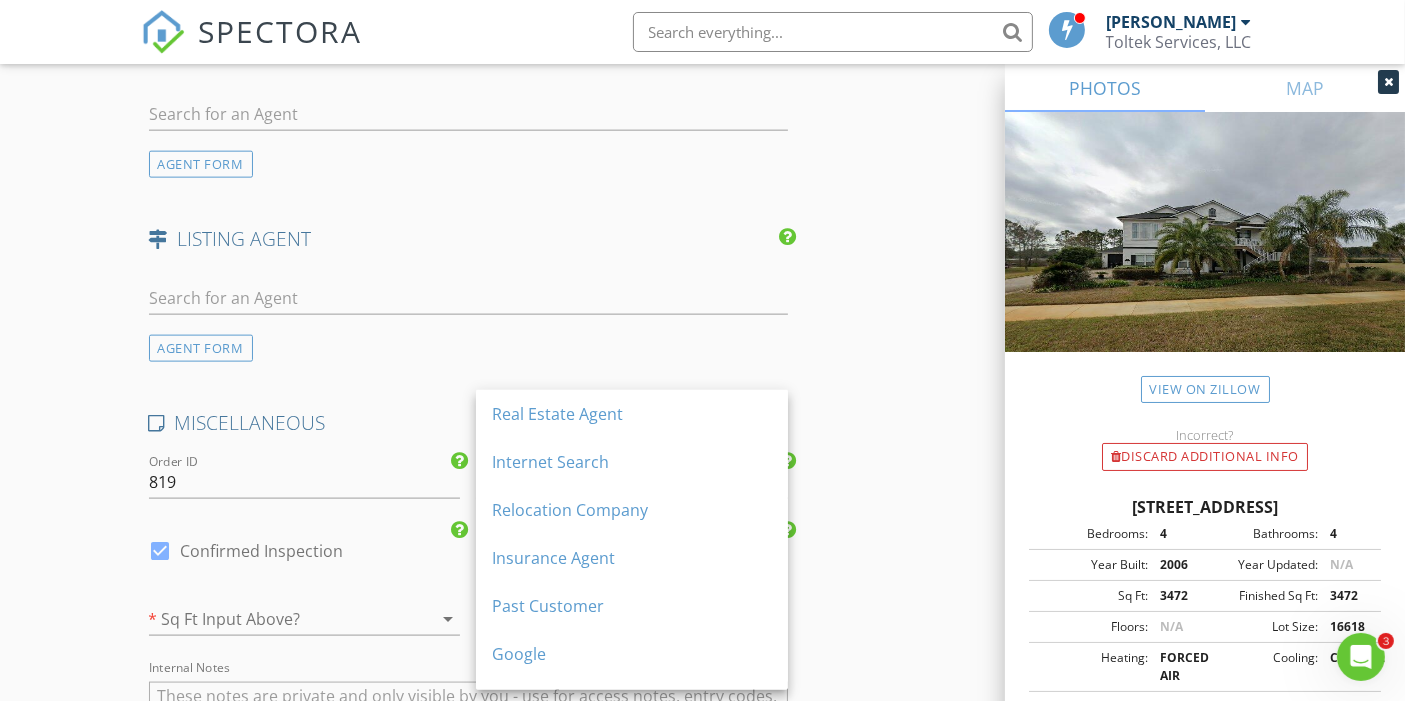 click on "INSPECTOR(S)
check_box   David Risha   PRIMARY   David Risha arrow_drop_down   check_box_outline_blank David Risha specifically requested
Date/Time
07/17/2025 9:00 AM
Location
Address Search       Address 5187 Clapboard Creek Dr   Unit   City Jacksonville   State FL   Zip 32226   County Duval     Square Feet 3472   Year Built 2006   Foundation arrow_drop_down     David Risha     19.1 miles     (31 minutes)     exceeds travel range
client
check_box Enable Client CC email for this inspection   Client Search     check_box_outline_blank Client is a Company/Organization     First Name Randel   Last Name Bennett   Email mrmrsbennett@r2t2.net   CC Email   Phone 904-240-6012           Notes   Private Notes
ADD ADDITIONAL client
SERVICES
check_box_outline_blank   Residential Inspection" at bounding box center [703, -510] 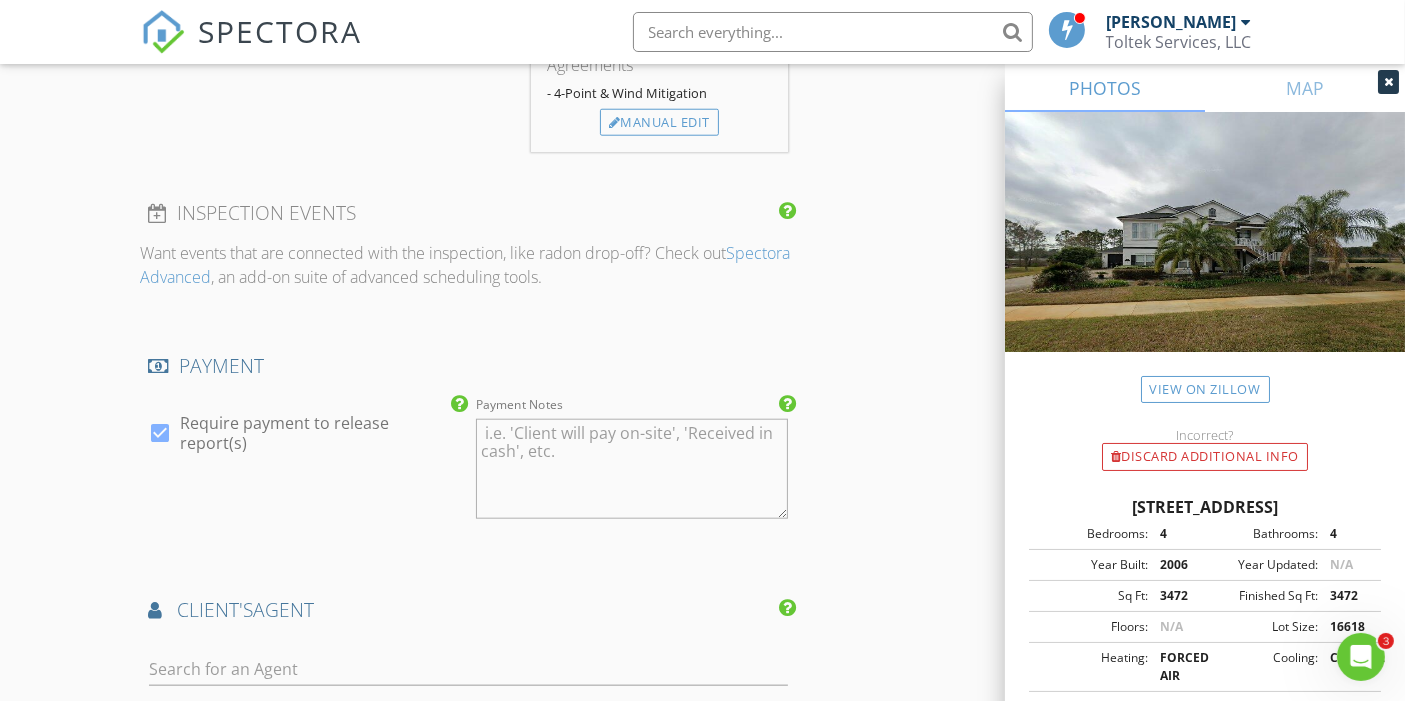 scroll, scrollTop: 2222, scrollLeft: 0, axis: vertical 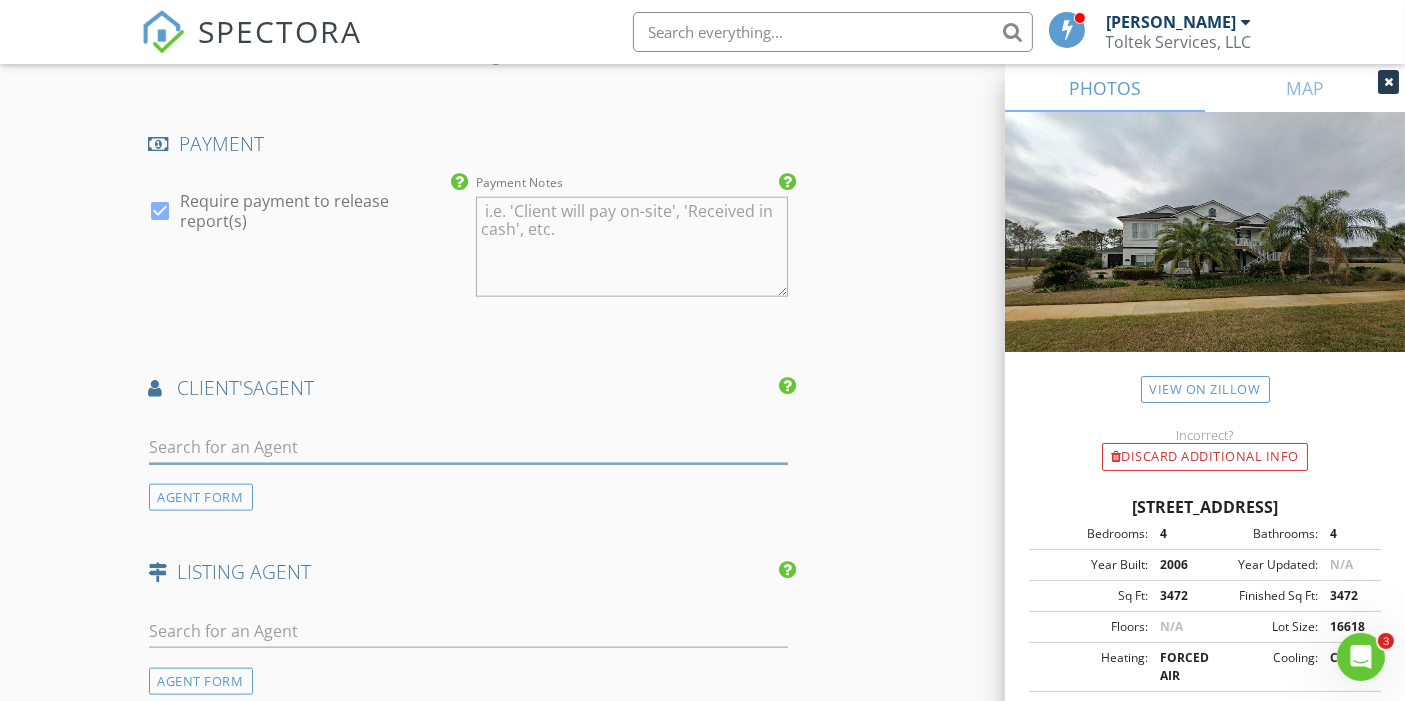 click at bounding box center (469, 447) 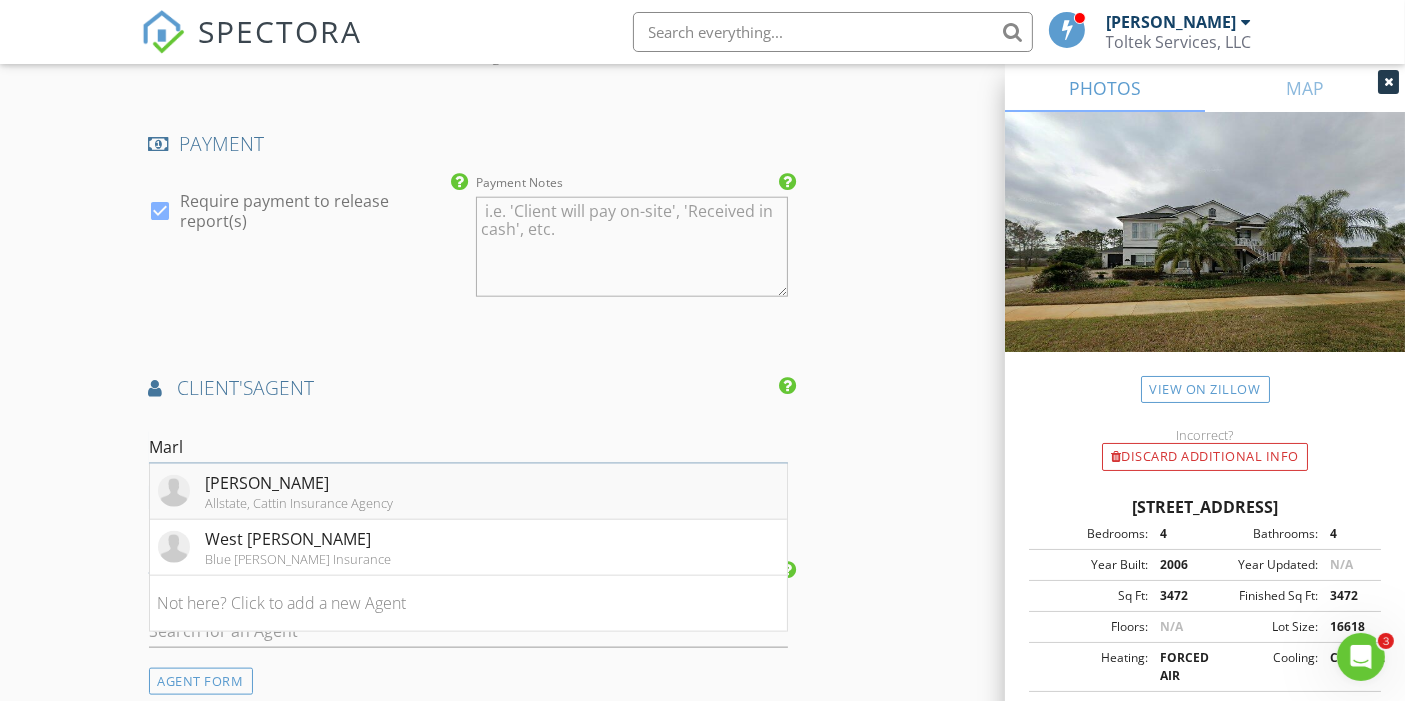 type on "Marl" 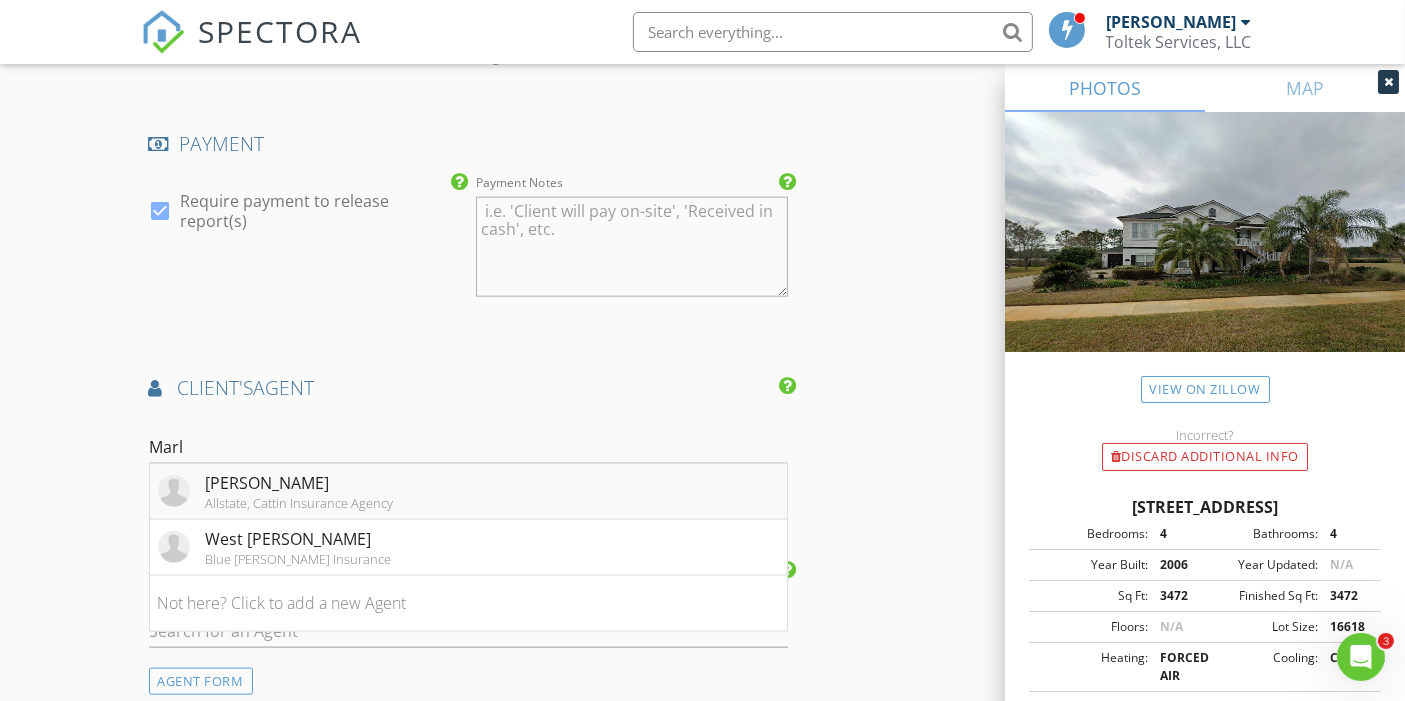 click on "Allstate, Cattin Insurance Agency" at bounding box center (300, 503) 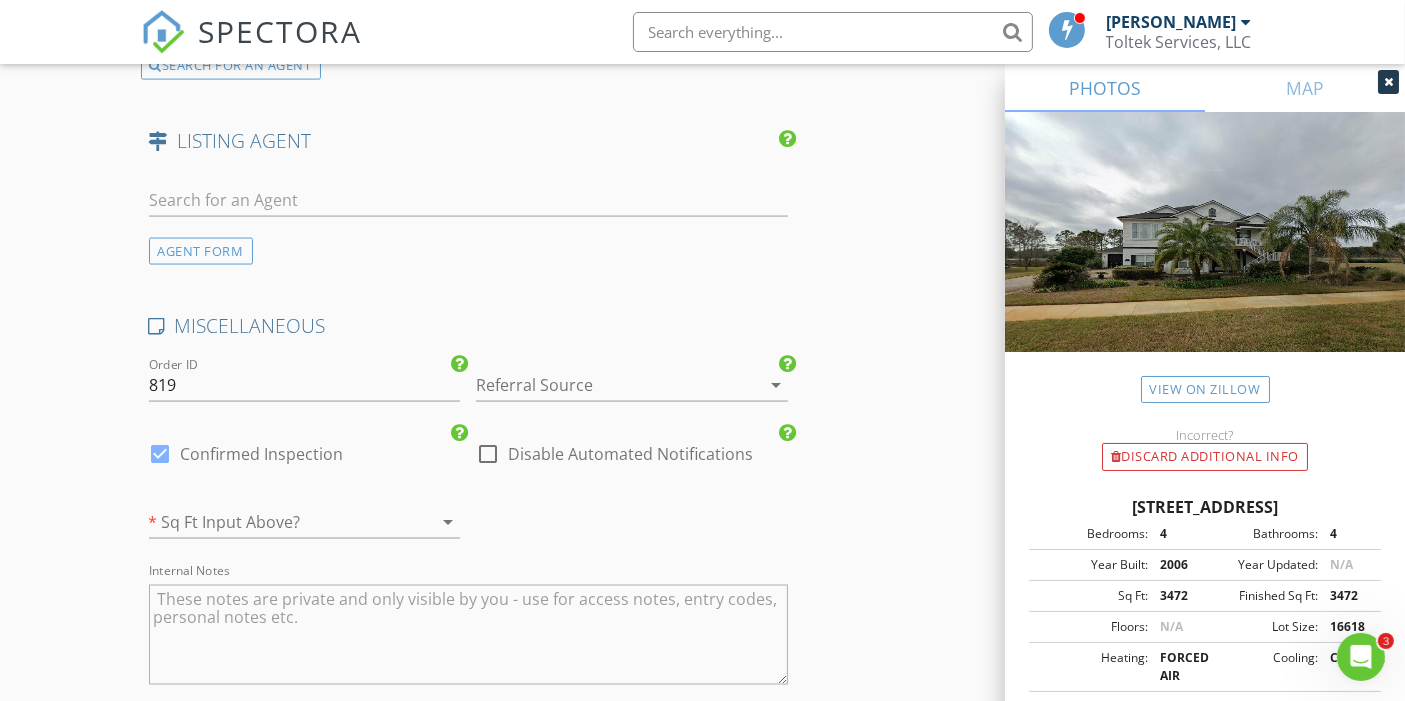 scroll, scrollTop: 3111, scrollLeft: 0, axis: vertical 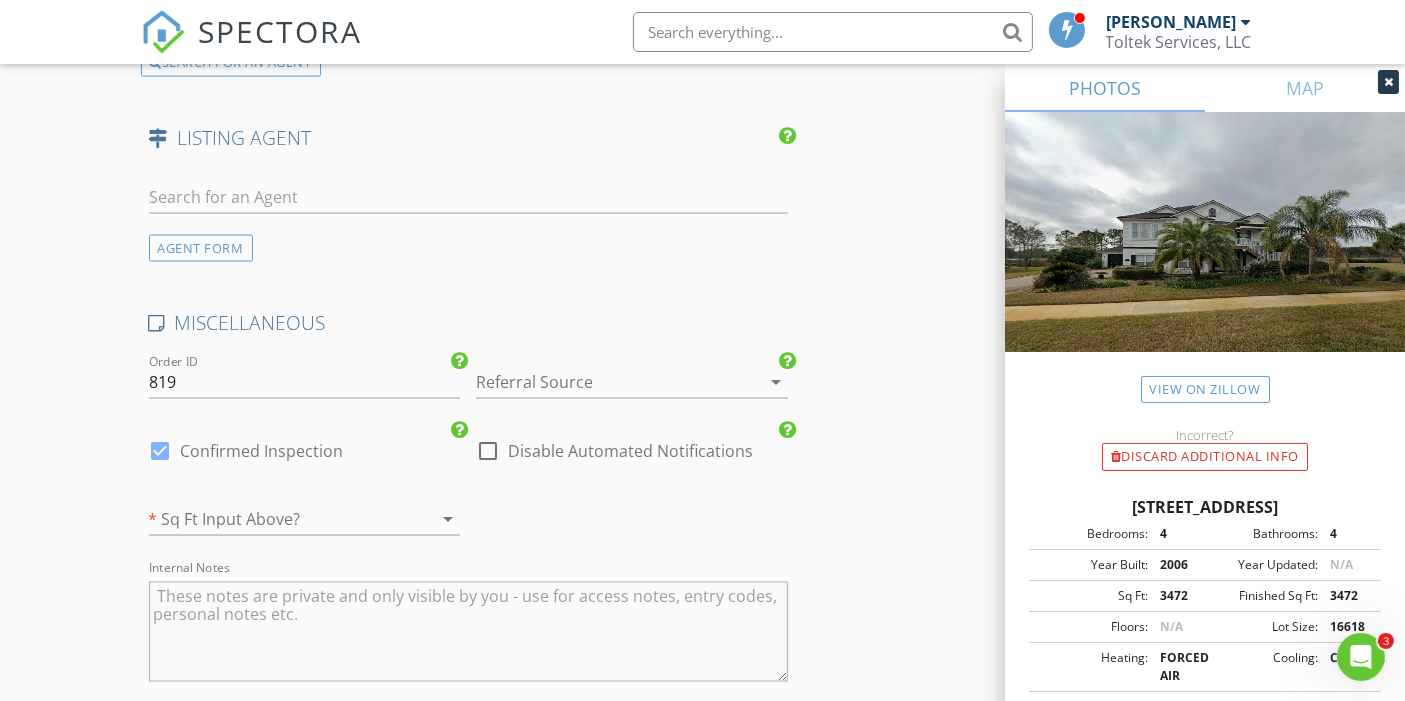 click at bounding box center [604, 382] 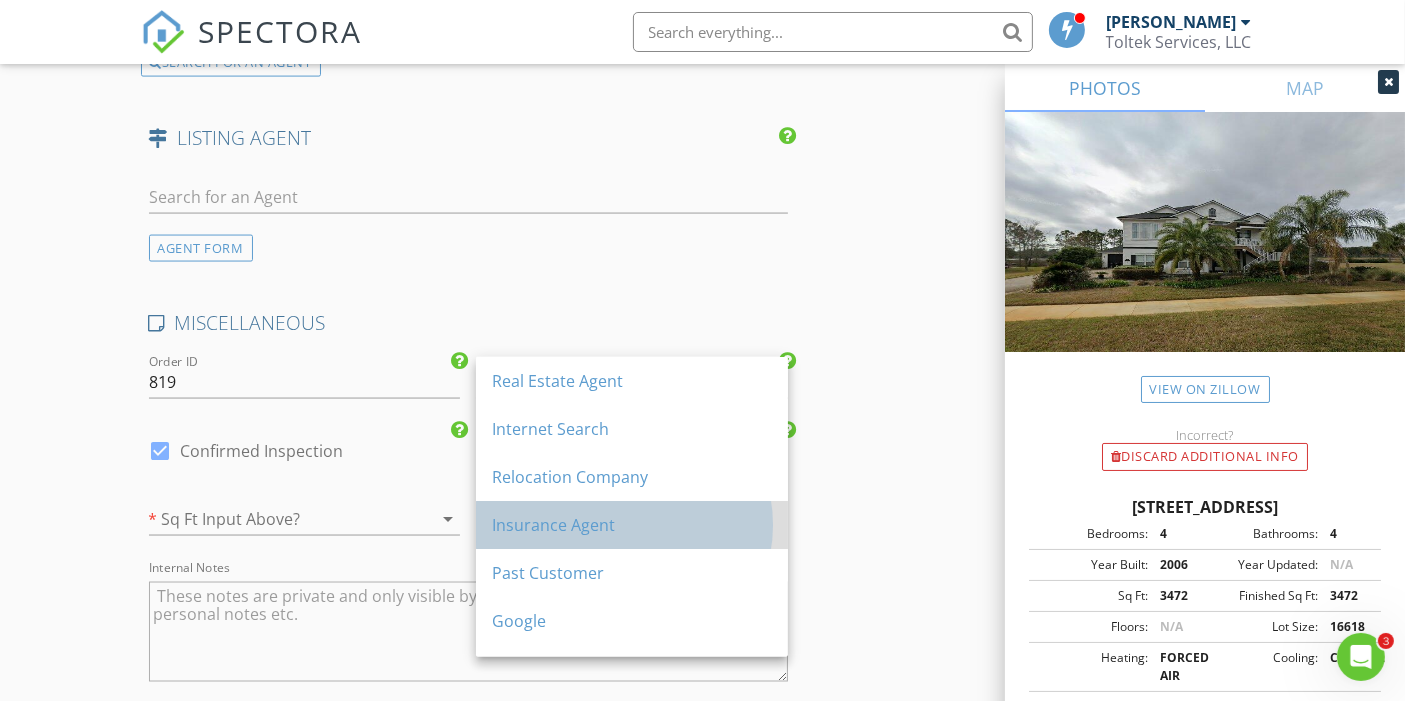 click on "Insurance Agent" at bounding box center (632, 525) 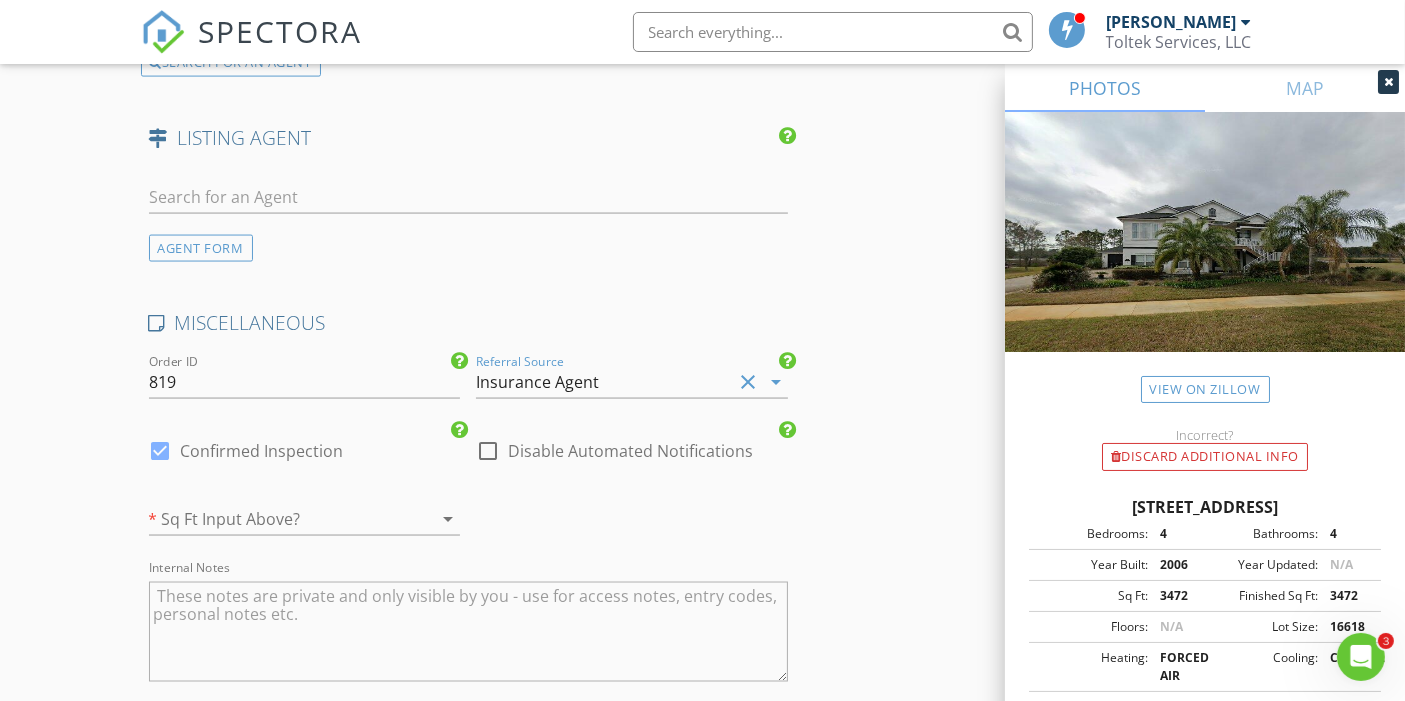 click on "INSPECTOR(S)
check_box   David Risha   PRIMARY   David Risha arrow_drop_down   check_box_outline_blank David Risha specifically requested
Date/Time
07/17/2025 9:00 AM
Location
Address Search       Address 5187 Clapboard Creek Dr   Unit   City Jacksonville   State FL   Zip 32226   County Duval     Square Feet 3472   Year Built 2006   Foundation arrow_drop_down     David Risha     19.1 miles     (31 minutes)     exceeds travel range
client
check_box Enable Client CC email for this inspection   Client Search     check_box_outline_blank Client is a Company/Organization     First Name Randel   Last Name Bennett   Email mrmrsbennett@r2t2.net   CC Email   Phone 904-240-6012           Notes   Private Notes
ADD ADDITIONAL client
SERVICES
check_box_outline_blank   Residential Inspection" at bounding box center (703, -838) 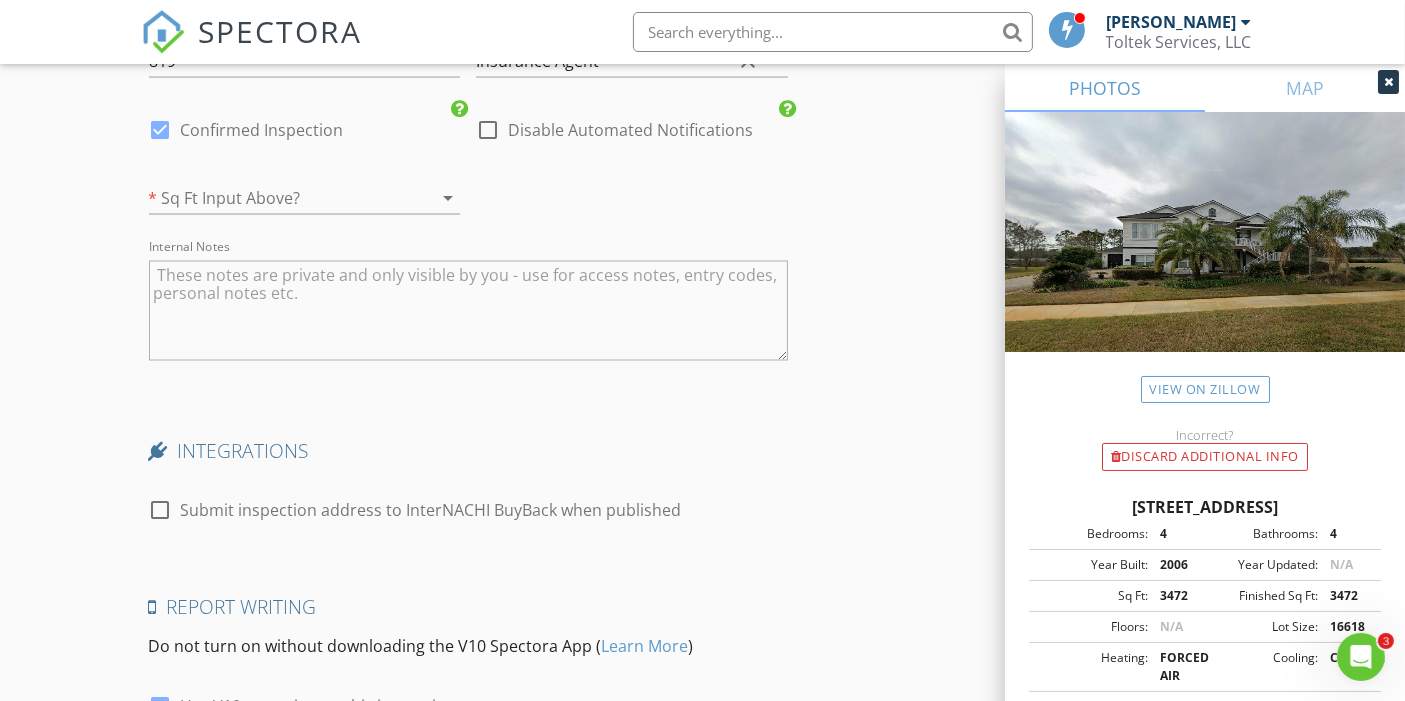 scroll, scrollTop: 3444, scrollLeft: 0, axis: vertical 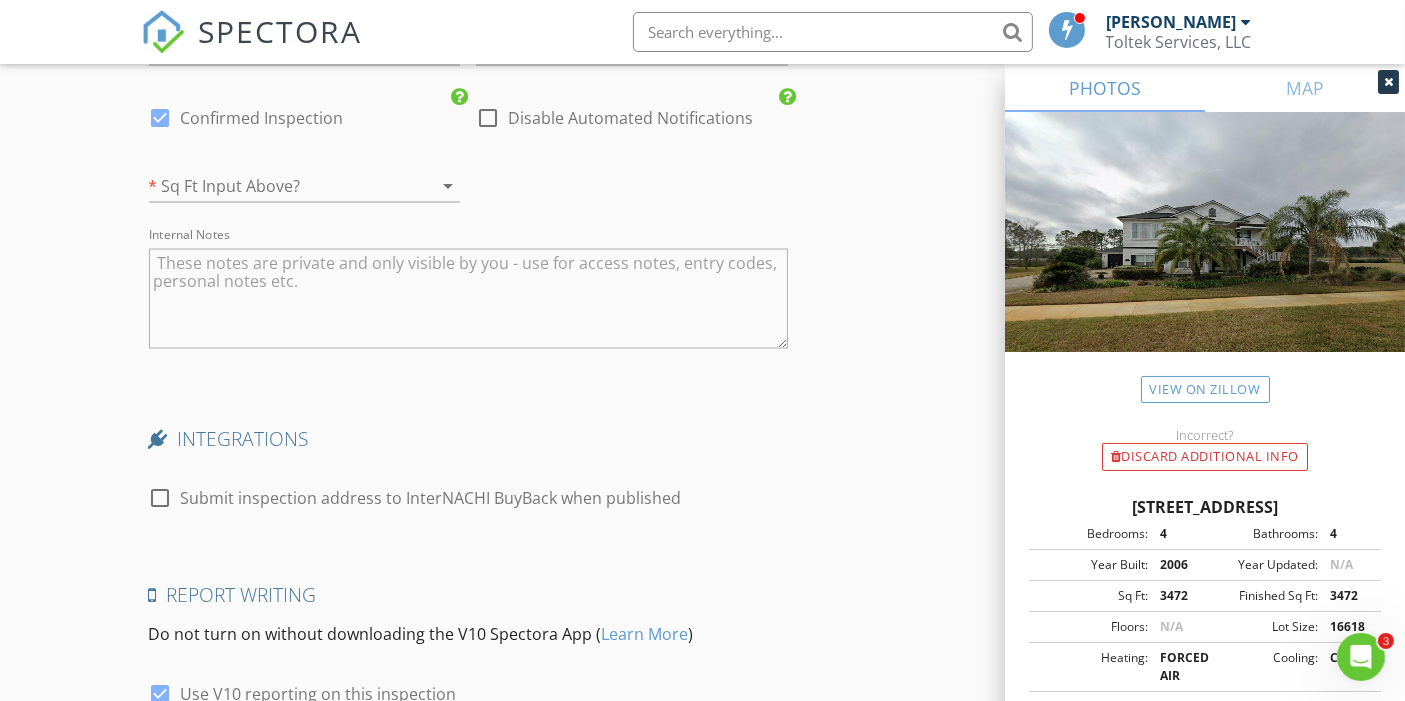click at bounding box center (277, 186) 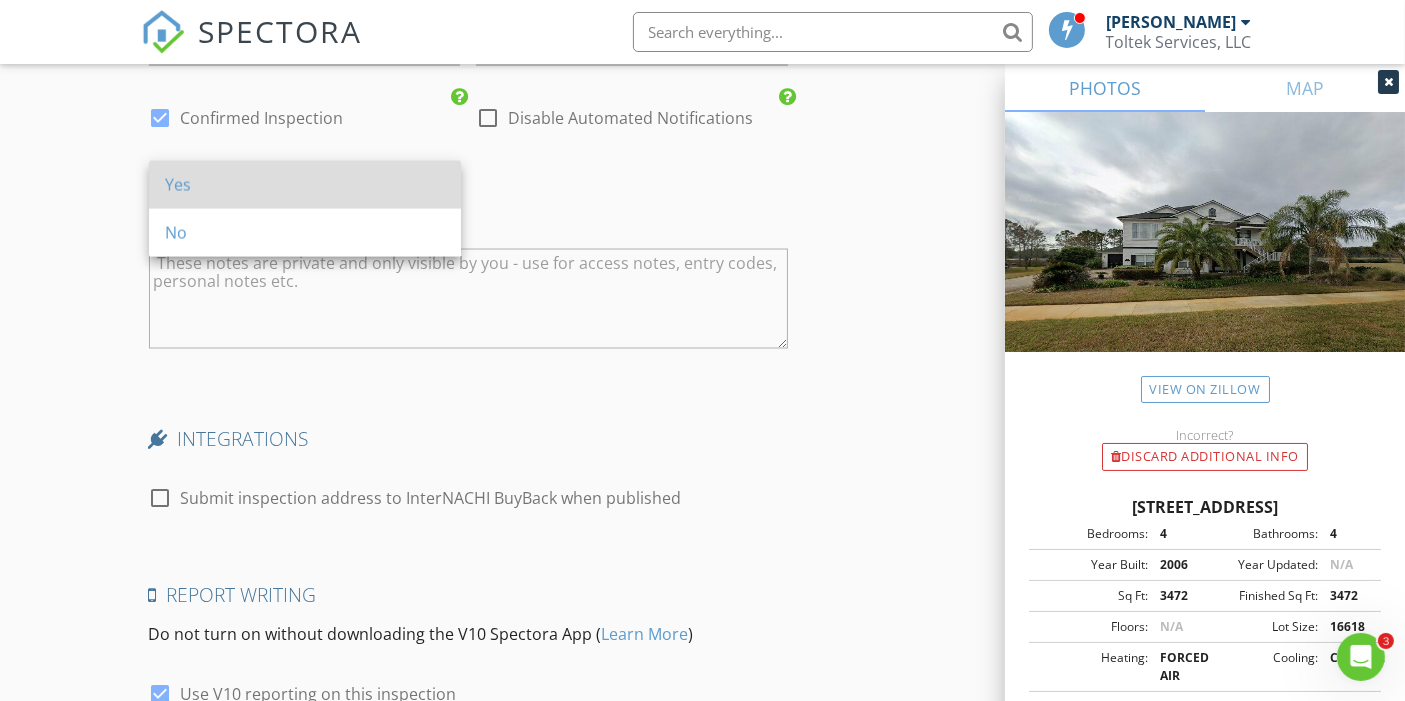 click on "Yes" at bounding box center [305, 185] 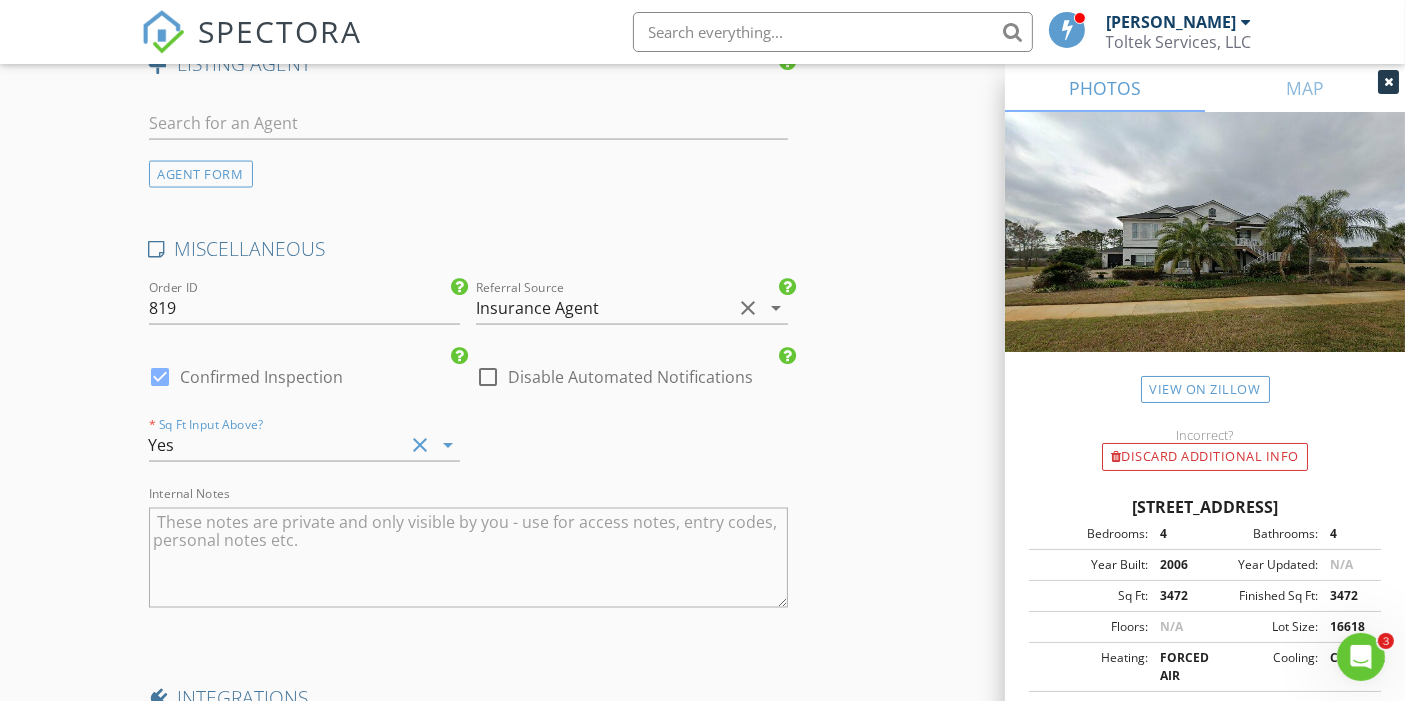 scroll, scrollTop: 3296, scrollLeft: 0, axis: vertical 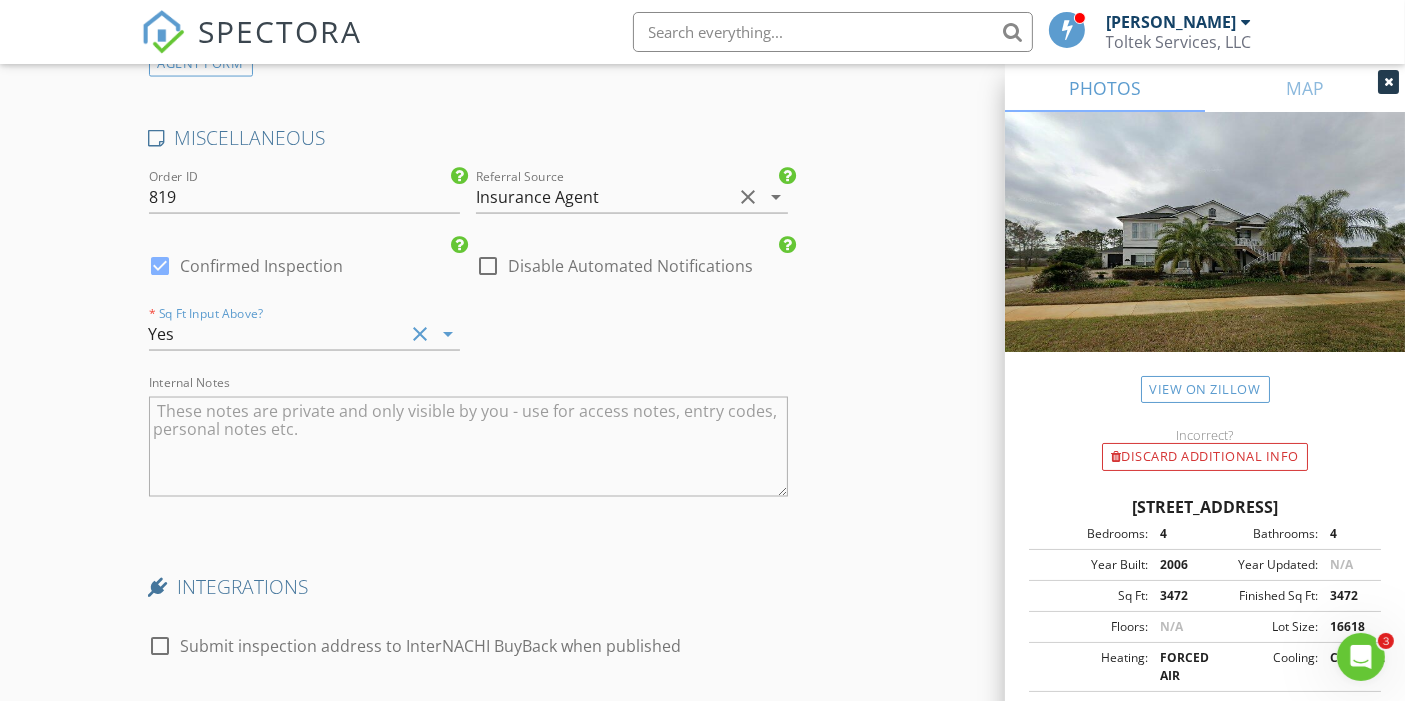 click at bounding box center [469, 447] 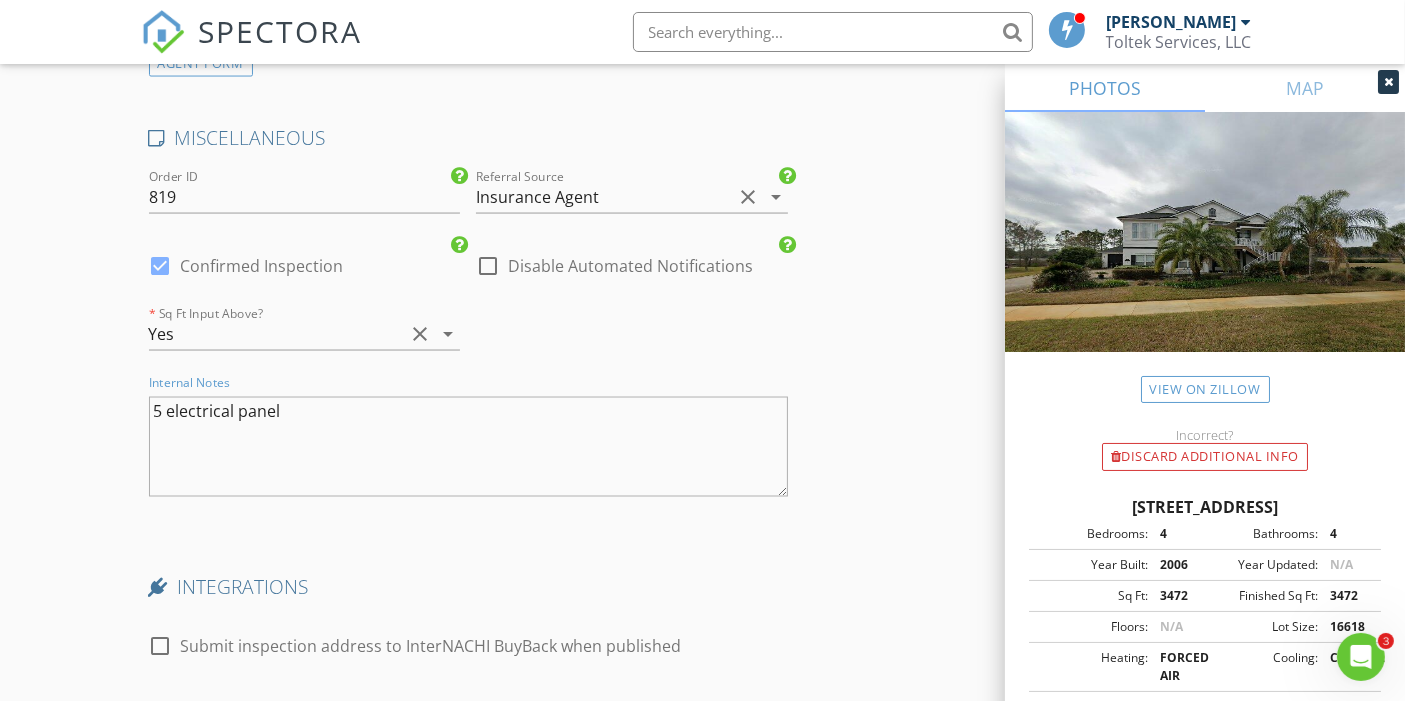 type on "5 electrical panels" 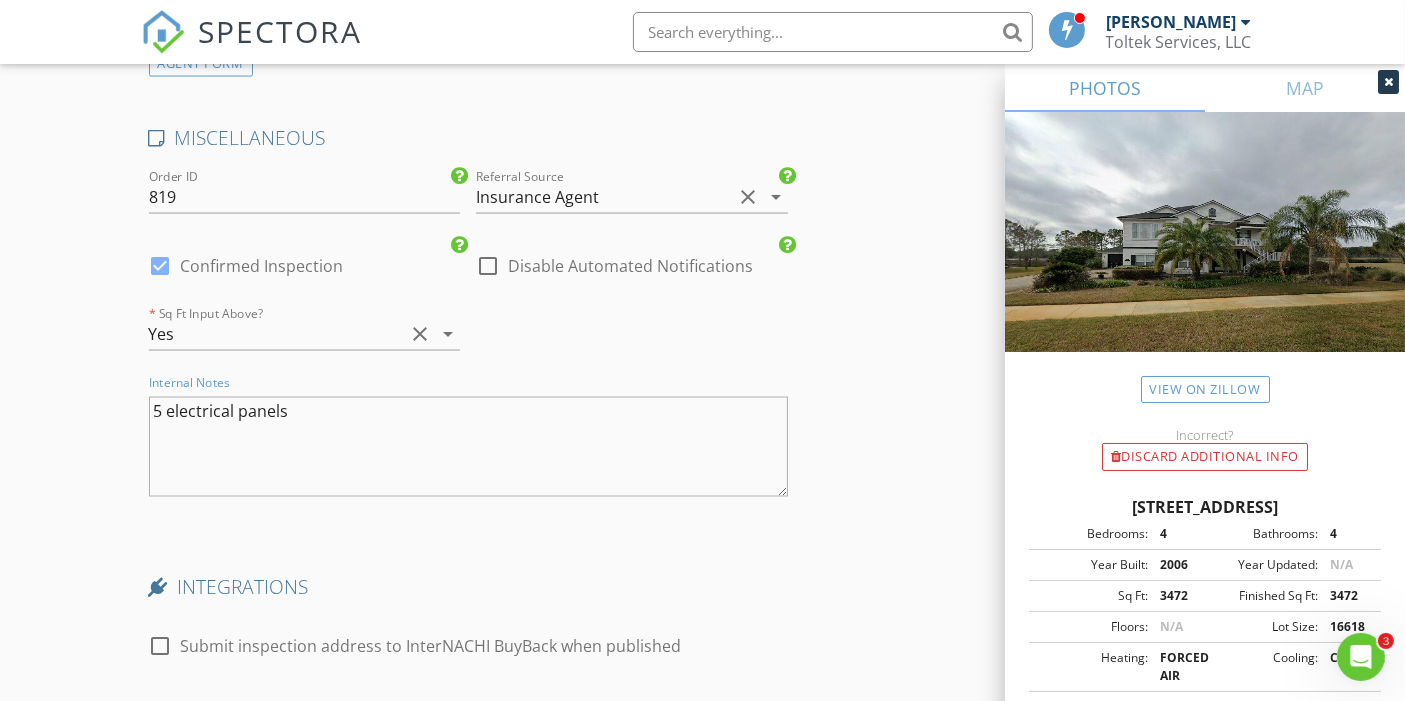 drag, startPoint x: 206, startPoint y: 397, endPoint x: 70, endPoint y: 402, distance: 136.09187 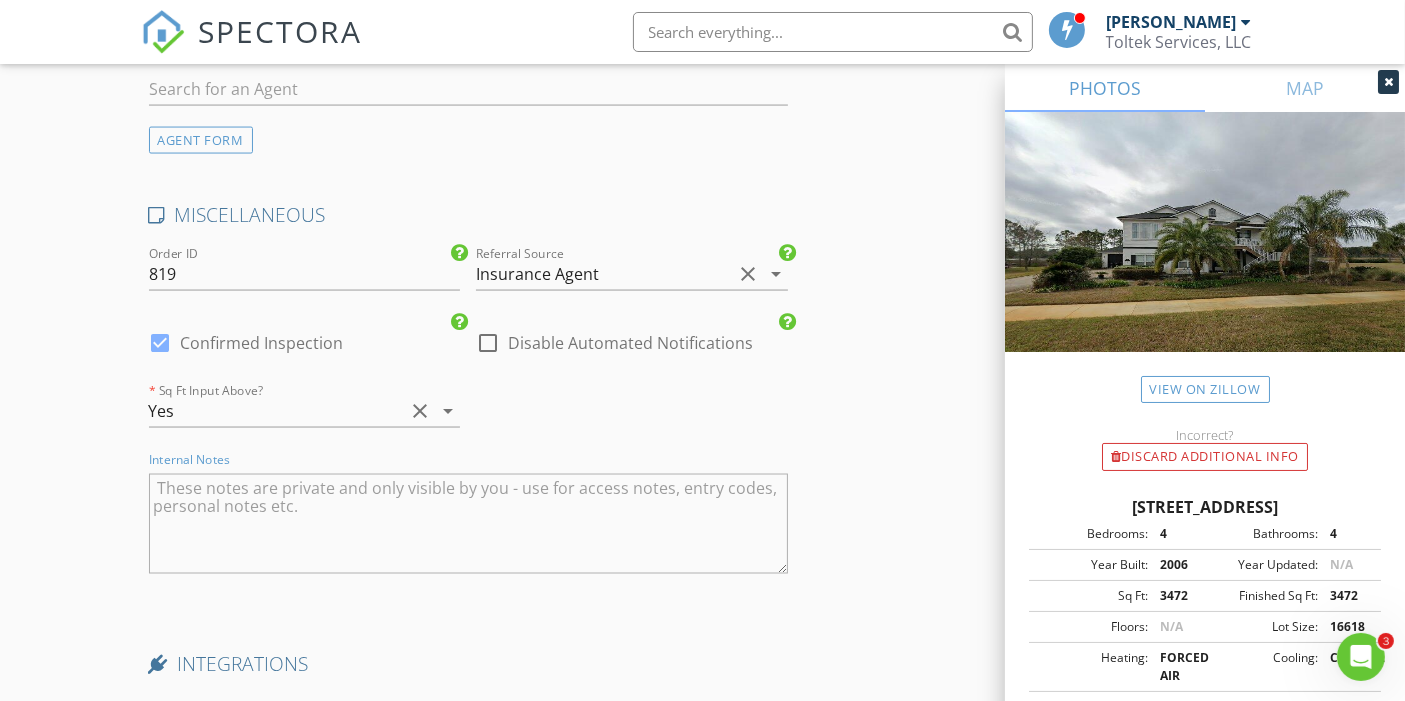 scroll, scrollTop: 3185, scrollLeft: 0, axis: vertical 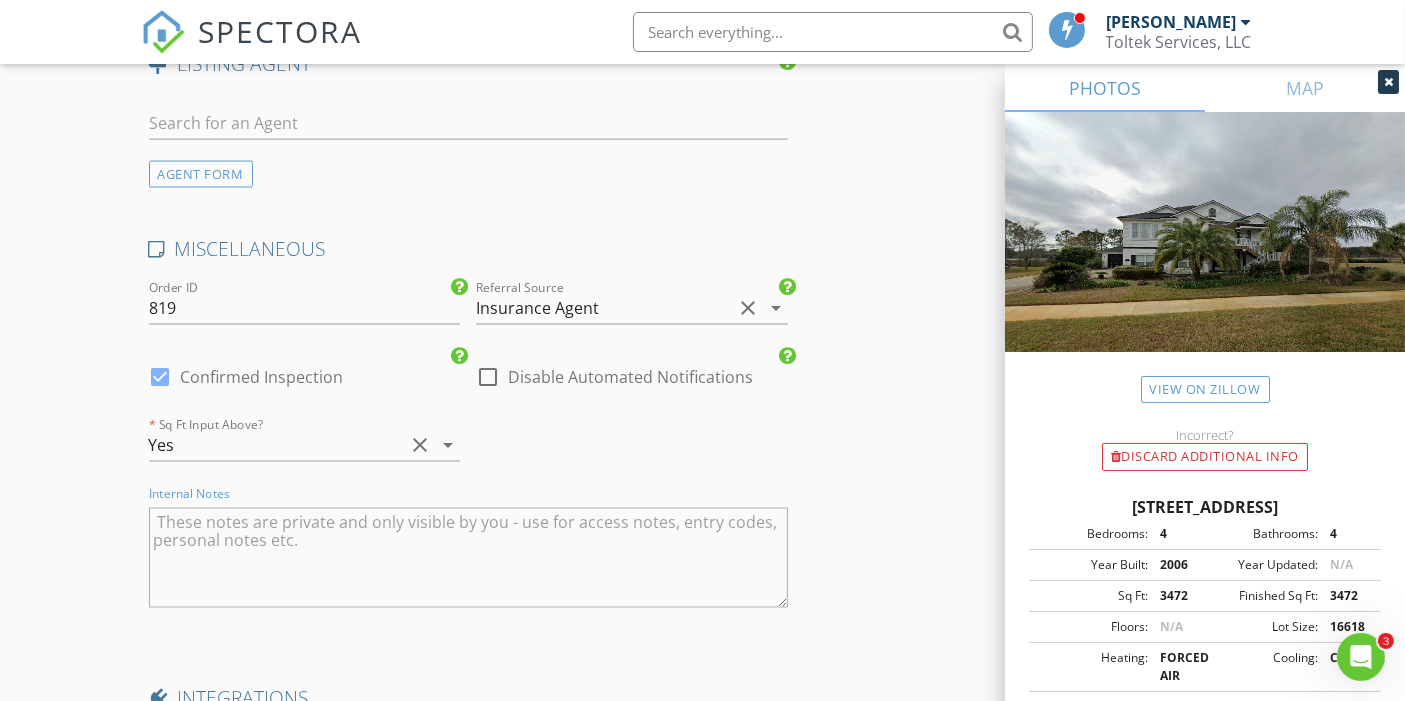 paste on "5 electrical panels" 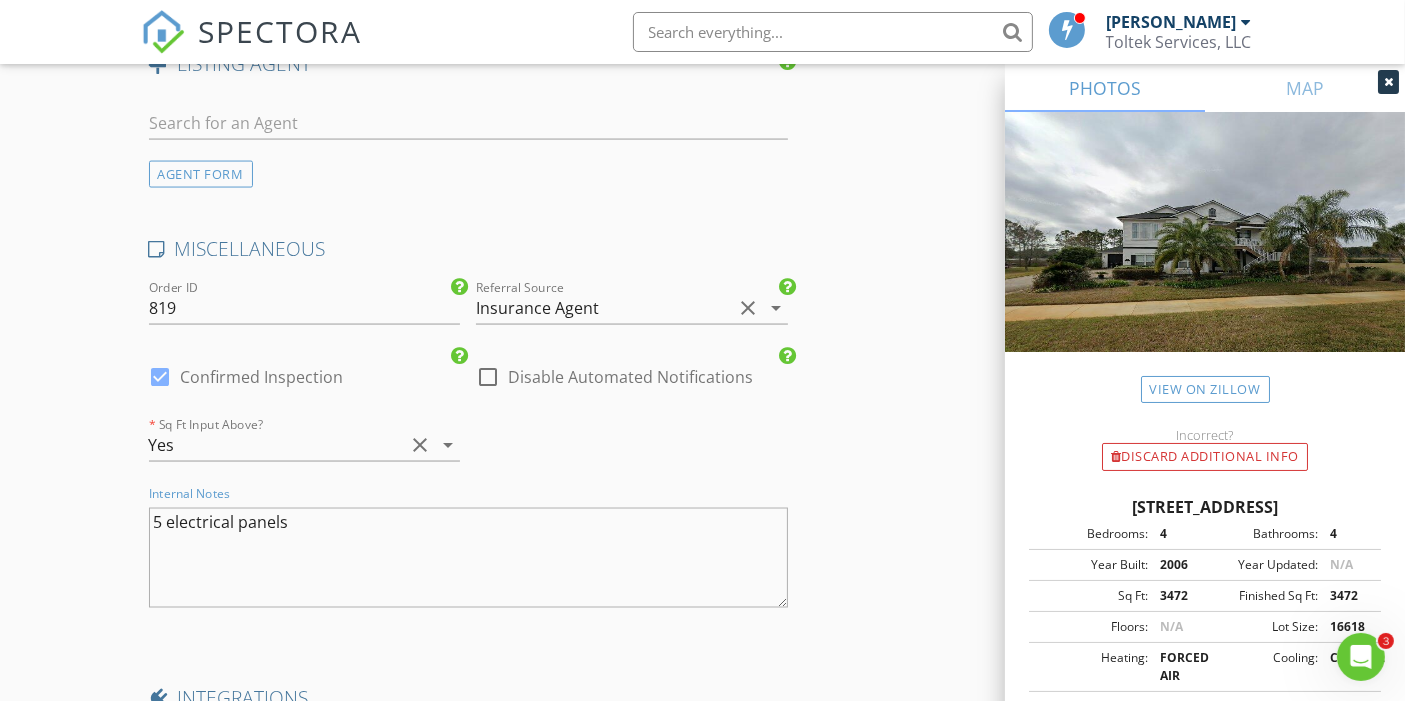 type on "5 electrical panels" 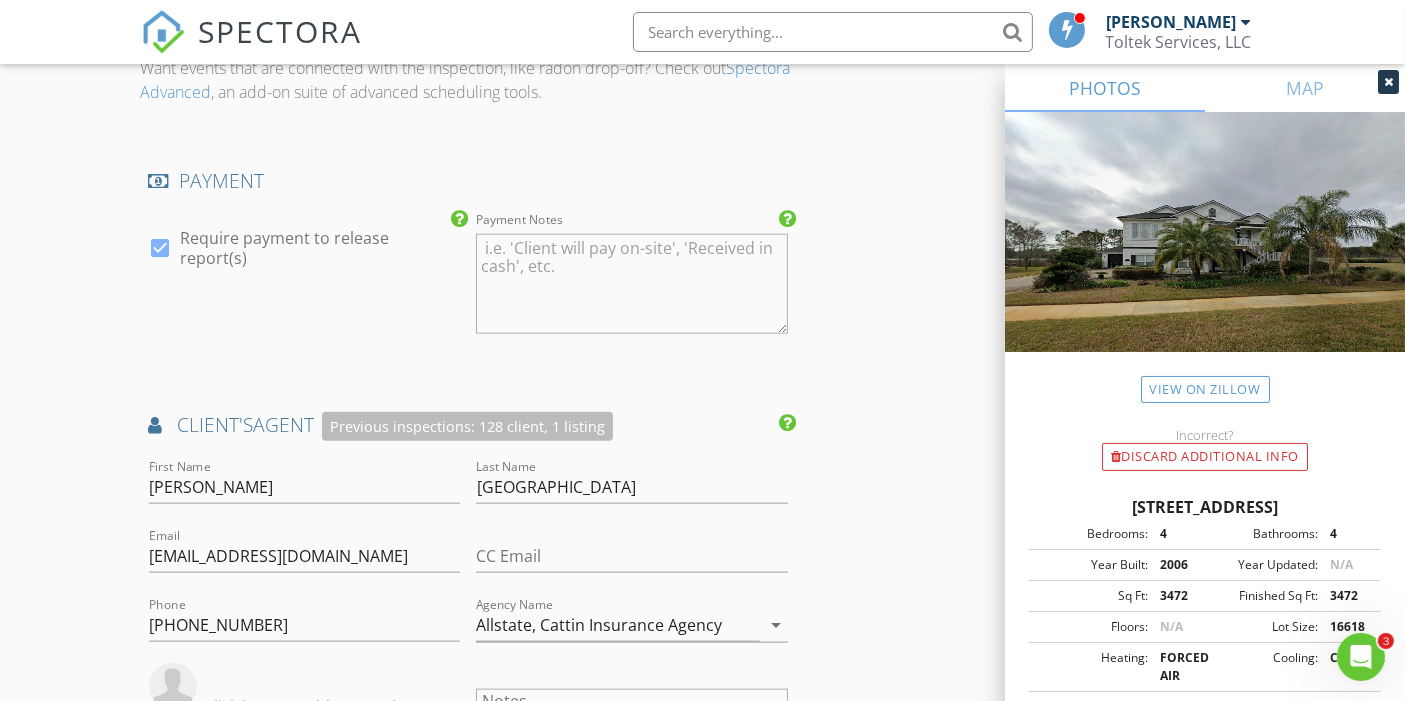 scroll, scrollTop: 1851, scrollLeft: 0, axis: vertical 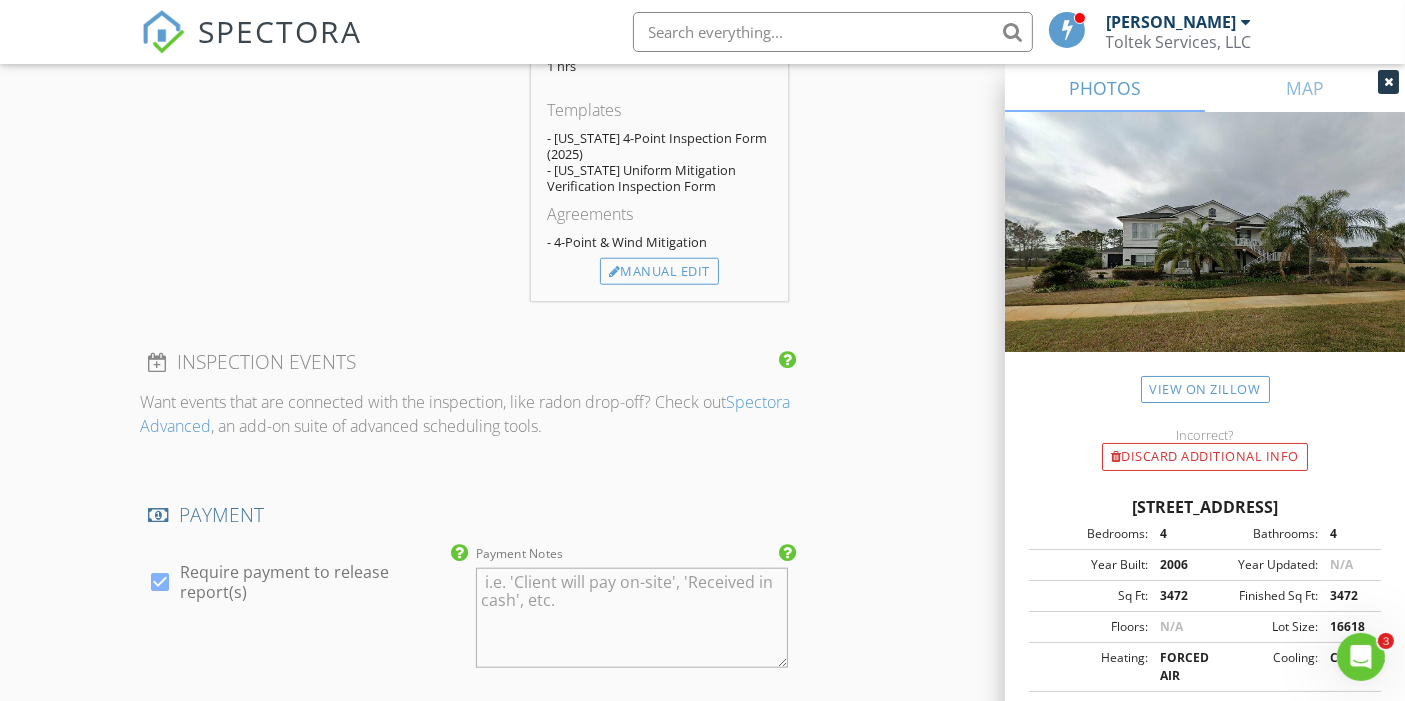click on "SERVICES
check_box_outline_blank   Residential Inspection   check_box_outline_blank    Residential Re-inspection    Provide an updated report following corrective actions check_box_outline_blank   2-Unit Residential Inspection   Multi-Family dwelling residential inspection (Duplex) check_box_outline_blank   3-Unit Residential Inspection   Multi-Family dwelling residential inspection (Triplex) check_box_outline_blank   4-Unit Residential Inspection   Multi-Family dwelling residential inspection (Quadplex) check_box_outline_blank   Sewer Scope Inspection   Check for plumbing damage, cracks, and leaks check_box   4-Point & Wind Mitigation   Combined 4-Point and Wind Mitigation inspections check_box_outline_blank   4 Point   May decrease insurance costs check_box_outline_blank   4 Point Re-inspection   Provide an updated report following corrective actions check_box_outline_blank   Wind Mitigation   May decrease insurance costs check_box_outline_blank       Roof Inspection" at bounding box center [332, 97] 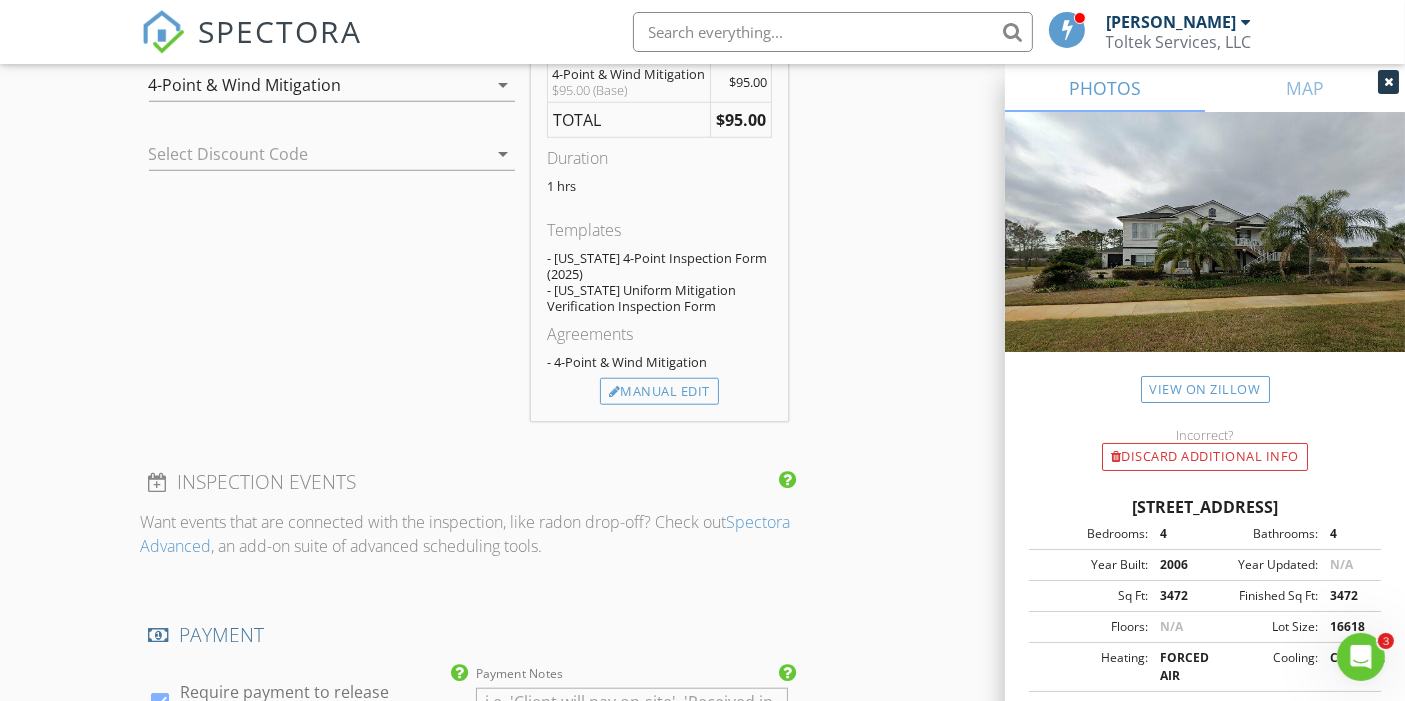 scroll, scrollTop: 1518, scrollLeft: 0, axis: vertical 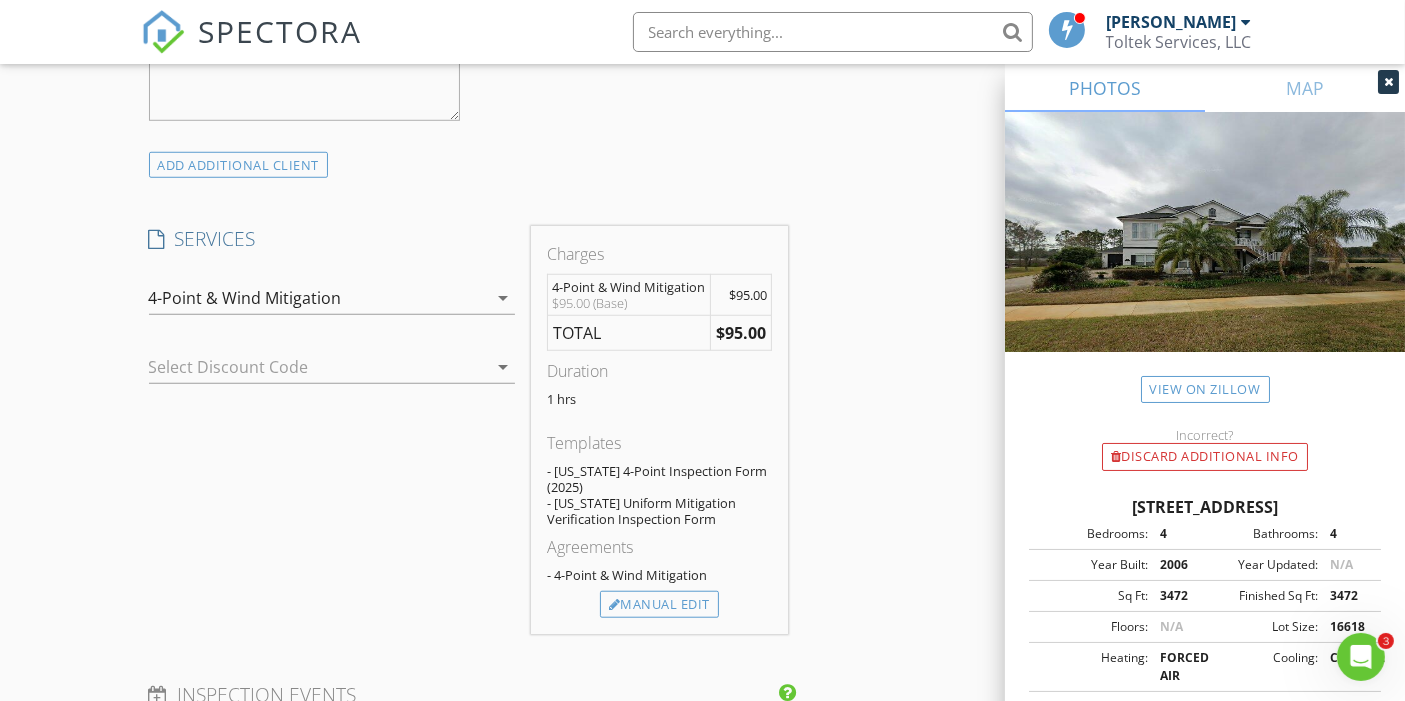 click on "arrow_drop_down" at bounding box center [503, 298] 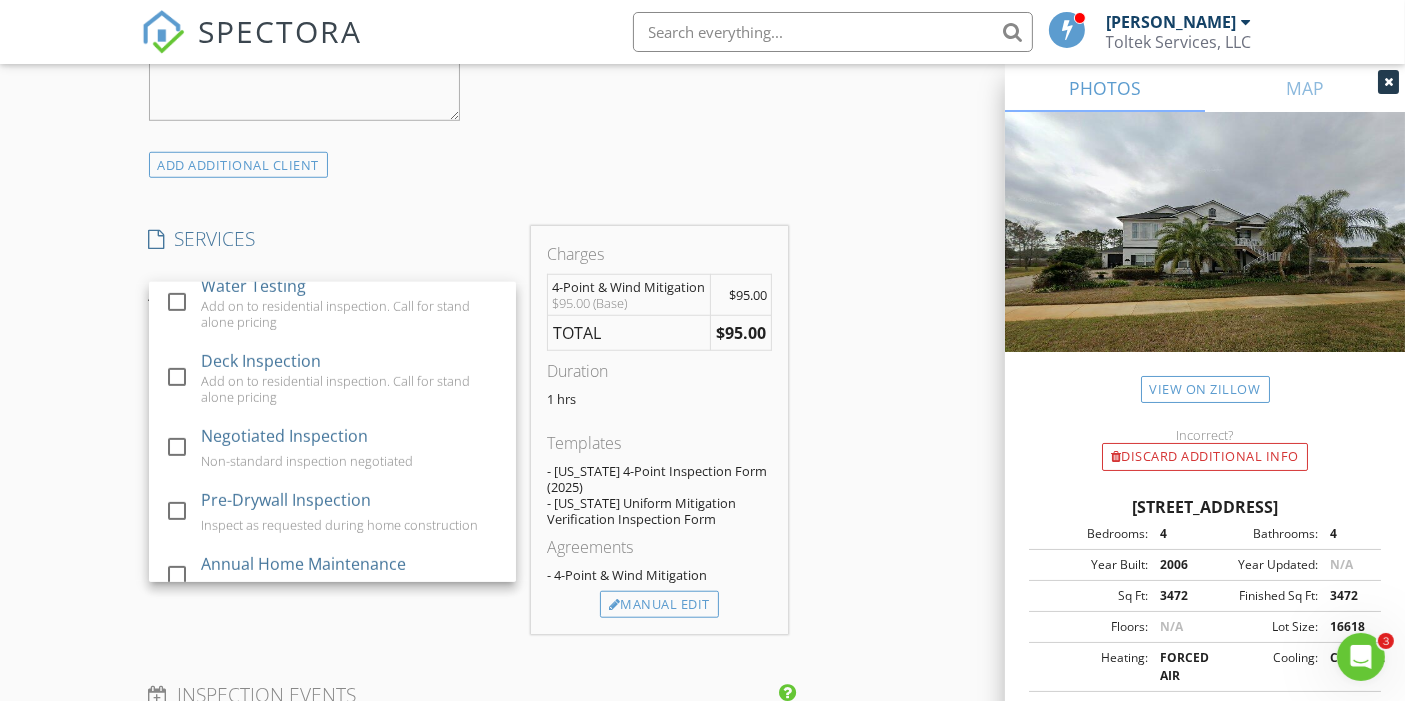 scroll, scrollTop: 1111, scrollLeft: 0, axis: vertical 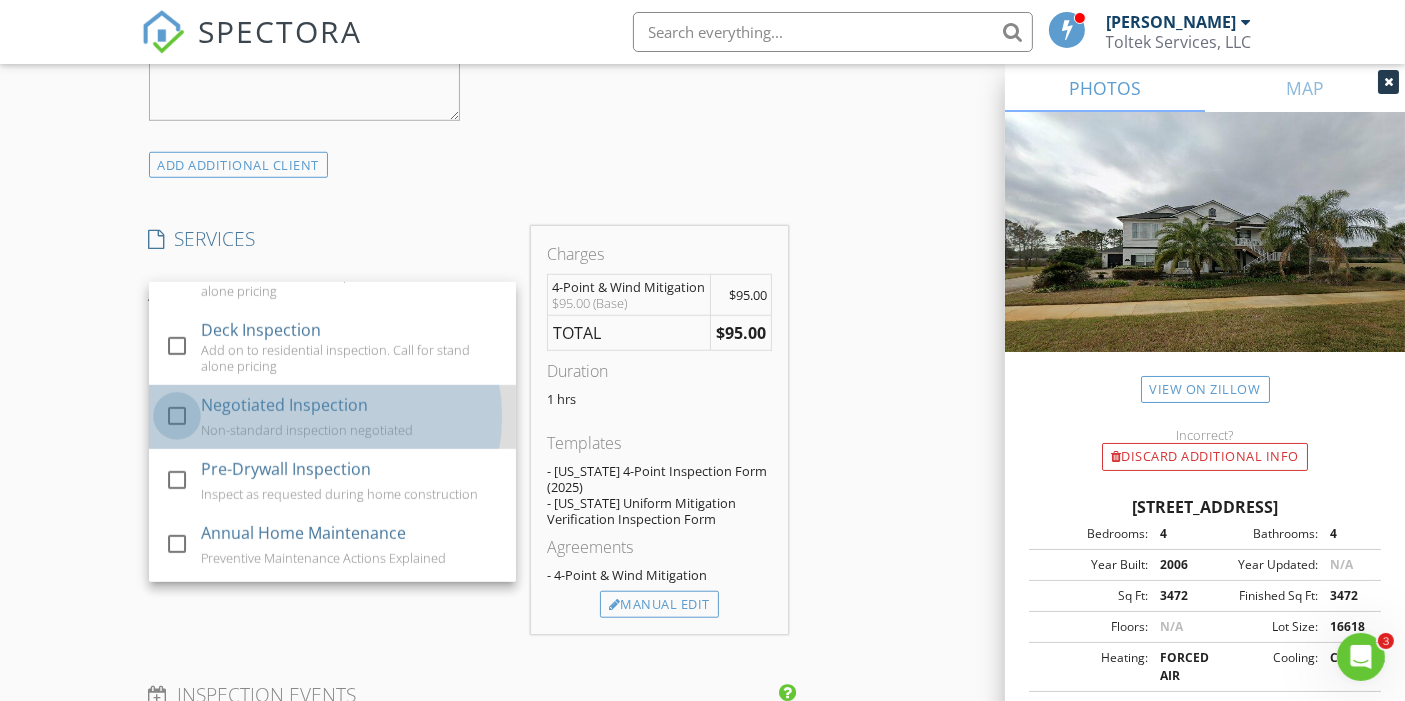 click at bounding box center [177, 416] 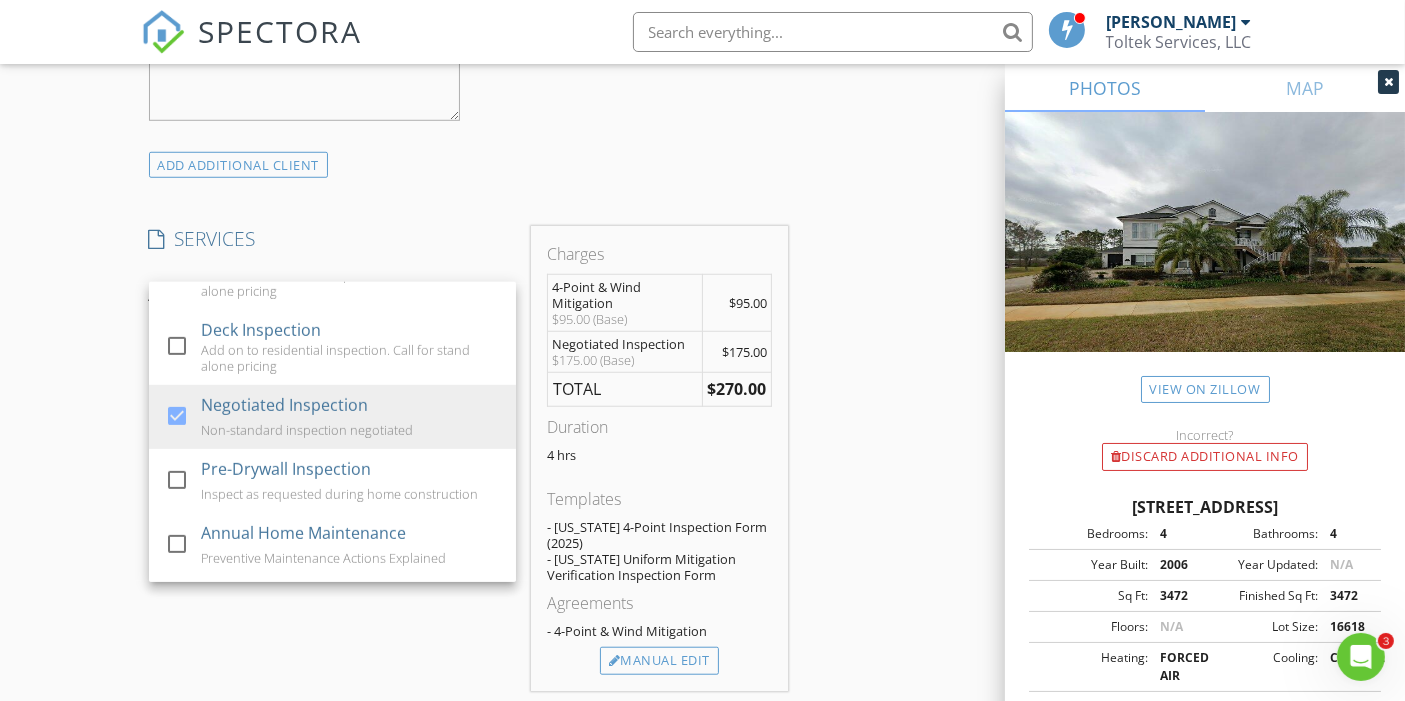 click on "New Inspection
Click here to use the New Order Form
INSPECTOR(S)
check_box   David Risha   PRIMARY   David Risha arrow_drop_down   check_box_outline_blank David Risha specifically requested
Date/Time
07/17/2025 9:00 AM
Location
Address Search       Address 5187 Clapboard Creek Dr   Unit   City Jacksonville   State FL   Zip 32226   County Duval     Square Feet 3472   Year Built 2006   Foundation arrow_drop_down     David Risha     19.1 miles     (31 minutes)     exceeds travel range
client
check_box Enable Client CC email for this inspection   Client Search     check_box_outline_blank Client is a Company/Organization     First Name Randel   Last Name Bennett   Email mrmrsbennett@r2t2.net   CC Email   Phone 904-240-6012           Notes   Private Notes
ADD ADDITIONAL client
check_box_outline_blank" at bounding box center (702, 748) 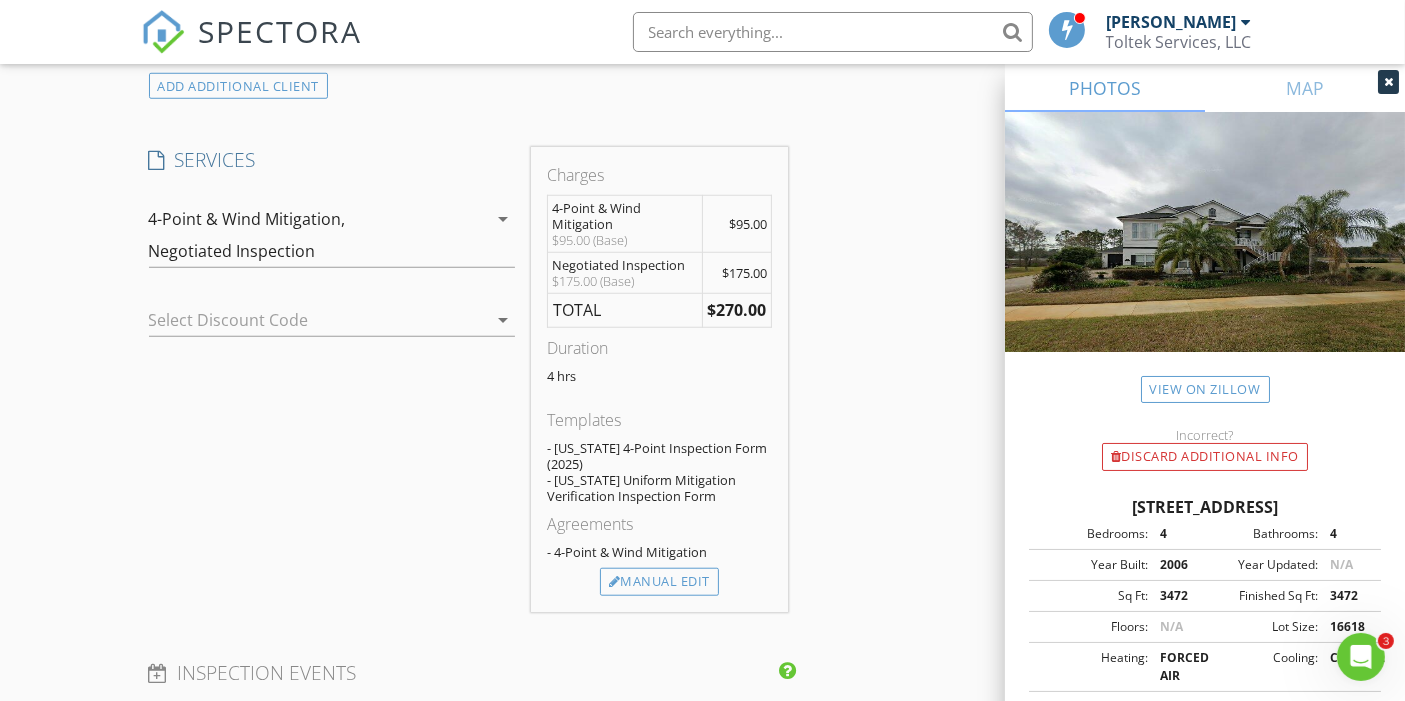 scroll, scrollTop: 1629, scrollLeft: 0, axis: vertical 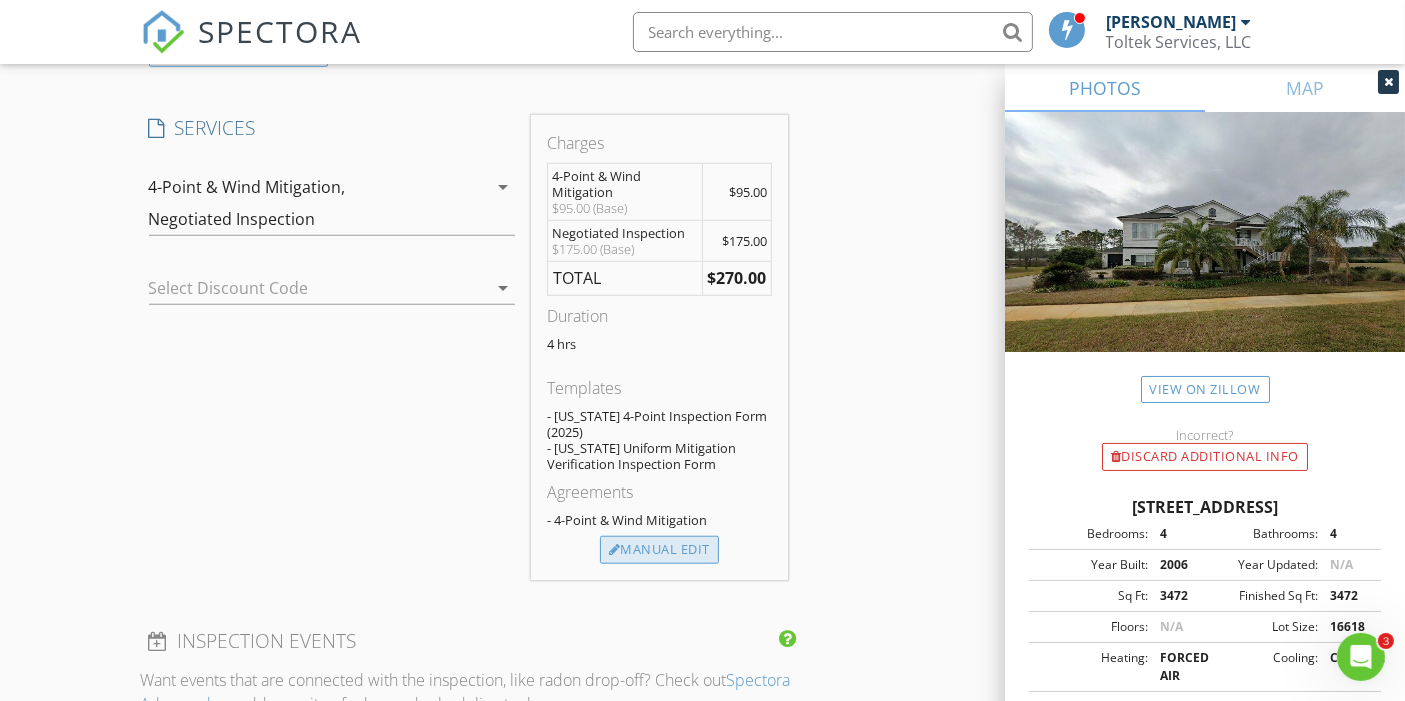 click on "Manual Edit" at bounding box center [659, 550] 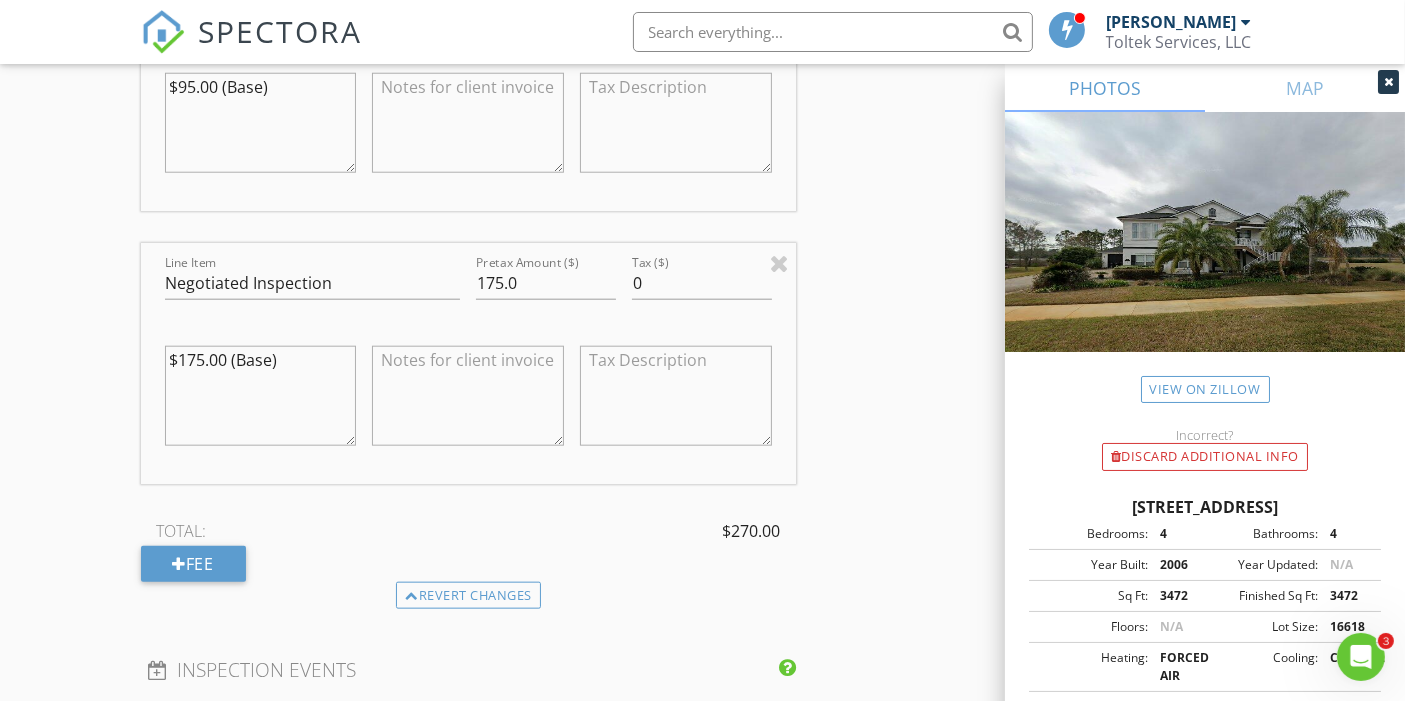 scroll, scrollTop: 2185, scrollLeft: 0, axis: vertical 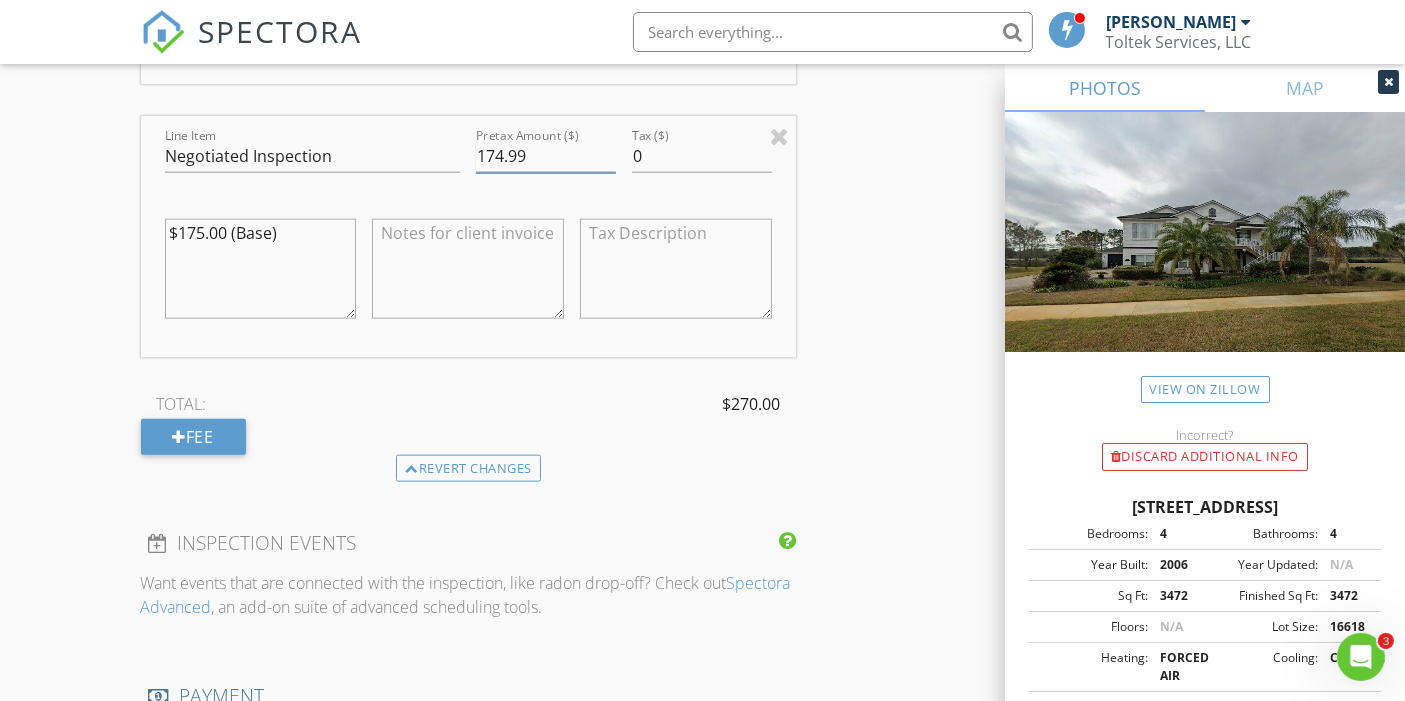 click on "174.99" at bounding box center (546, 156) 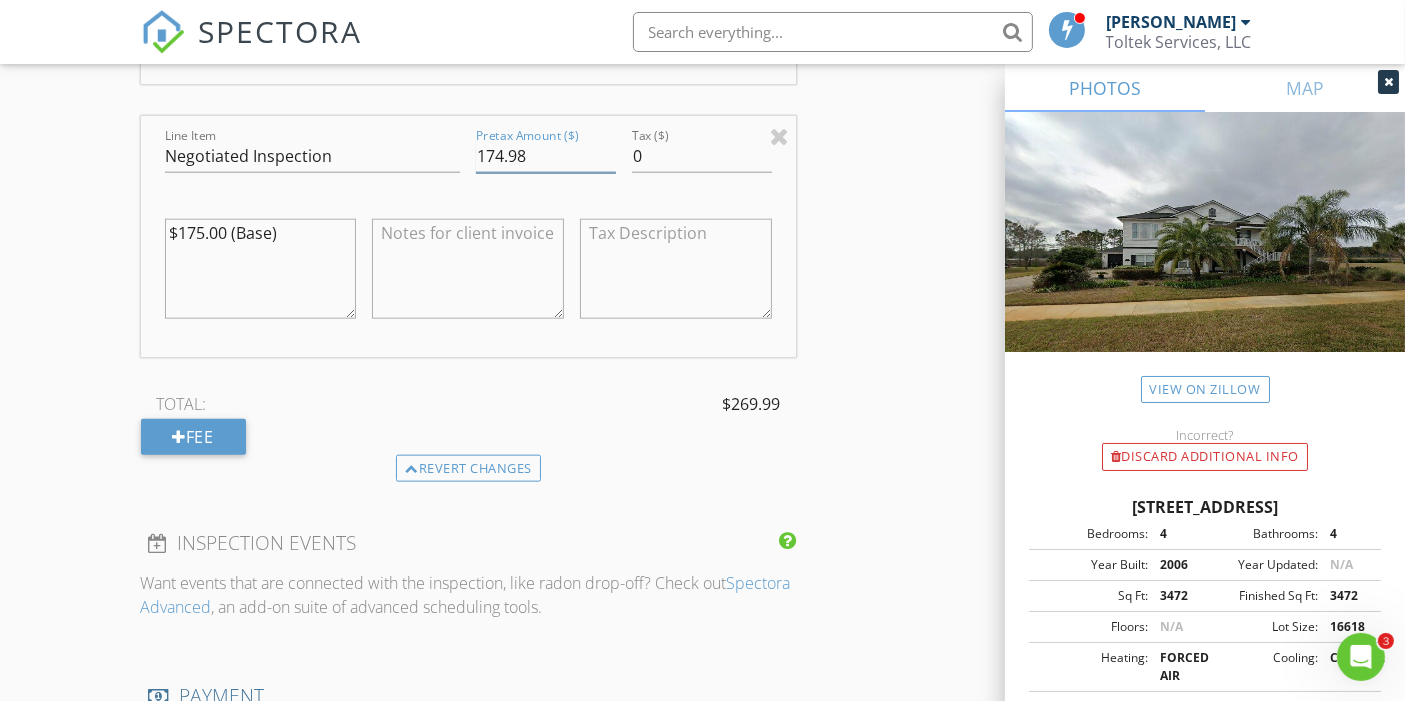 click on "174.98" at bounding box center (546, 156) 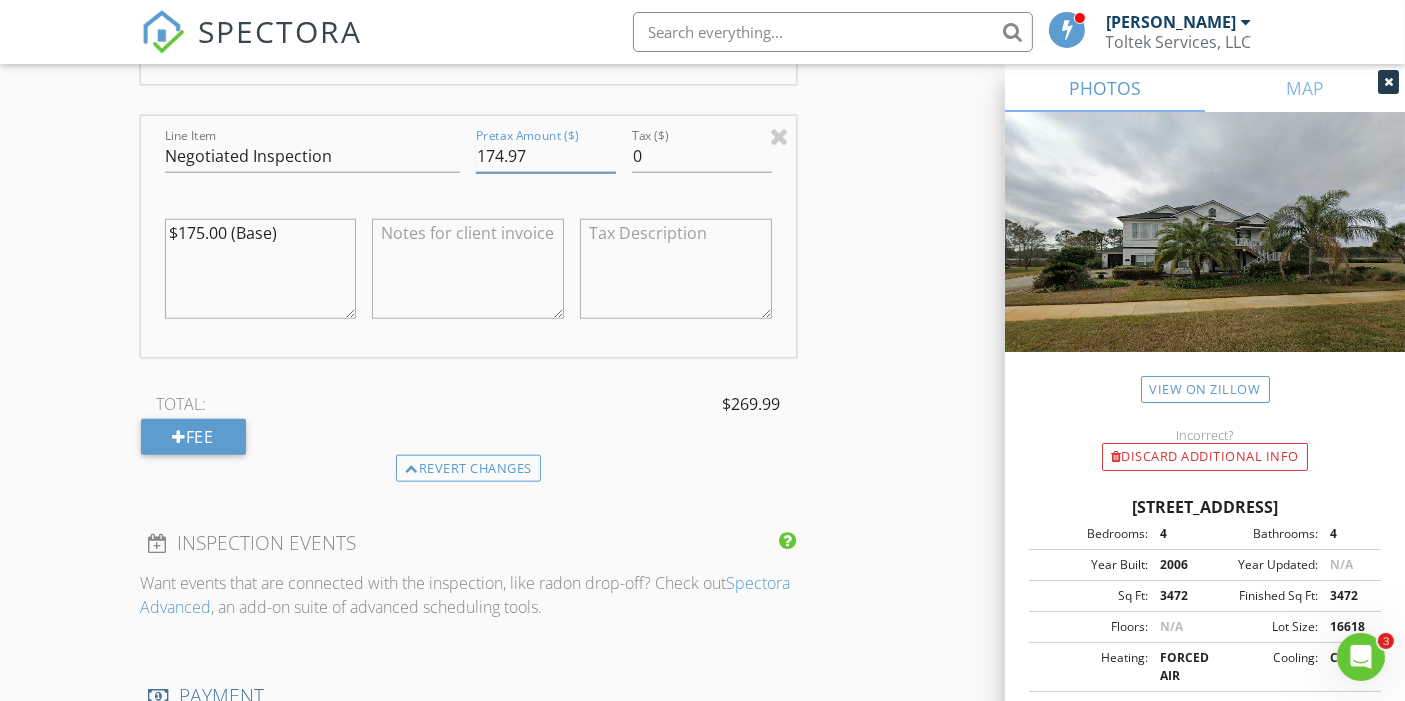 click on "174.97" at bounding box center [546, 156] 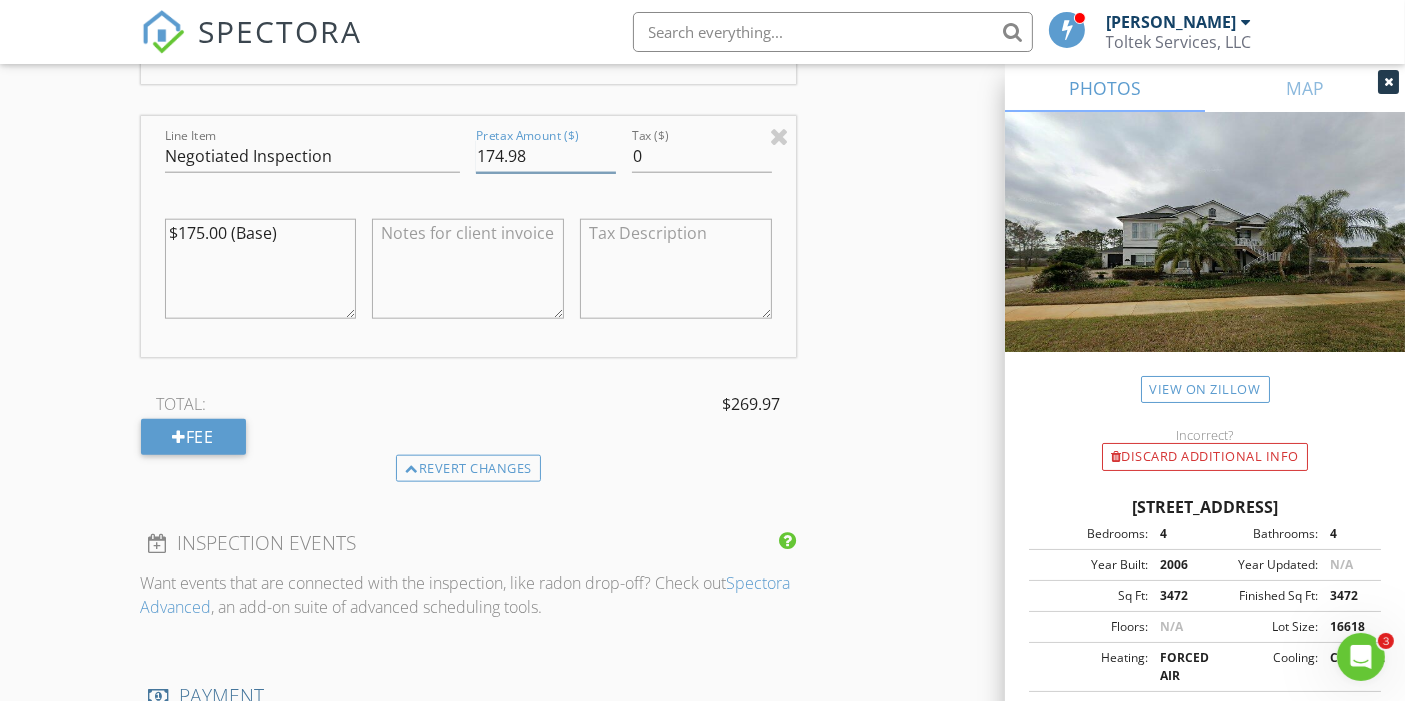 click on "174.98" at bounding box center [546, 156] 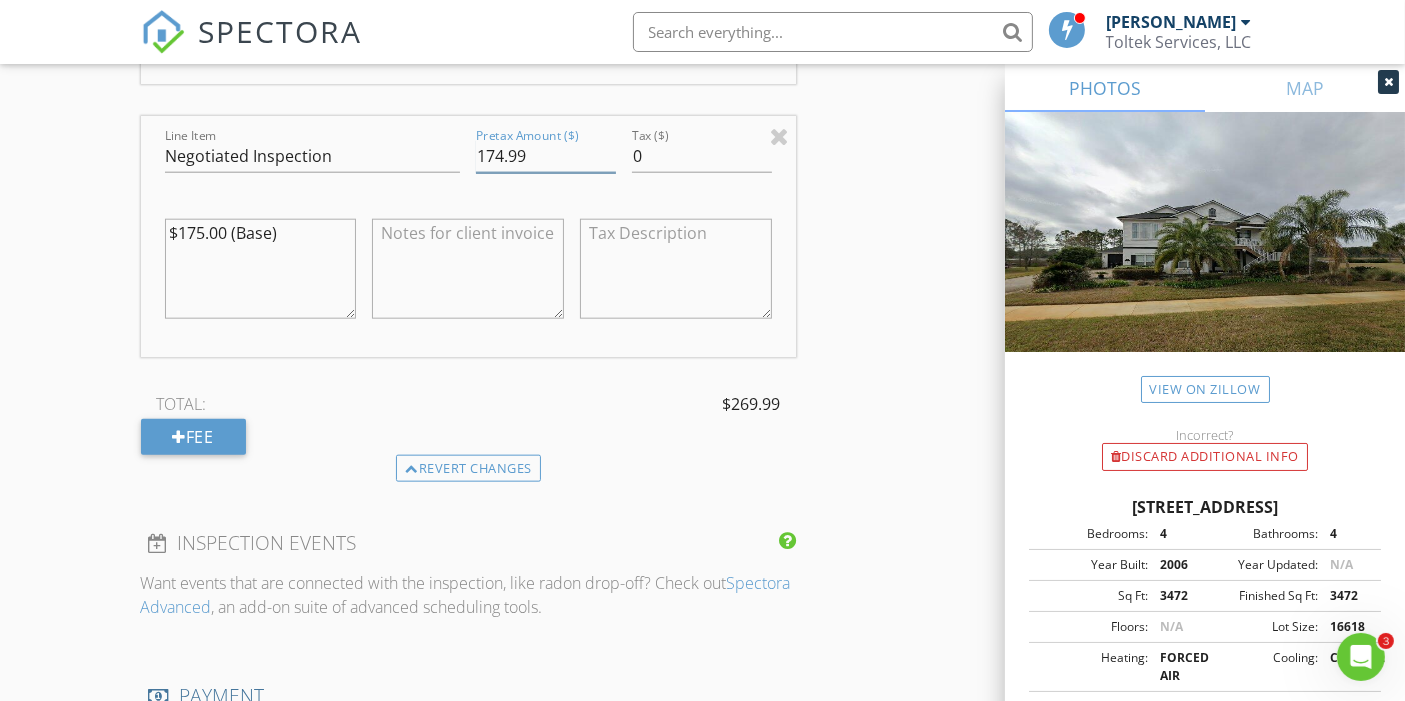click on "174.99" at bounding box center [546, 156] 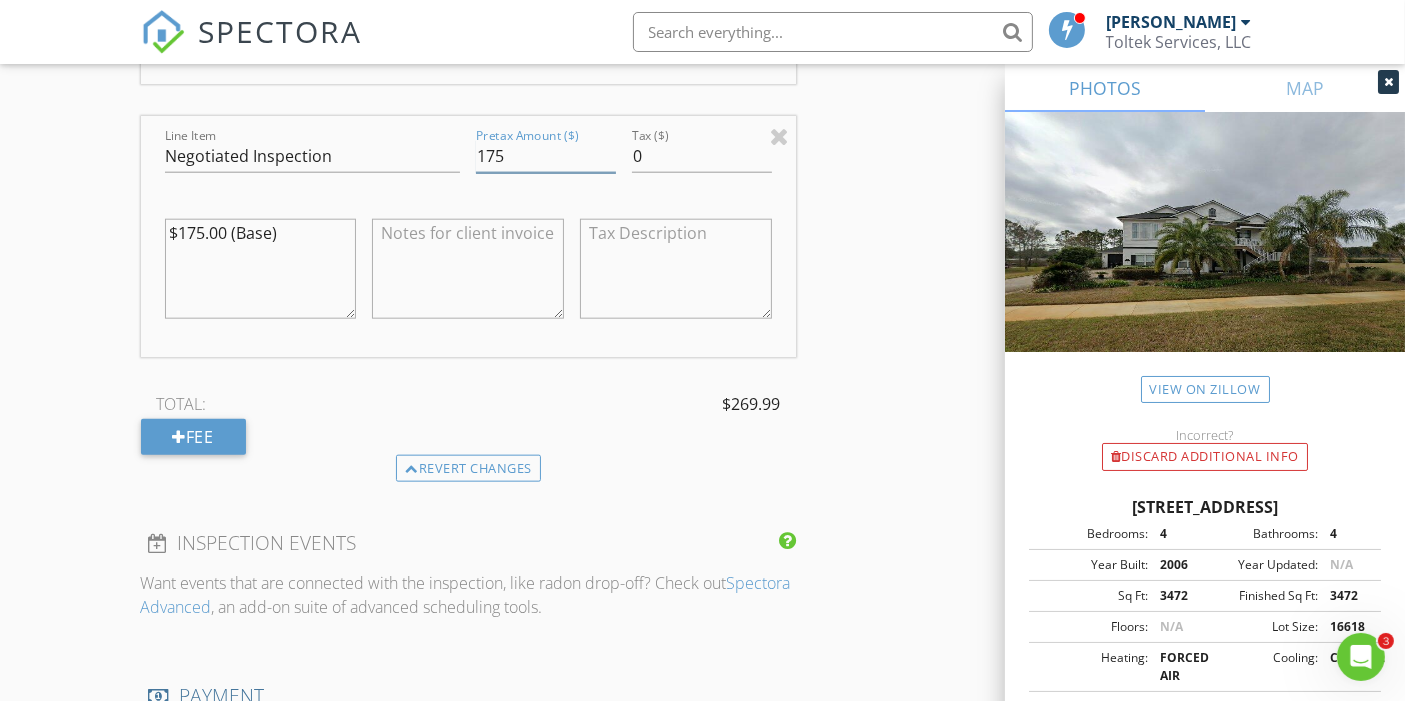 click on "175" at bounding box center (546, 156) 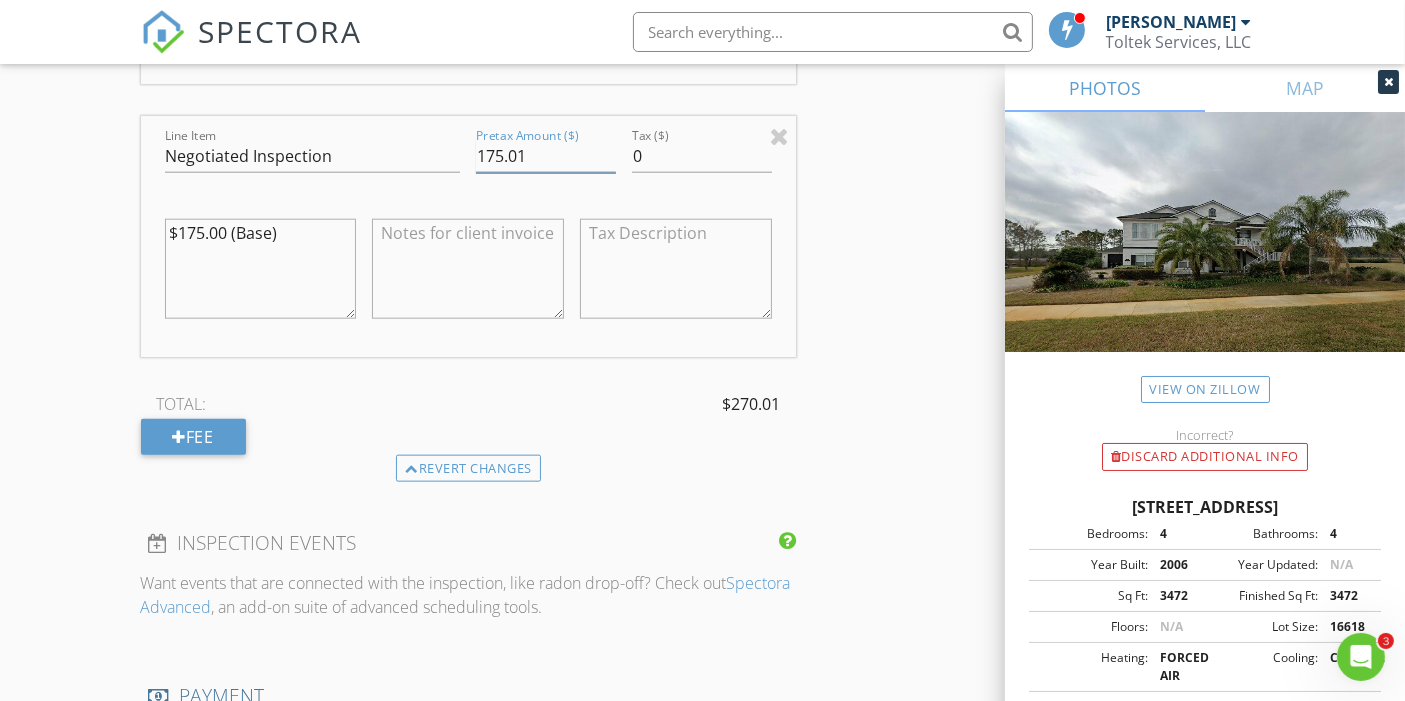 click on "175.01" at bounding box center [546, 156] 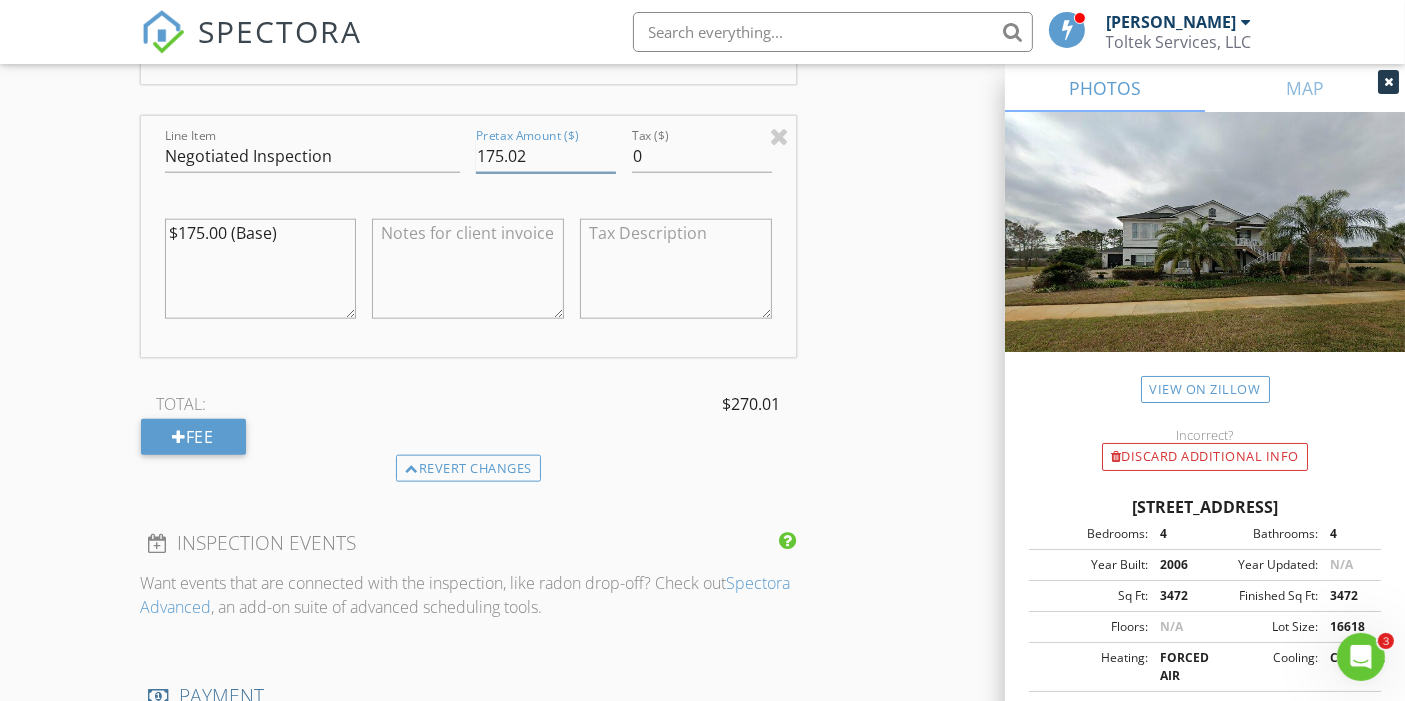 click on "175.02" at bounding box center [546, 156] 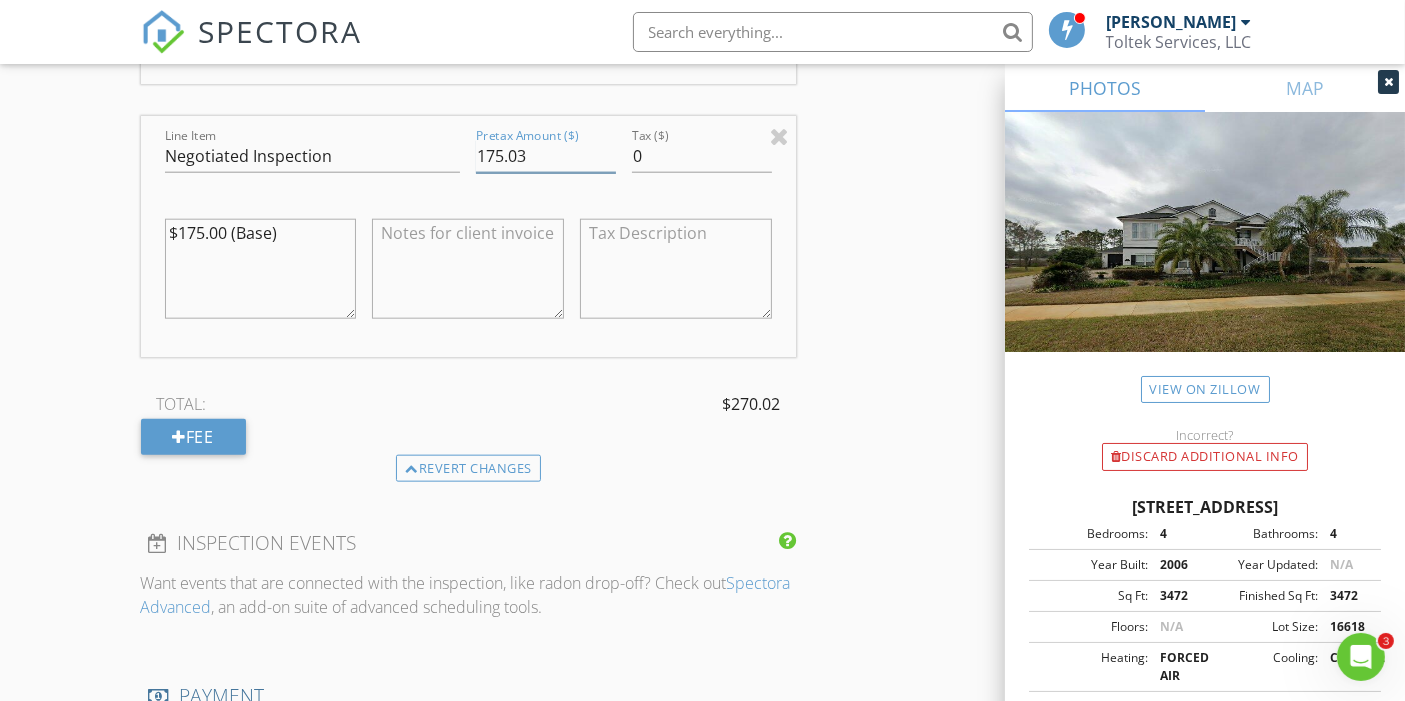 click on "175.03" at bounding box center [546, 156] 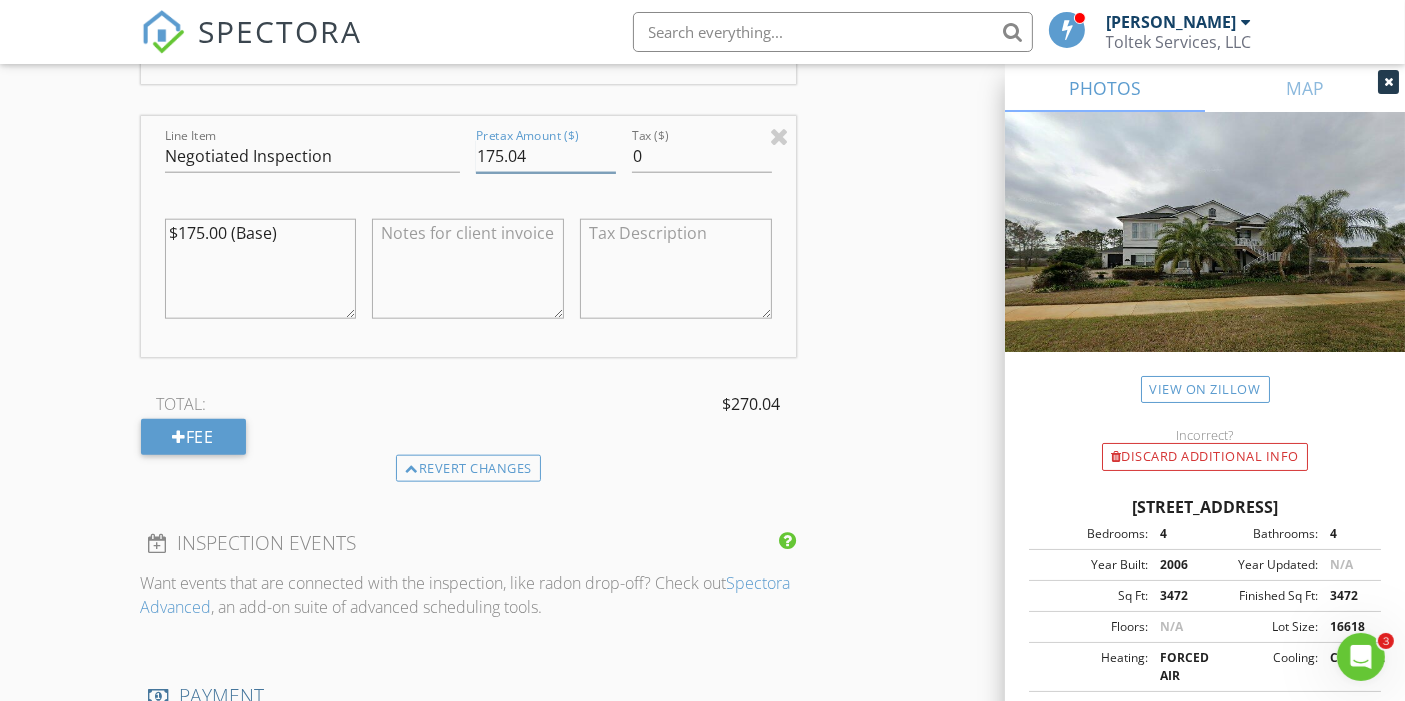 click on "175.04" at bounding box center [546, 156] 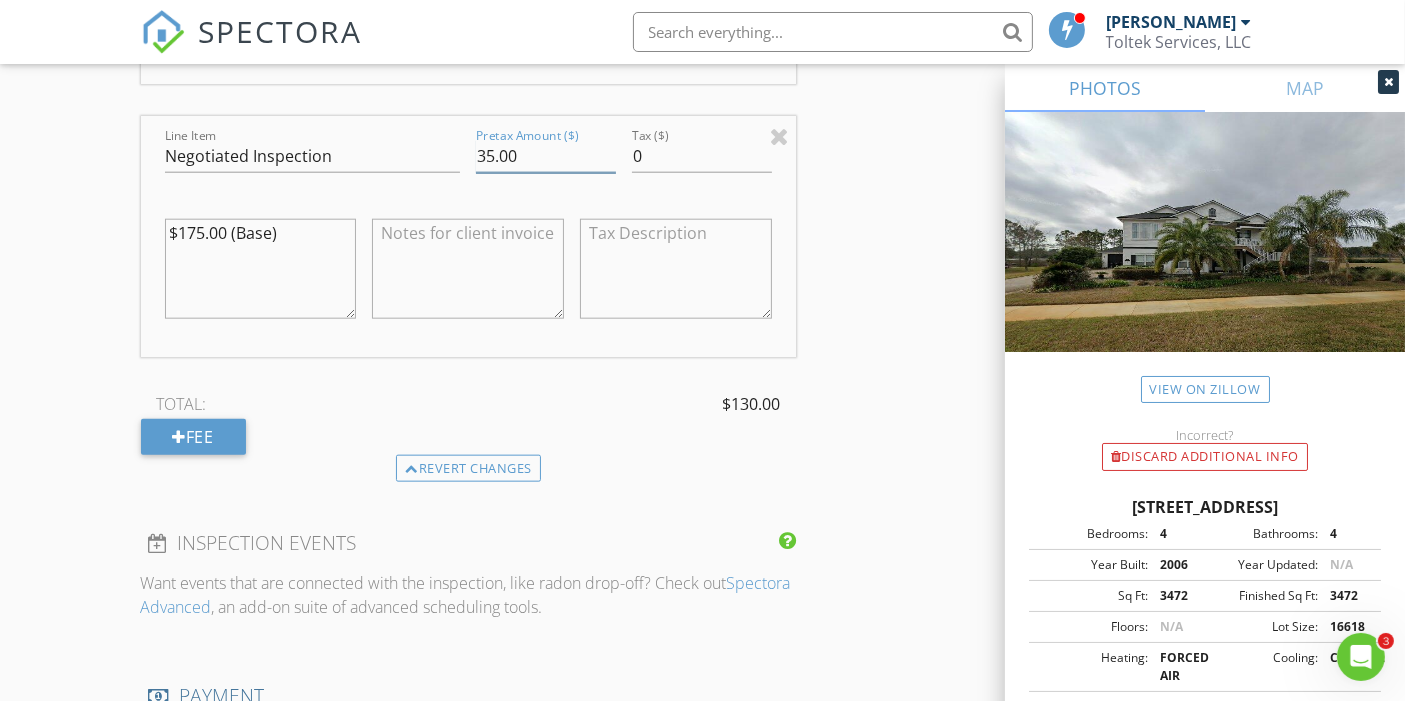 type on "35.00" 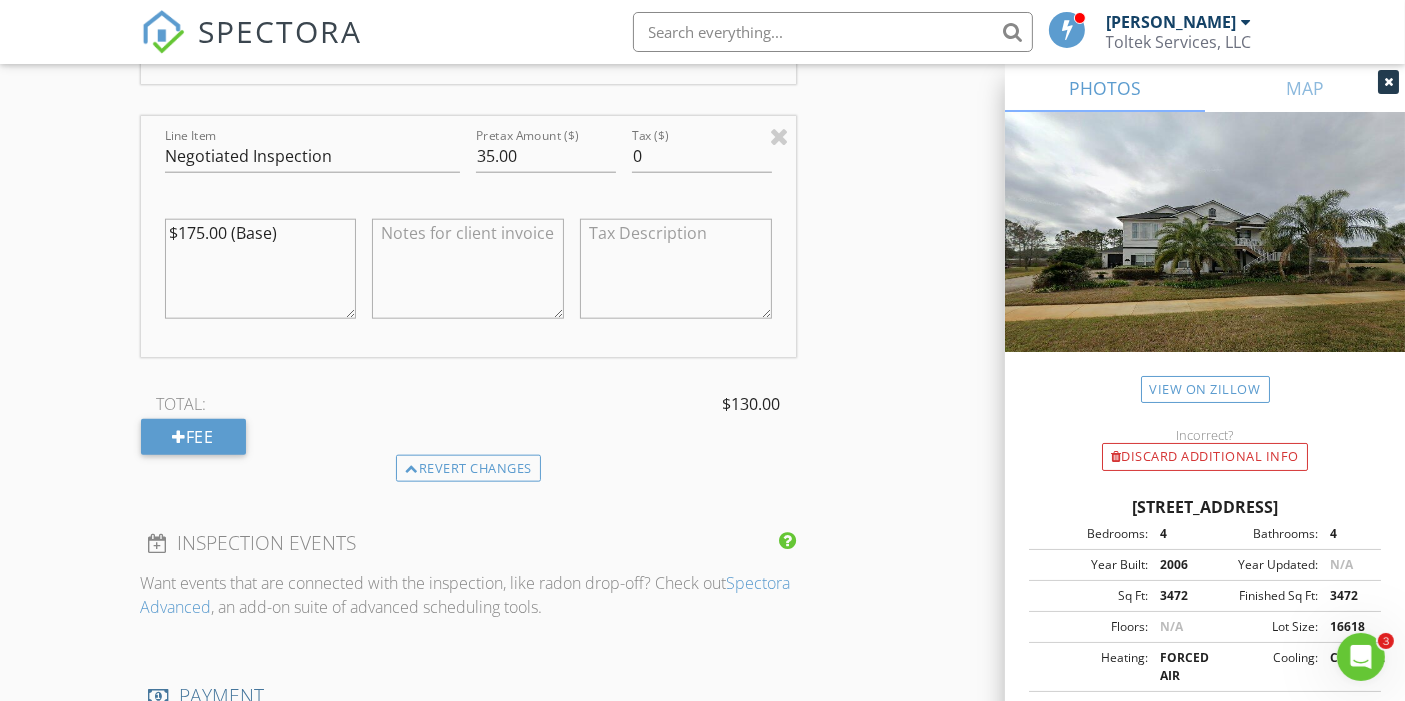 drag, startPoint x: 289, startPoint y: 230, endPoint x: 101, endPoint y: 227, distance: 188.02394 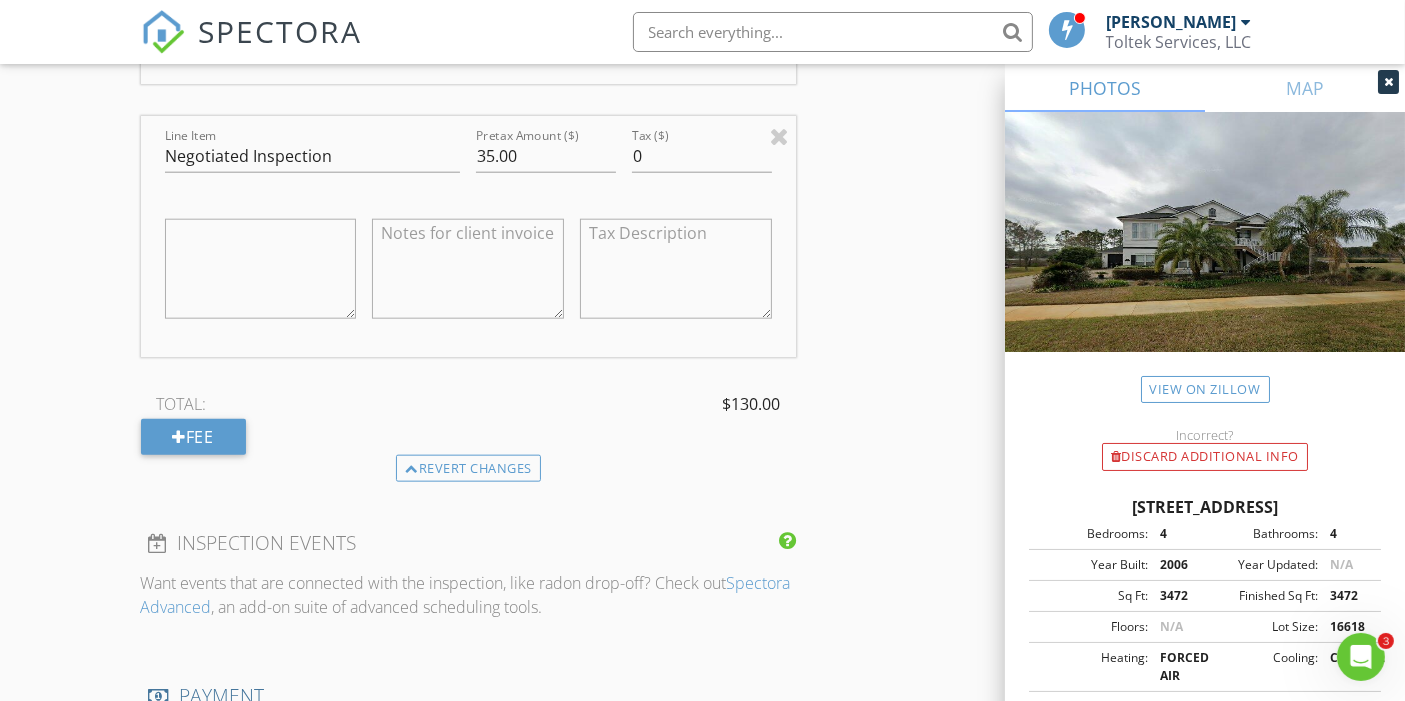 type 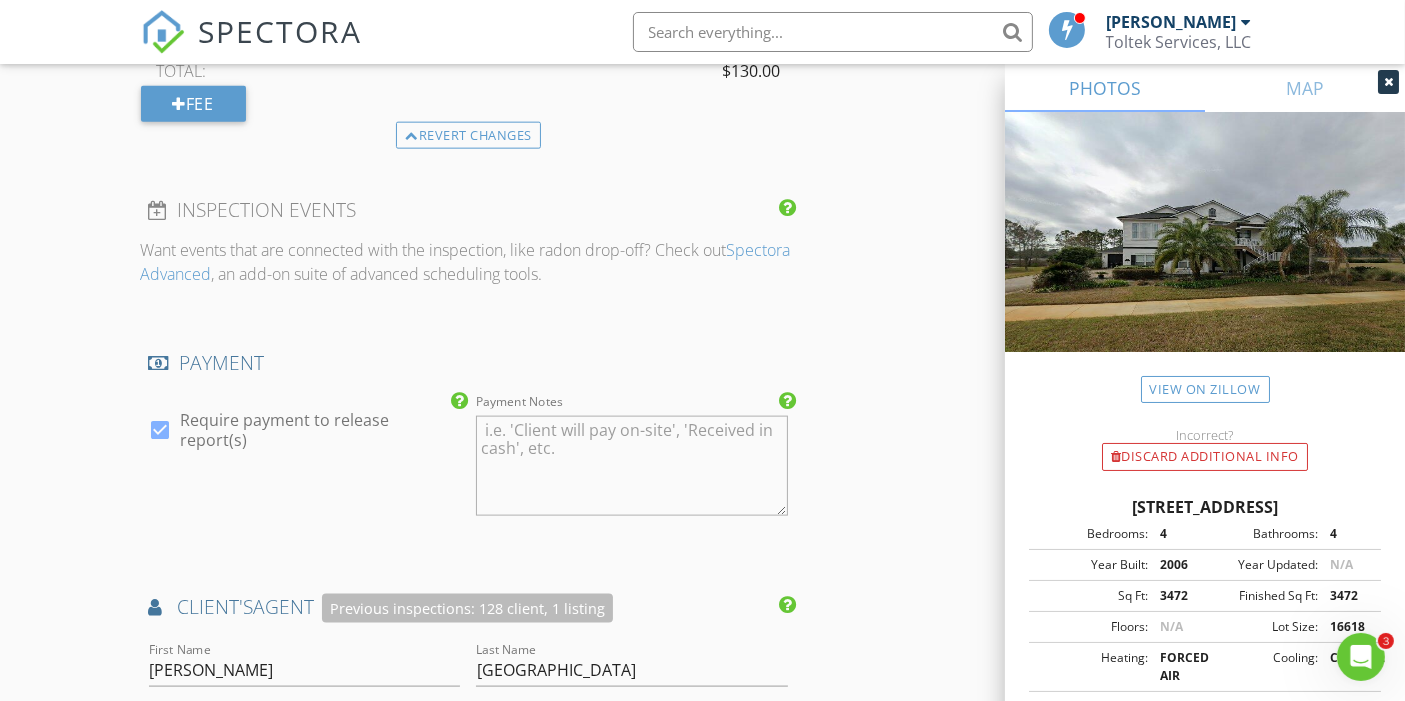 scroll, scrollTop: 2851, scrollLeft: 0, axis: vertical 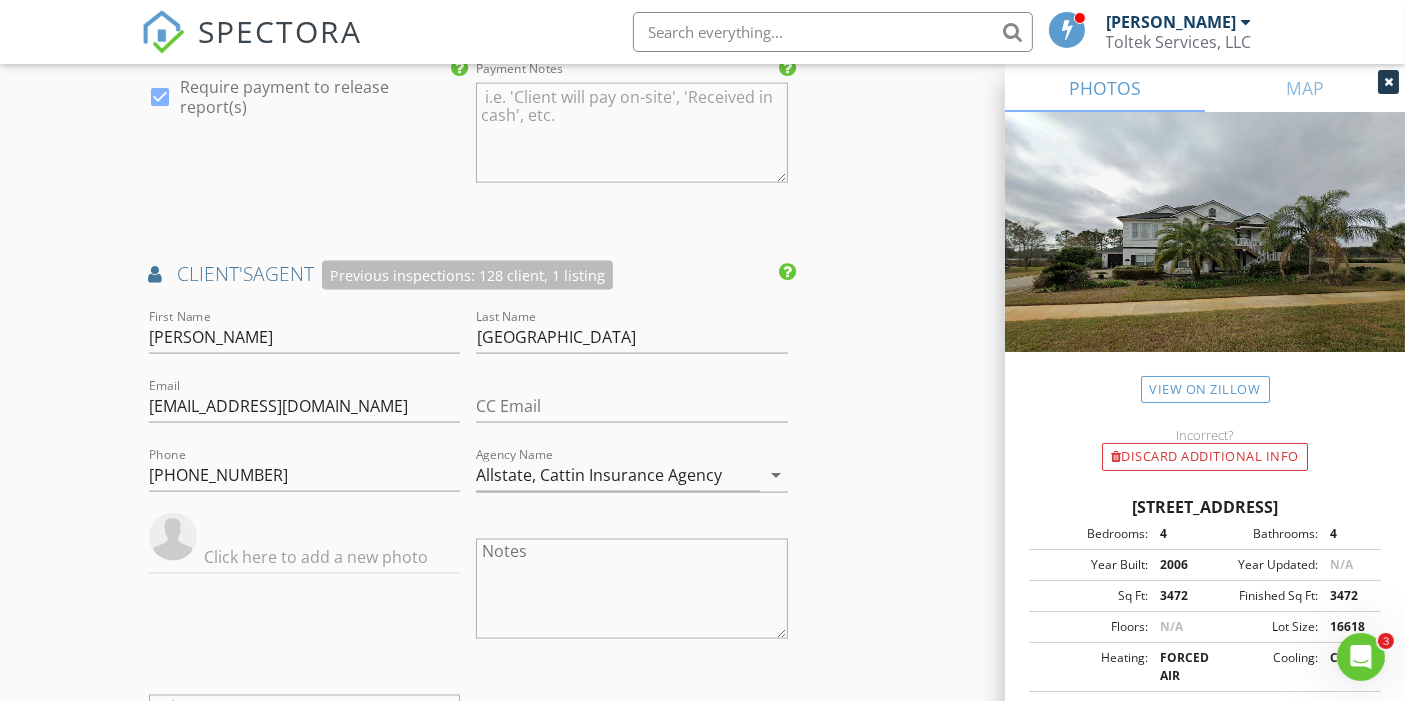 click on "INSPECTOR(S)
check_box   David Risha   PRIMARY   David Risha arrow_drop_down   check_box_outline_blank David Risha specifically requested
Date/Time
07/17/2025 9:00 AM
Location
Address Search       Address 5187 Clapboard Creek Dr   Unit   City Jacksonville   State FL   Zip 32226   County Duval     Square Feet 3472   Year Built 2006   Foundation arrow_drop_down     David Risha     19.1 miles     (31 minutes)     exceeds travel range
client
check_box Enable Client CC email for this inspection   Client Search     check_box_outline_blank Client is a Company/Organization     First Name Randel   Last Name Bennett   Email mrmrsbennett@r2t2.net   CC Email   Phone 904-240-6012           Notes   Private Notes
ADD ADDITIONAL client
SERVICES
check_box_outline_blank   Residential Inspection" at bounding box center (703, -321) 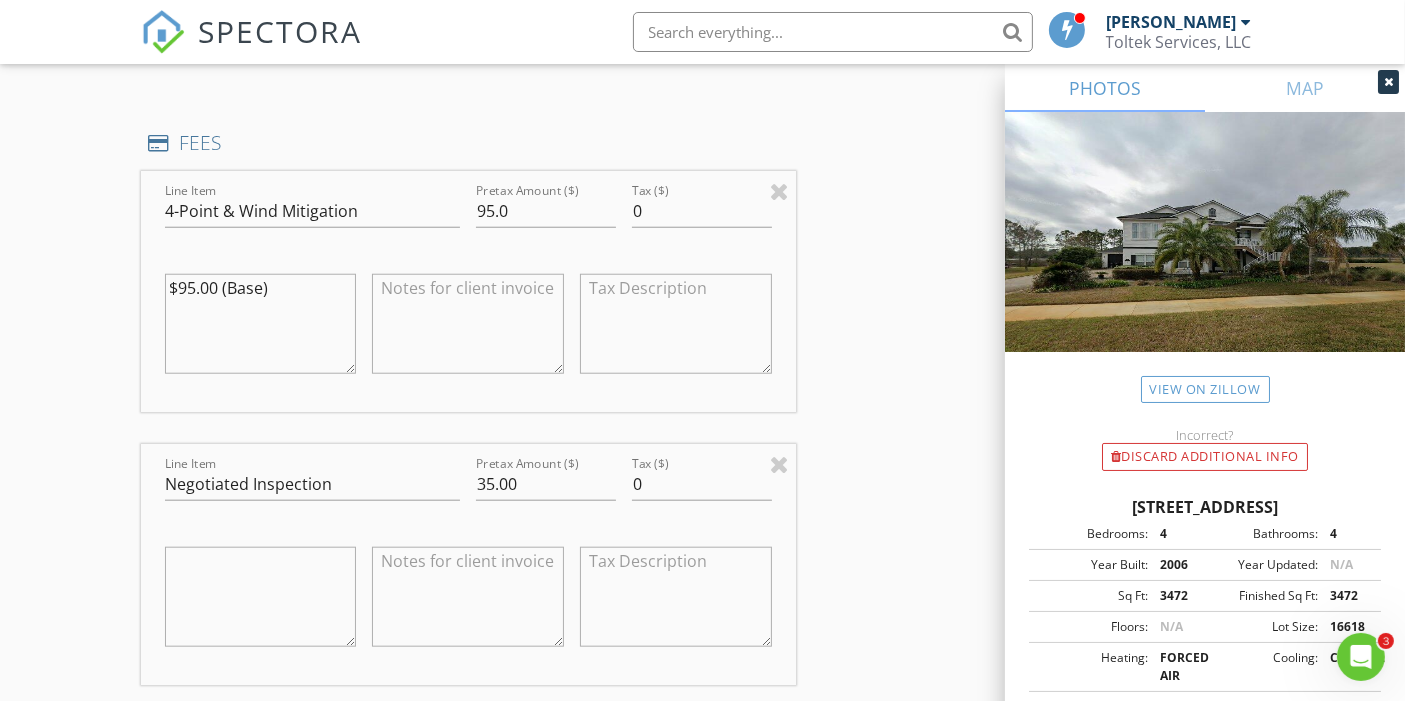 scroll, scrollTop: 1962, scrollLeft: 0, axis: vertical 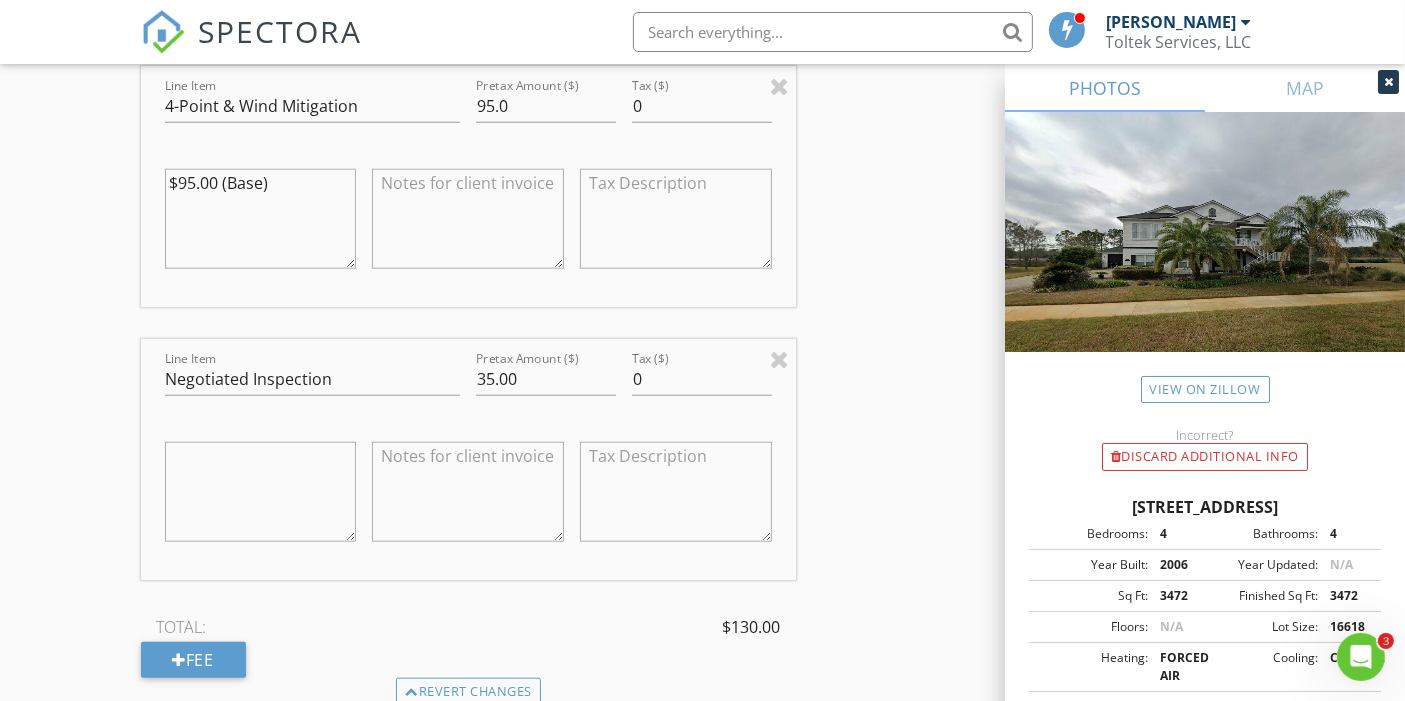 click at bounding box center [468, 492] 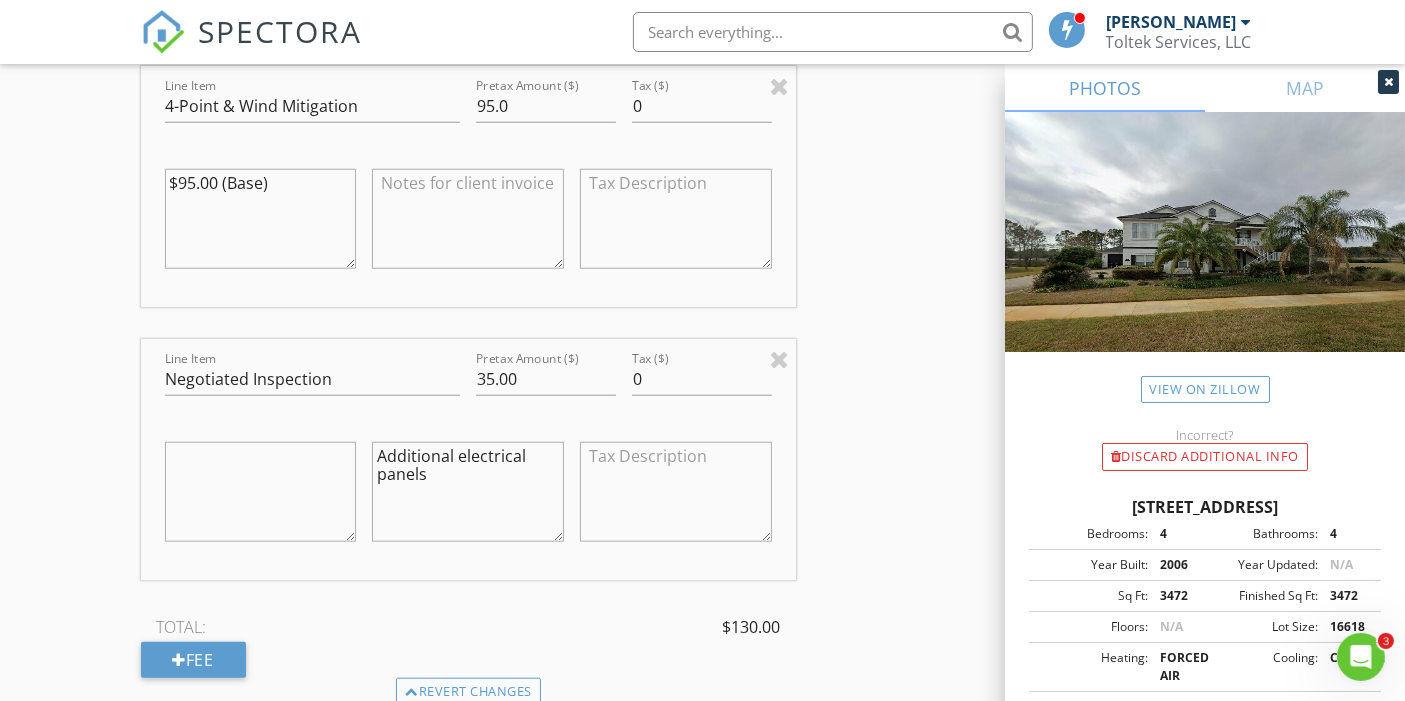 type on "Additional electrical panels" 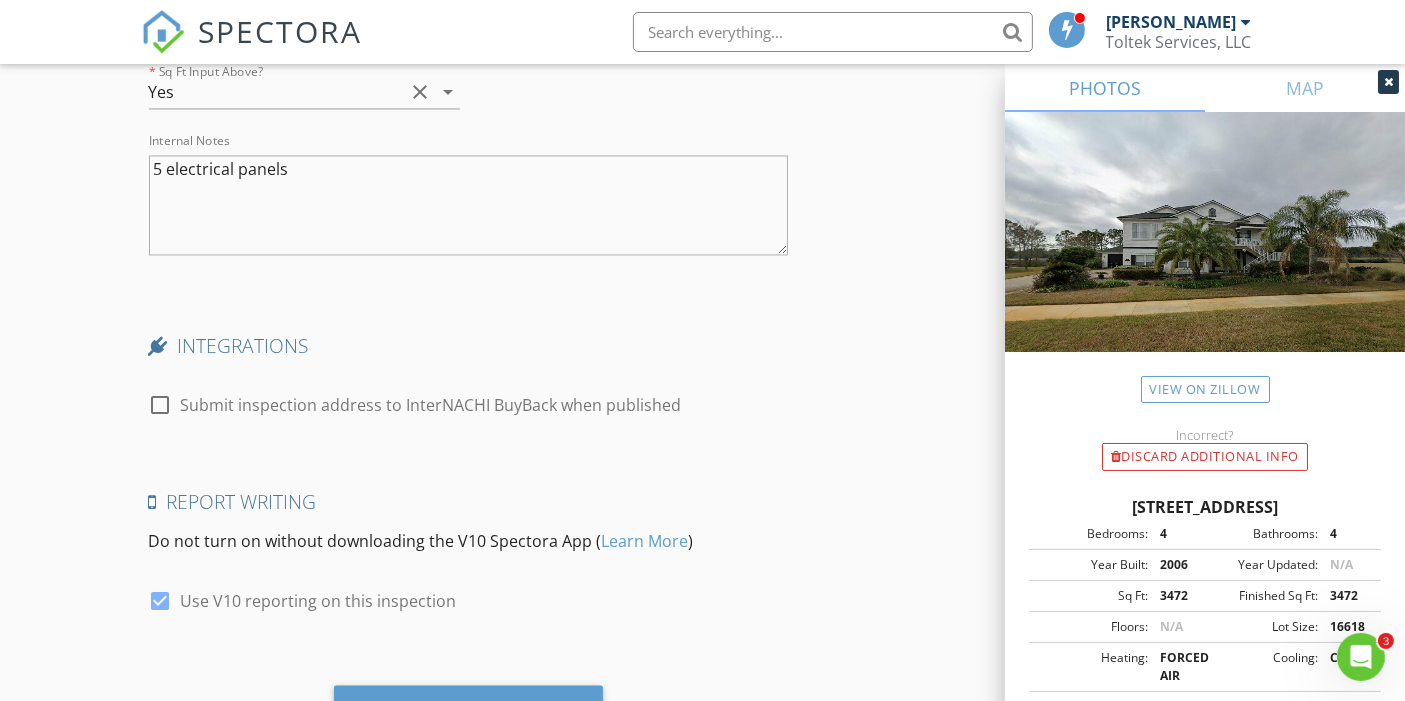 scroll, scrollTop: 4144, scrollLeft: 0, axis: vertical 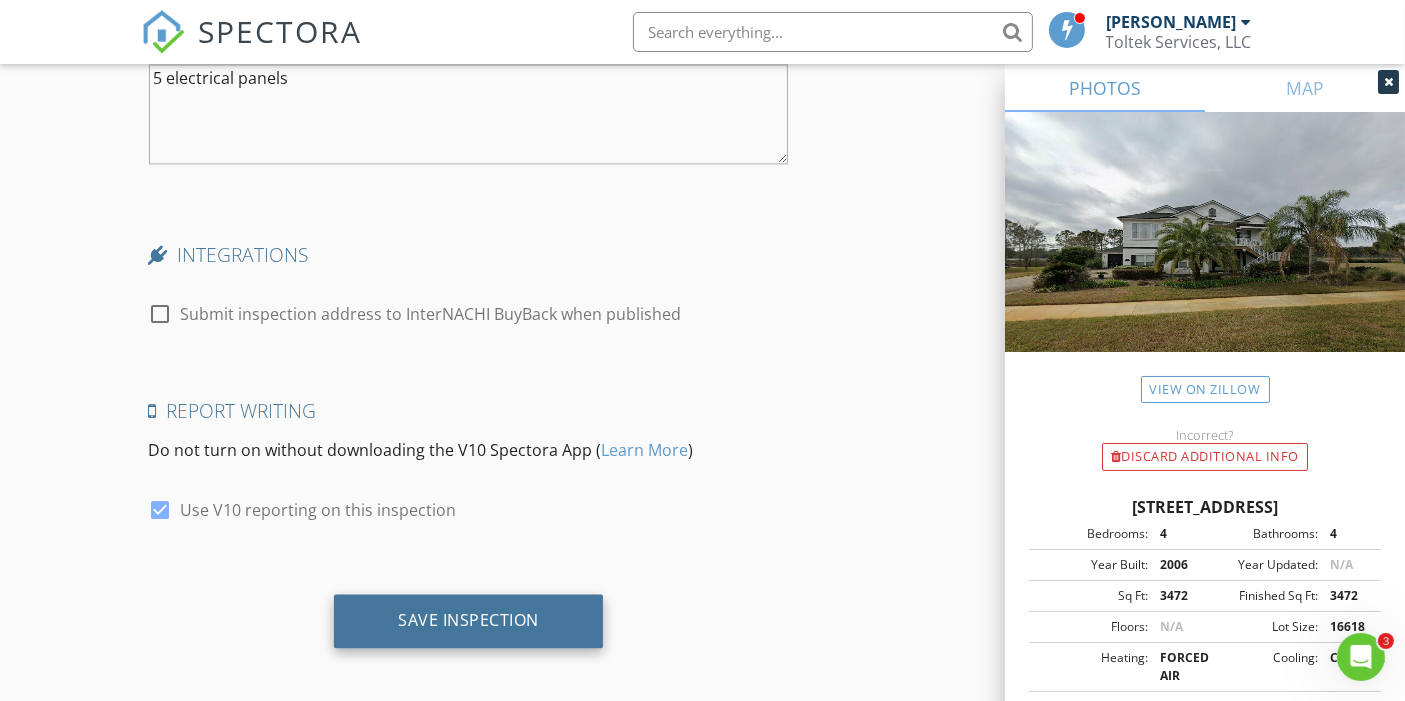 click on "Save Inspection" at bounding box center (468, 621) 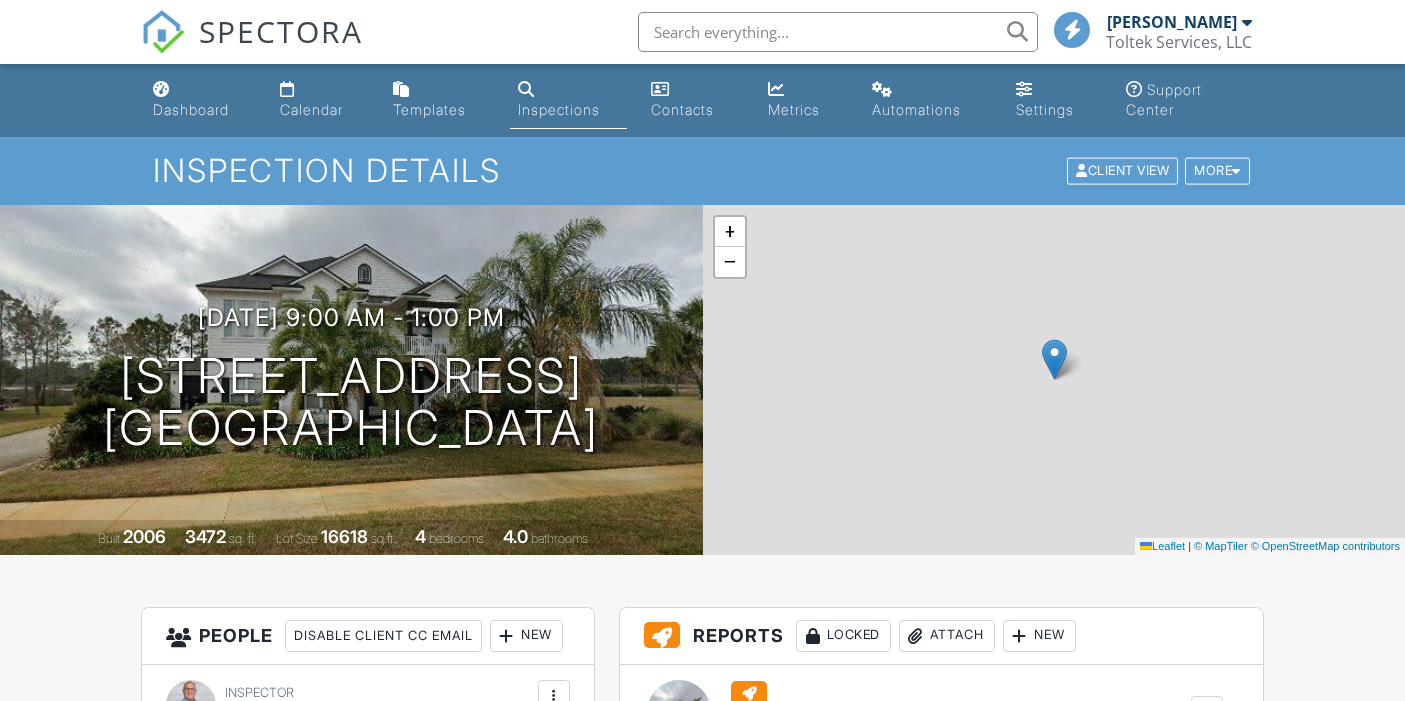 scroll, scrollTop: 0, scrollLeft: 0, axis: both 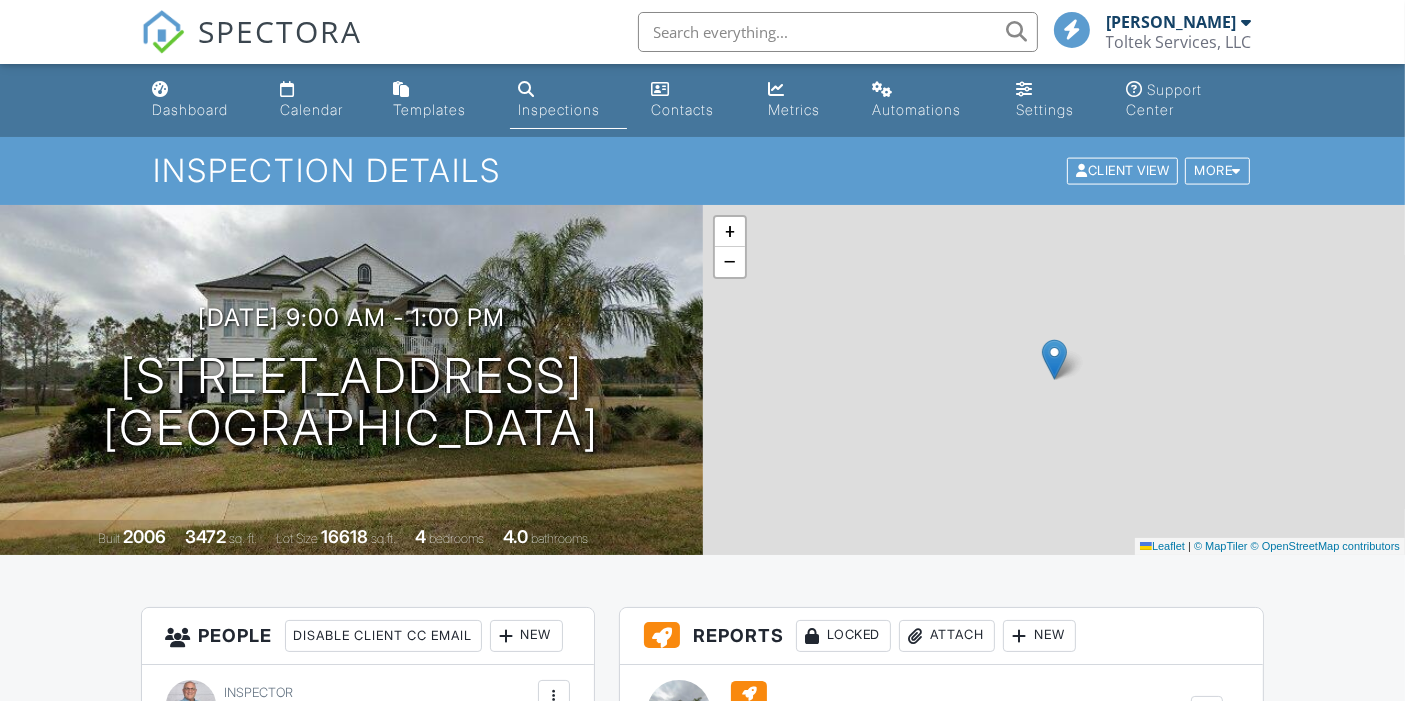 drag, startPoint x: 0, startPoint y: 0, endPoint x: 317, endPoint y: 118, distance: 338.2499 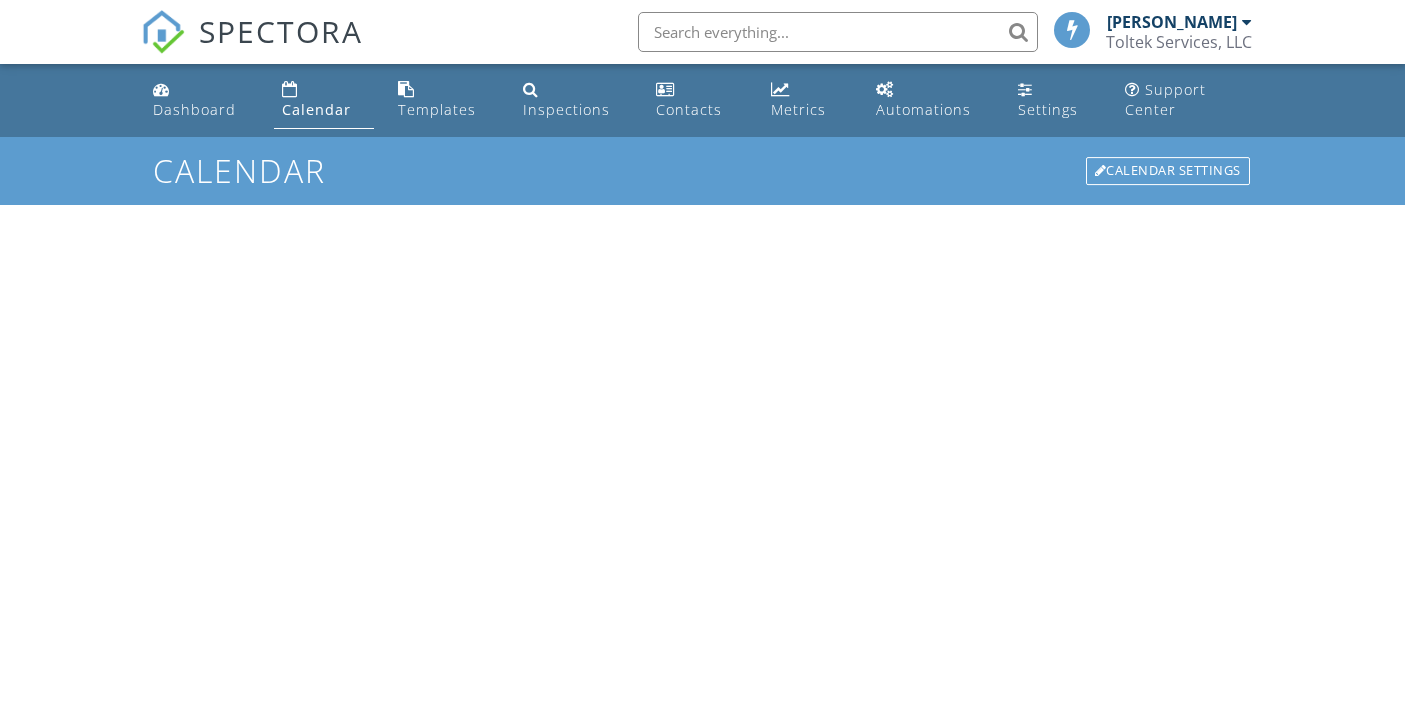 scroll, scrollTop: 0, scrollLeft: 0, axis: both 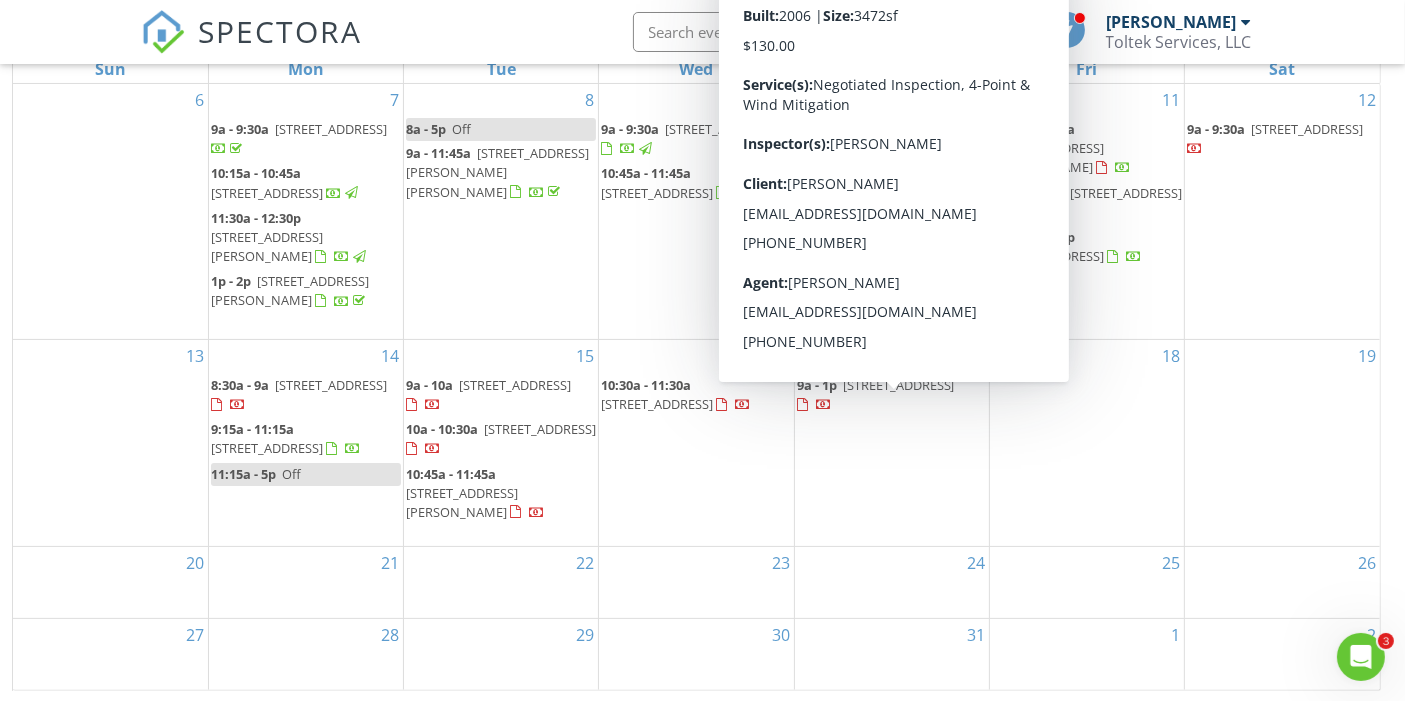 click on "[STREET_ADDRESS]" at bounding box center [899, 385] 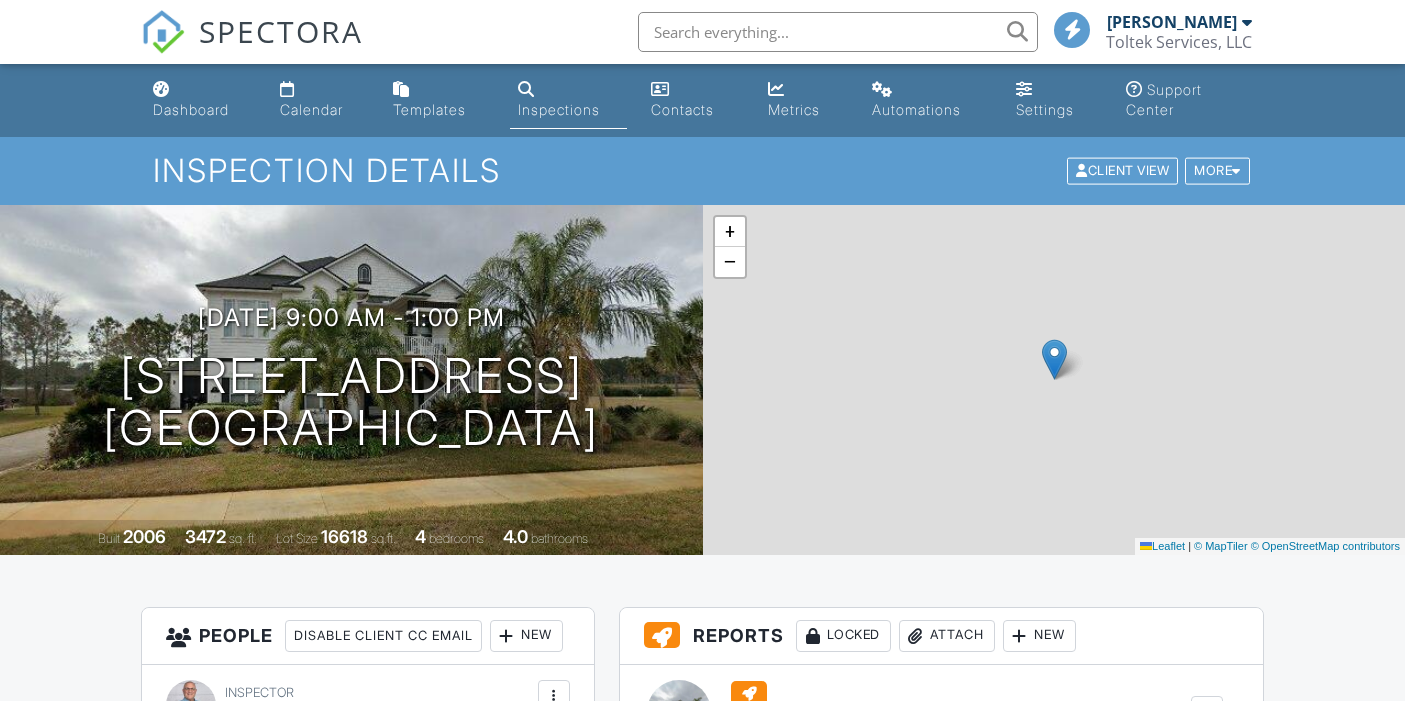 scroll, scrollTop: 0, scrollLeft: 0, axis: both 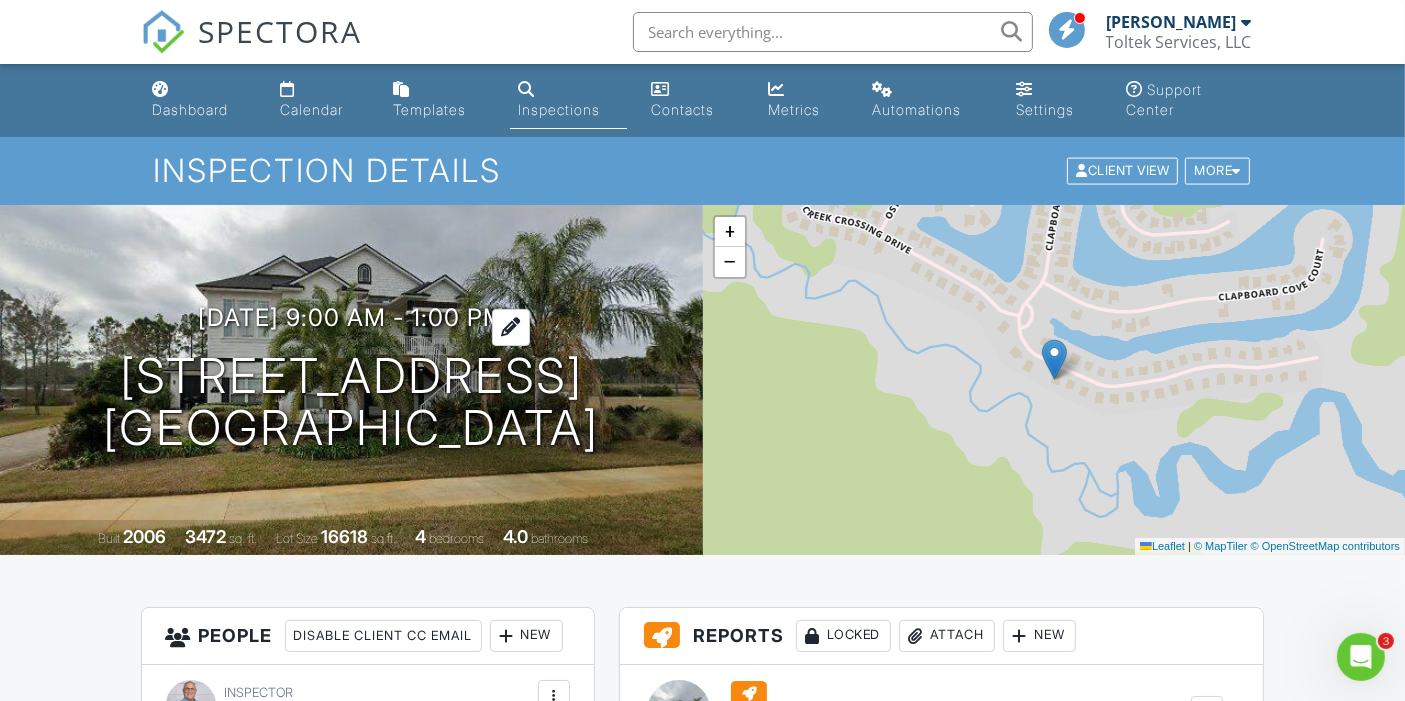 click at bounding box center [511, 327] 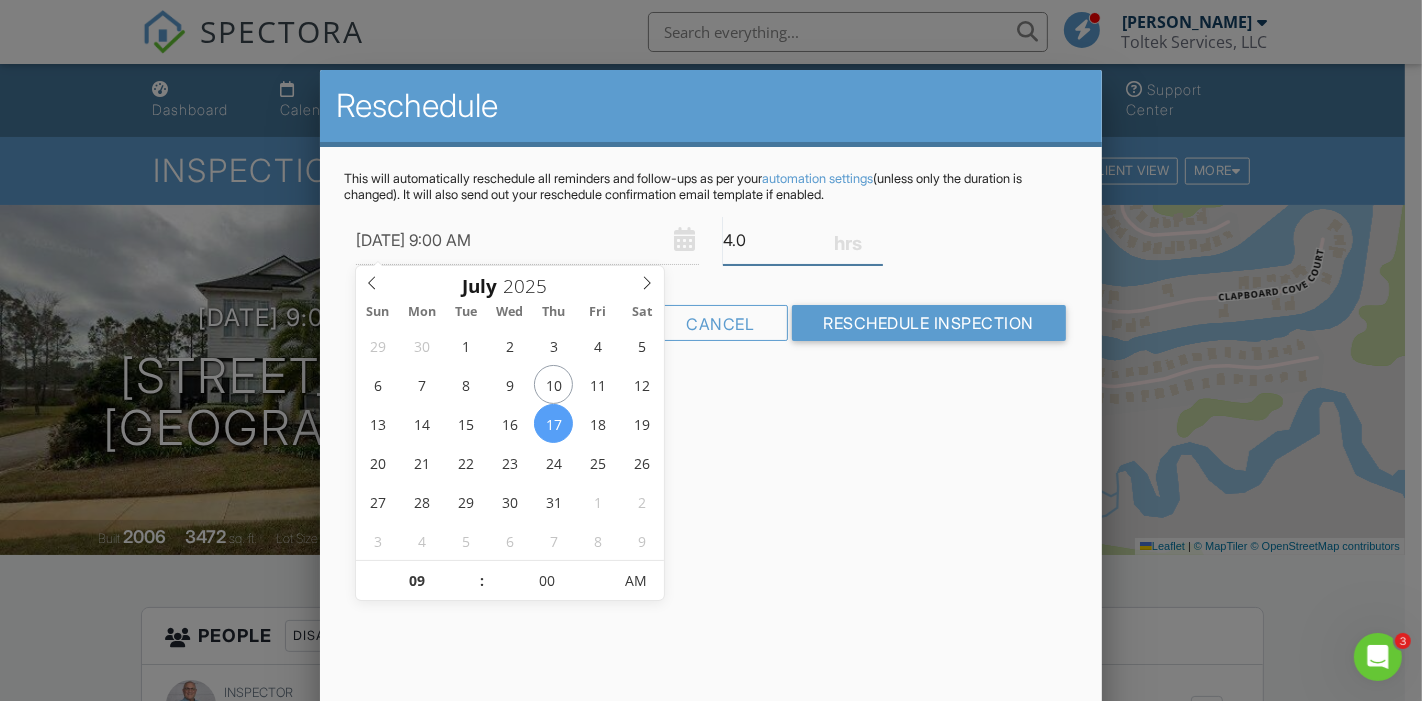 click on "4.0" at bounding box center (803, 240) 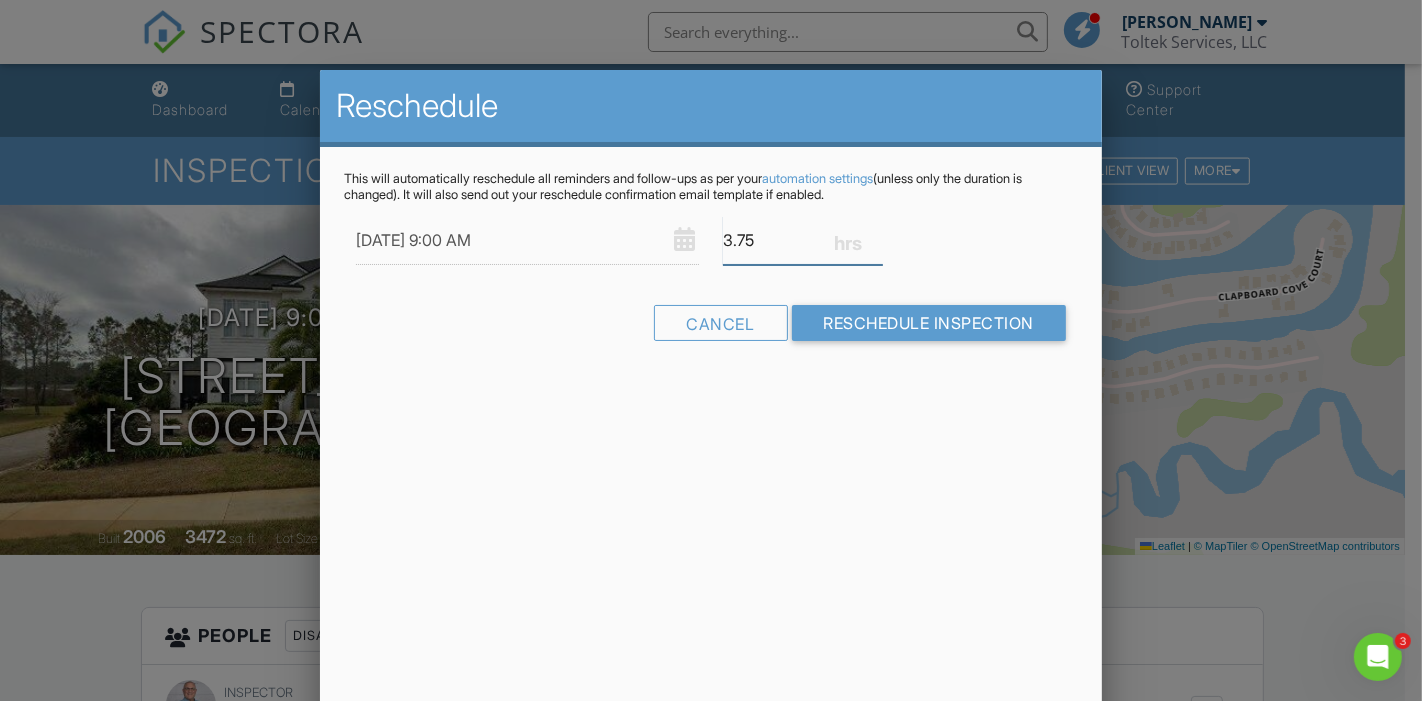 click on "3.75" at bounding box center [803, 240] 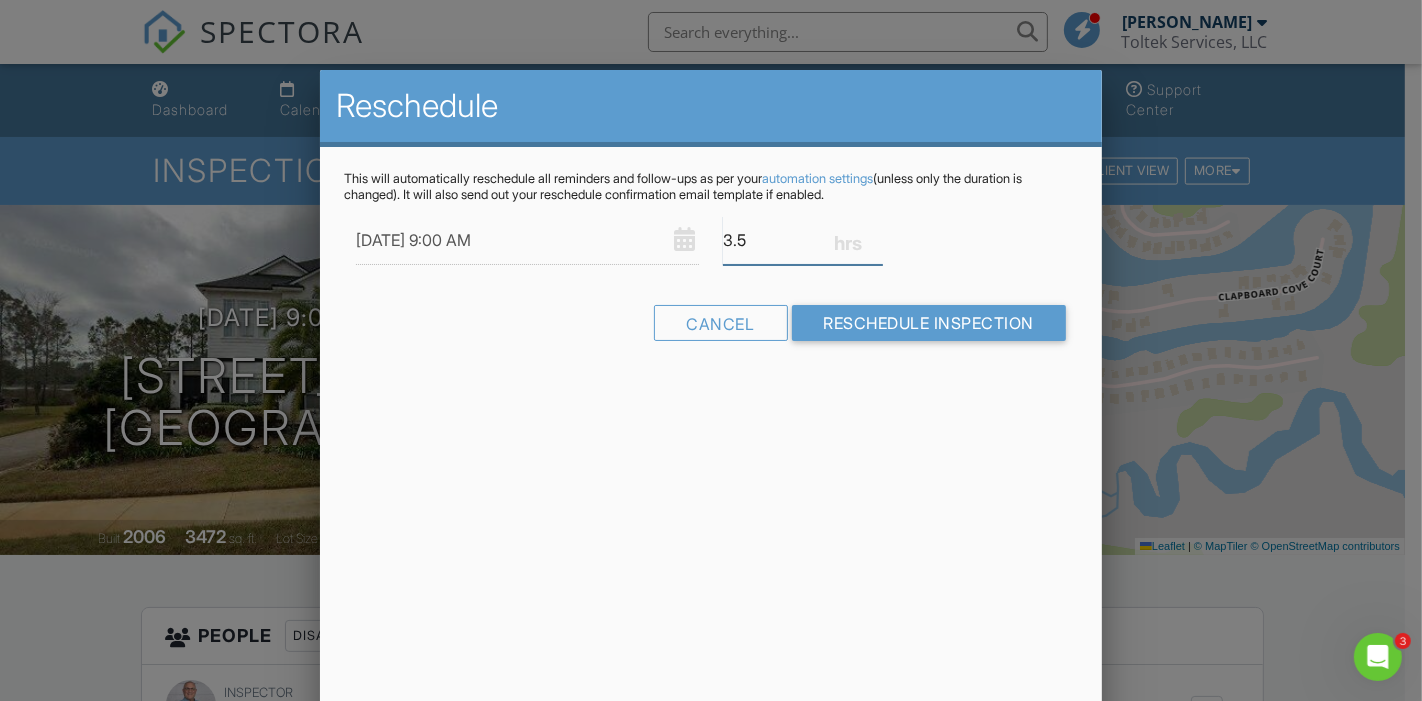 click on "3.5" at bounding box center [803, 240] 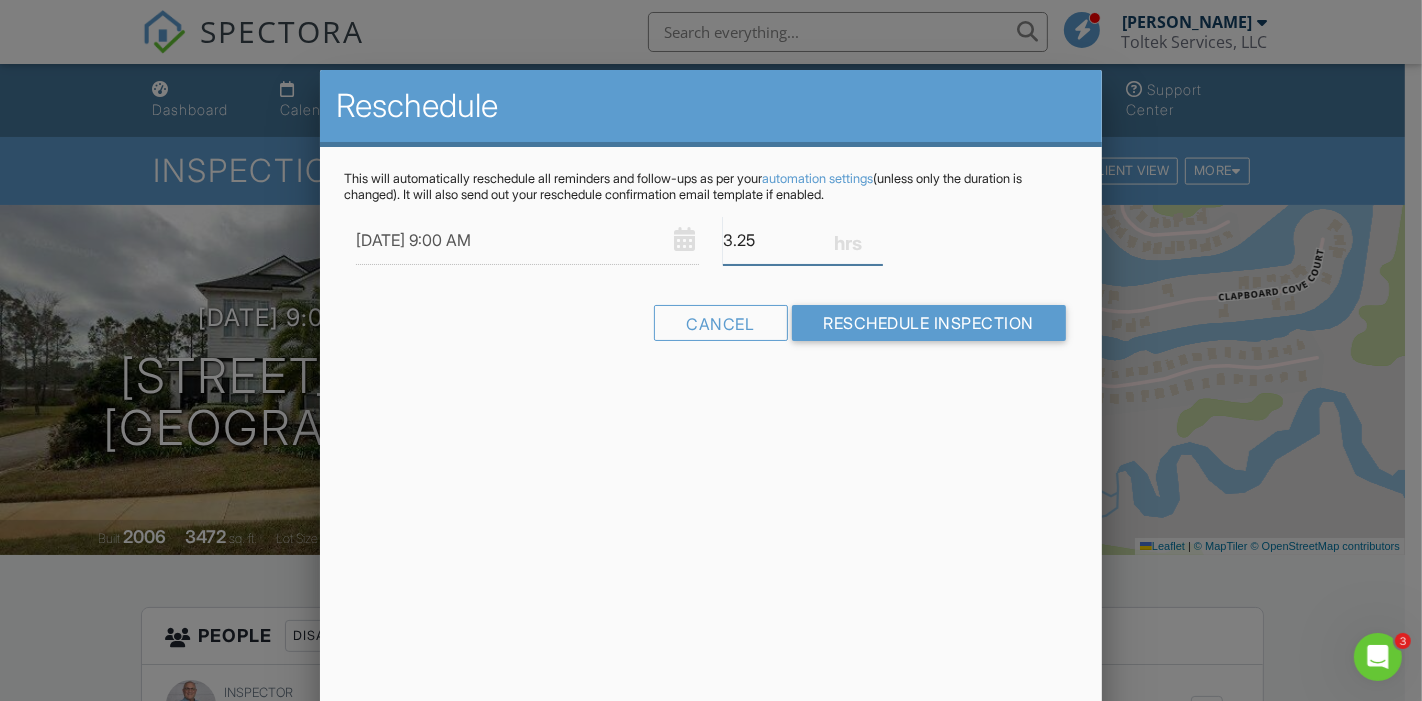 click on "3.25" at bounding box center [803, 240] 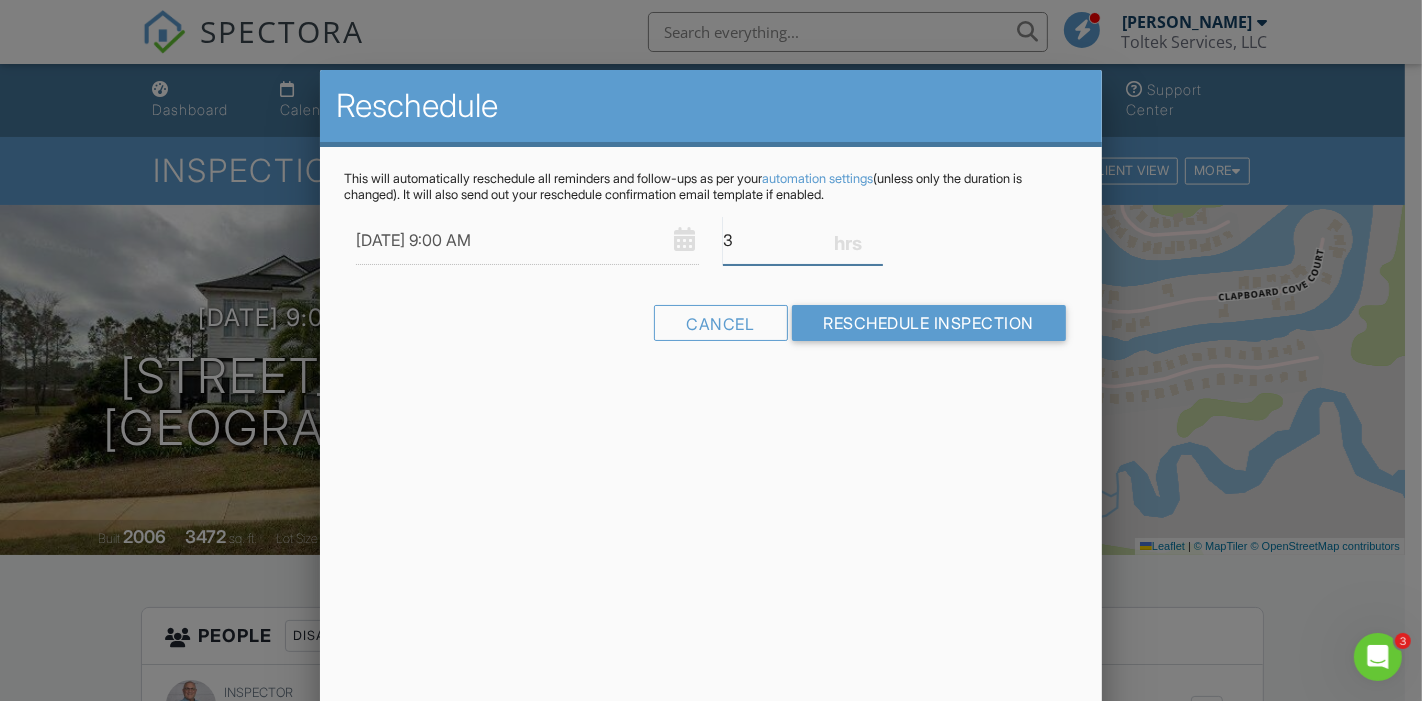 click on "3" at bounding box center (803, 240) 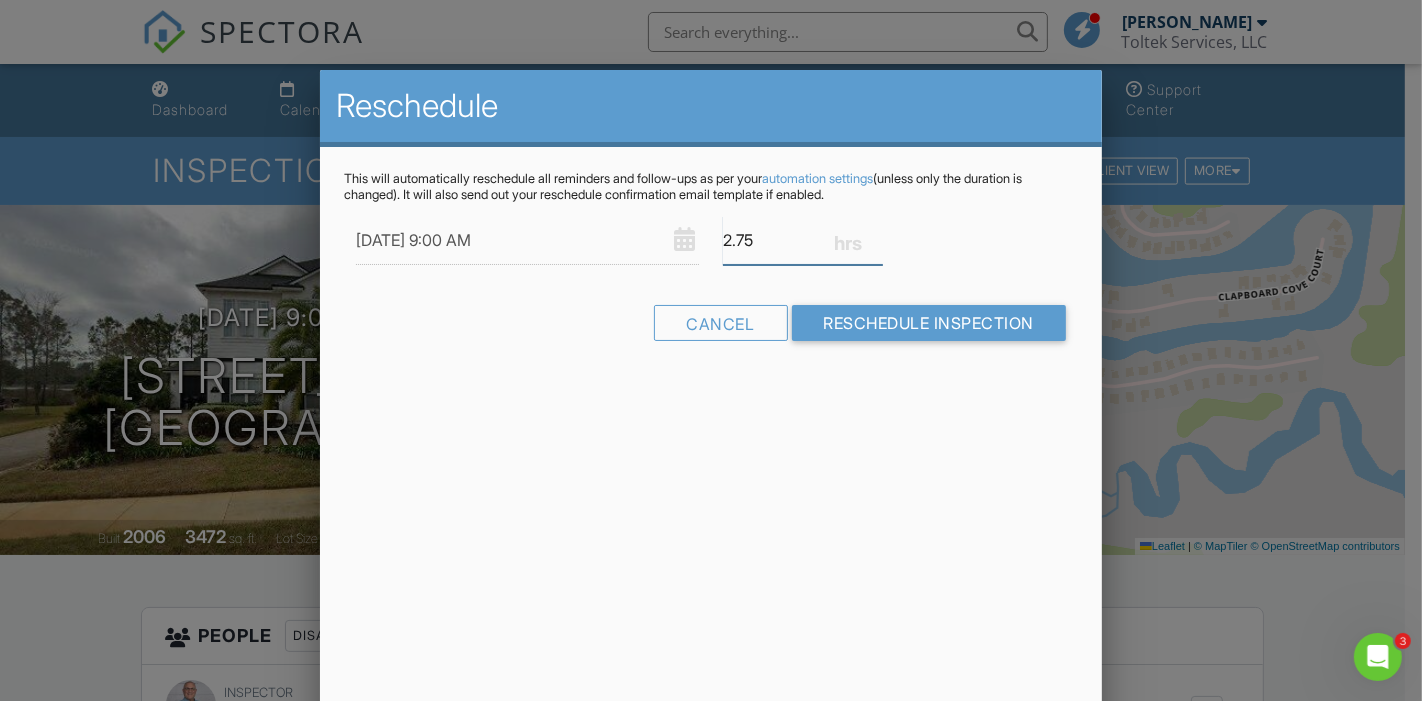 click on "2.75" at bounding box center (803, 240) 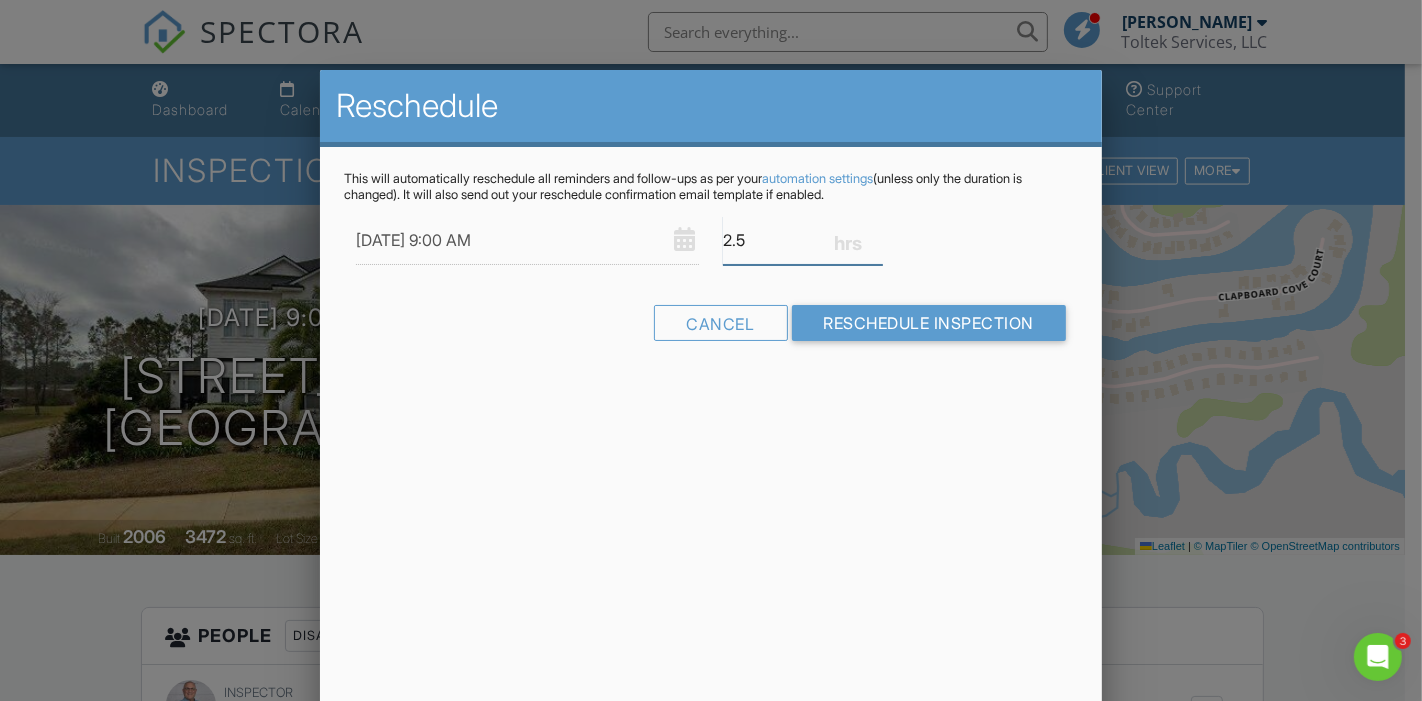 click on "2.5" at bounding box center (803, 240) 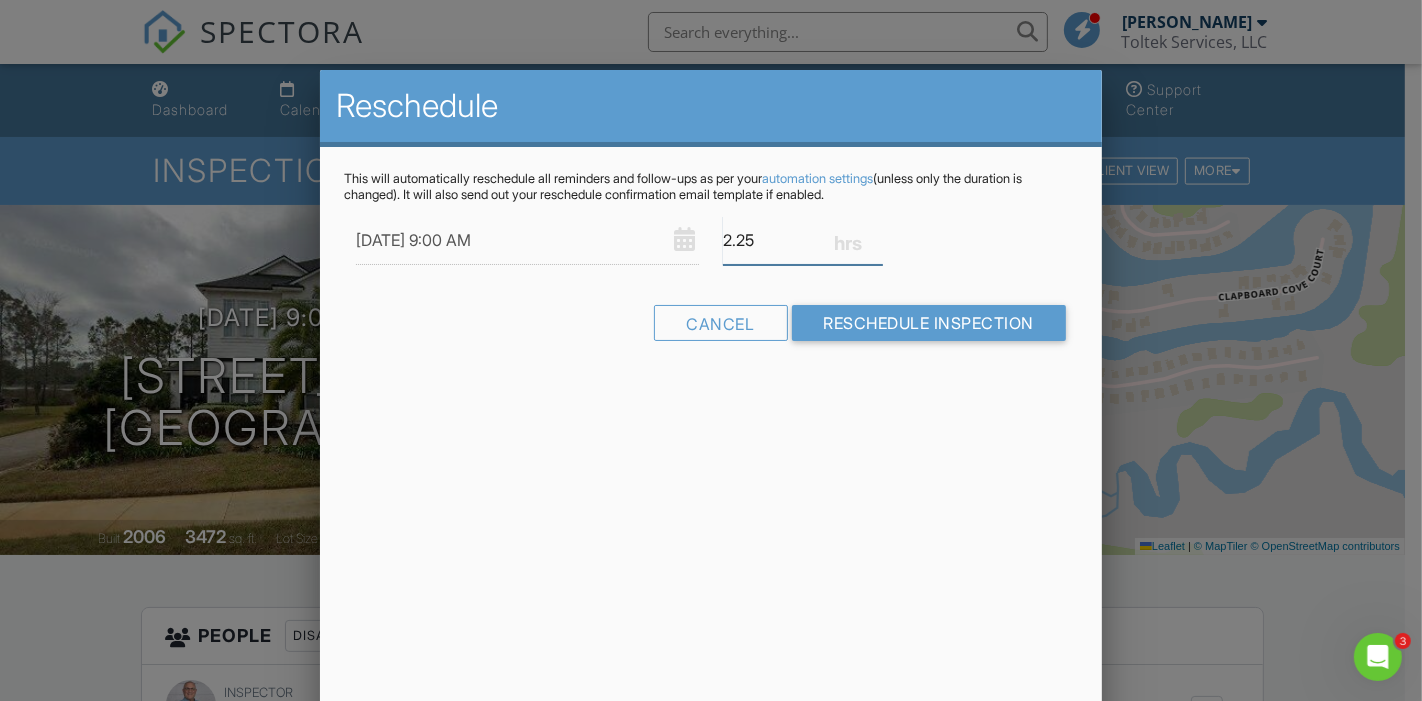 click on "2.25" at bounding box center (803, 240) 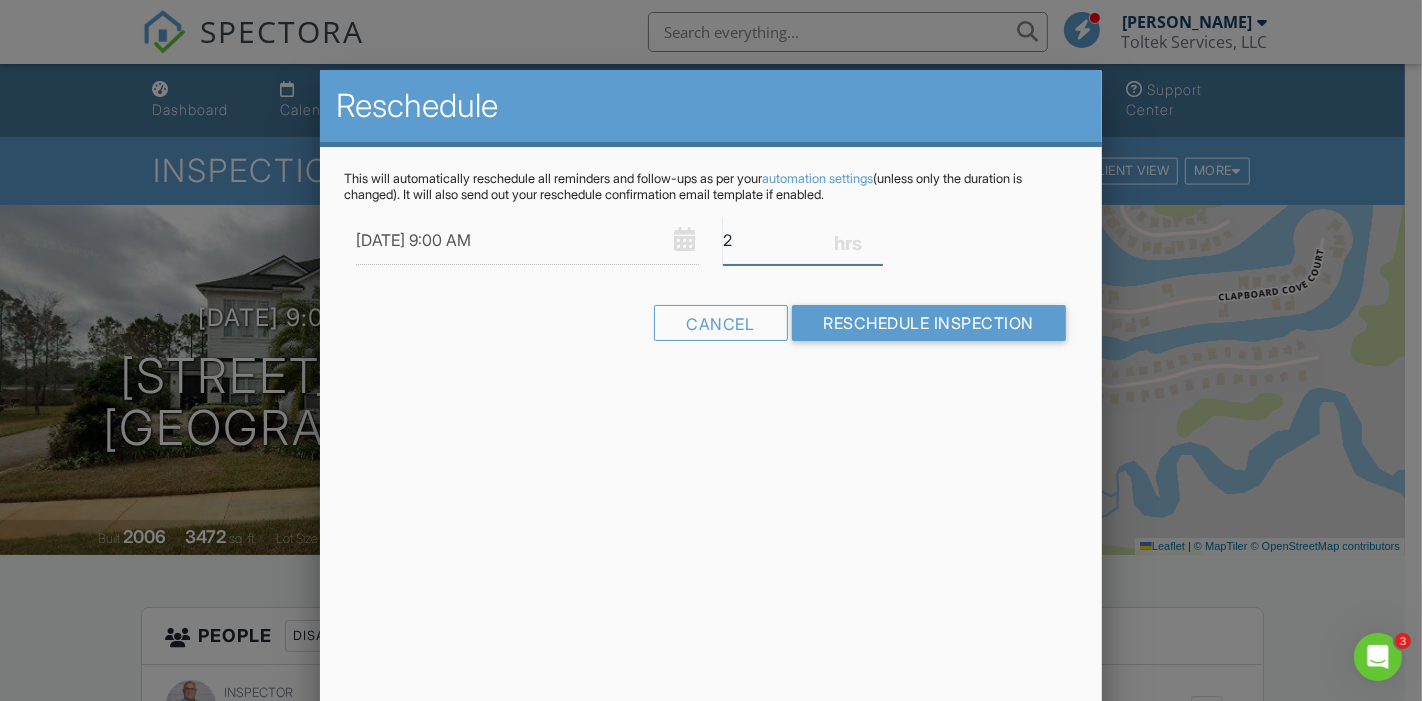 click on "2" at bounding box center (803, 240) 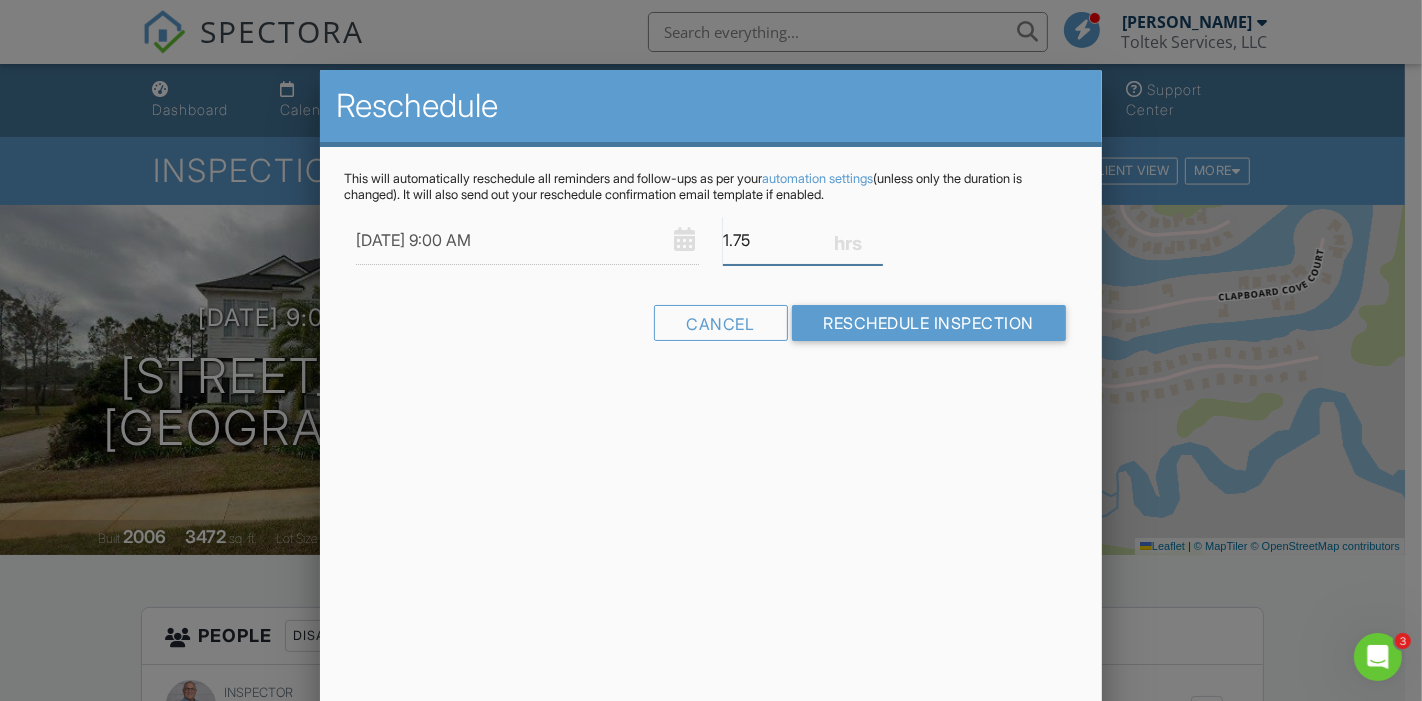 click on "1.75" at bounding box center [803, 240] 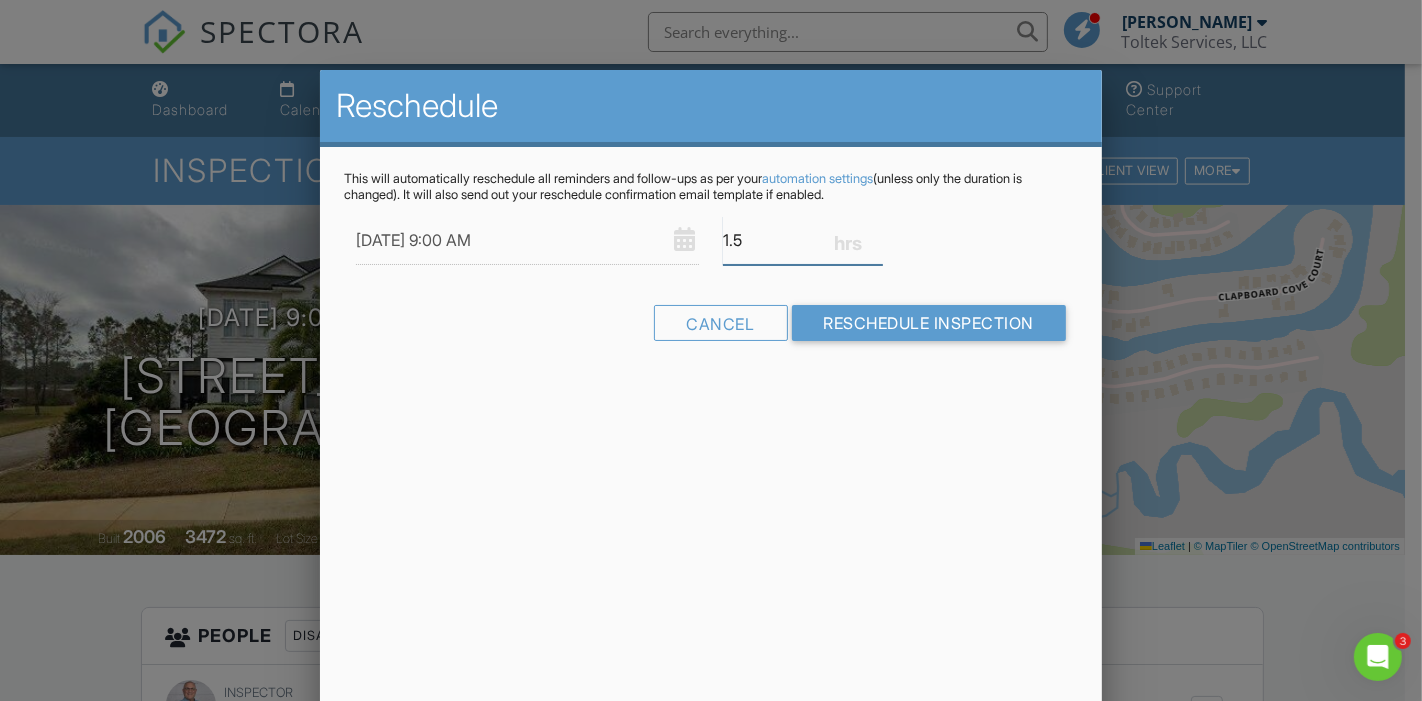 click on "1.5" at bounding box center [803, 240] 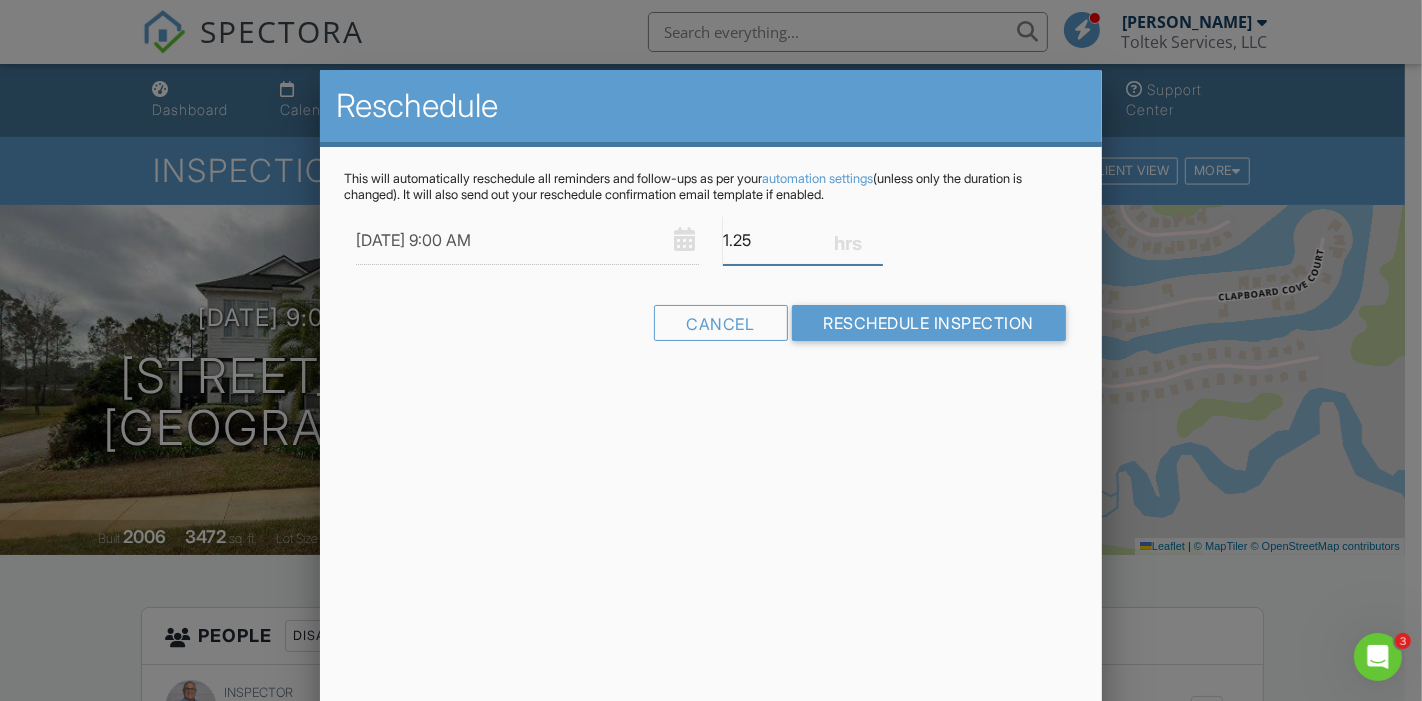 click on "1.25" at bounding box center (803, 240) 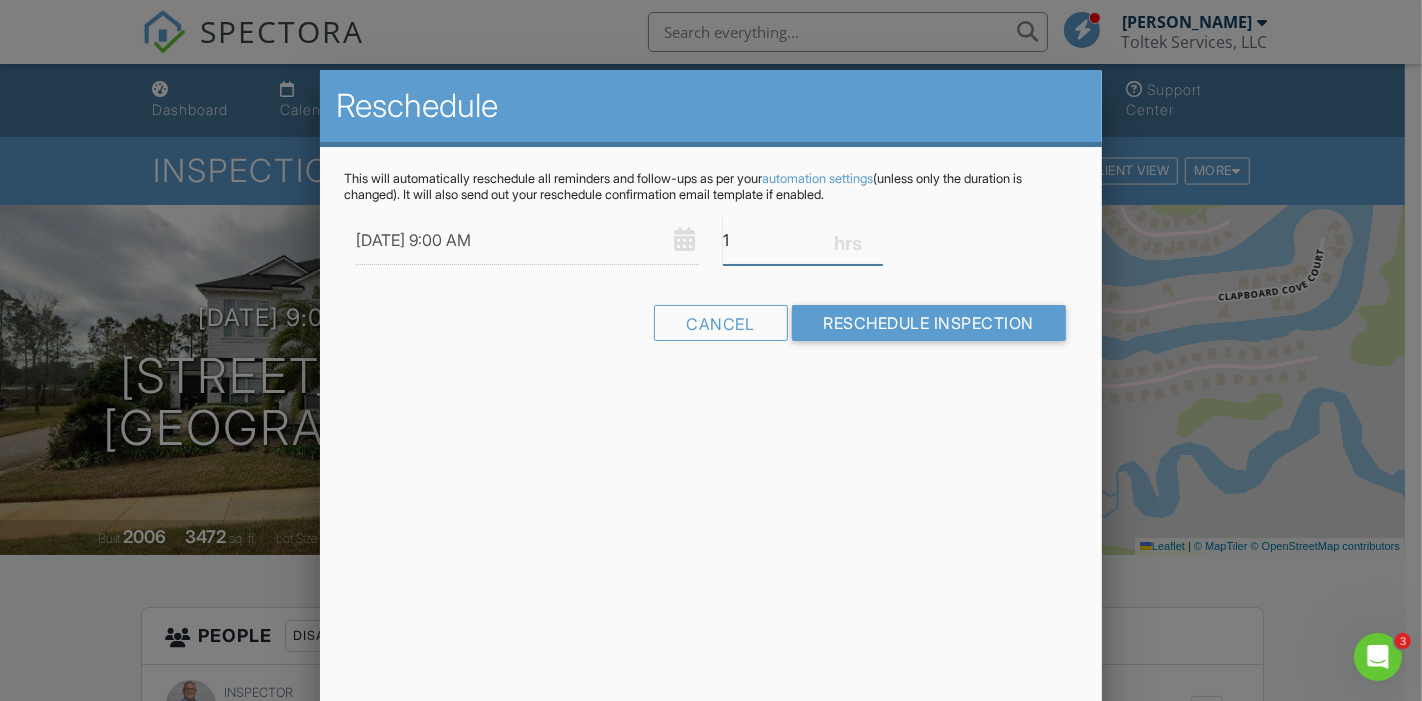 click on "1" at bounding box center (803, 240) 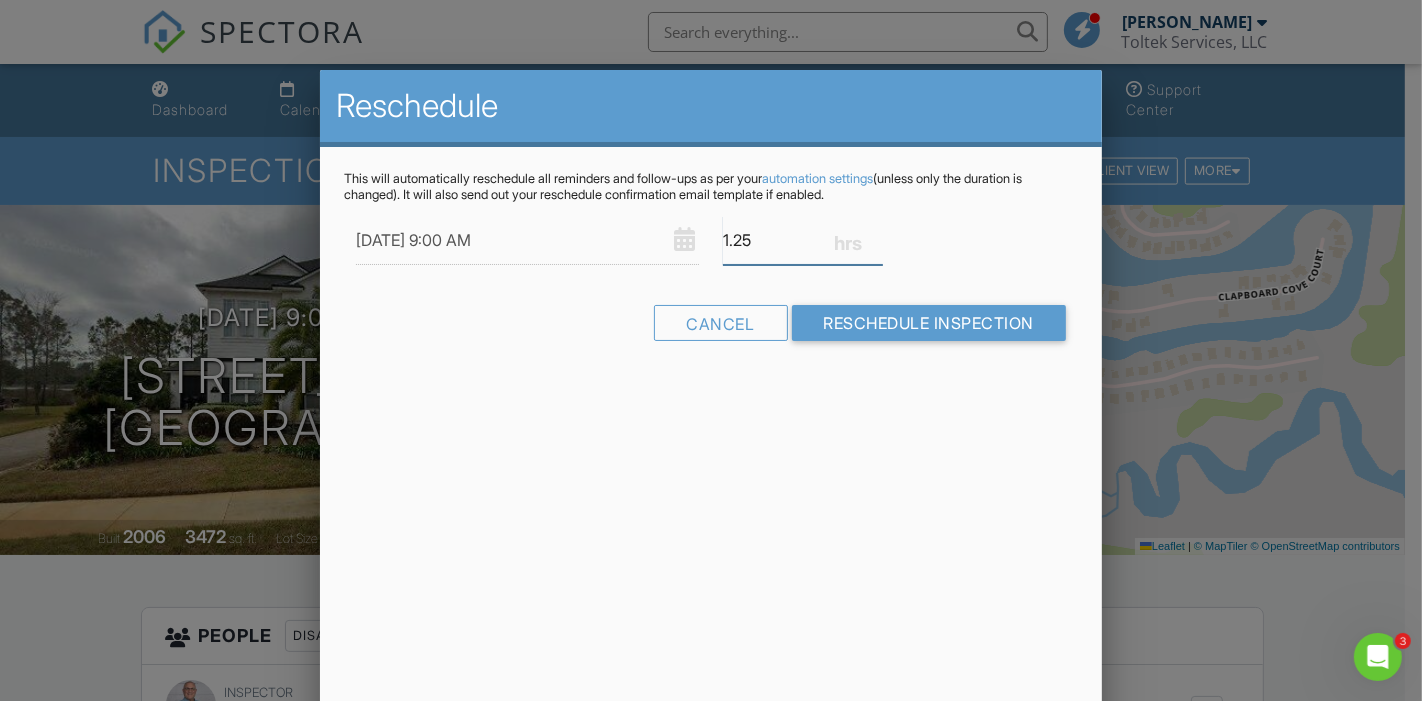 type on "1.25" 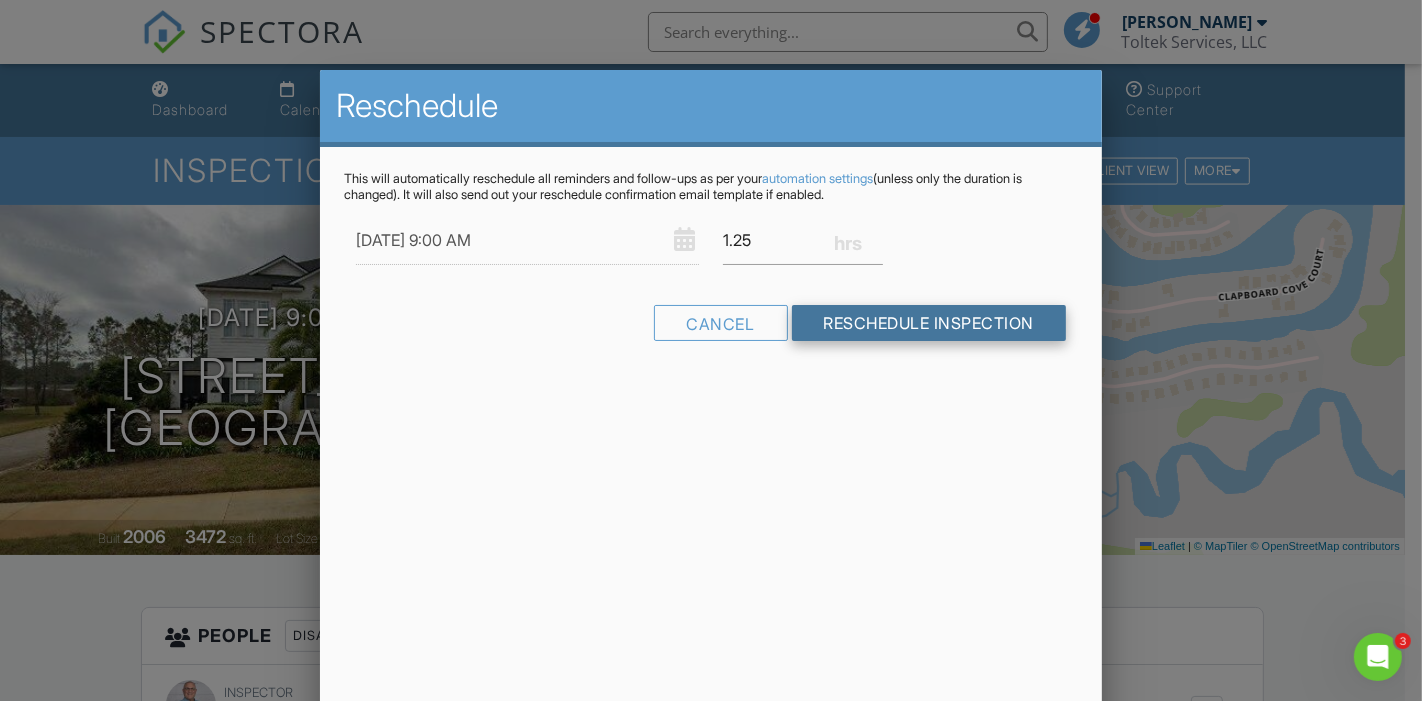 click on "Reschedule Inspection" at bounding box center (929, 323) 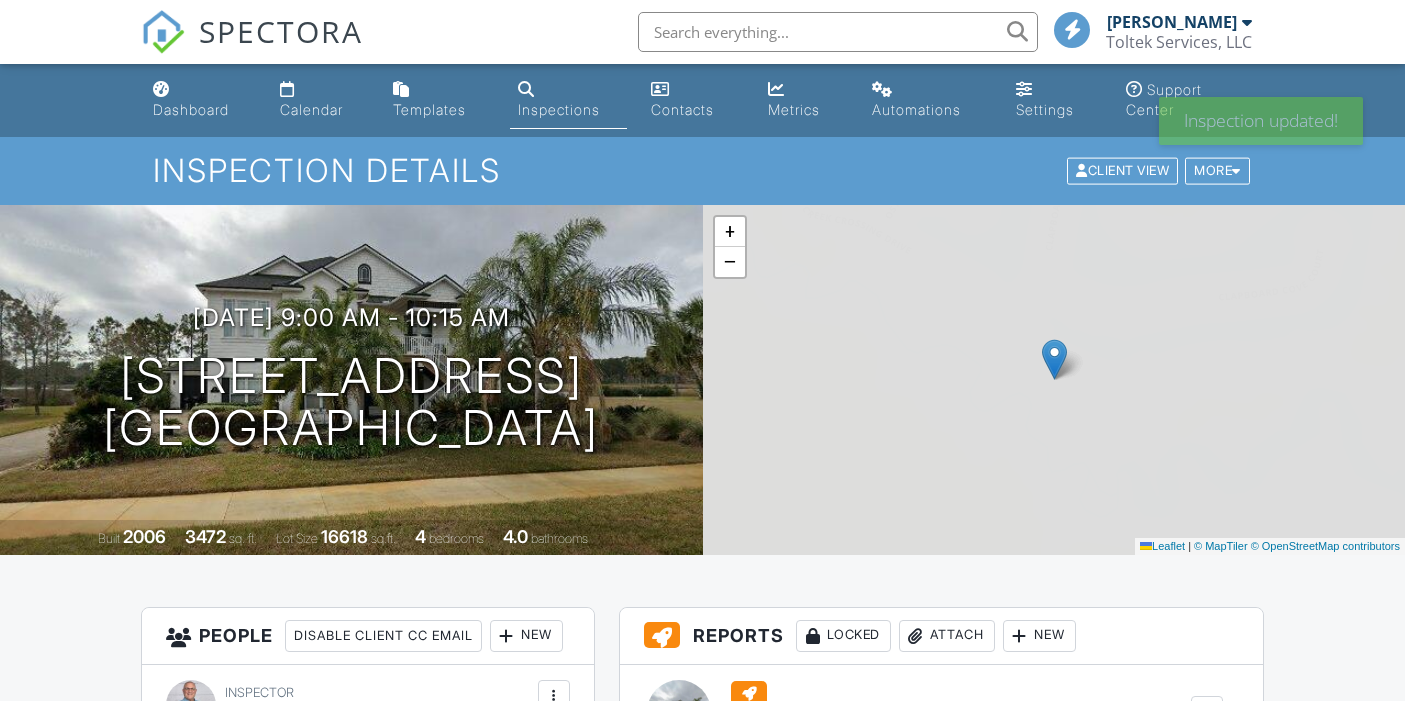 scroll, scrollTop: 0, scrollLeft: 0, axis: both 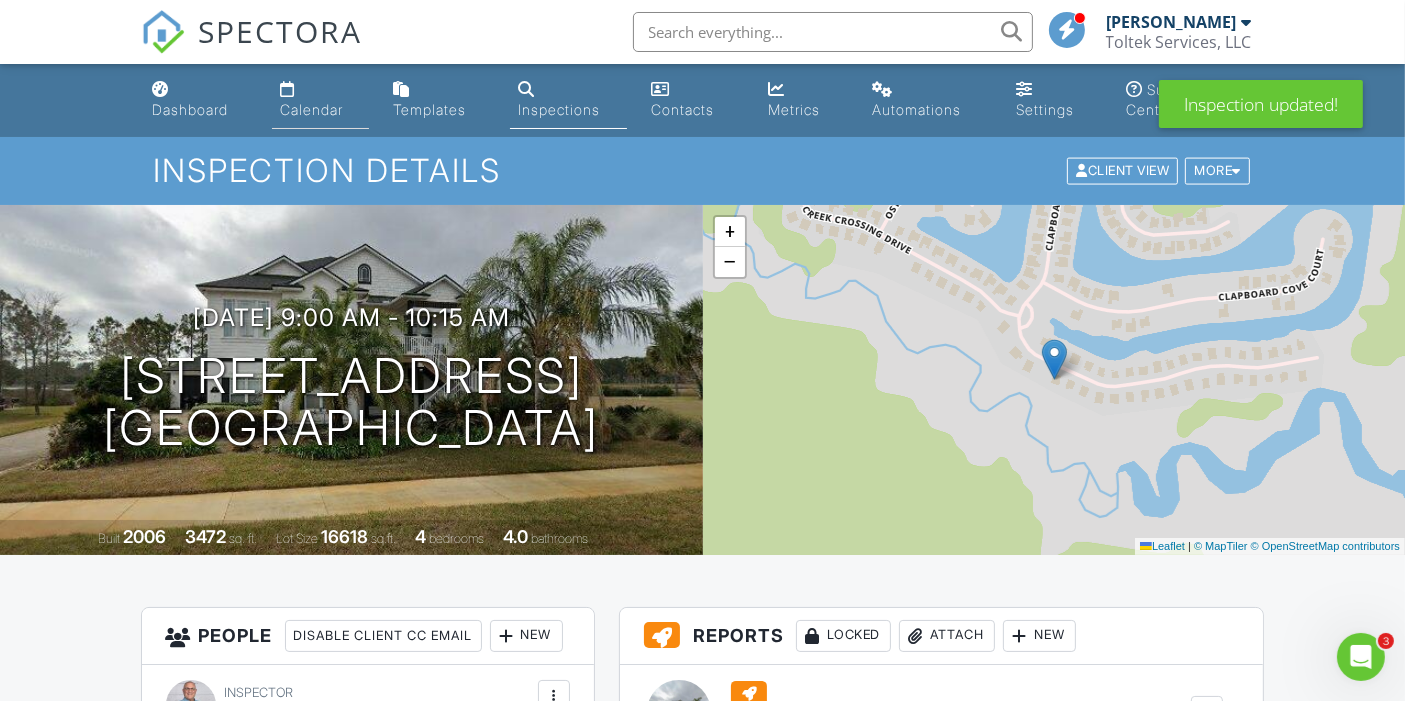 click on "Calendar" at bounding box center [320, 100] 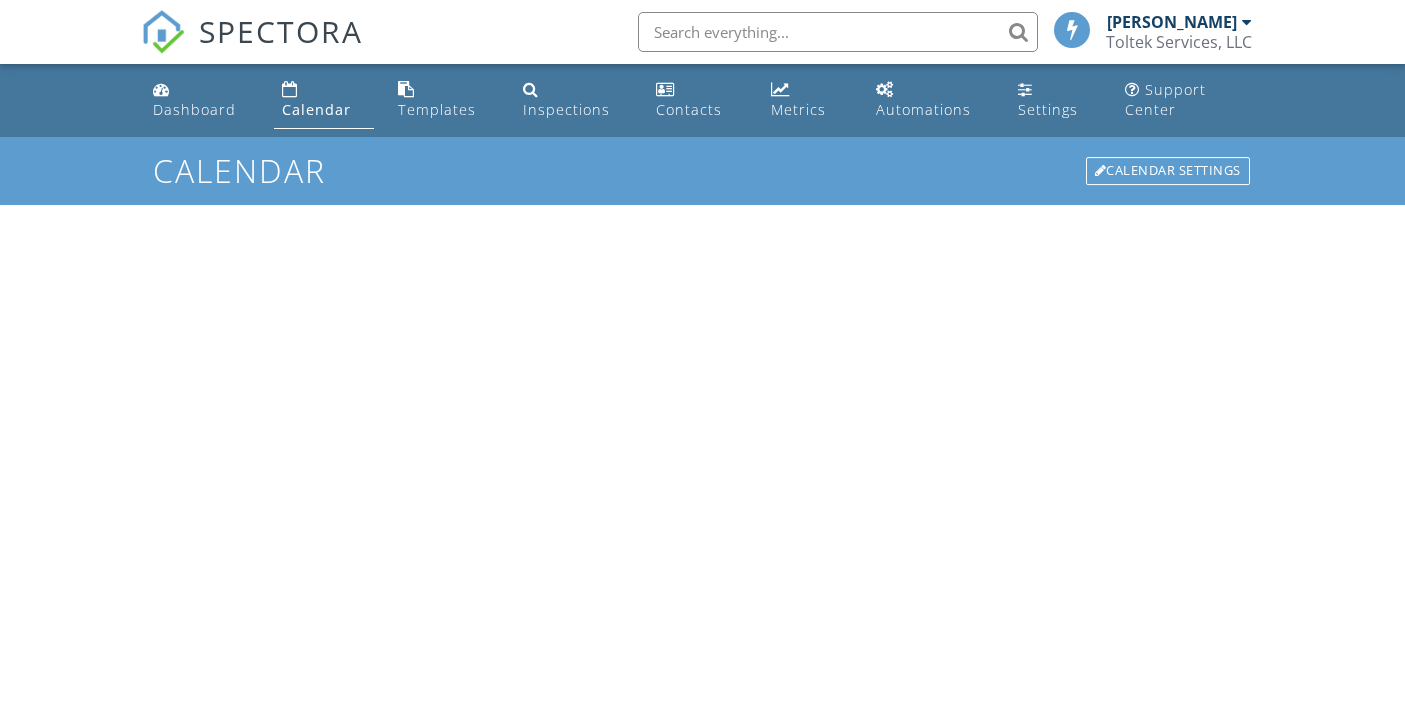 scroll, scrollTop: 0, scrollLeft: 0, axis: both 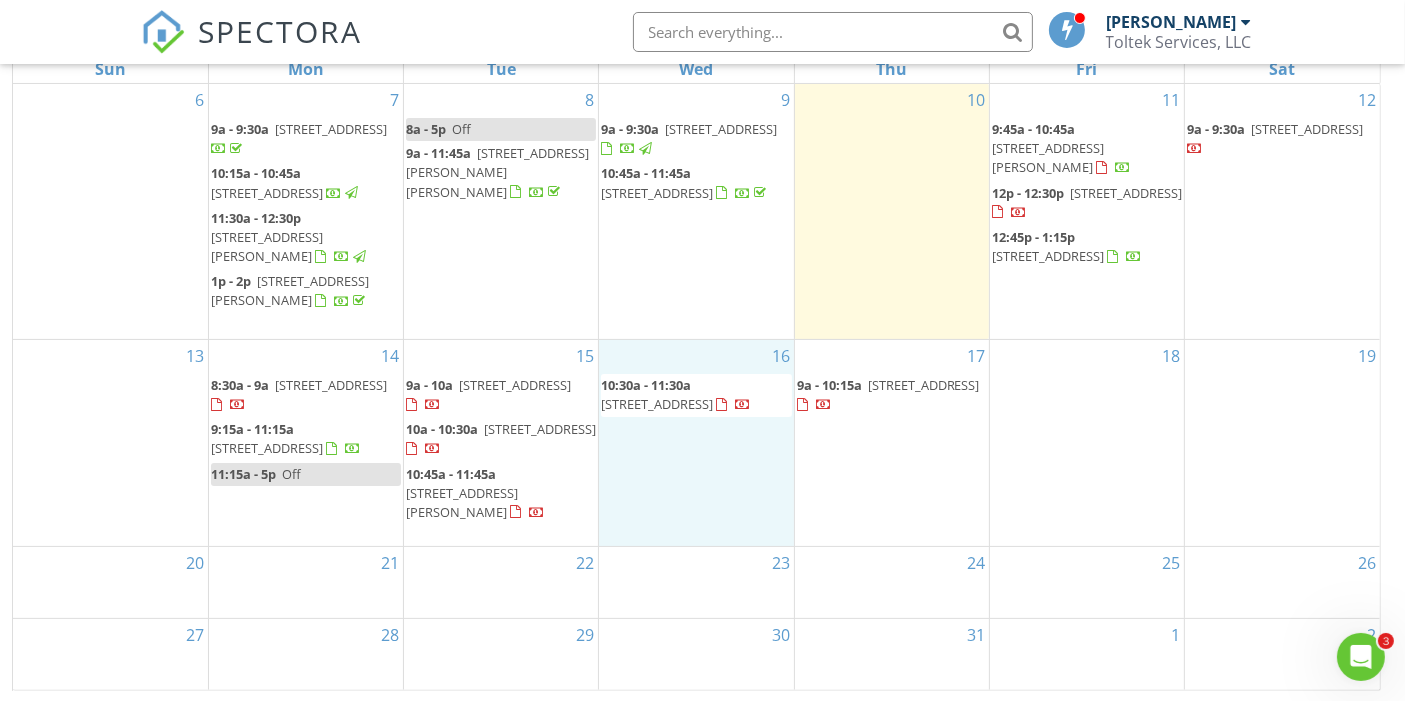 click on "16
10:30a - 11:30a
[STREET_ADDRESS]" at bounding box center [696, 443] 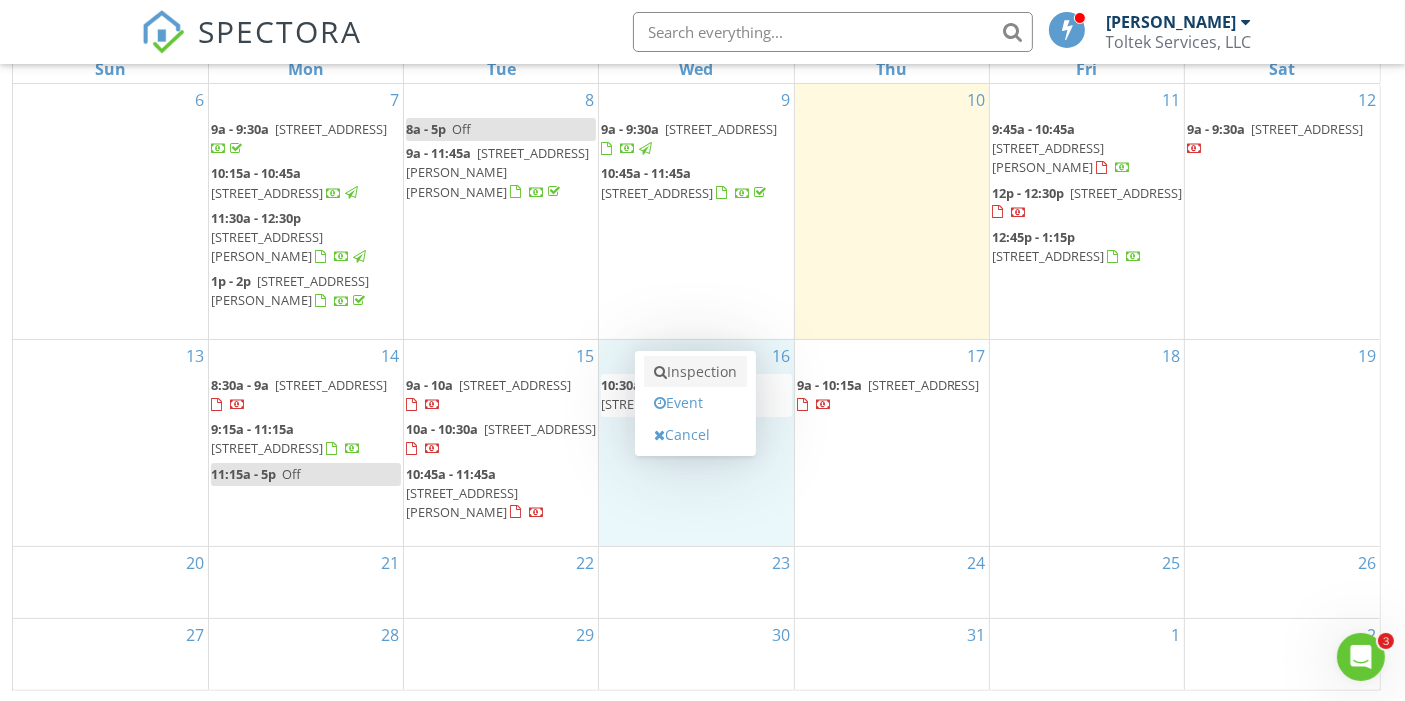click on "Inspection" at bounding box center (695, 372) 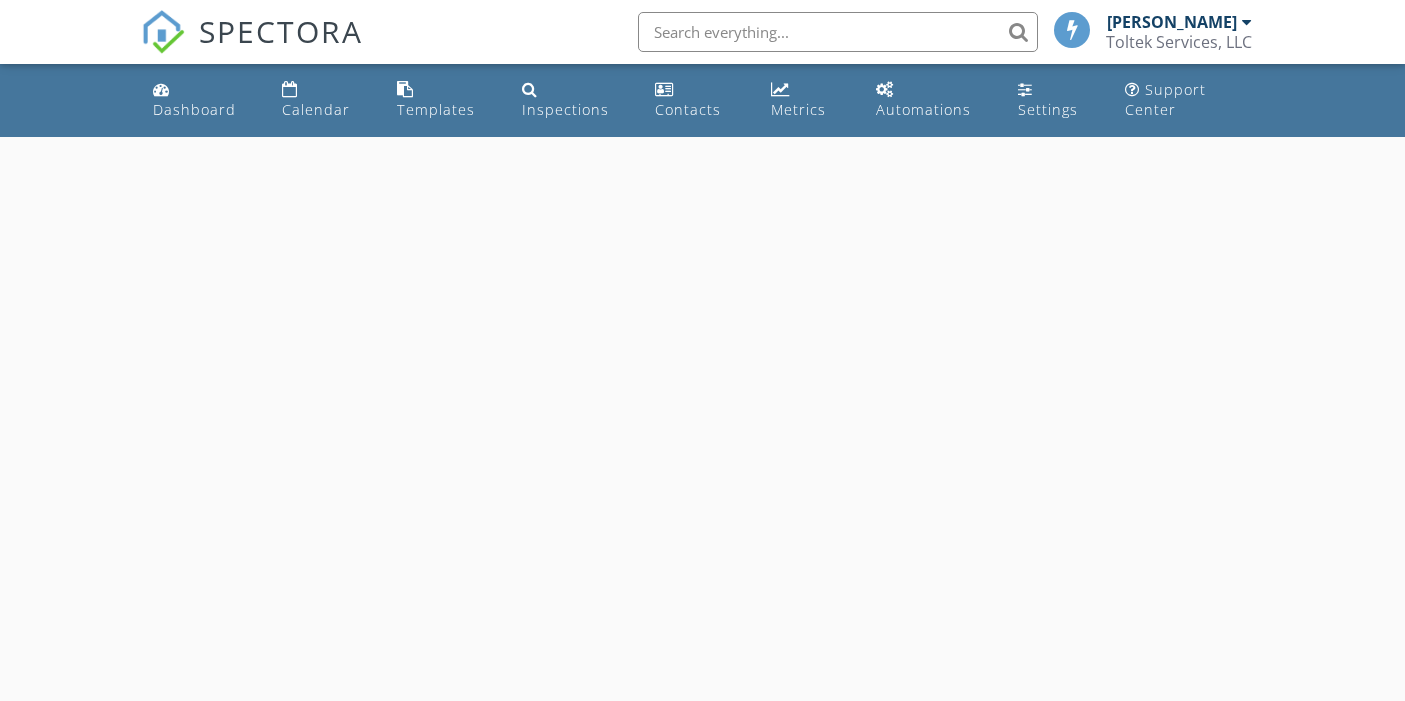 scroll, scrollTop: 0, scrollLeft: 0, axis: both 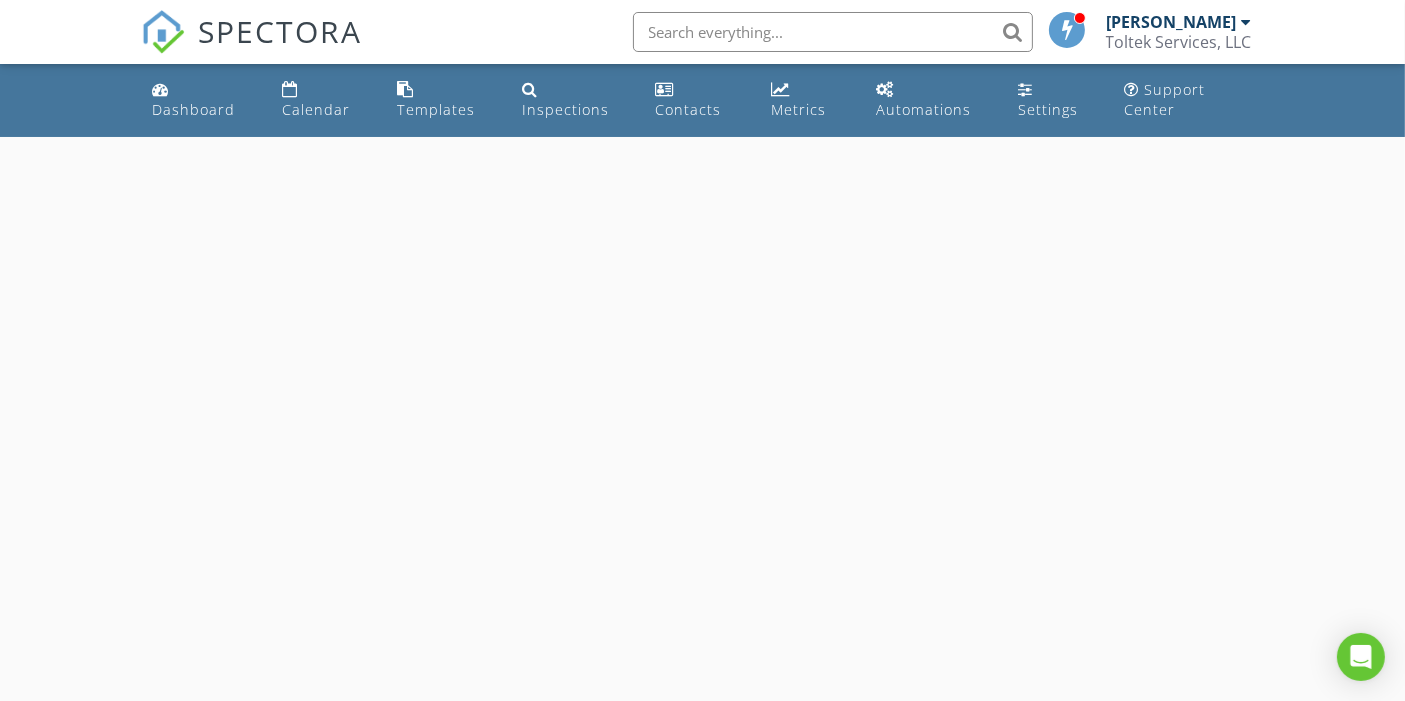 select on "6" 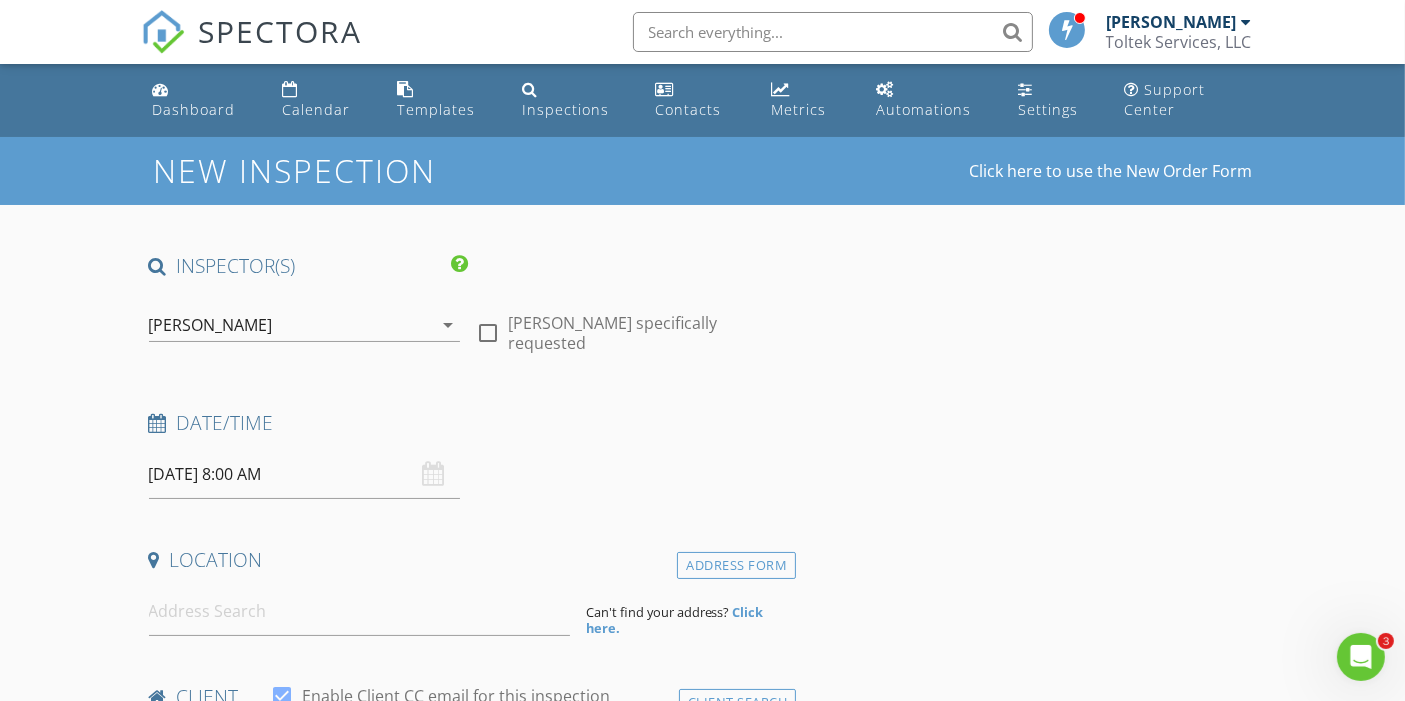 scroll, scrollTop: 0, scrollLeft: 0, axis: both 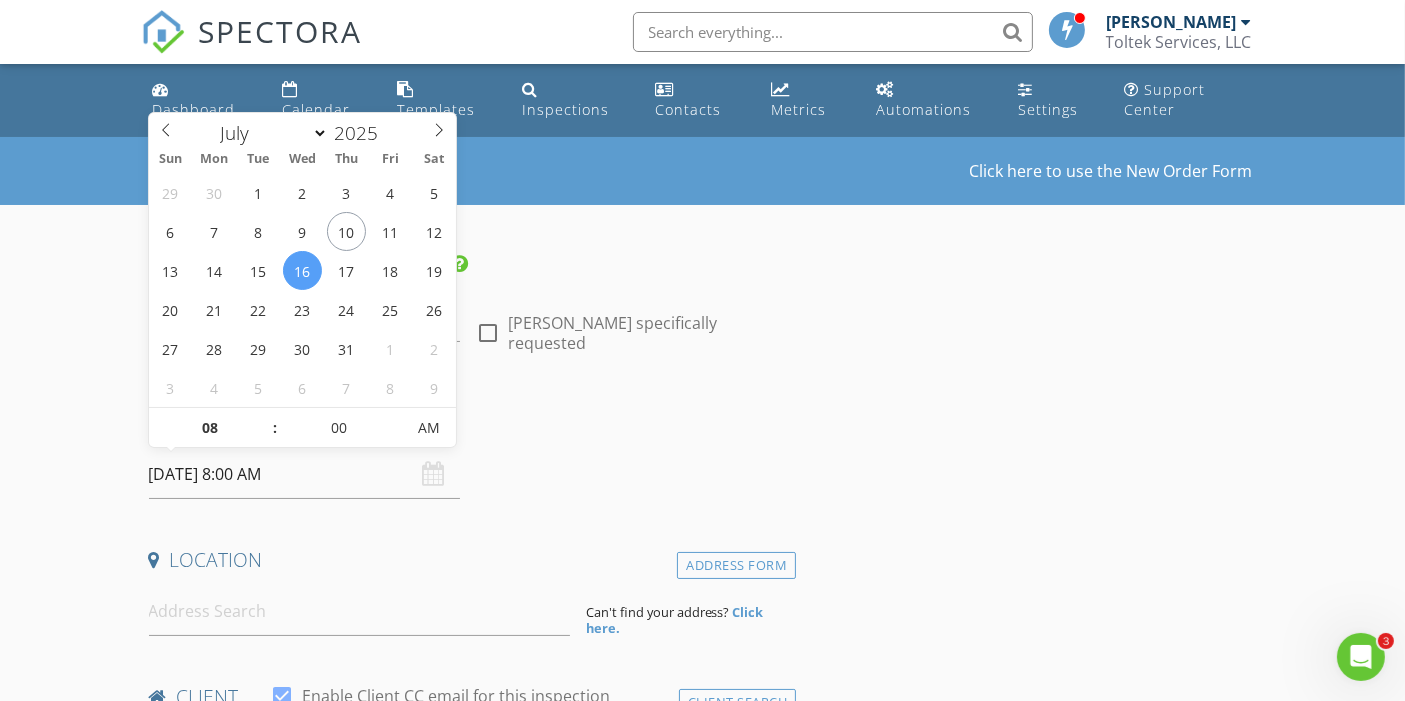 click on "[DATE] 8:00 AM" at bounding box center [305, 474] 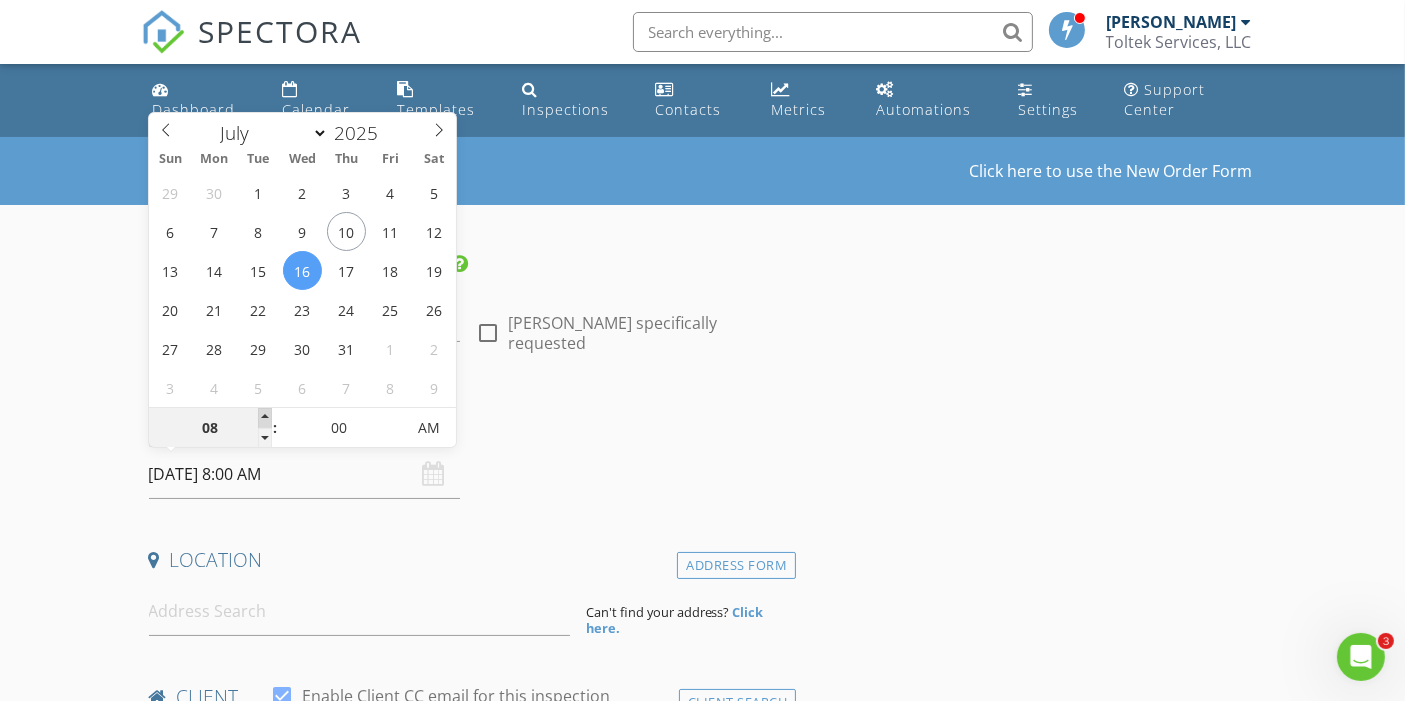 type on "09" 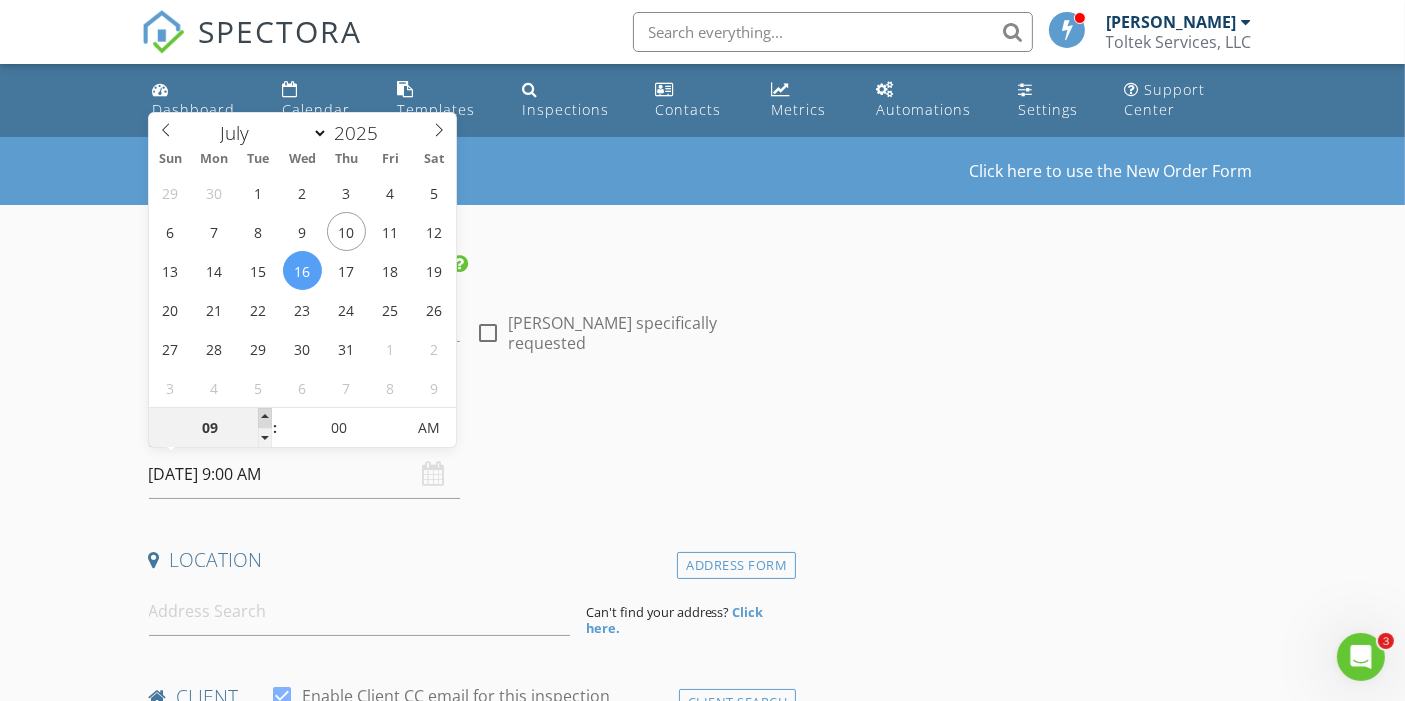click at bounding box center (265, 418) 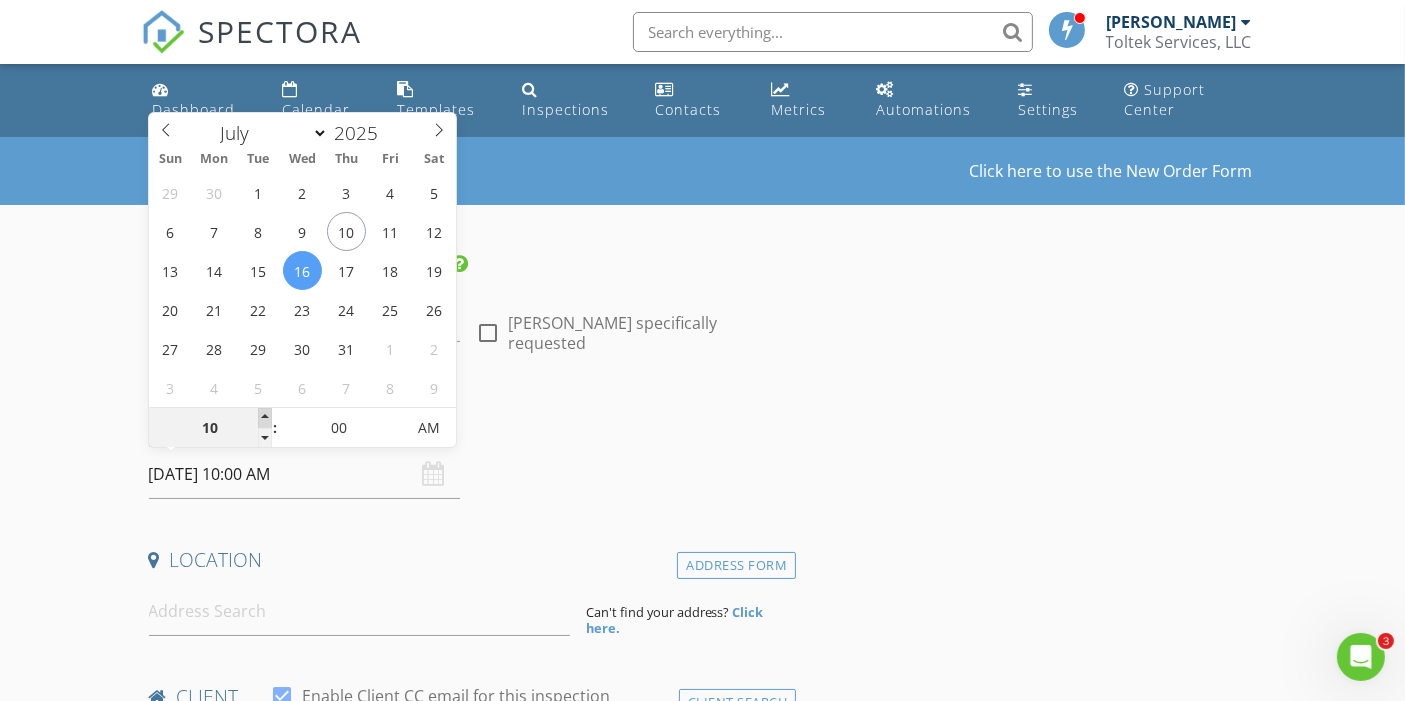 click at bounding box center [265, 418] 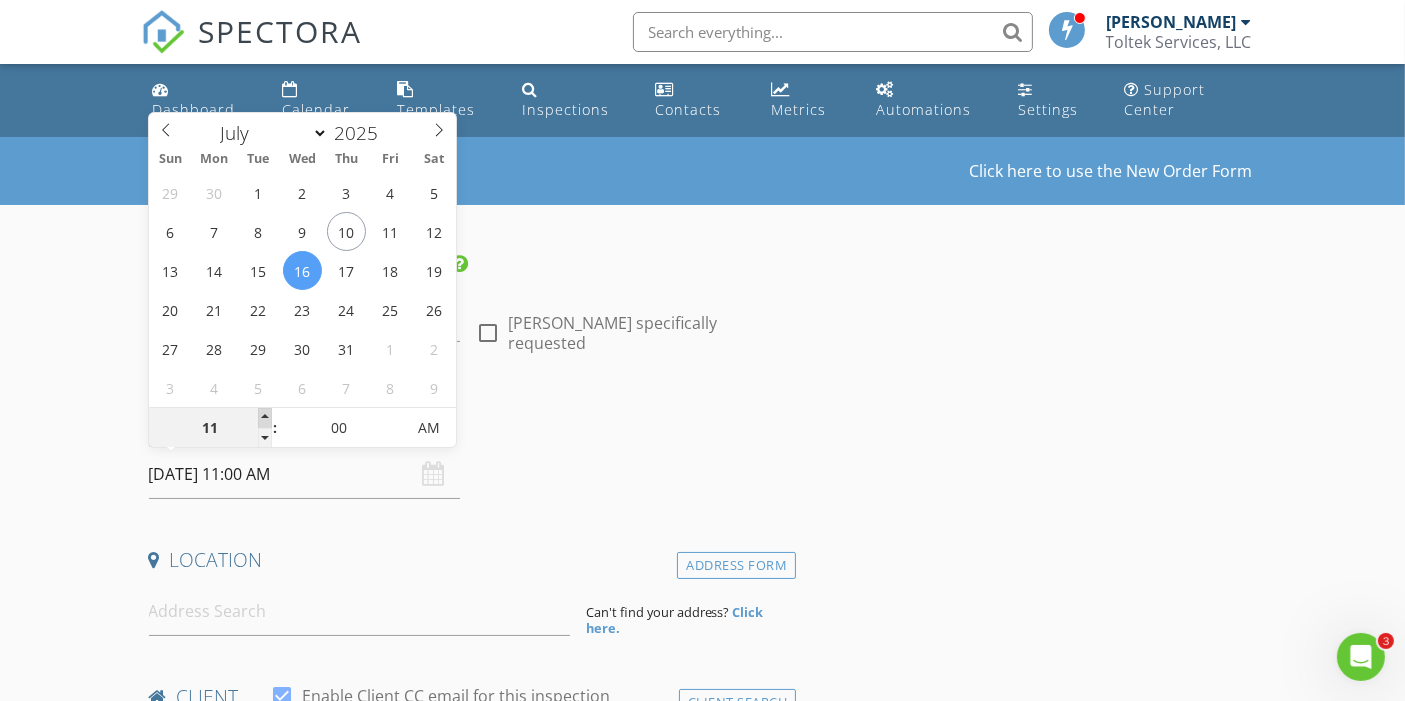 click at bounding box center [265, 418] 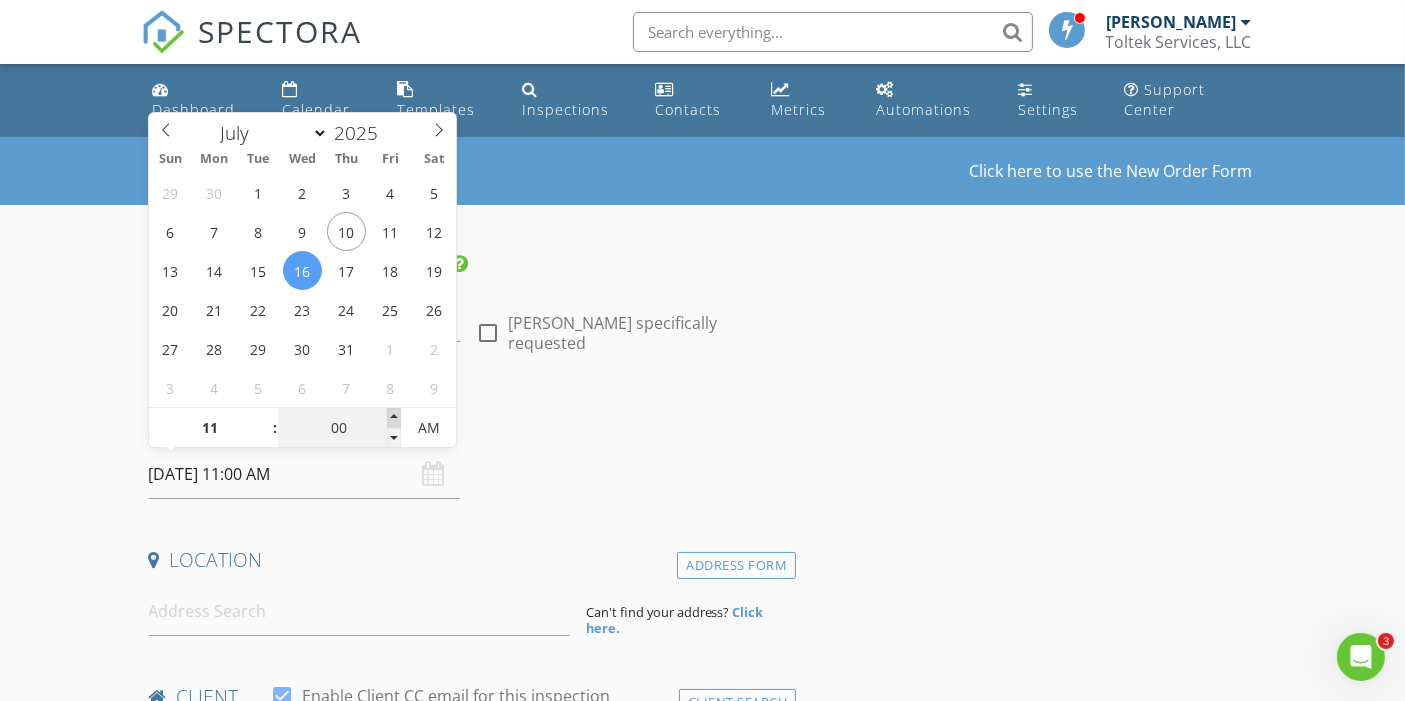 type on "05" 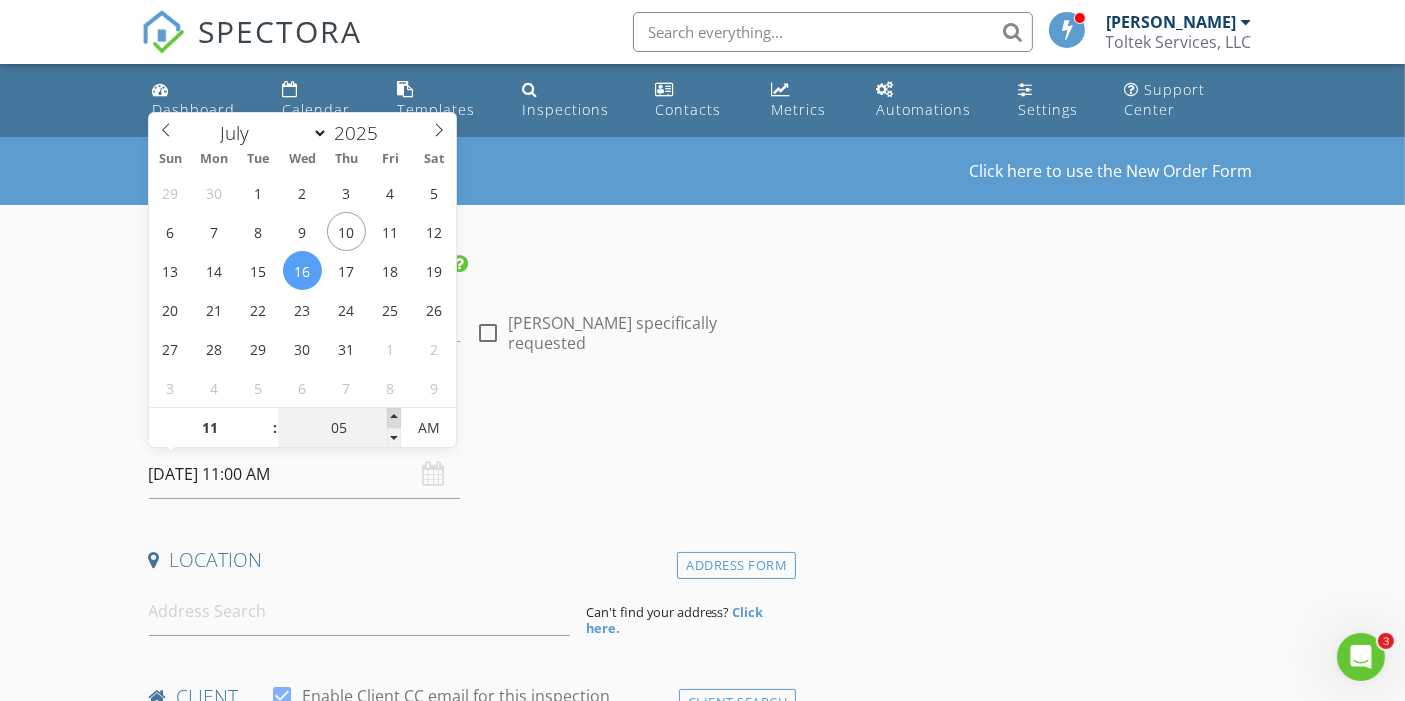 type on "[DATE] 11:05 AM" 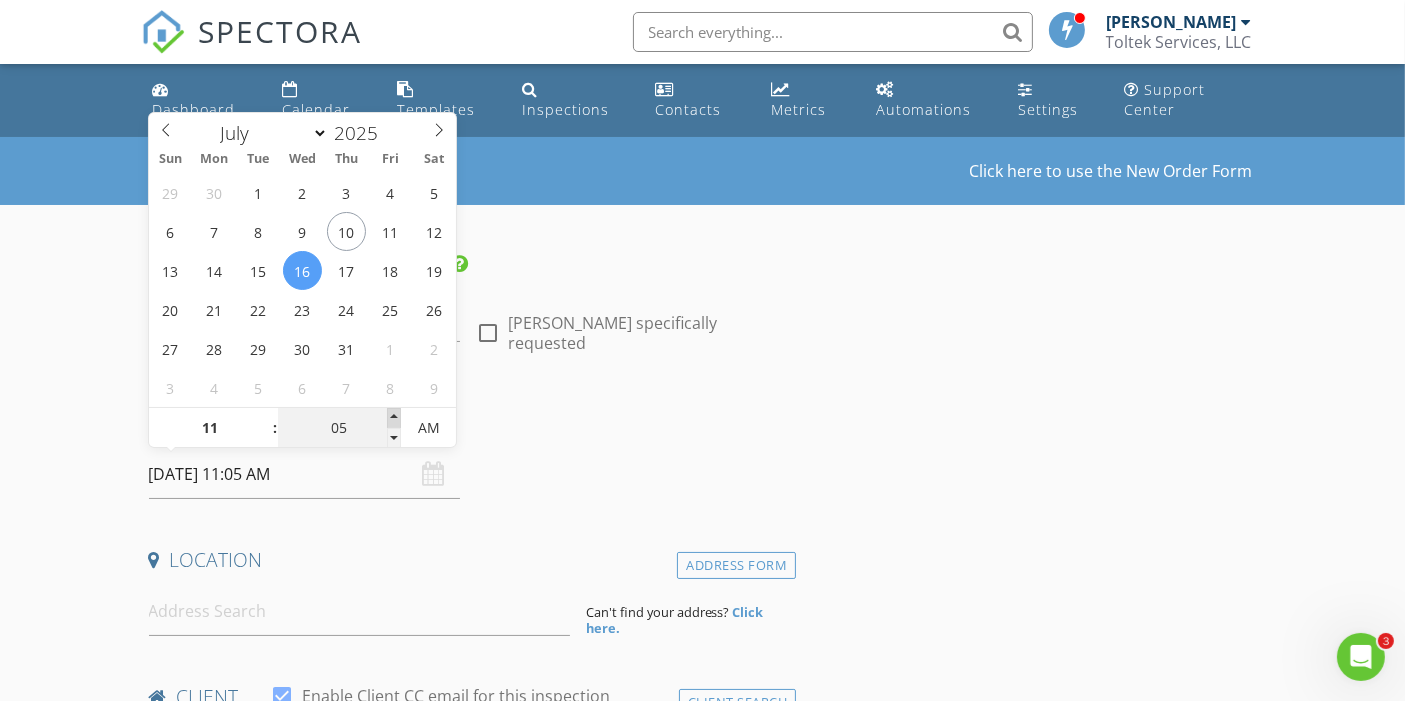 click at bounding box center (394, 418) 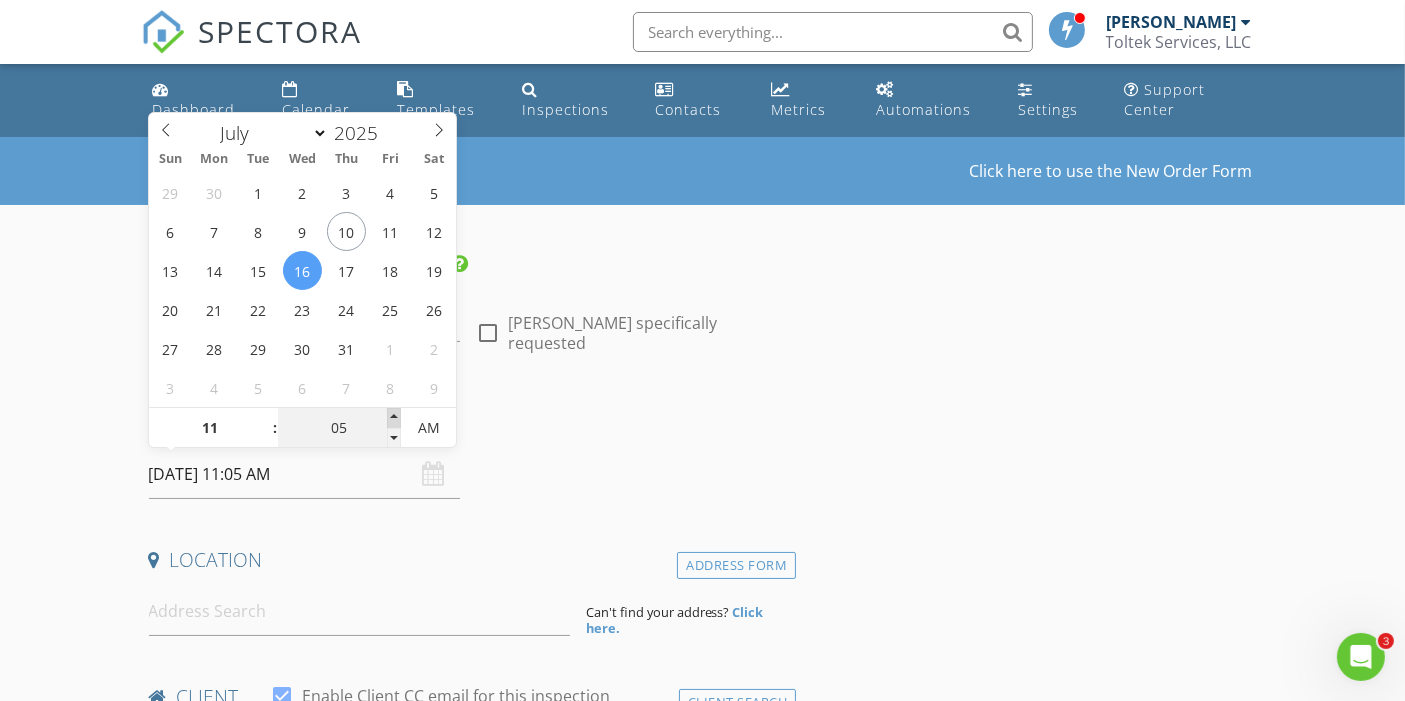 type on "10" 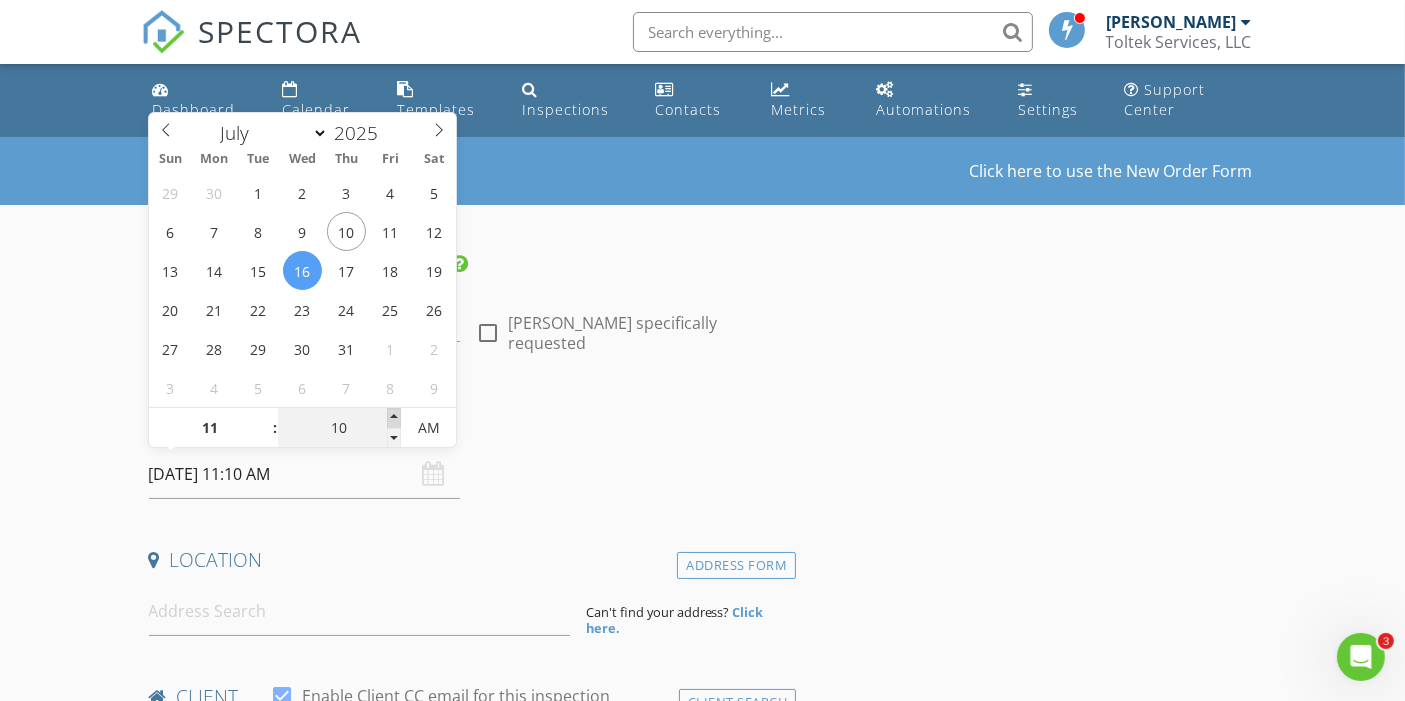 click at bounding box center (394, 418) 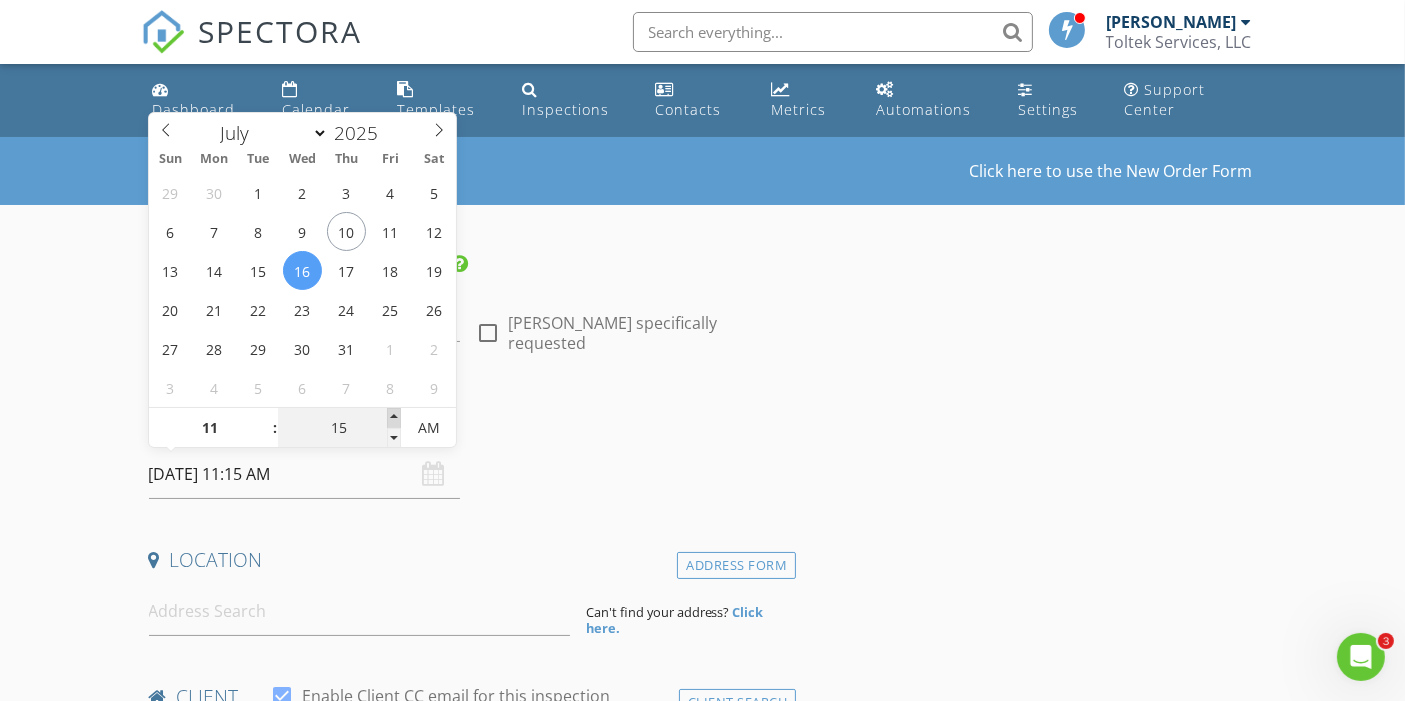 click at bounding box center [394, 418] 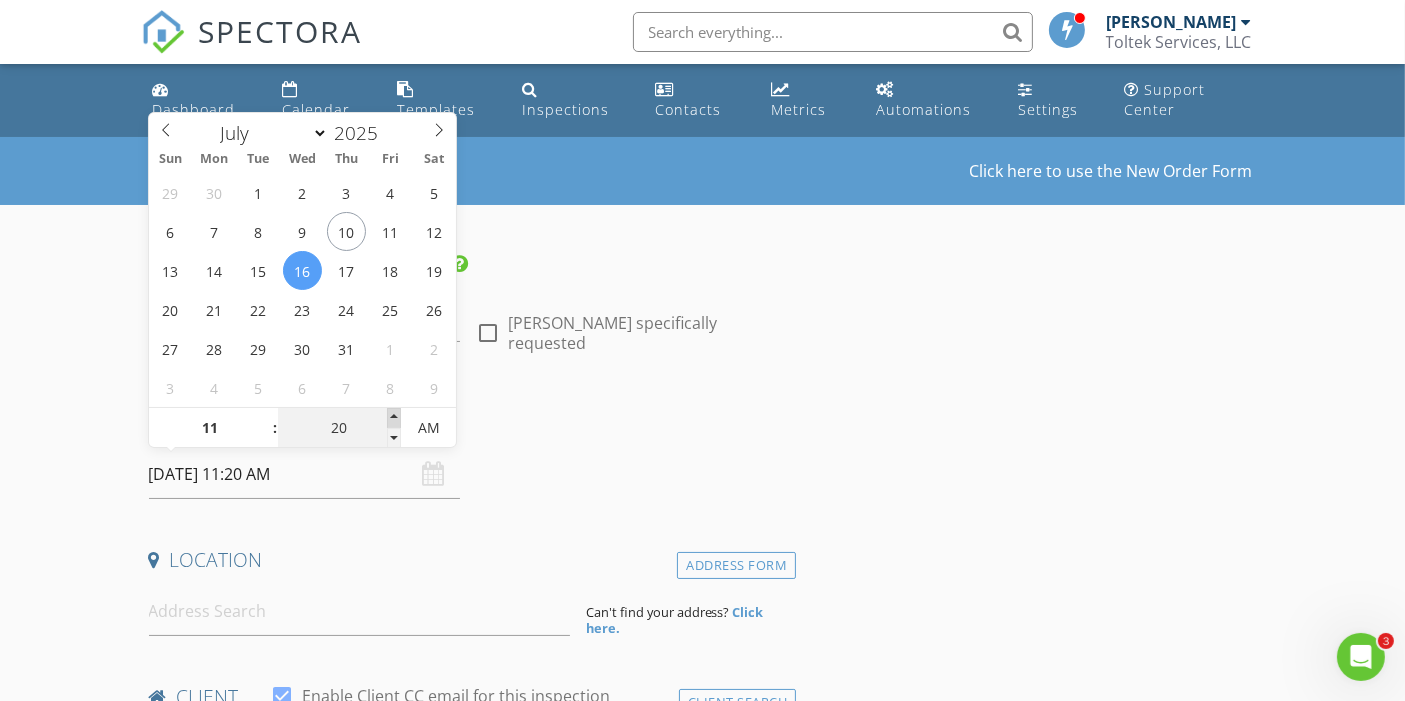 click at bounding box center (394, 418) 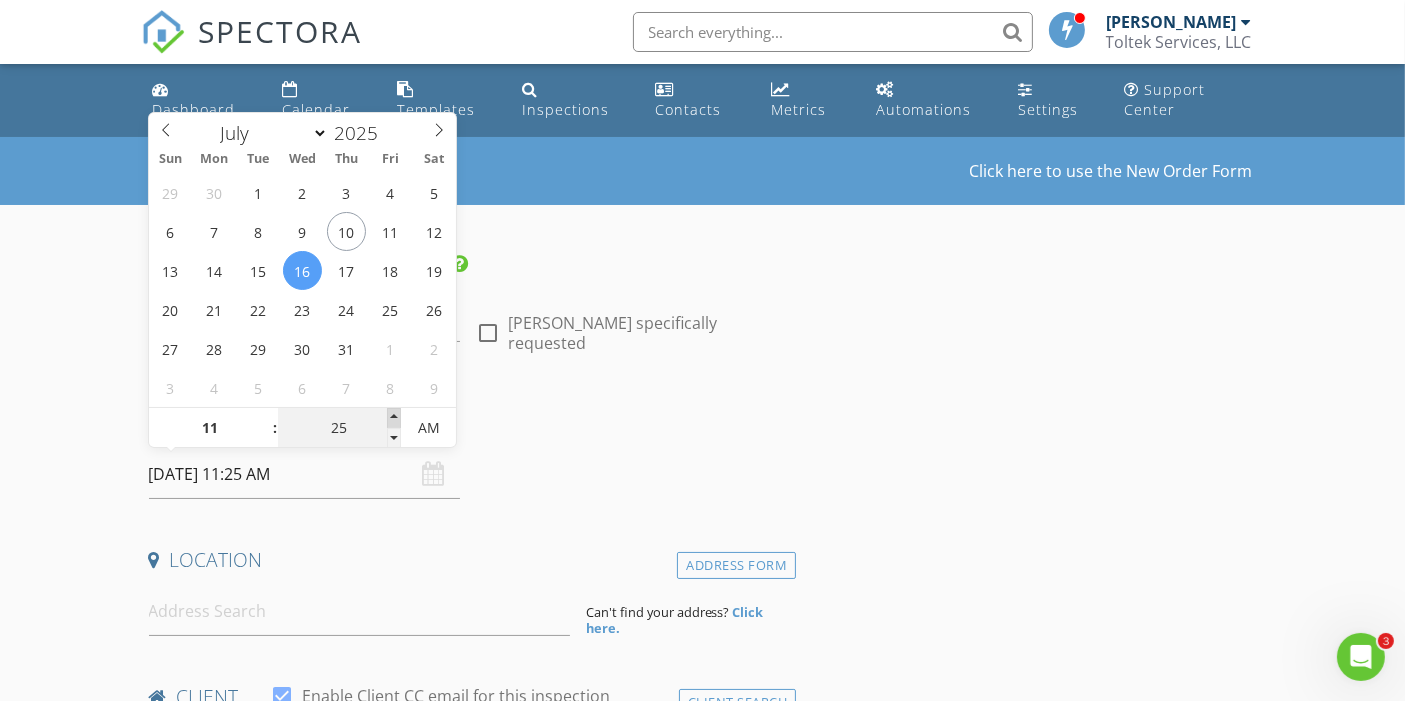 click at bounding box center [394, 418] 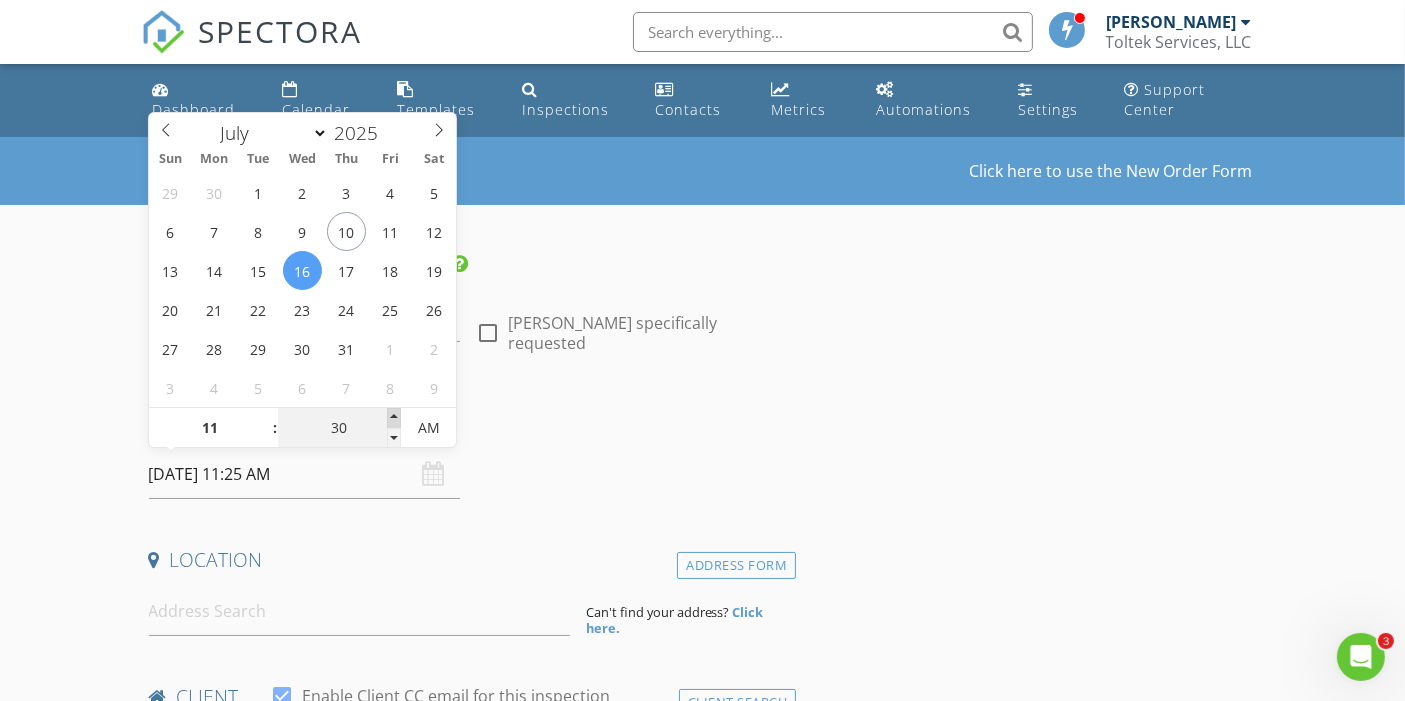 type on "07/16/2025 11:30 AM" 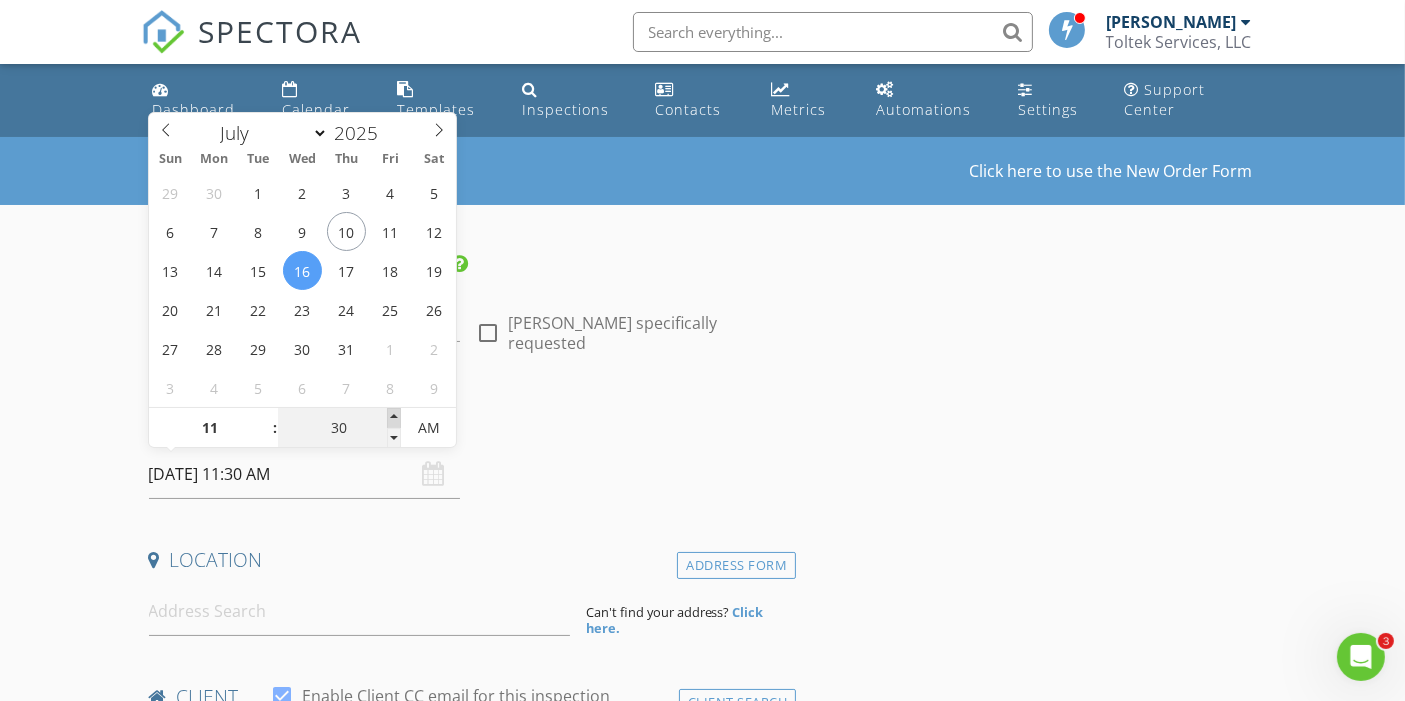 click at bounding box center [394, 418] 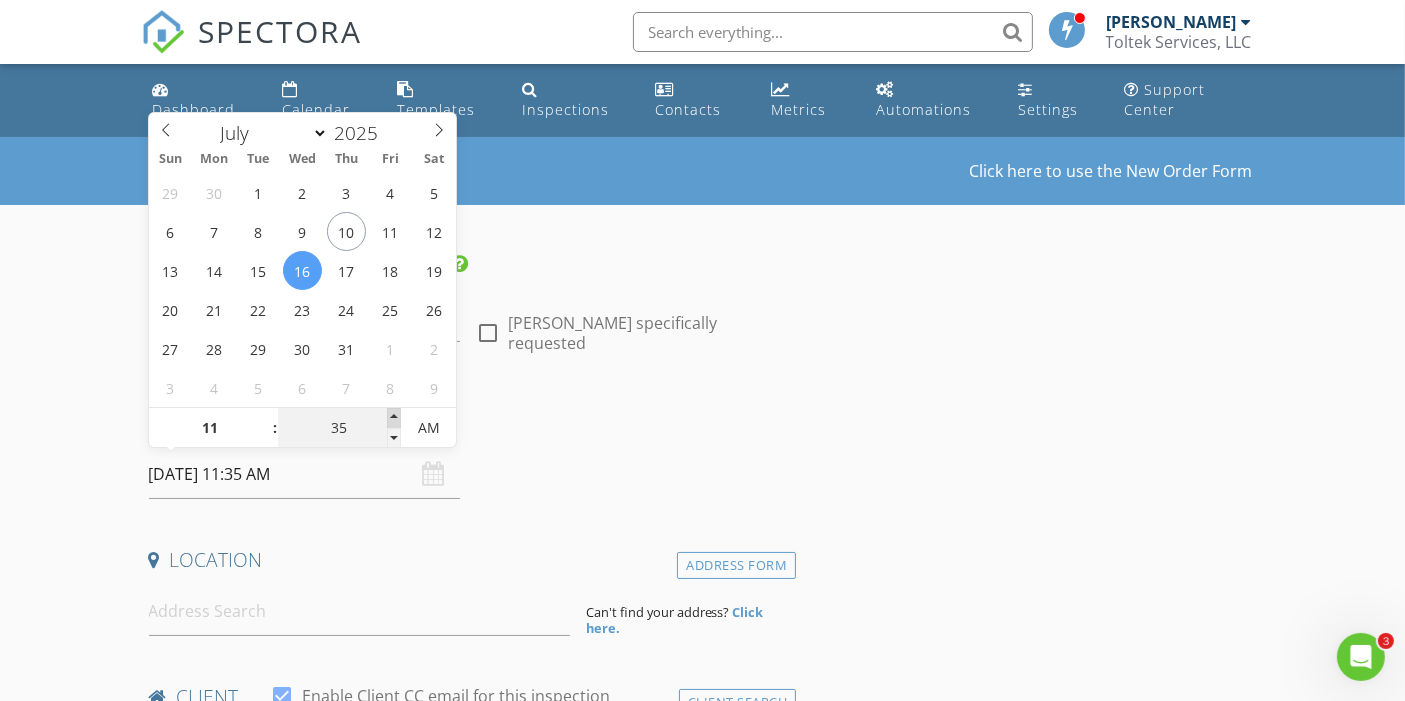 click at bounding box center [394, 418] 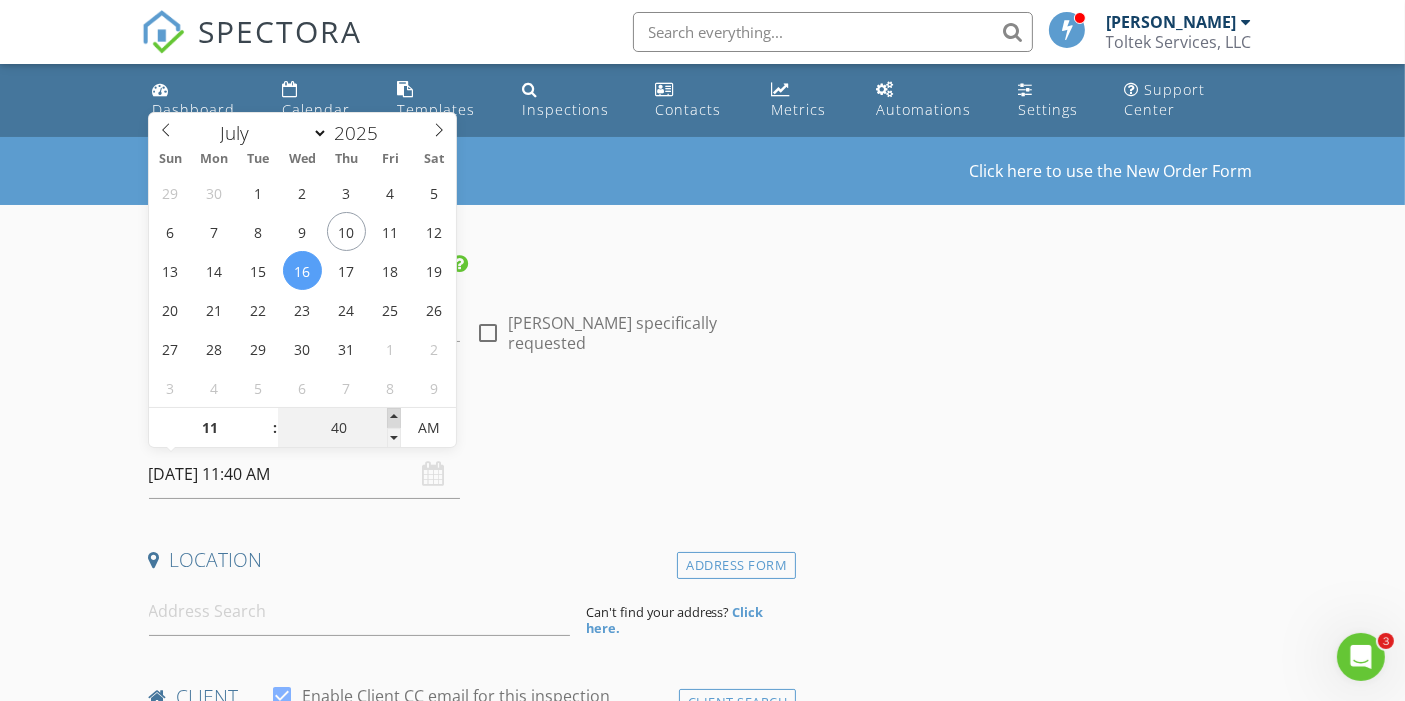 click at bounding box center (394, 418) 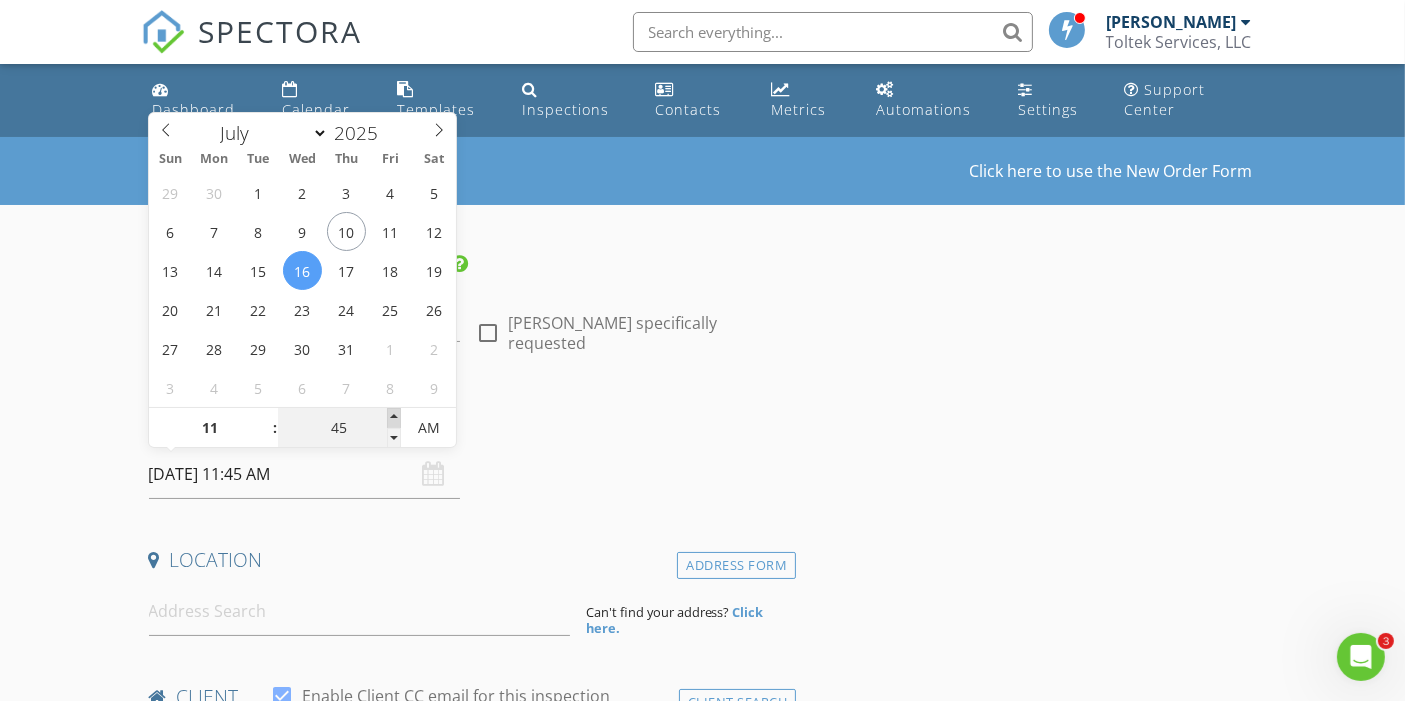 click at bounding box center [394, 418] 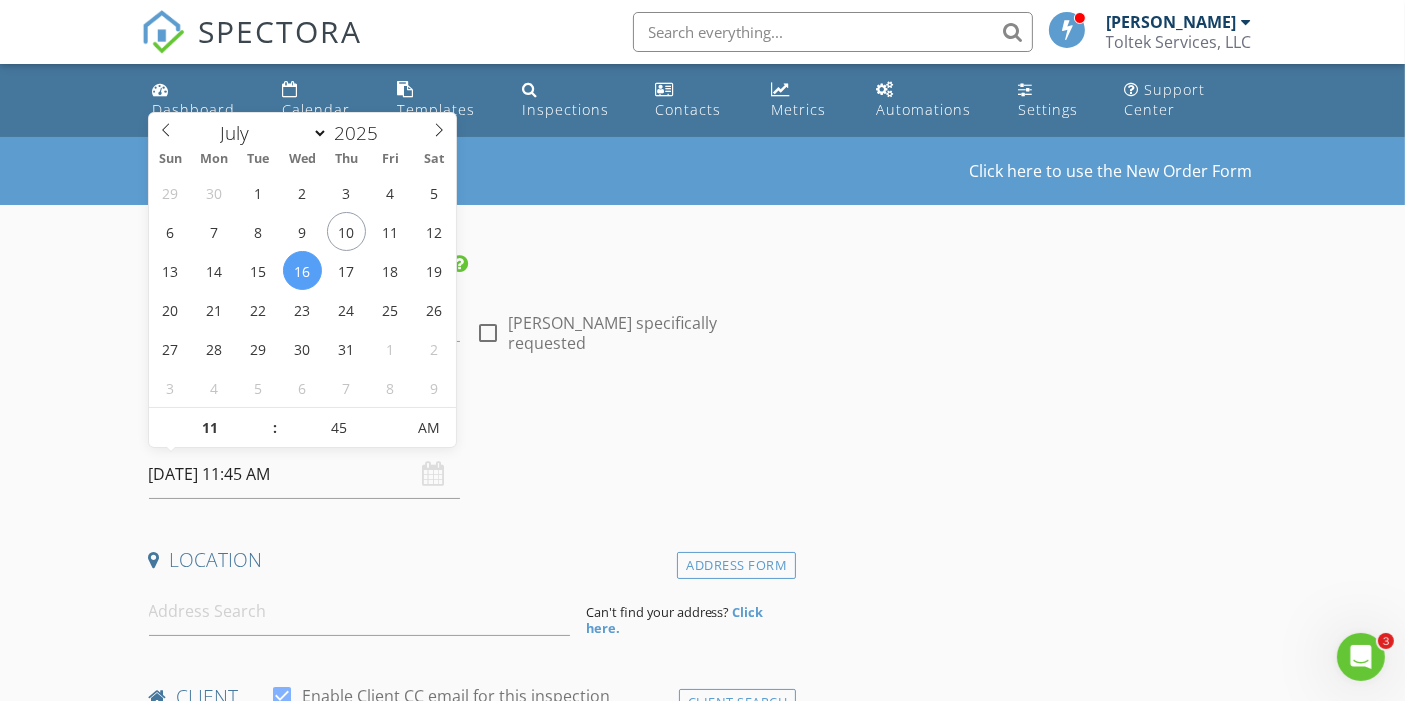 click on "Date/Time" at bounding box center (469, 423) 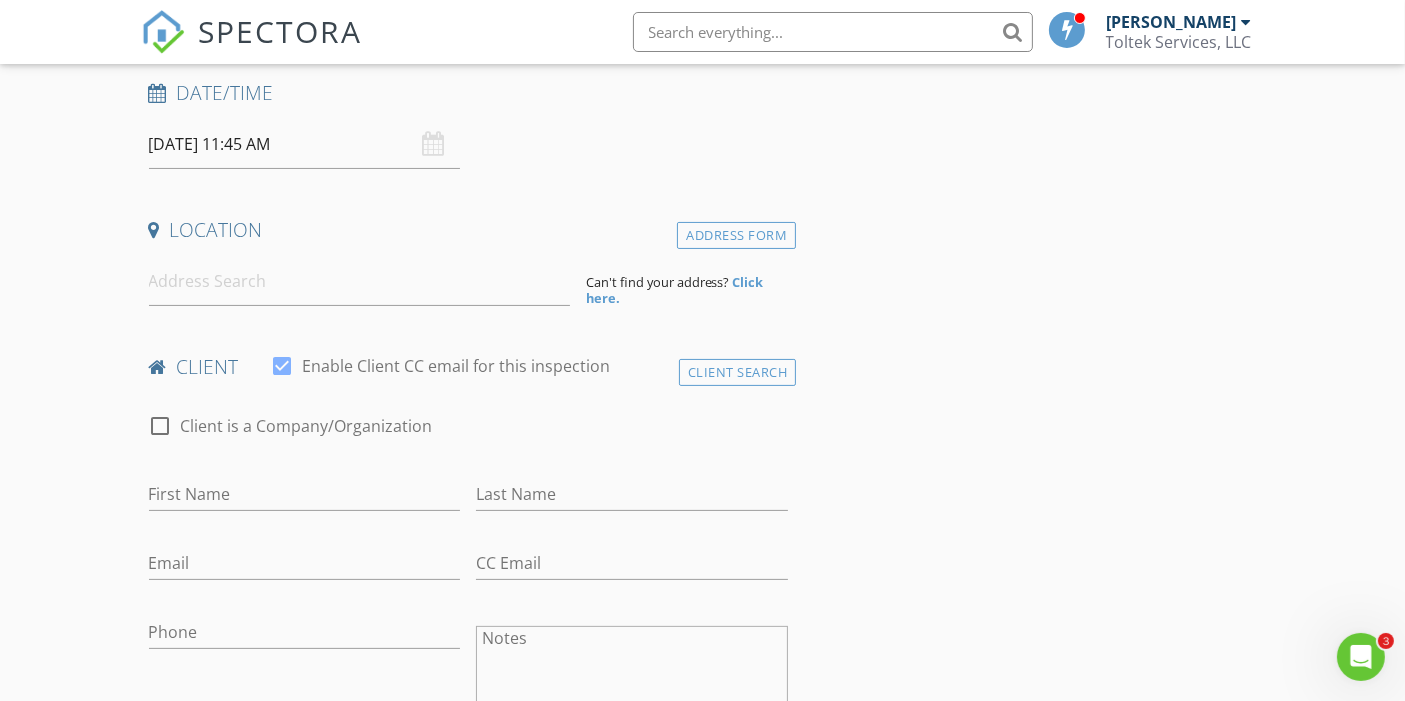 scroll, scrollTop: 333, scrollLeft: 0, axis: vertical 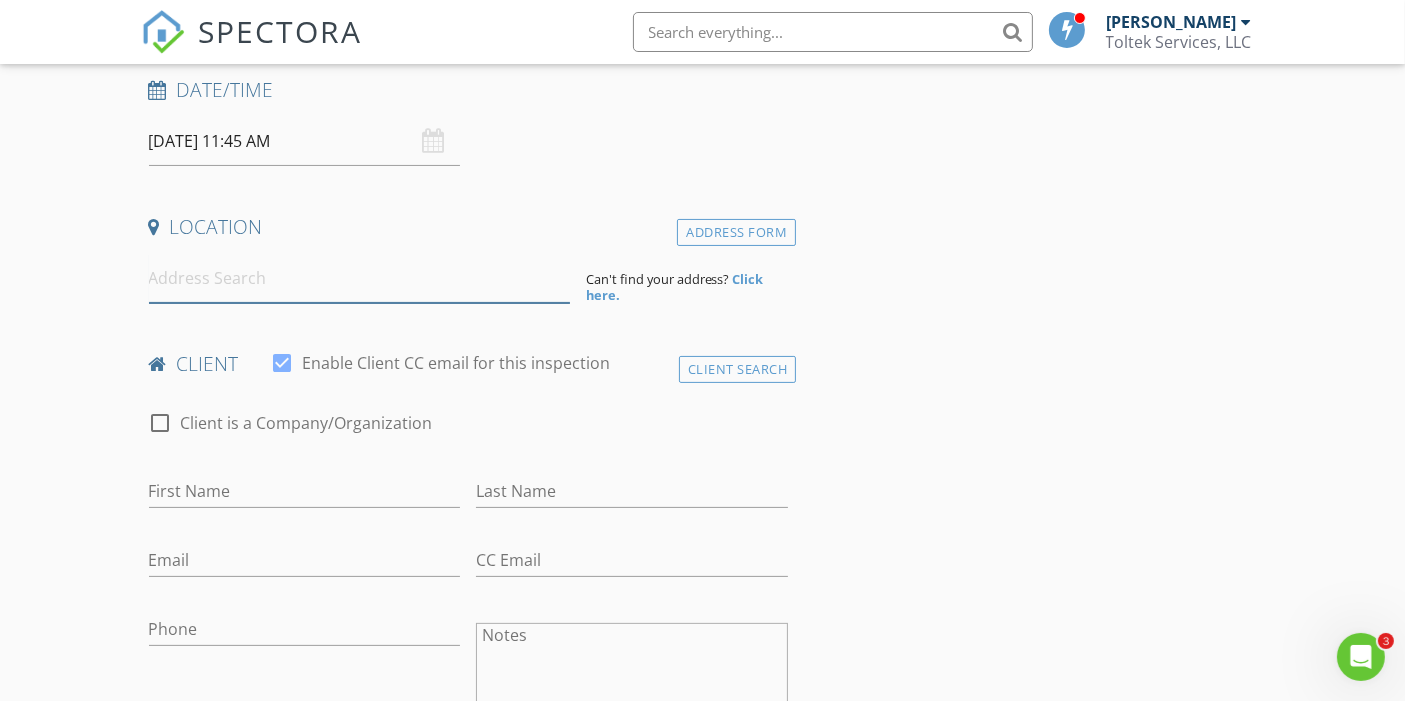 click at bounding box center (359, 278) 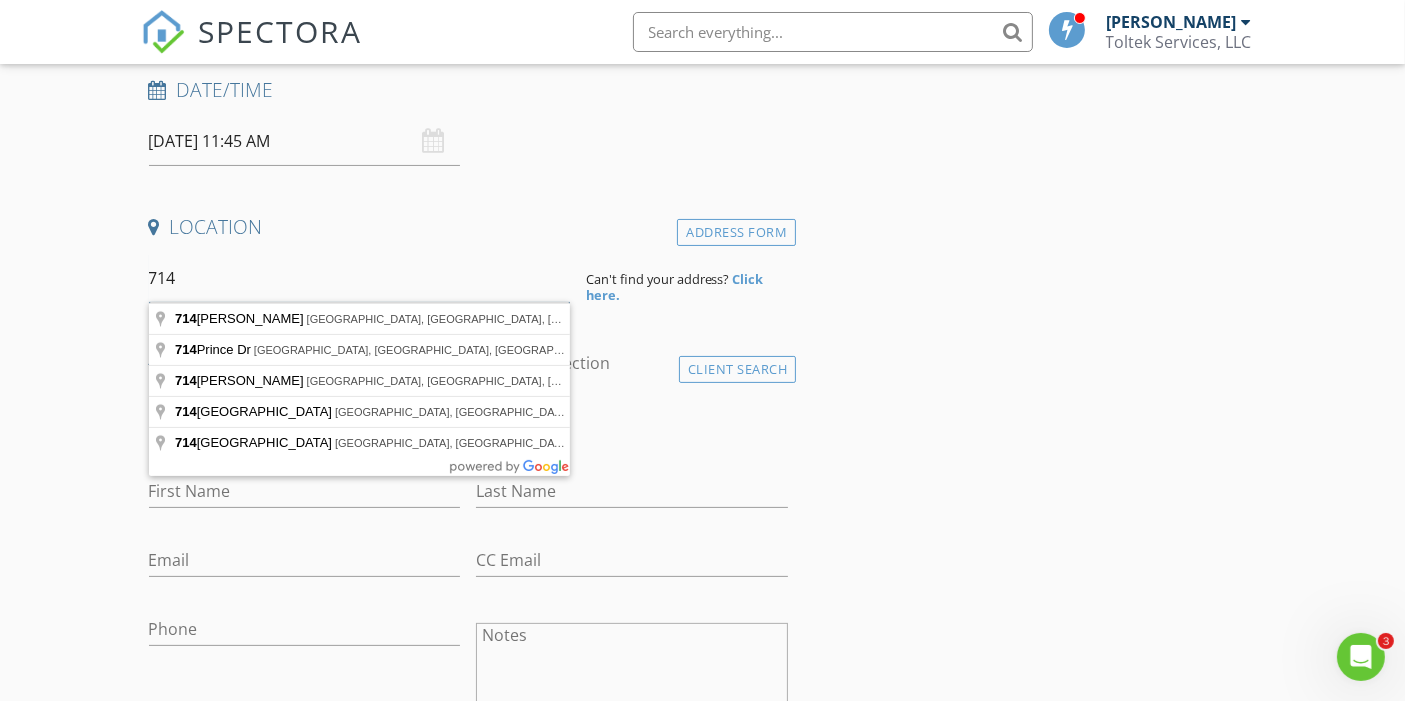 type on "714" 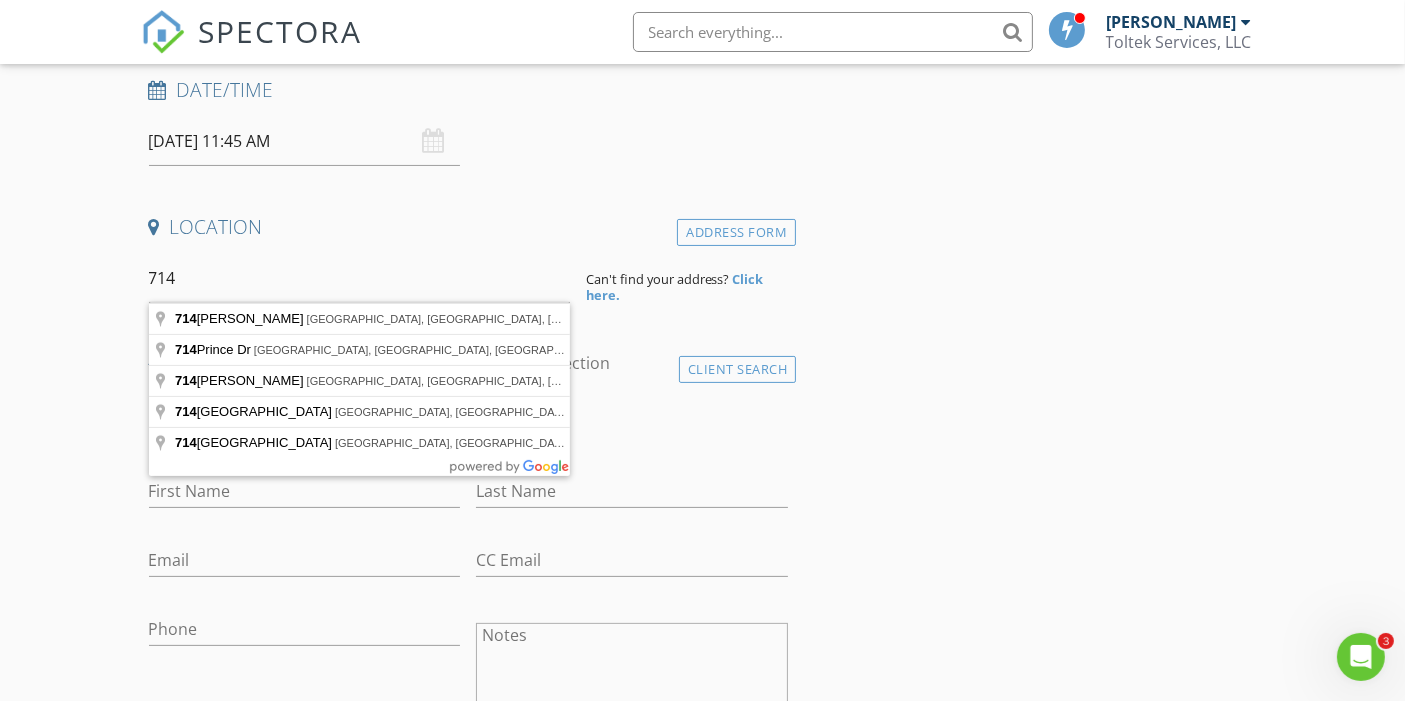 click on "Location" at bounding box center [469, 234] 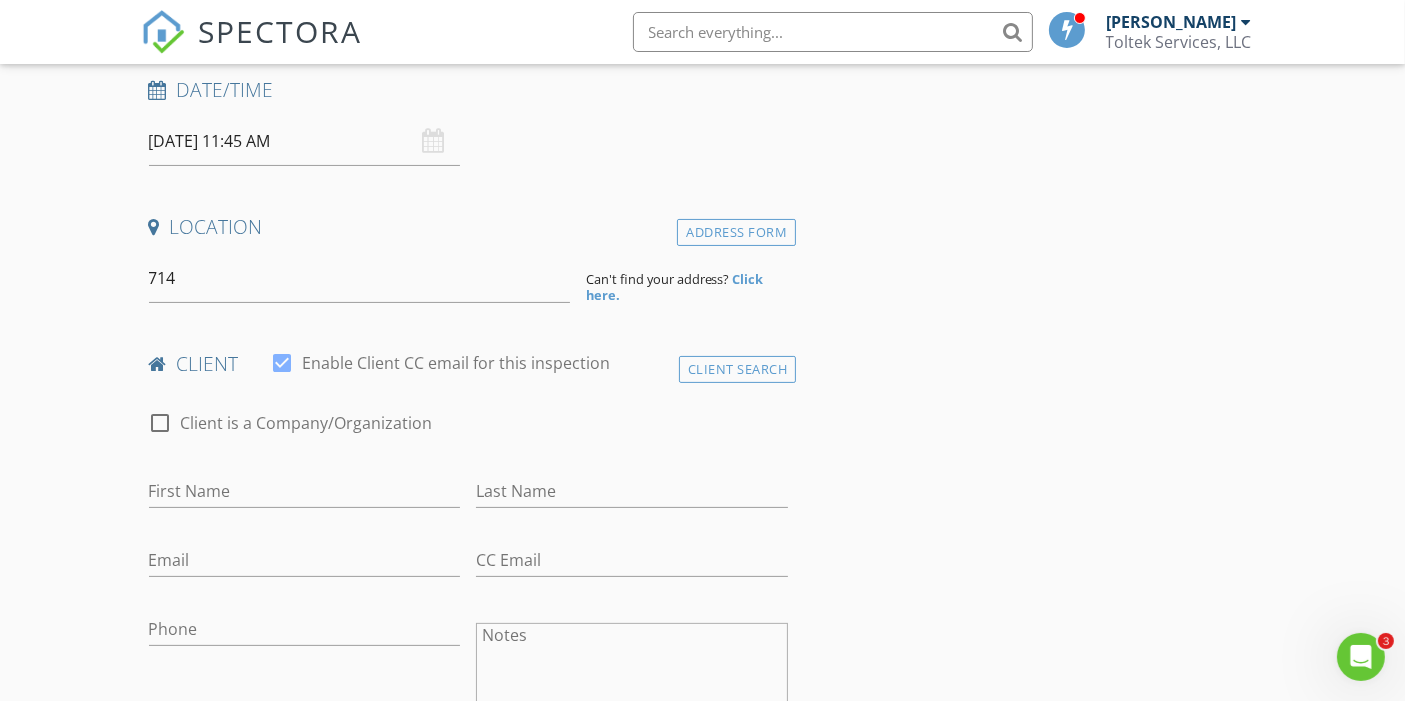 drag, startPoint x: 242, startPoint y: 134, endPoint x: 253, endPoint y: 132, distance: 11.18034 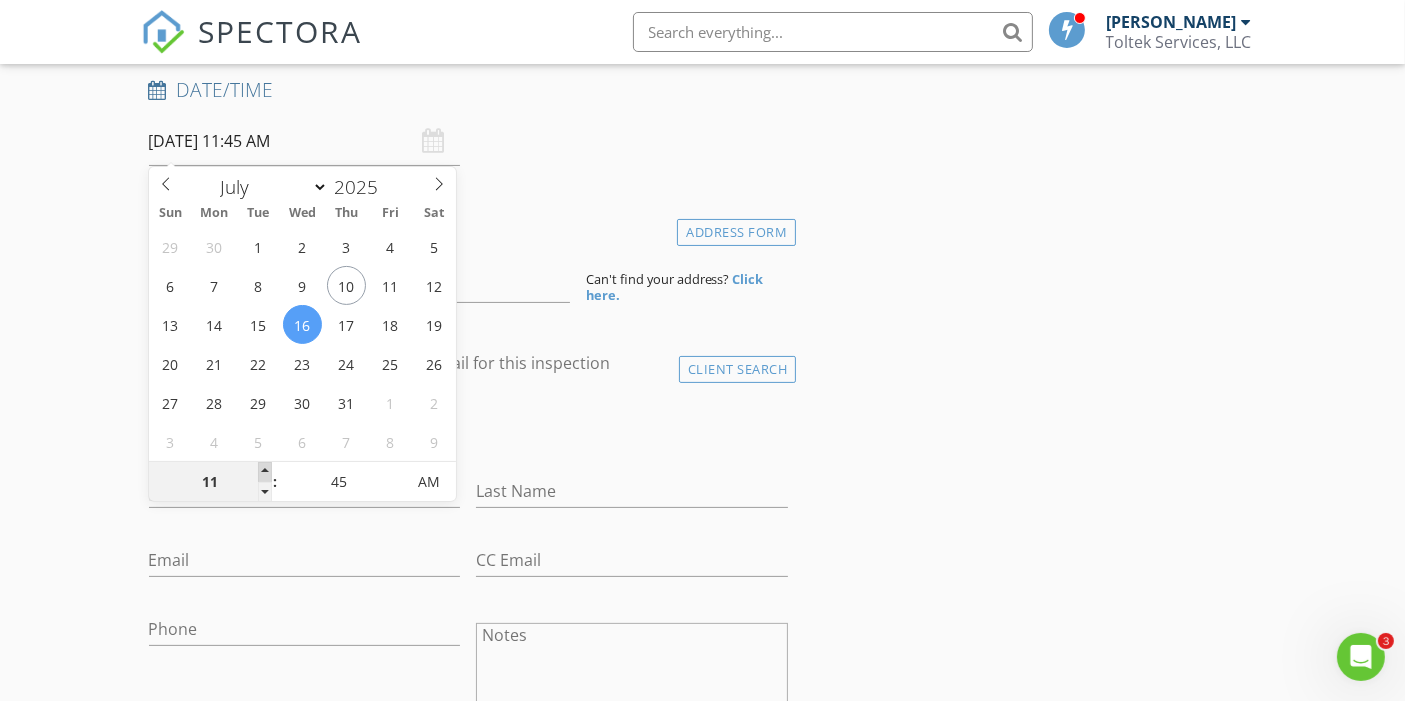 type on "12" 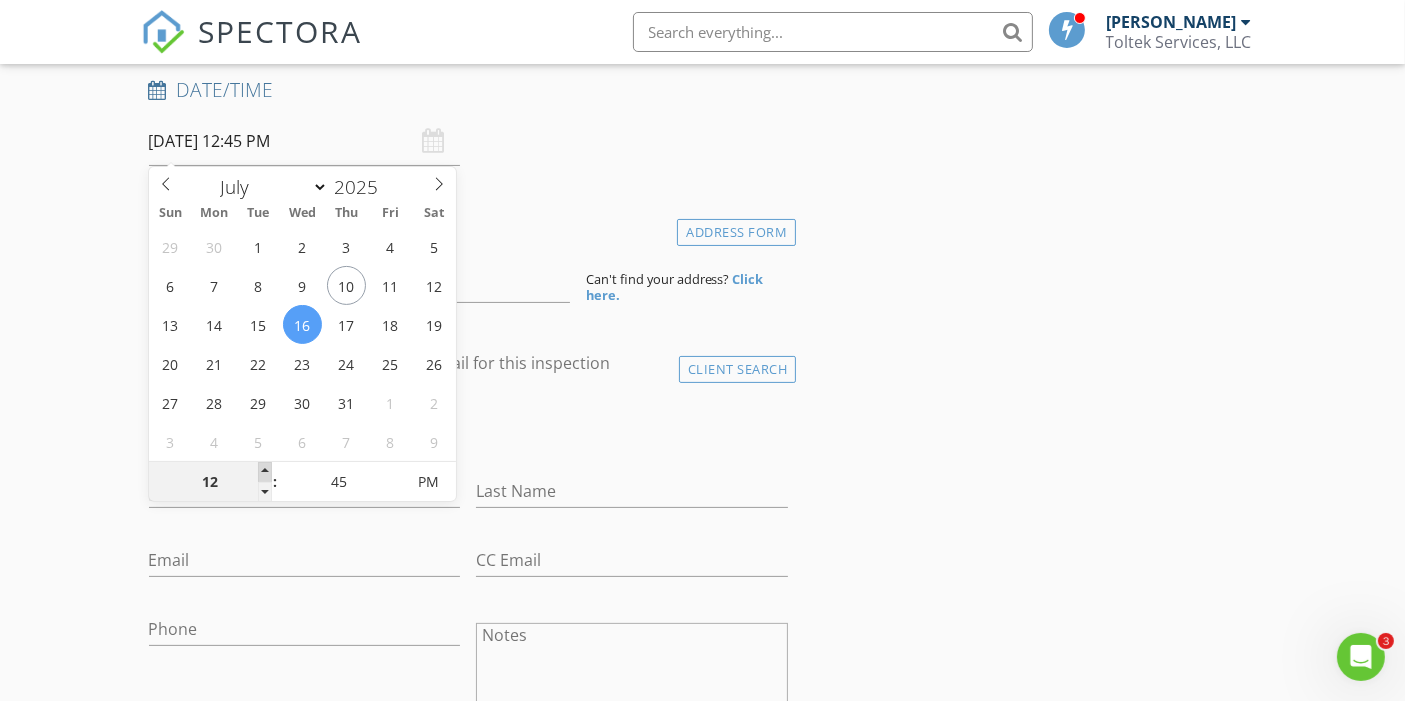click at bounding box center (265, 472) 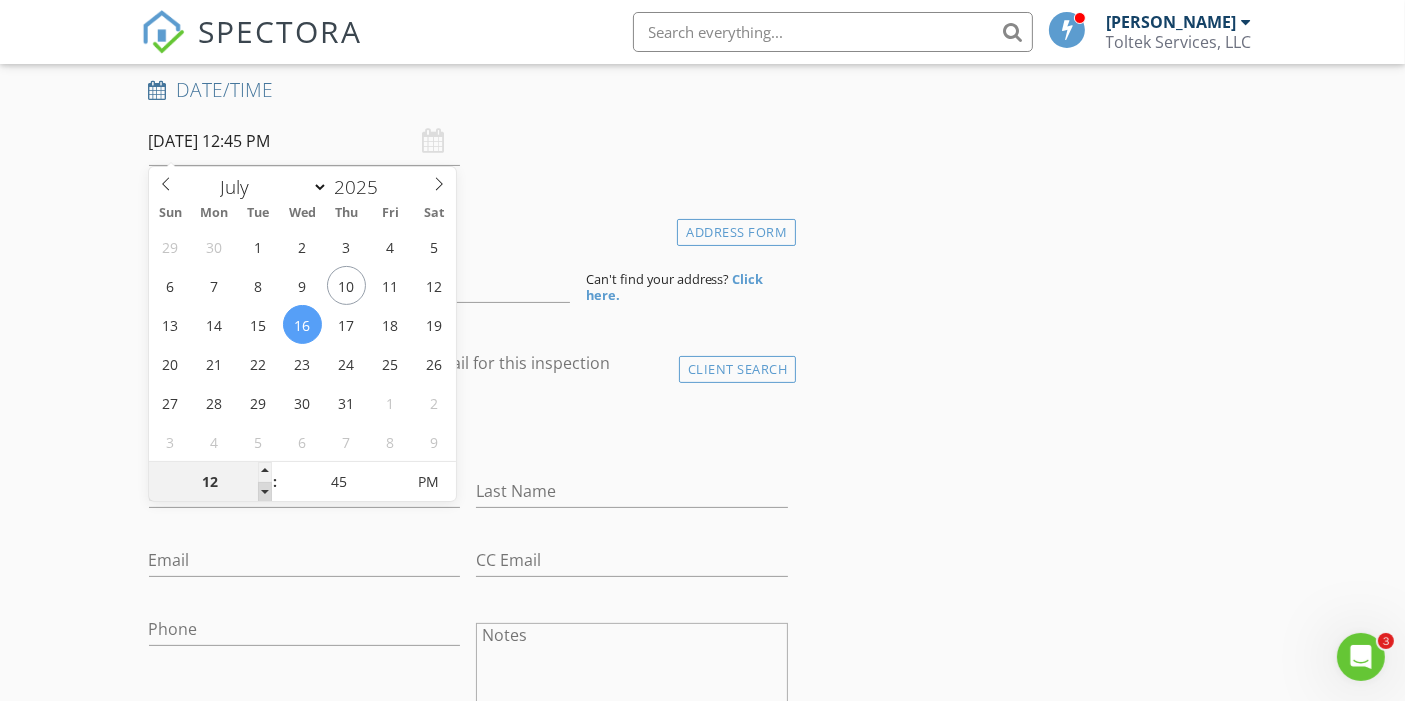 type on "11" 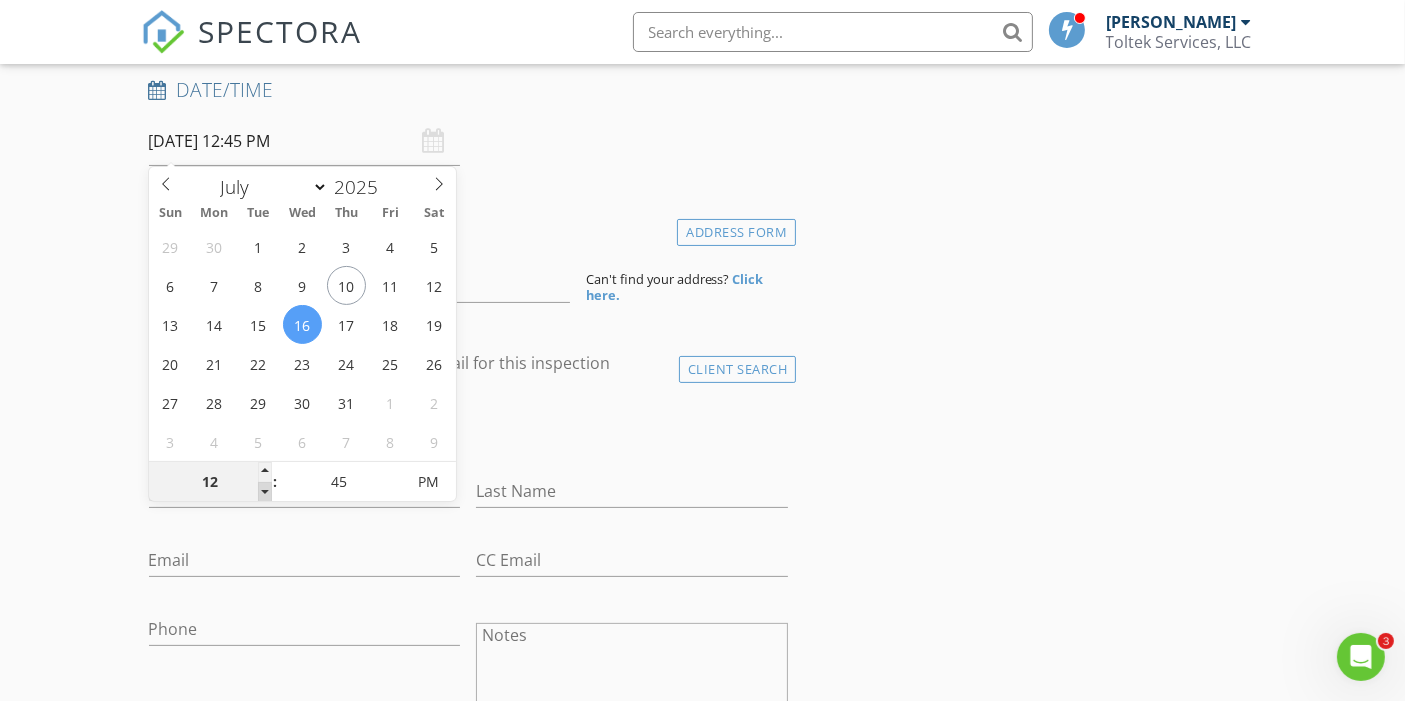 type on "07/16/2025 11:45 AM" 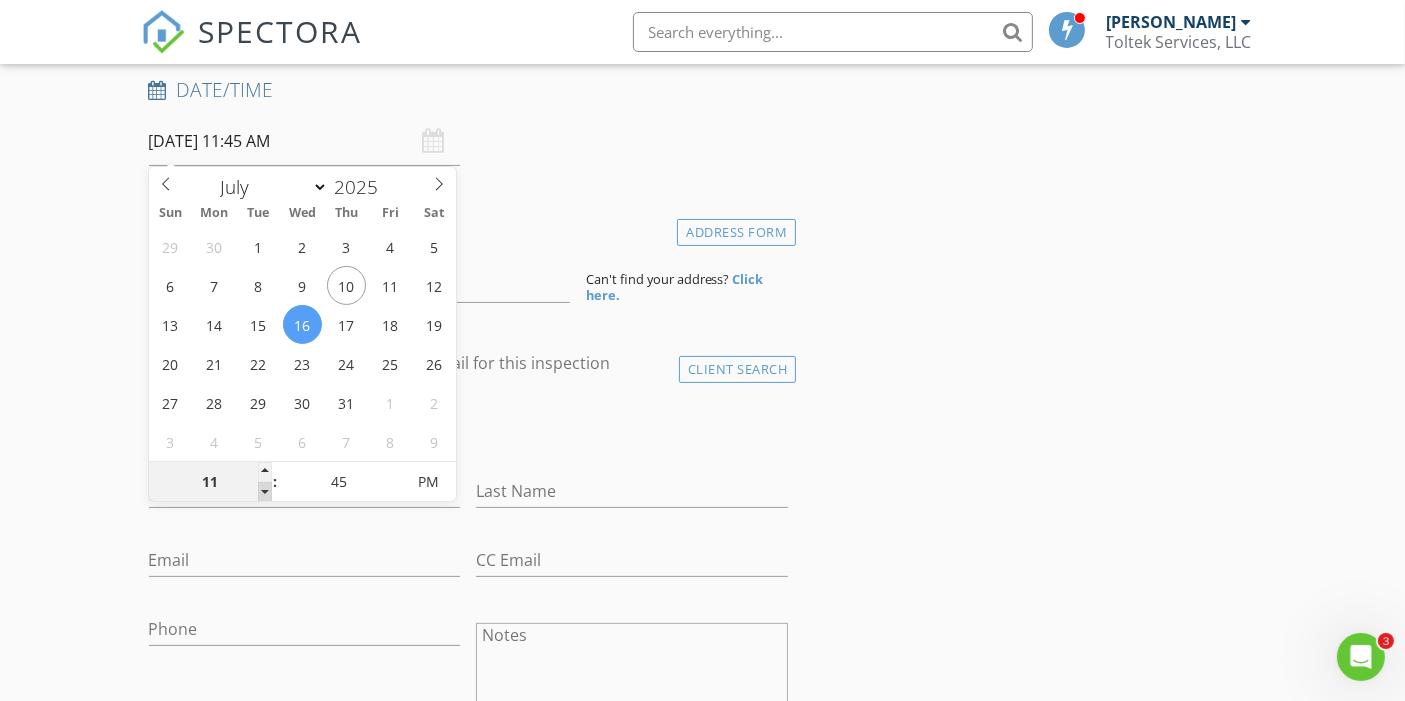 click at bounding box center [265, 492] 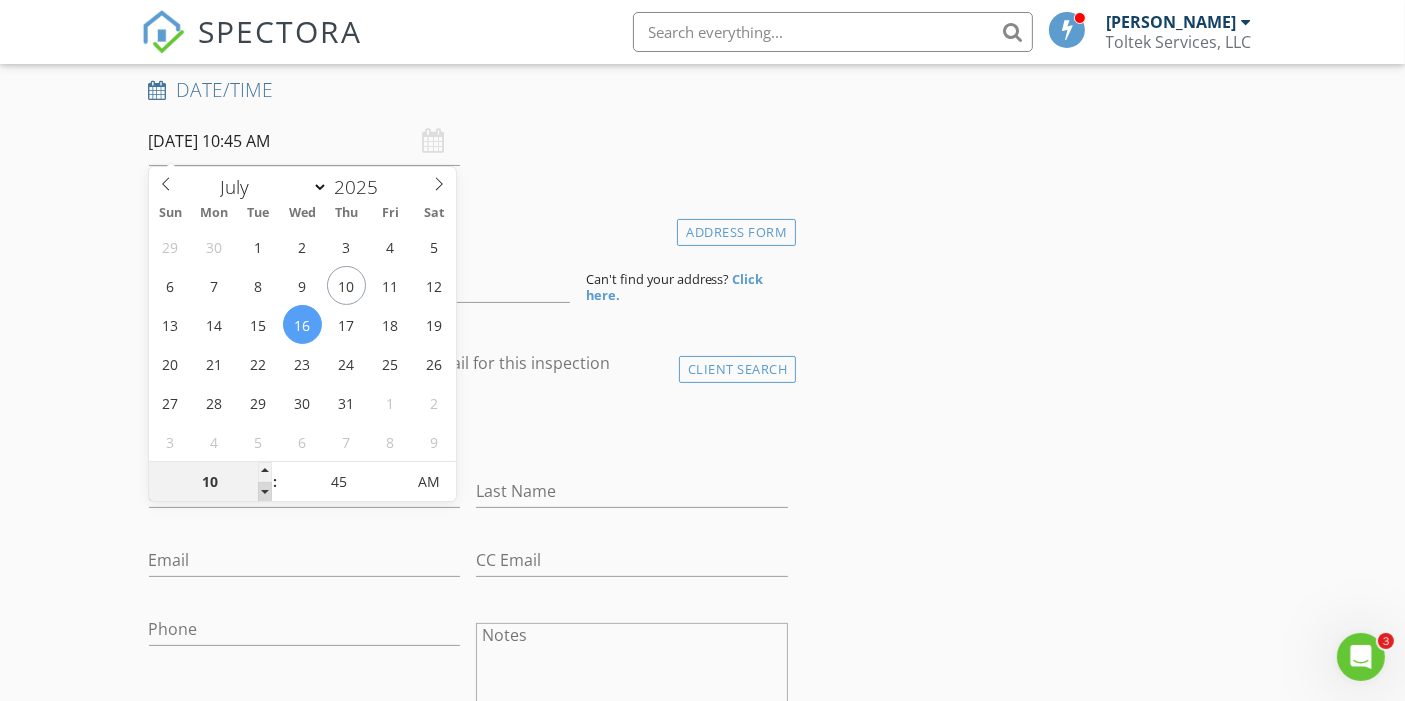 click at bounding box center [265, 492] 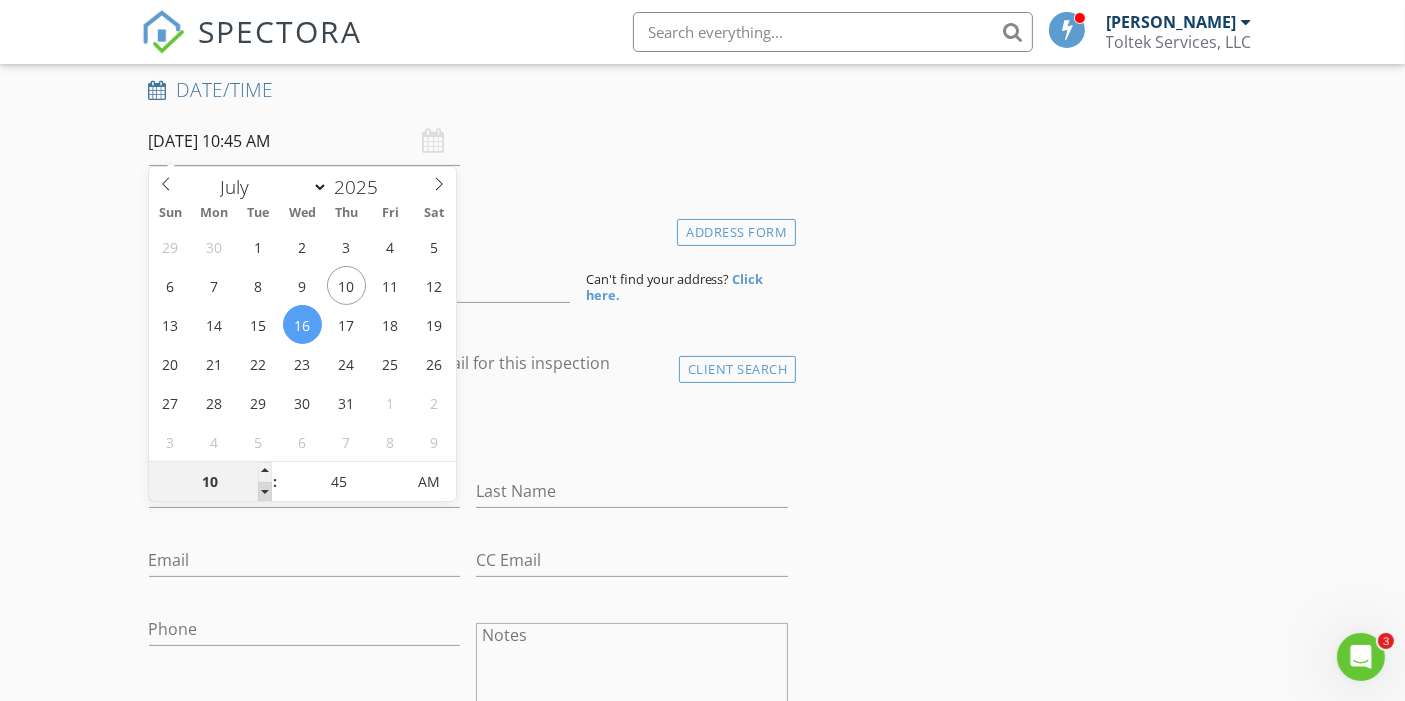 type on "09" 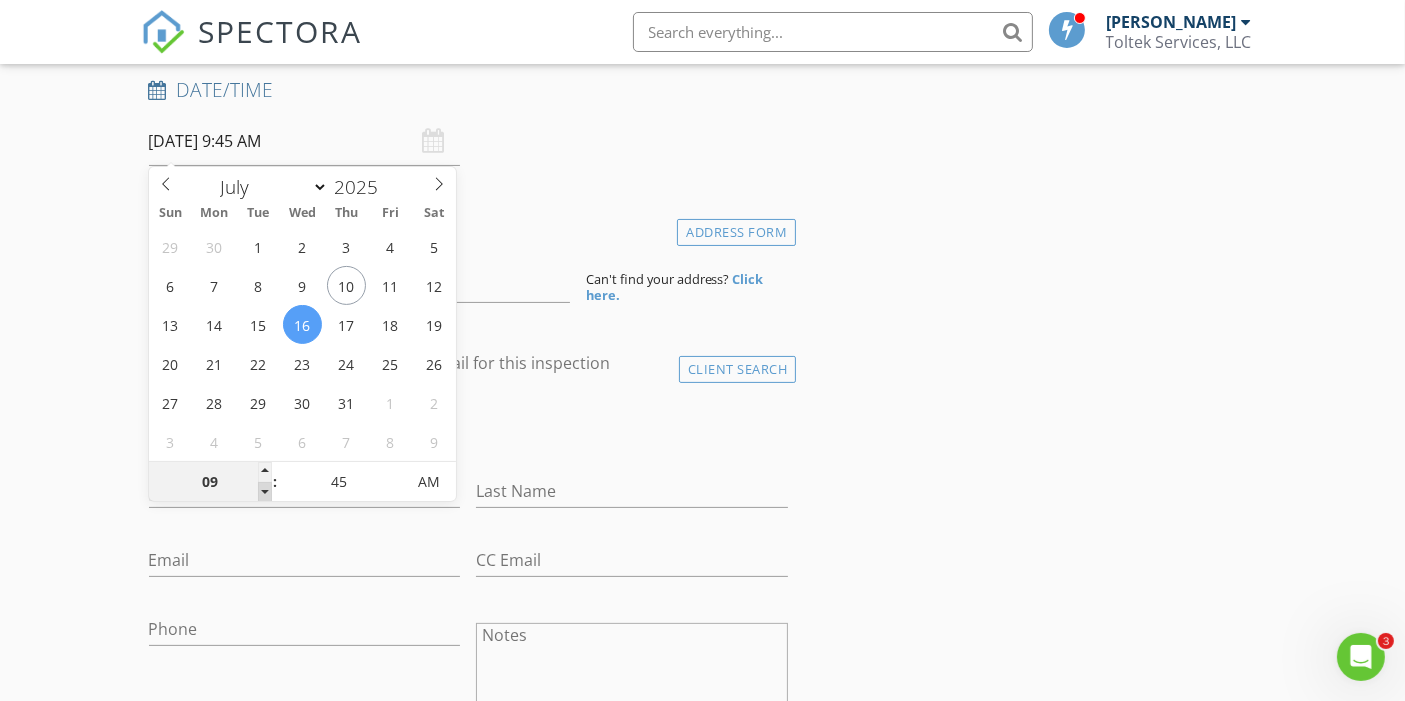 click at bounding box center [265, 492] 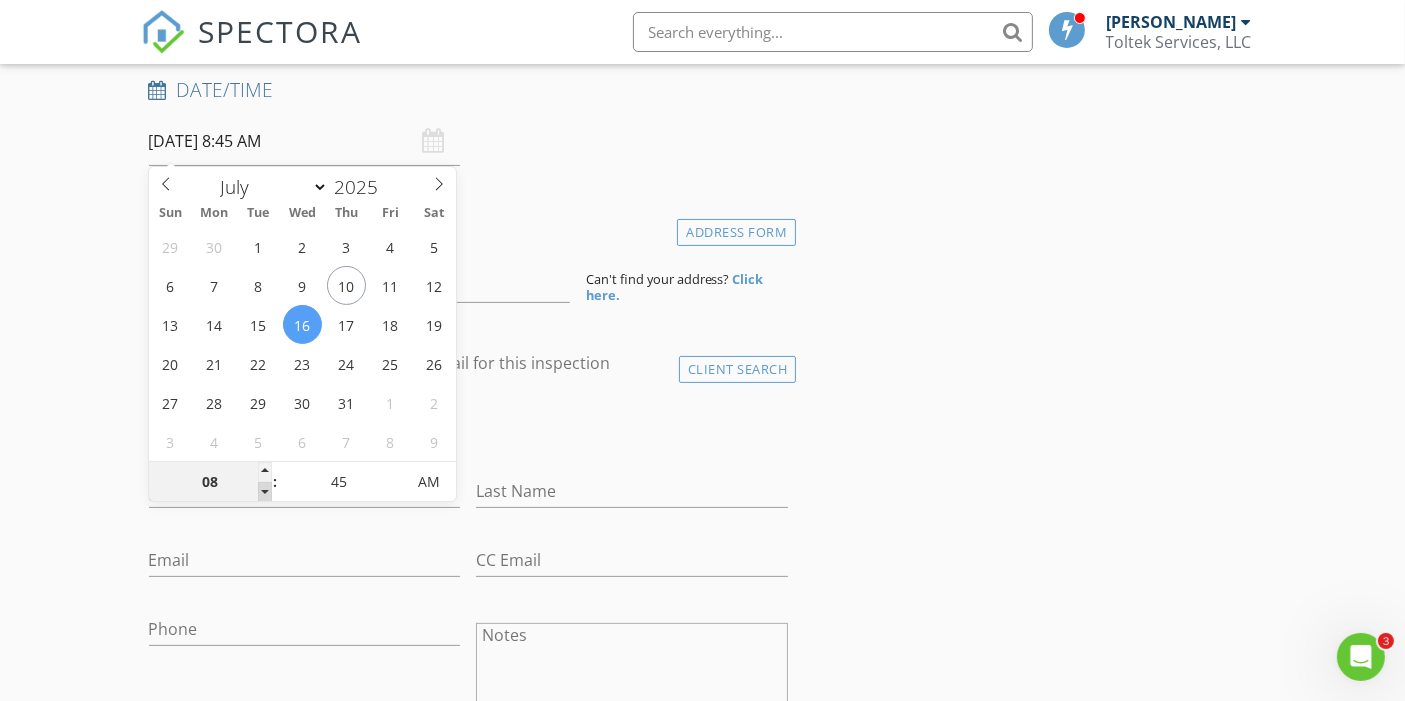 click at bounding box center [265, 492] 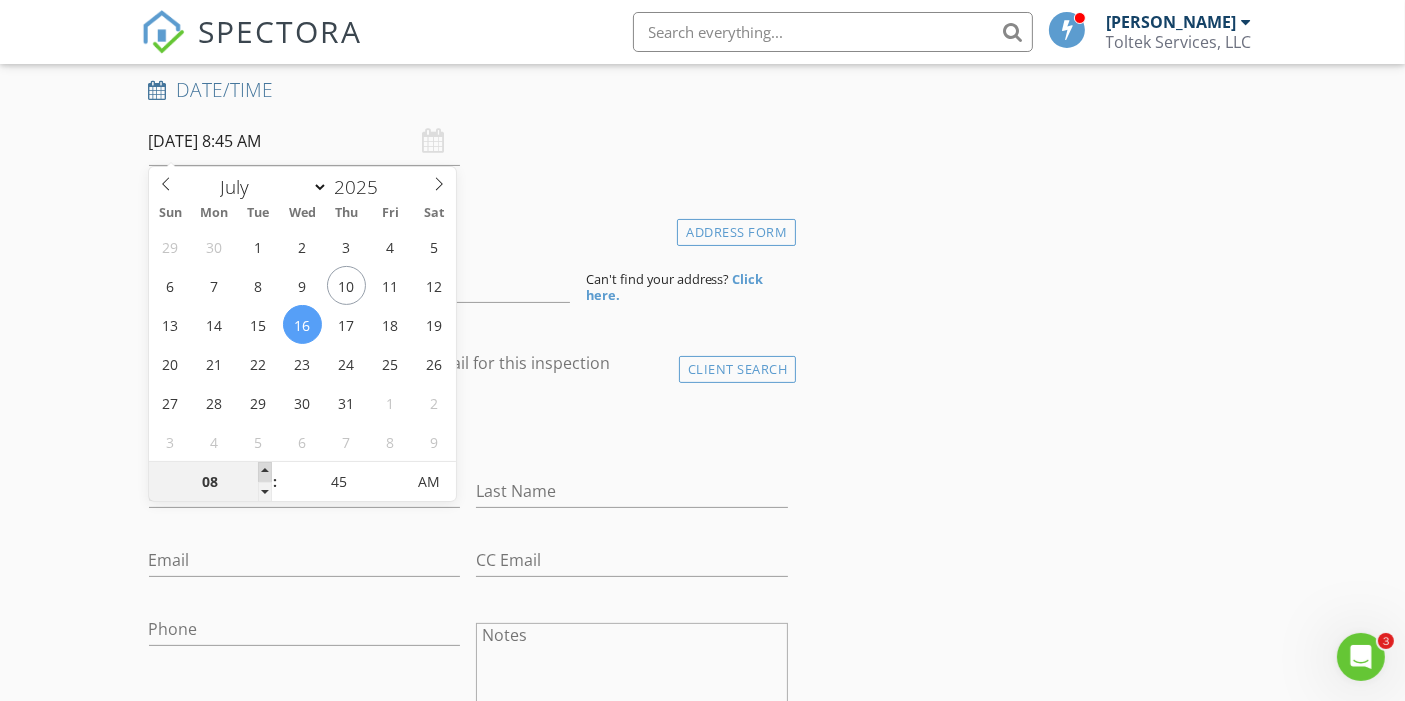 type on "09" 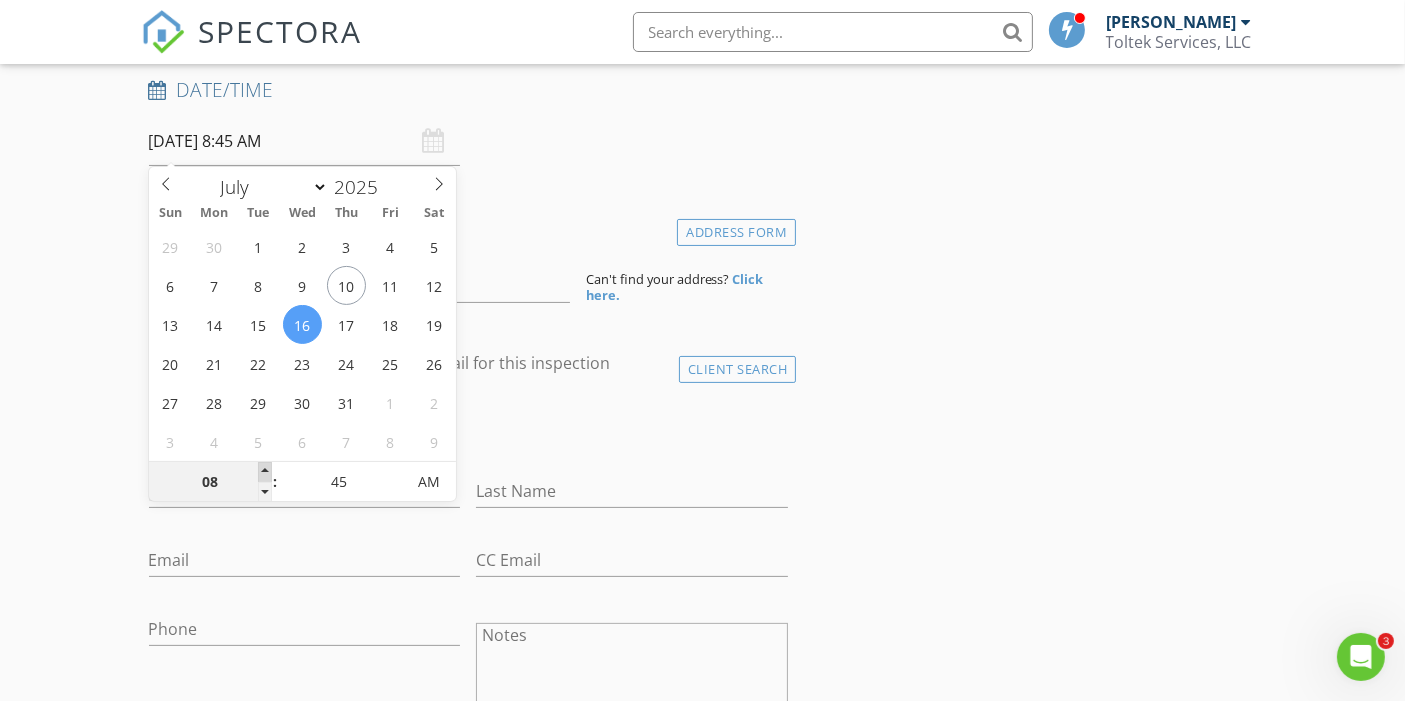 type on "07/16/2025 9:45 AM" 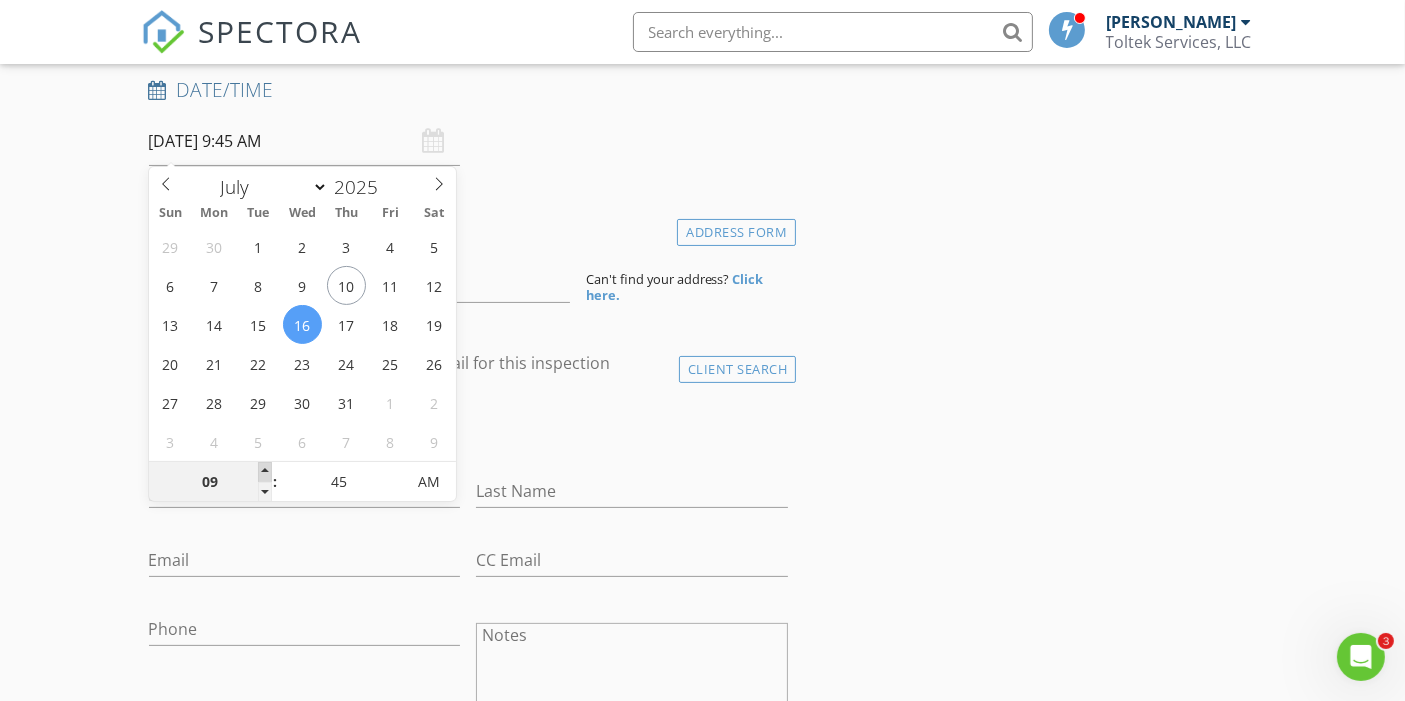 click at bounding box center [265, 472] 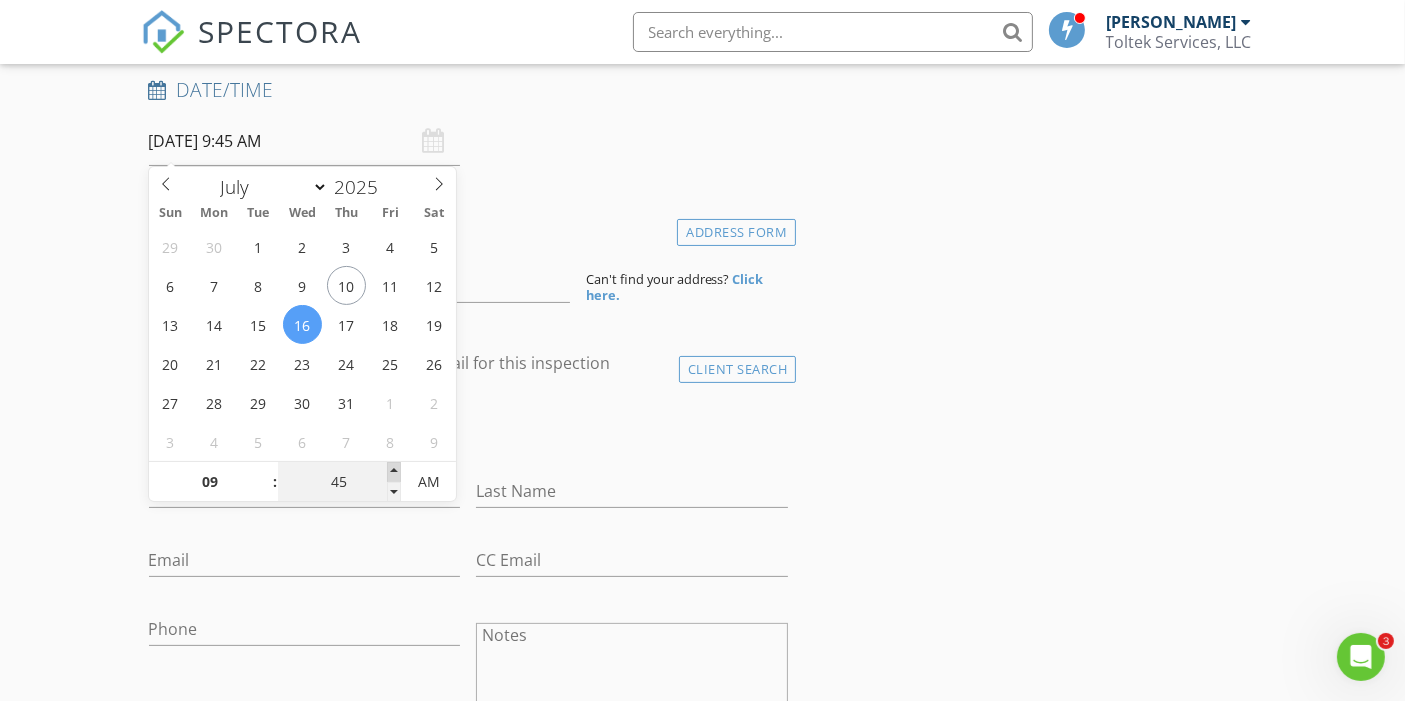 type on "50" 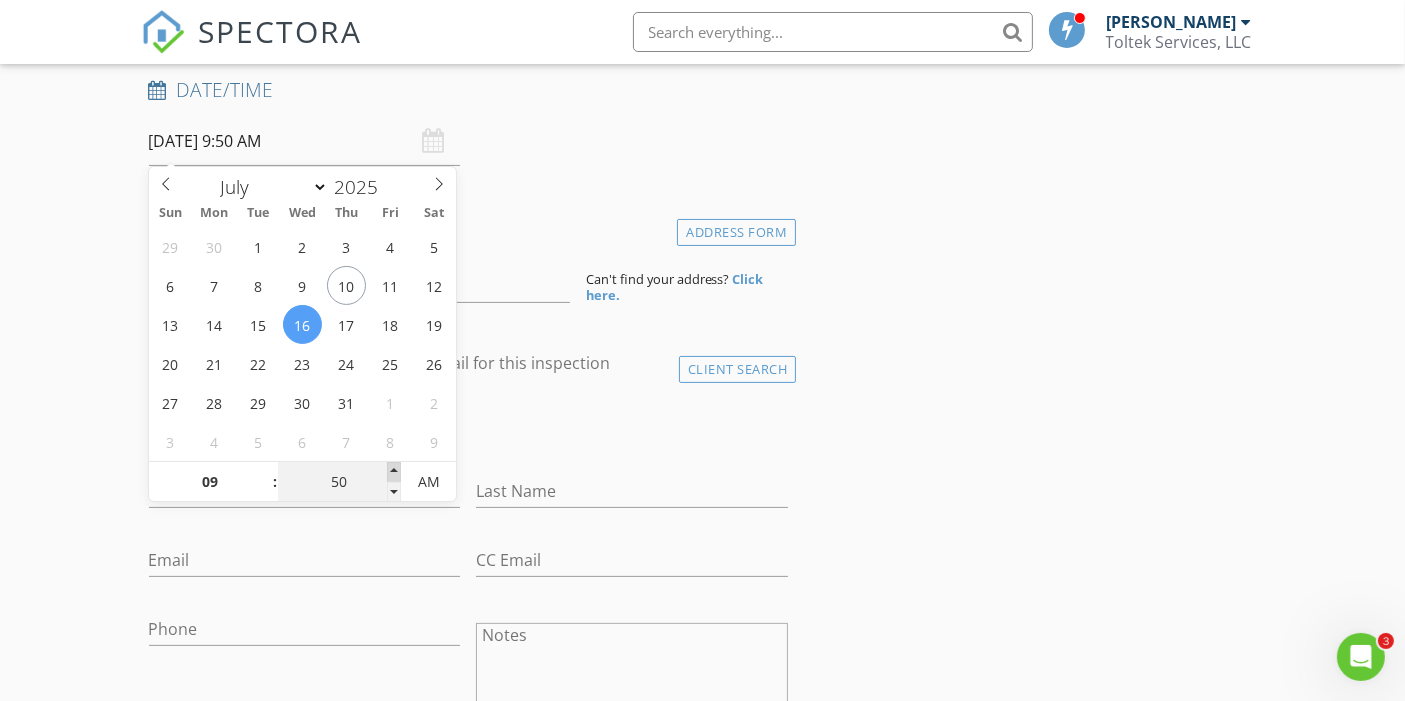 click at bounding box center [394, 472] 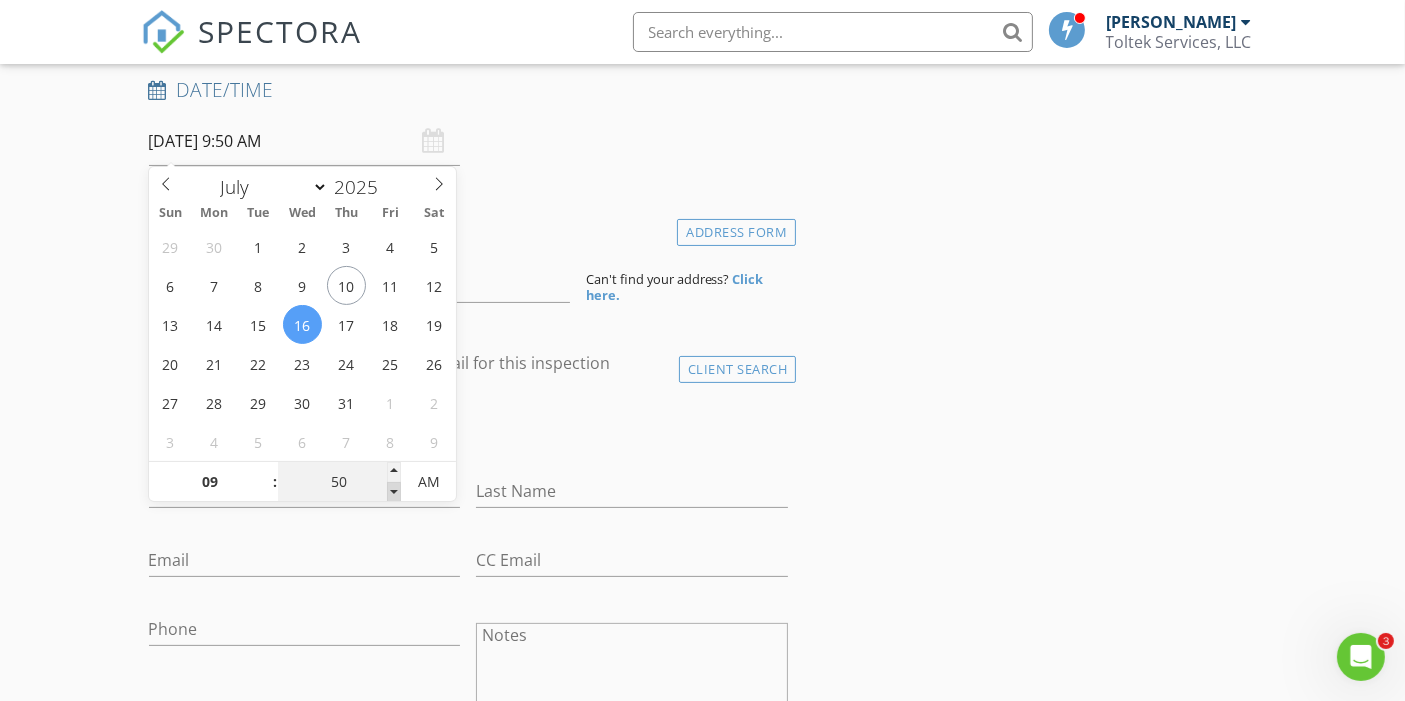 type on "45" 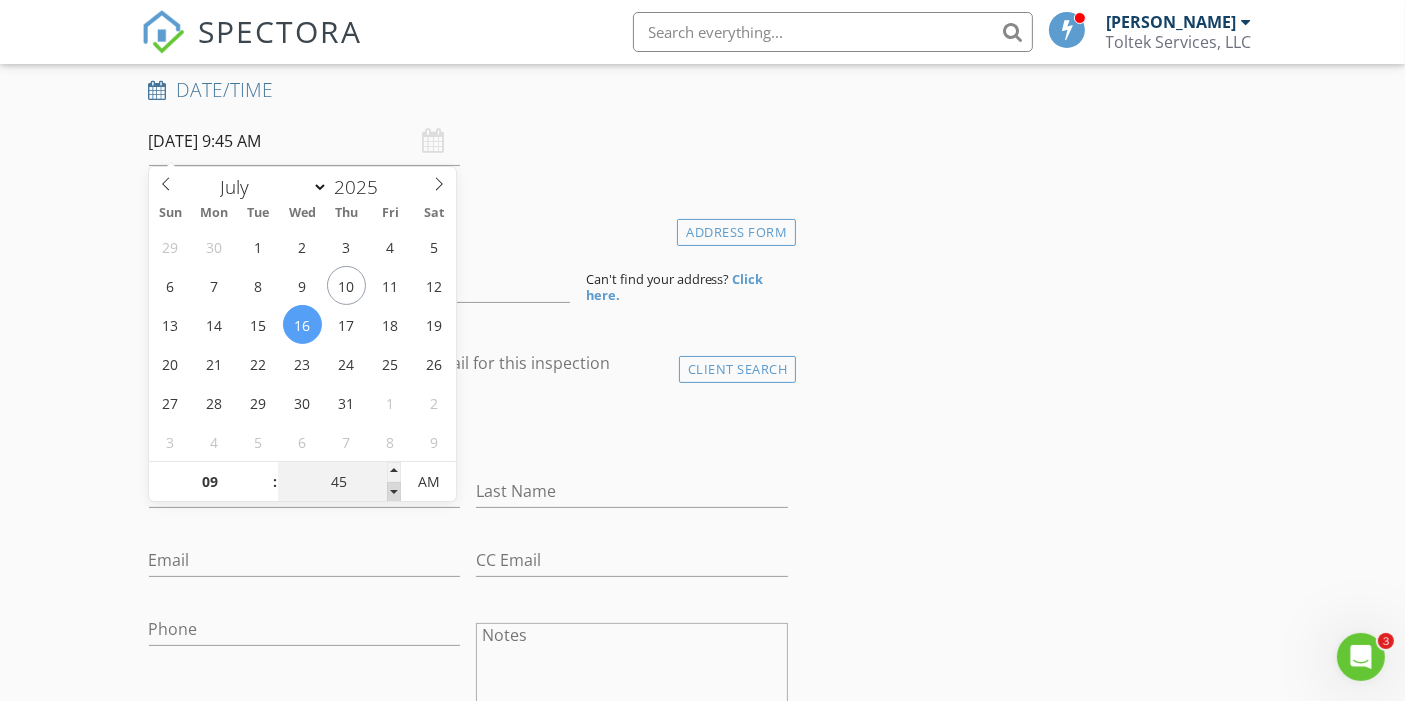 click at bounding box center (394, 492) 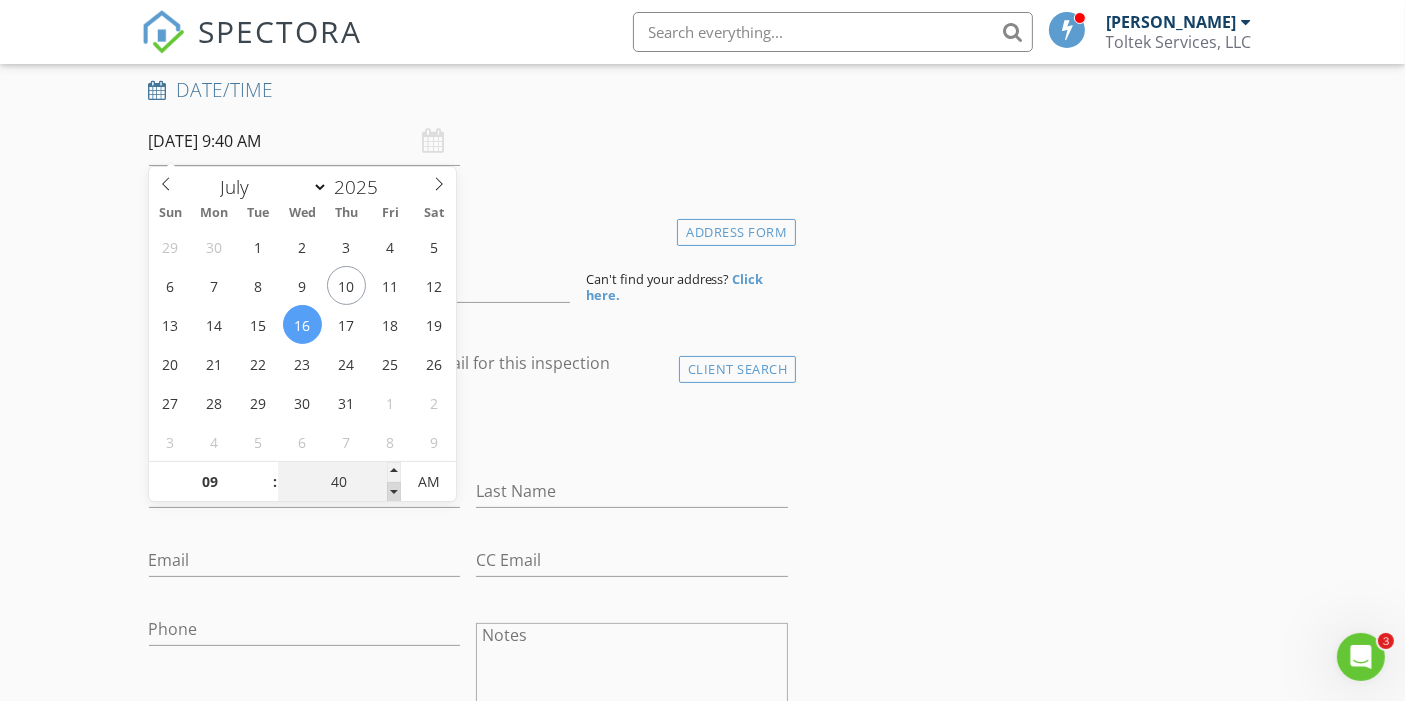 click at bounding box center (394, 492) 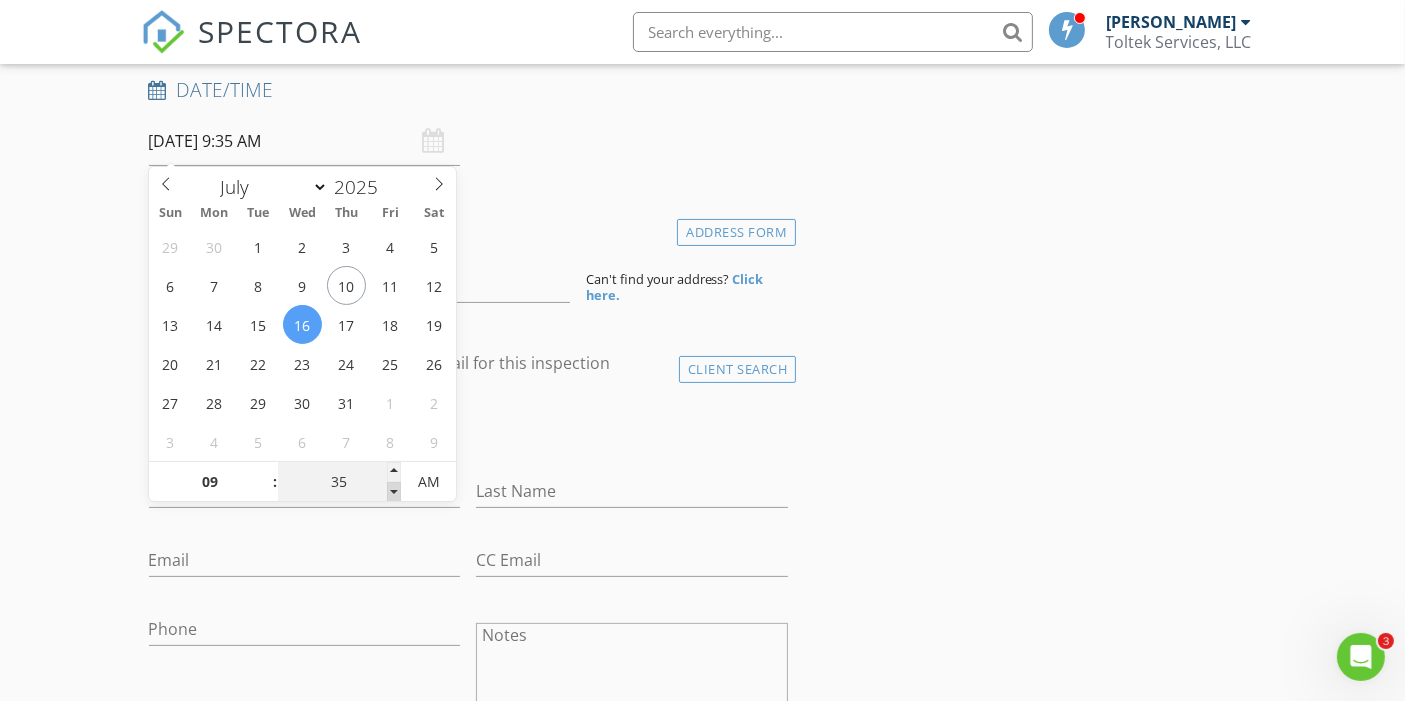 click at bounding box center [394, 492] 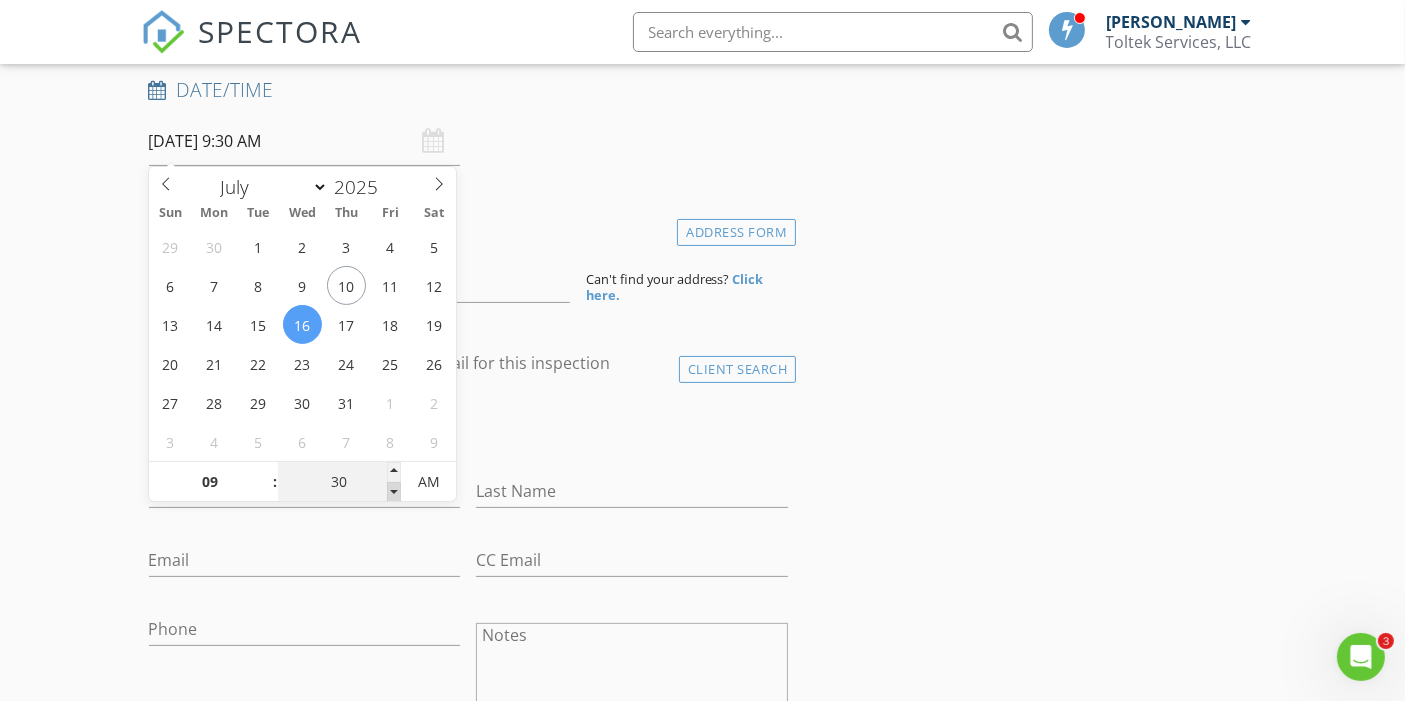 click at bounding box center [394, 492] 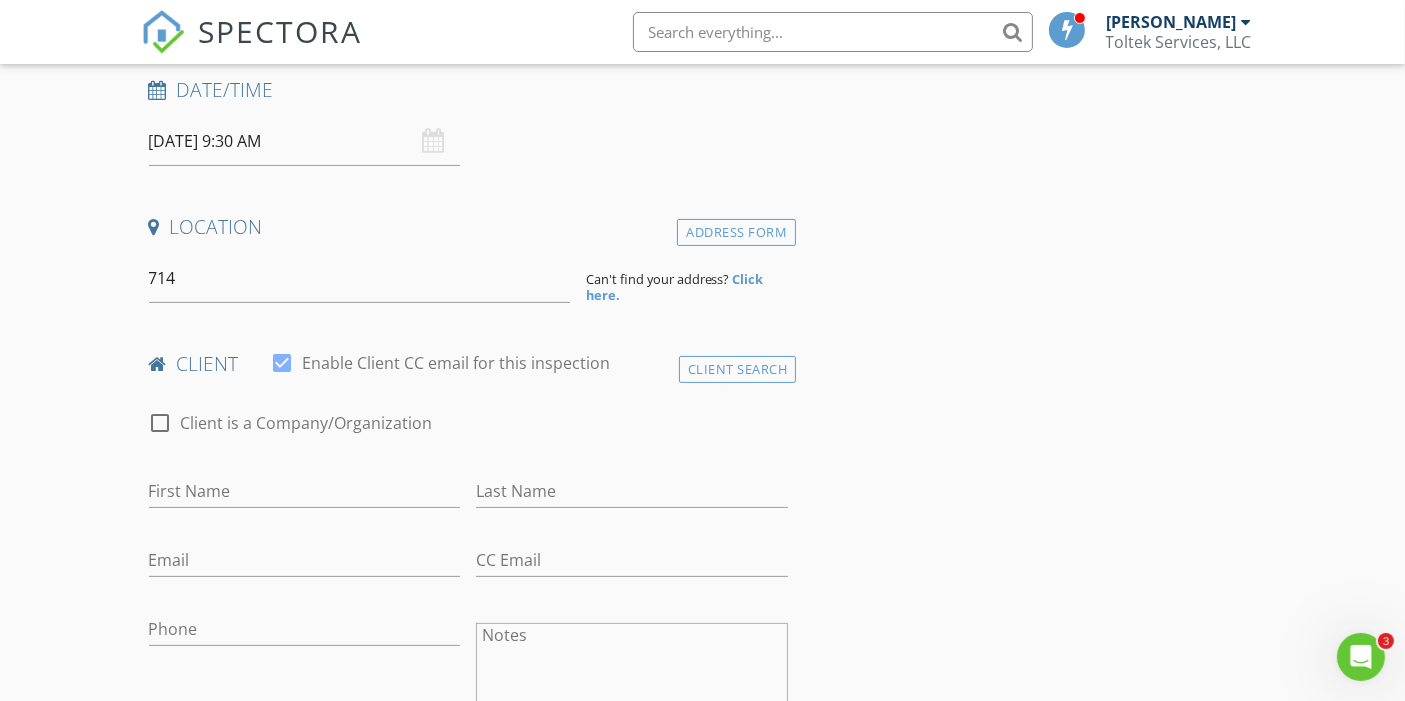 click on "INSPECTOR(S)
check_box   David Risha   PRIMARY   David Risha arrow_drop_down   check_box_outline_blank David Risha specifically requested
Date/Time
07/16/2025 9:30 AM
Location
Address Form   714     Can't find your address?   Click here.
client
check_box Enable Client CC email for this inspection   Client Search     check_box_outline_blank Client is a Company/Organization     First Name   Last Name   Email   CC Email   Phone           Notes   Private Notes
ADD ADDITIONAL client
SERVICES
check_box_outline_blank   Residential Inspection   check_box_outline_blank    Residential Re-inspection    Provide an updated report following corrective actions check_box_outline_blank   2-Unit Residential Inspection   Multi-Family dwelling residential inspection (Duplex)" at bounding box center [703, 1467] 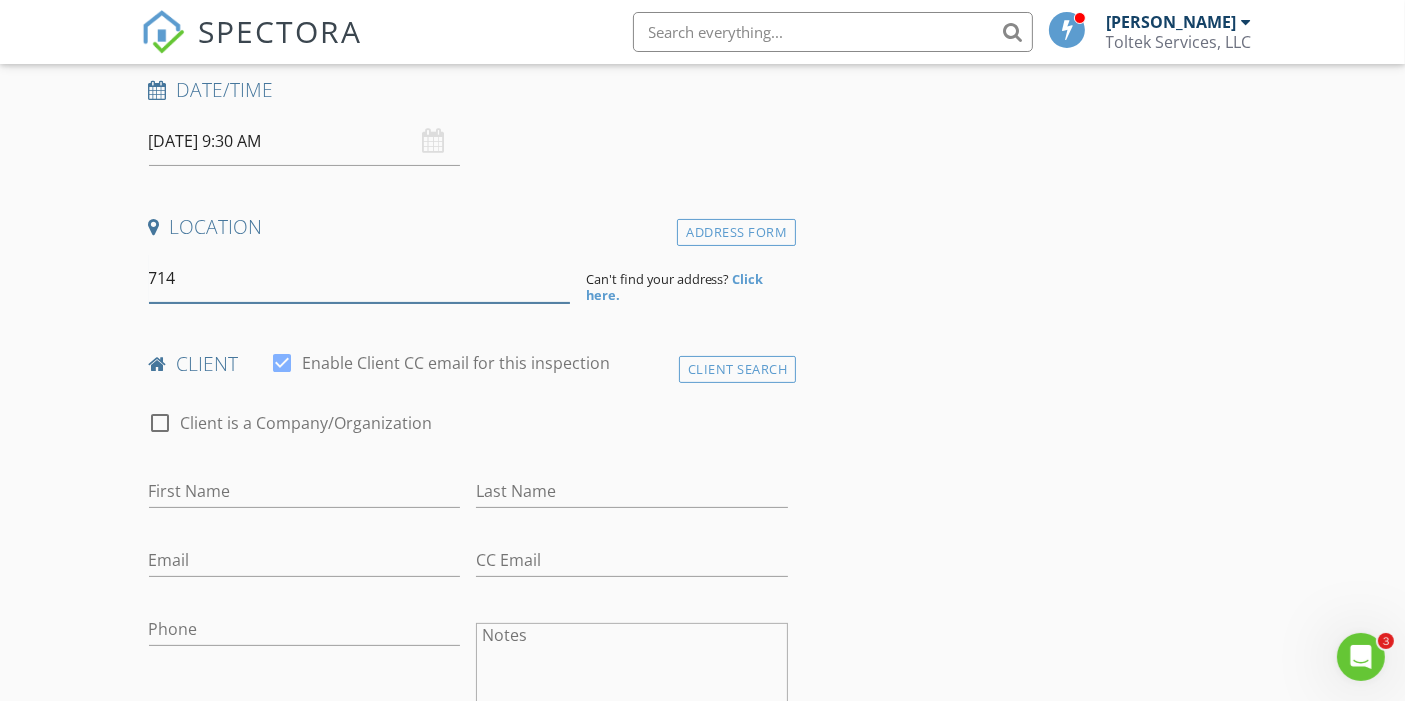 click on "714" at bounding box center [359, 278] 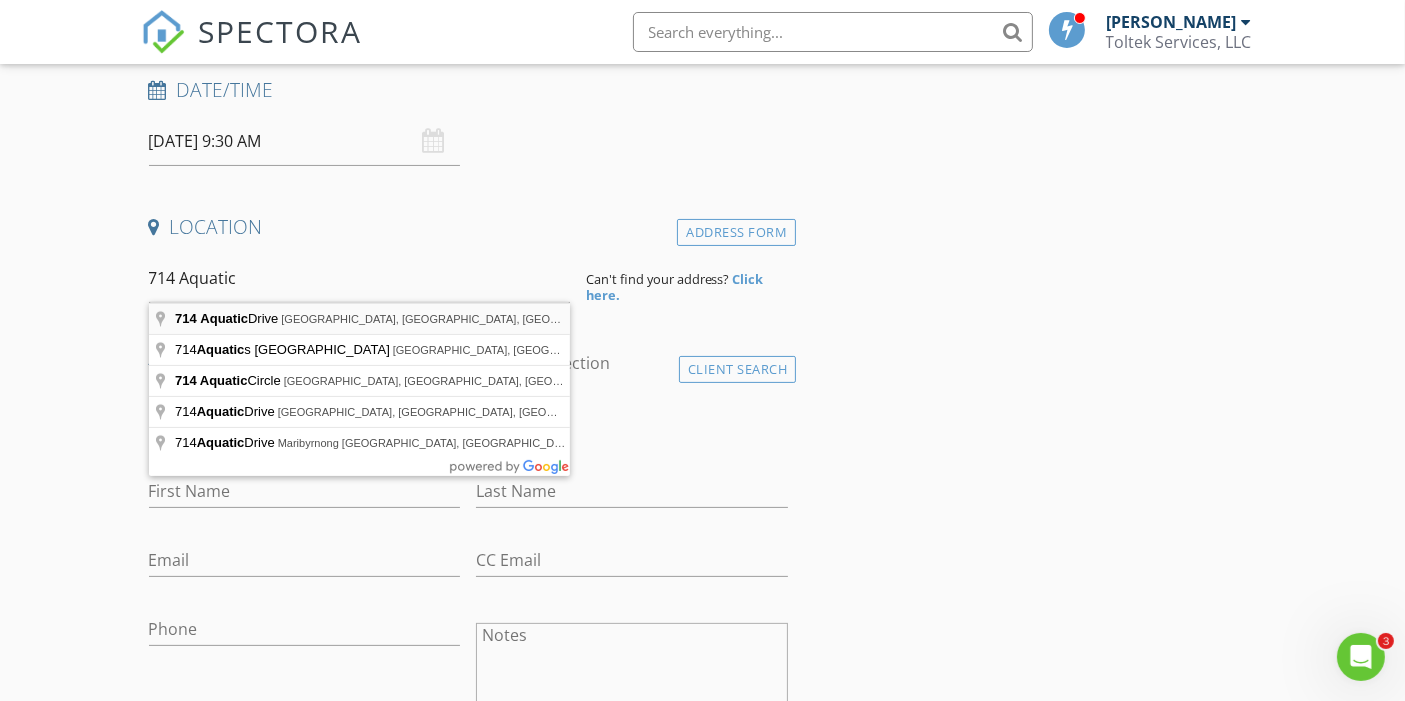type on "714 Aquatic Drive, Atlantic Beach, FL, USA" 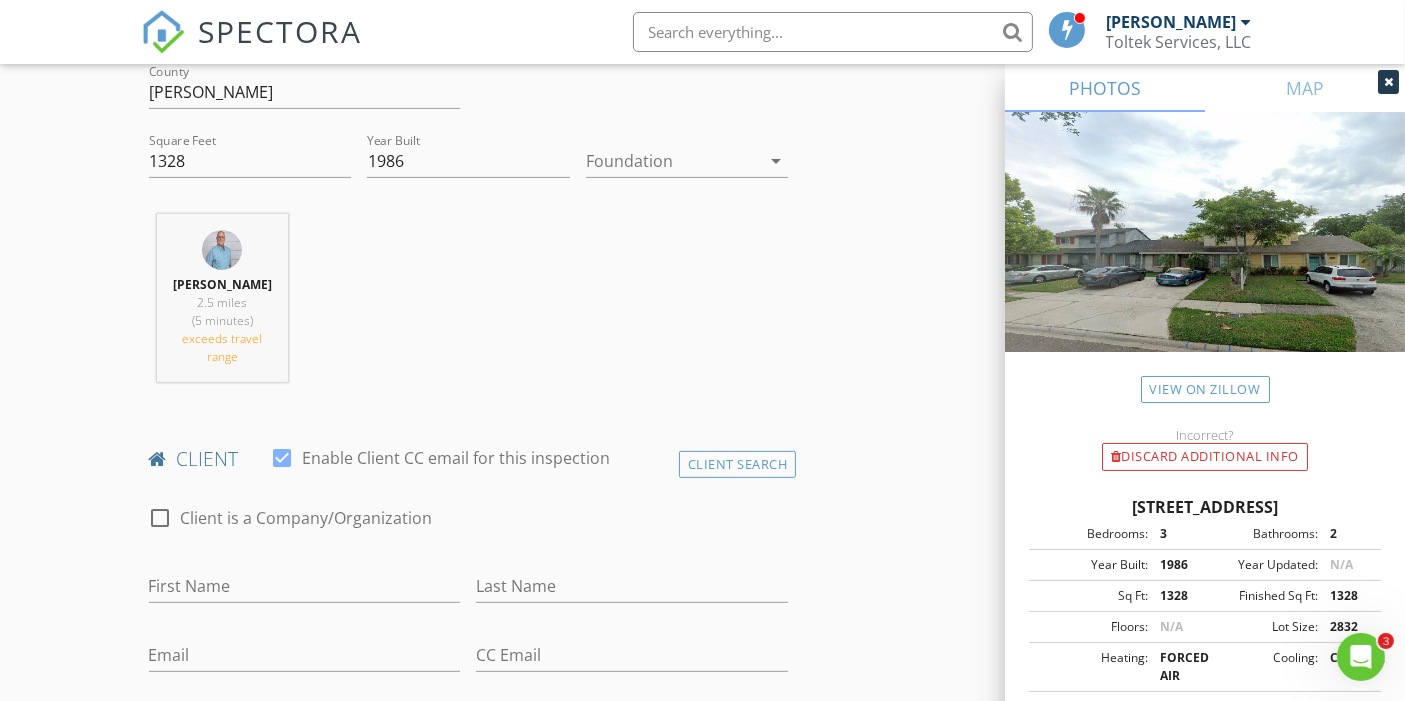 scroll, scrollTop: 888, scrollLeft: 0, axis: vertical 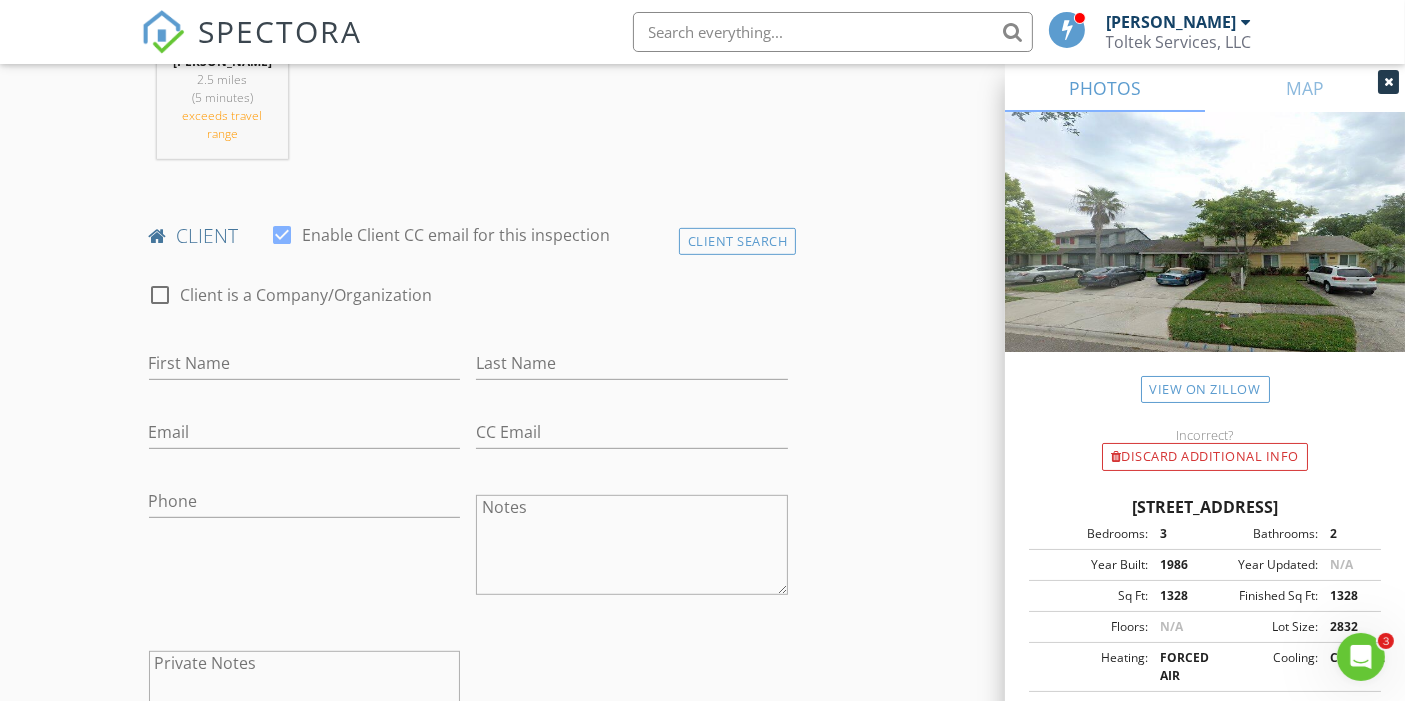 drag, startPoint x: 749, startPoint y: 237, endPoint x: 614, endPoint y: 218, distance: 136.33047 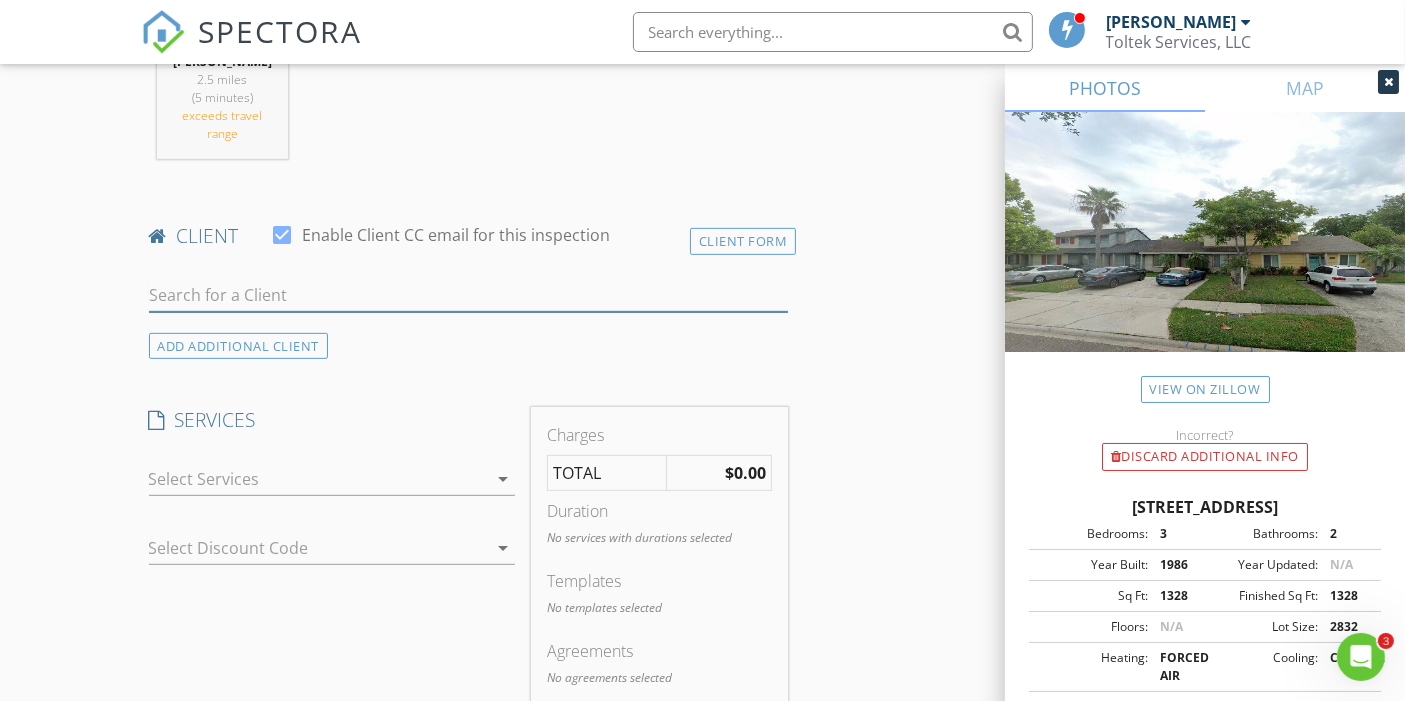 click at bounding box center [469, 295] 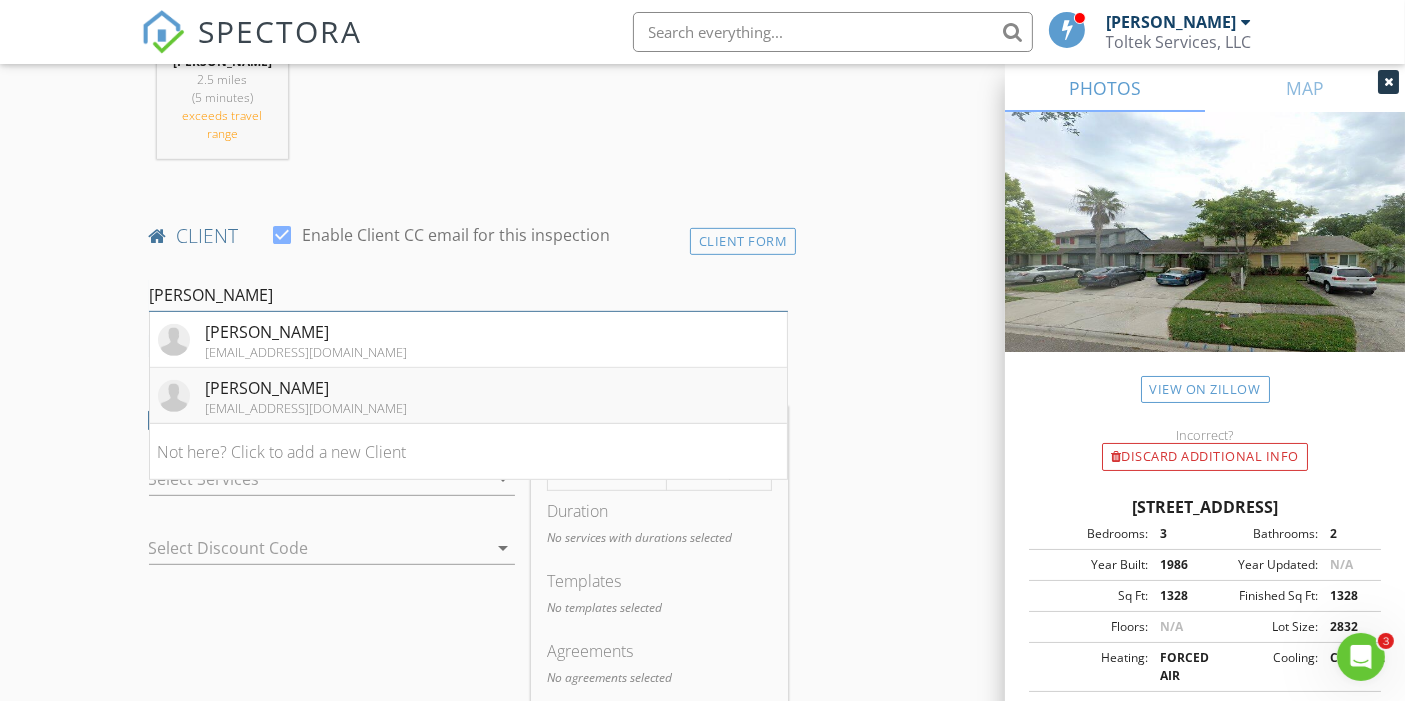 type on "Bennett" 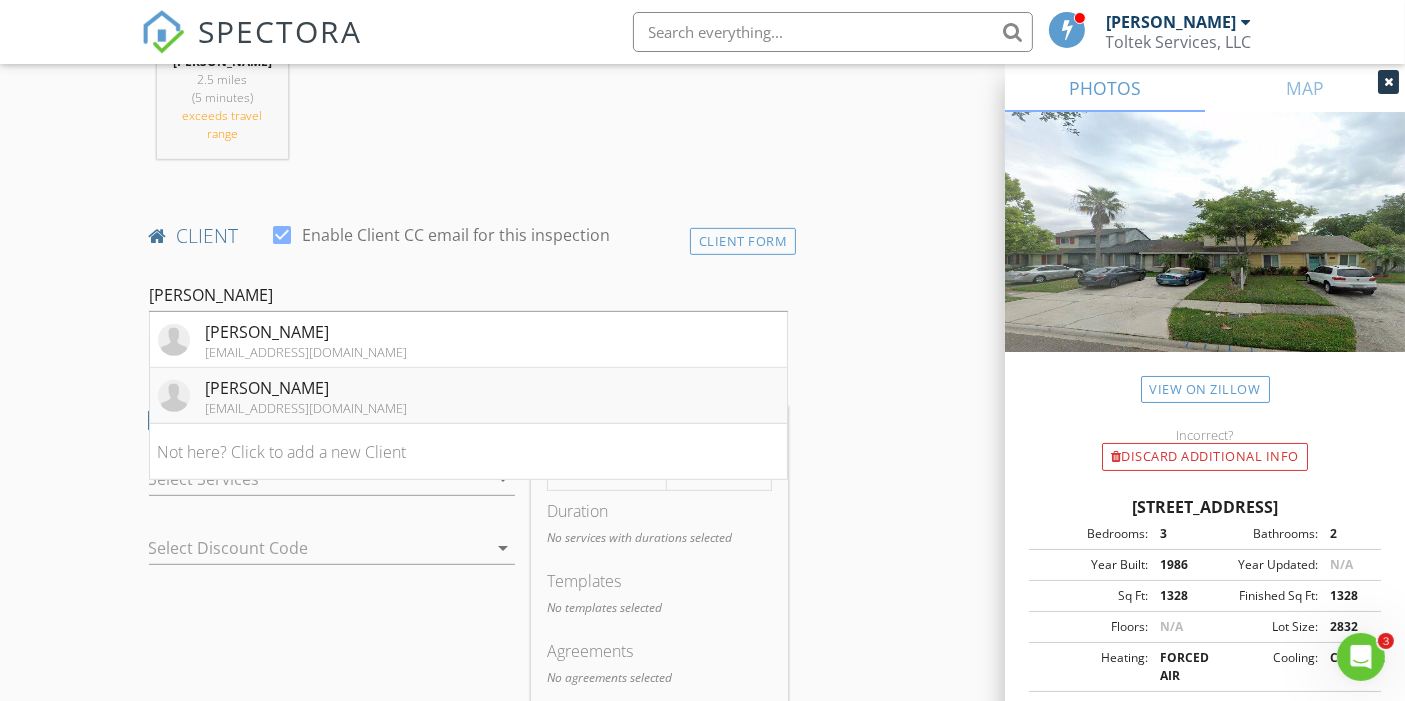 click on "Randel Bennett" at bounding box center [307, 388] 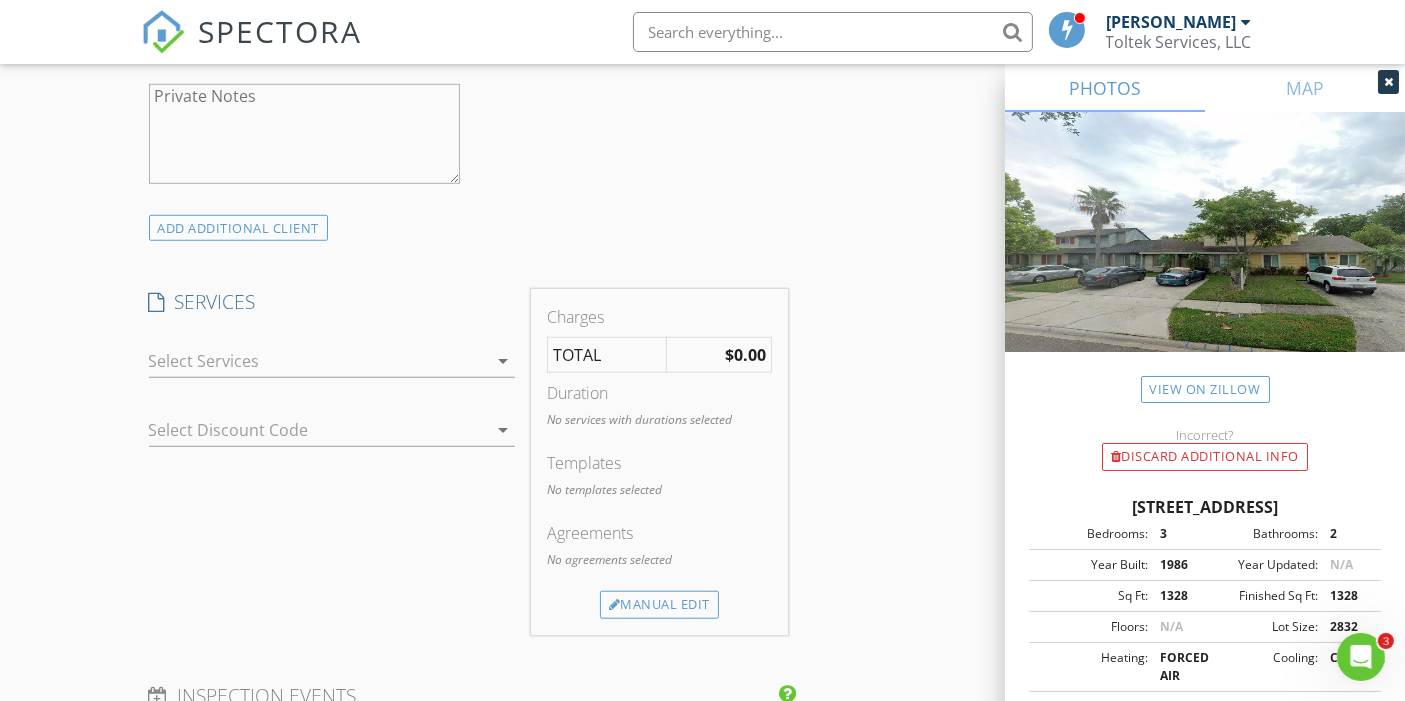 scroll, scrollTop: 1555, scrollLeft: 0, axis: vertical 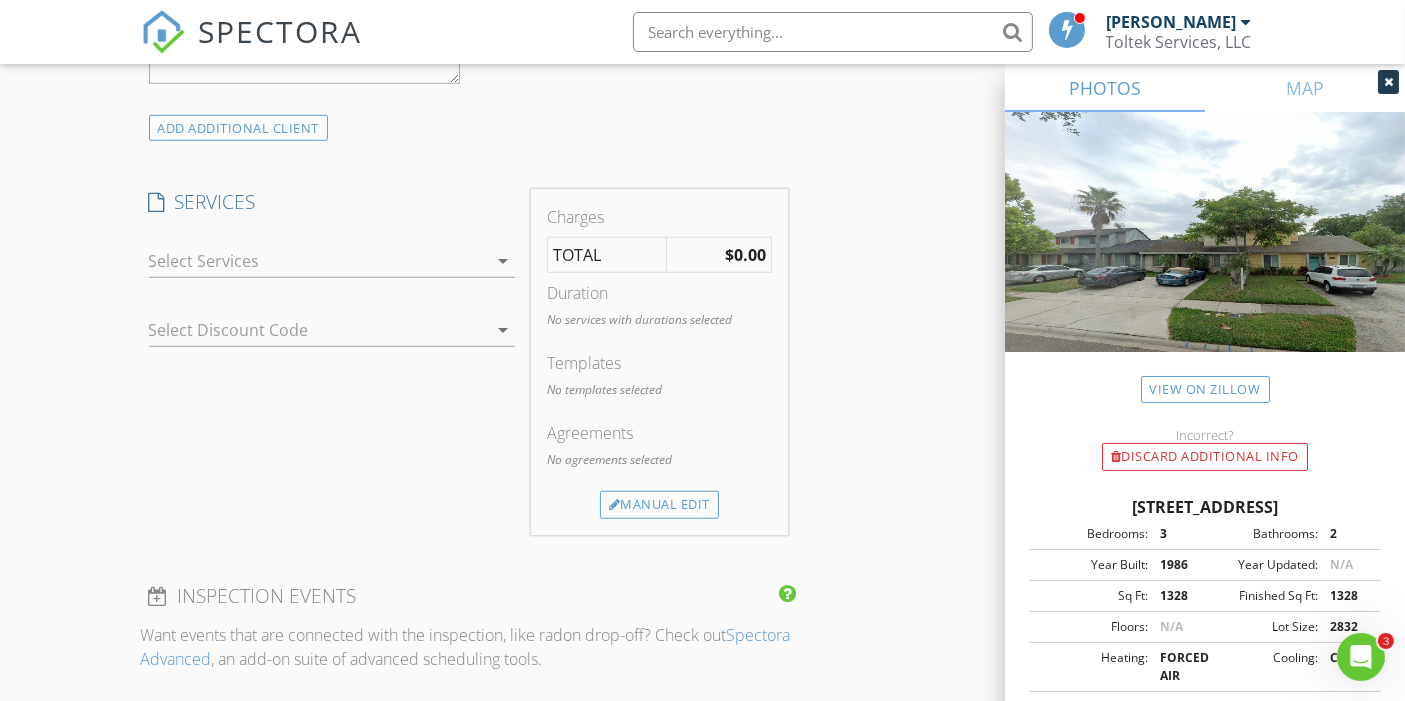 click at bounding box center (318, 261) 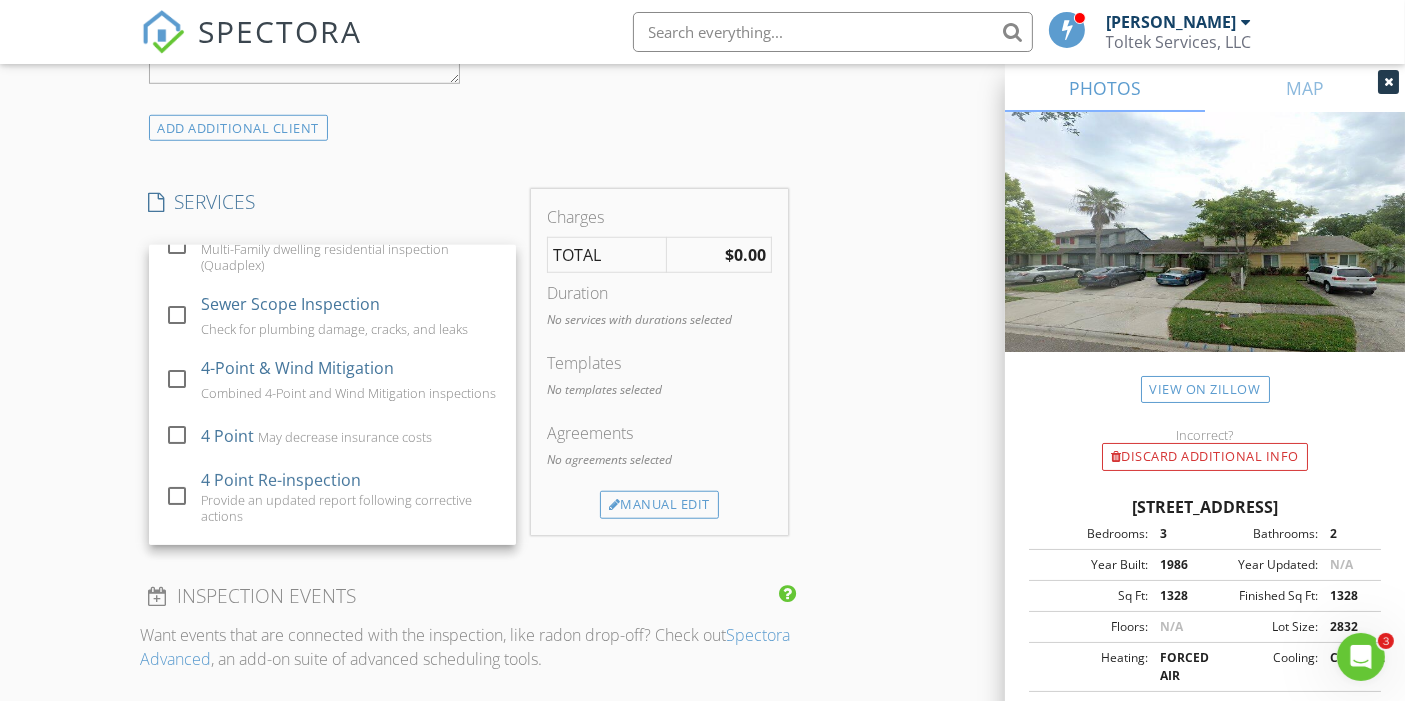 scroll, scrollTop: 333, scrollLeft: 0, axis: vertical 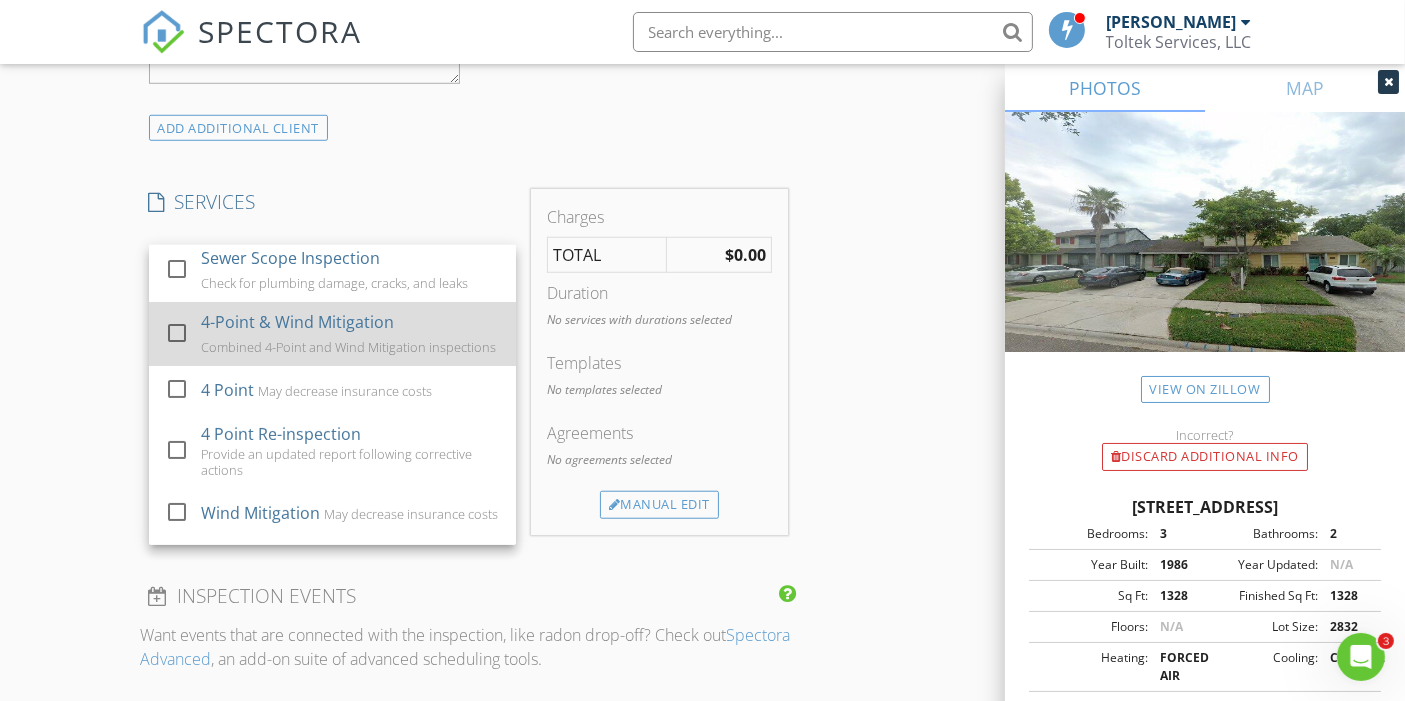 click on "check_box_outline_blank" at bounding box center [181, 333] 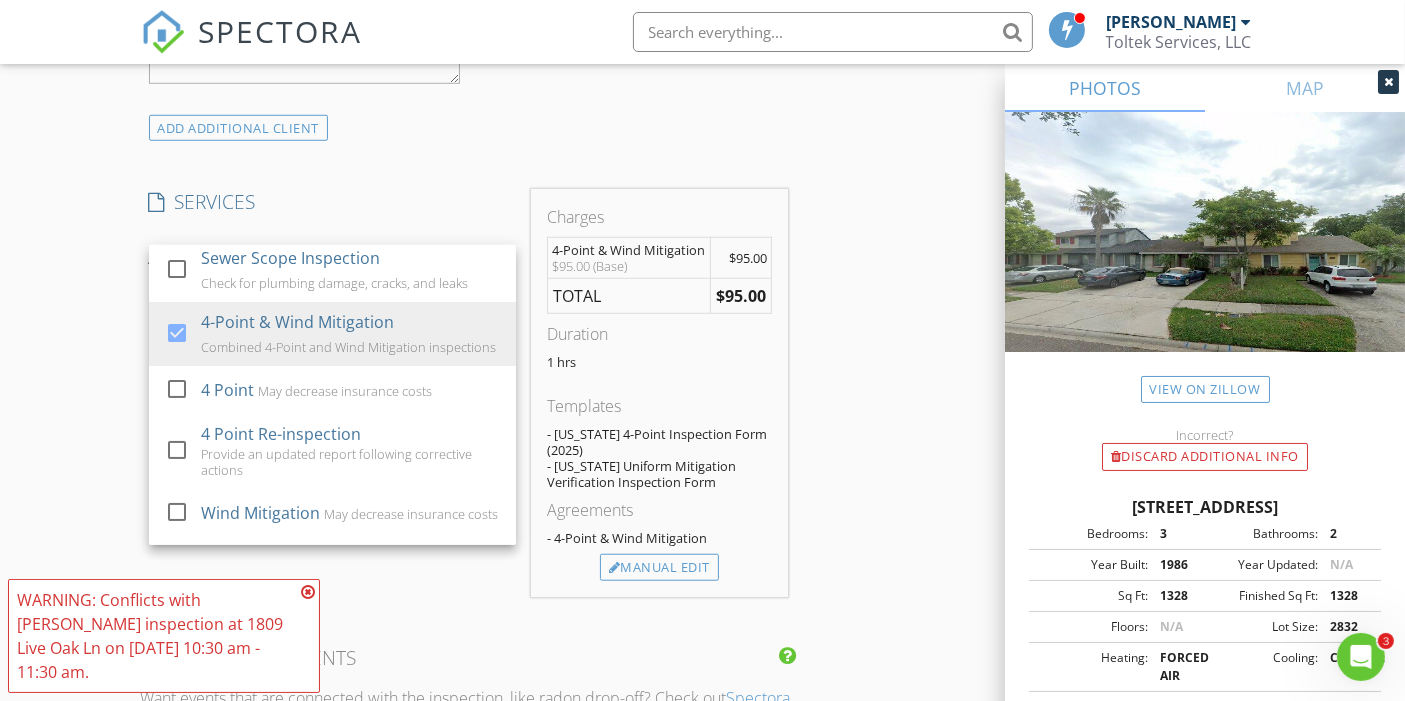 click on "New Inspection
Click here to use the New Order Form
INSPECTOR(S)
check_box   David Risha   PRIMARY   David Risha arrow_drop_down   check_box_outline_blank David Risha specifically requested
Date/Time
07/16/2025 9:30 AM
Location
Address Search       Address 714 Aquatic Dr   Unit   City Atlantic Beach   State FL   Zip 32233   County Duval     Square Feet 1328   Year Built 1986   Foundation arrow_drop_down     David Risha     2.5 miles     (5 minutes)     exceeds travel range
client
check_box Enable Client CC email for this inspection   Client Search     check_box_outline_blank Client is a Company/Organization     First Name Randel   Last Name Bennett   Email mrmrsbennett@r2t2.net   CC Email   Phone 904-240-6012           Notes   Private Notes
ADD ADDITIONAL client
check_box_outline_blank" at bounding box center (702, 455) 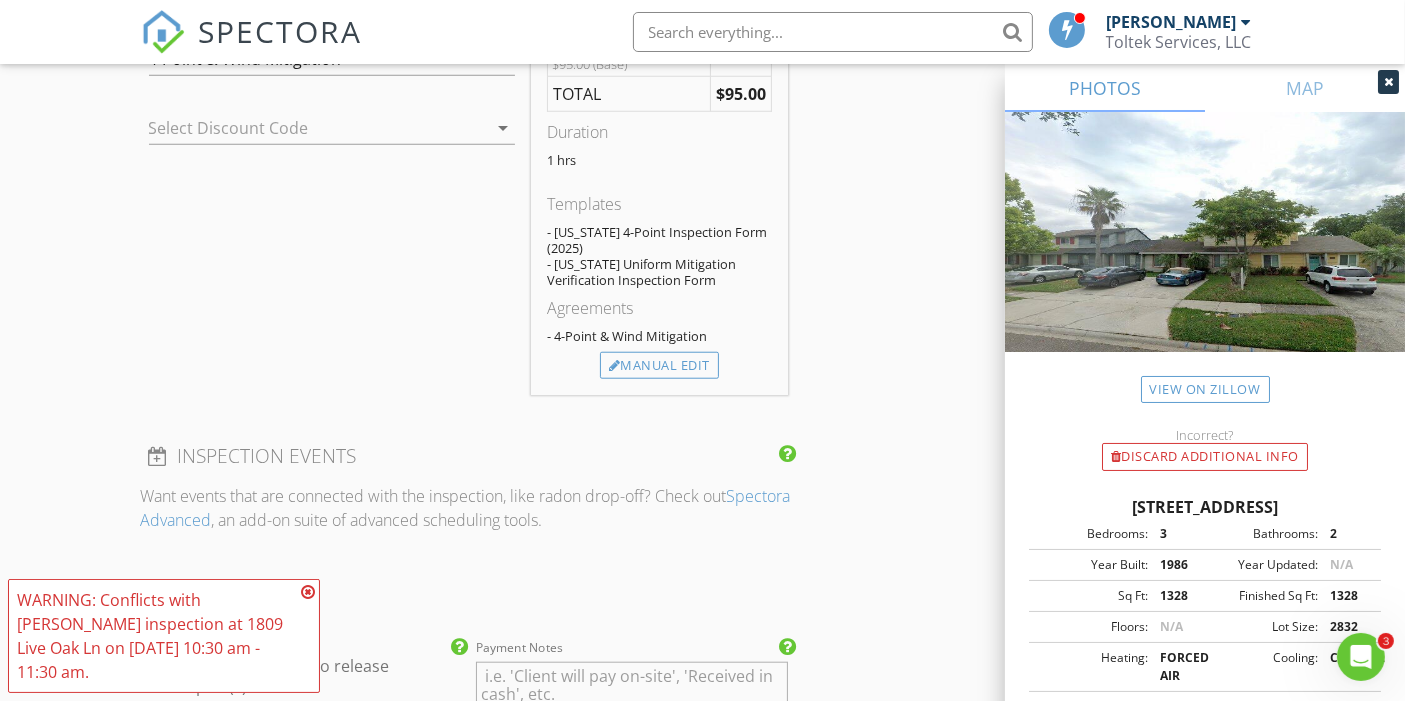 scroll, scrollTop: 1777, scrollLeft: 0, axis: vertical 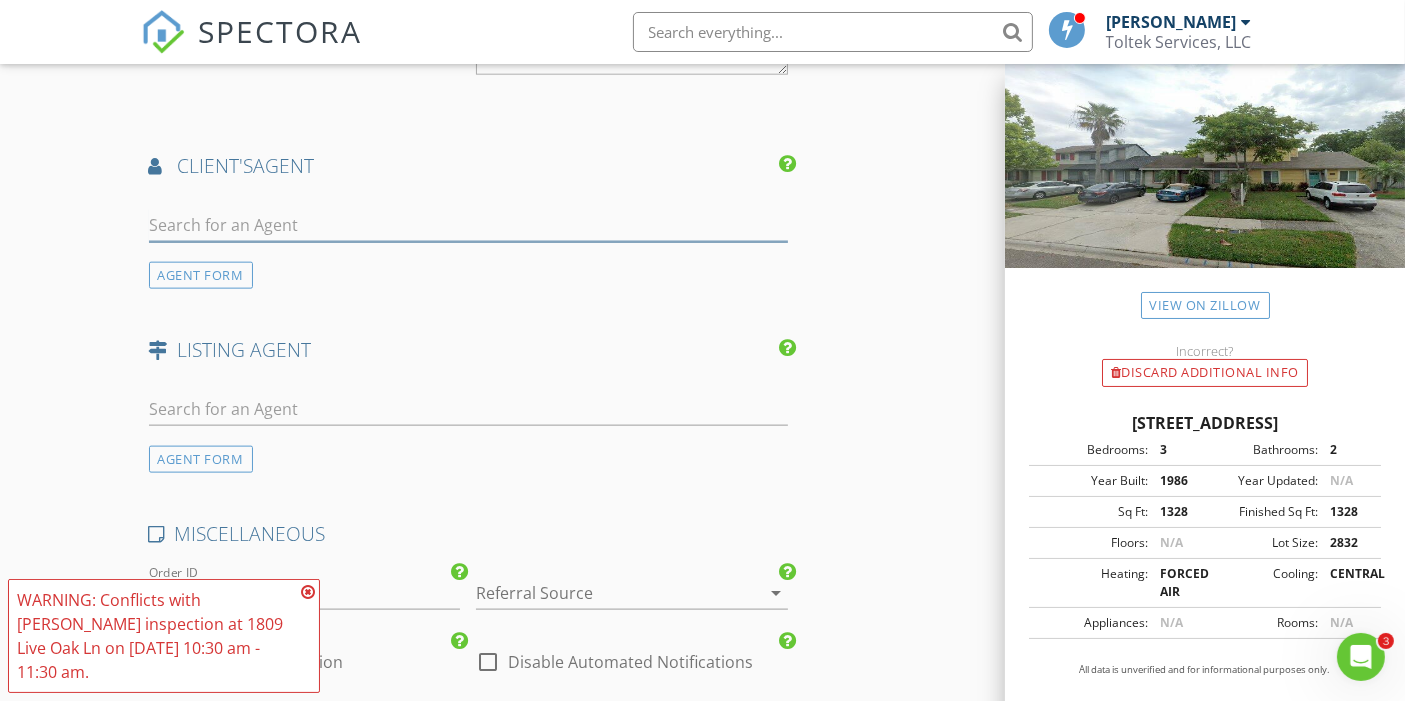 click at bounding box center (469, 225) 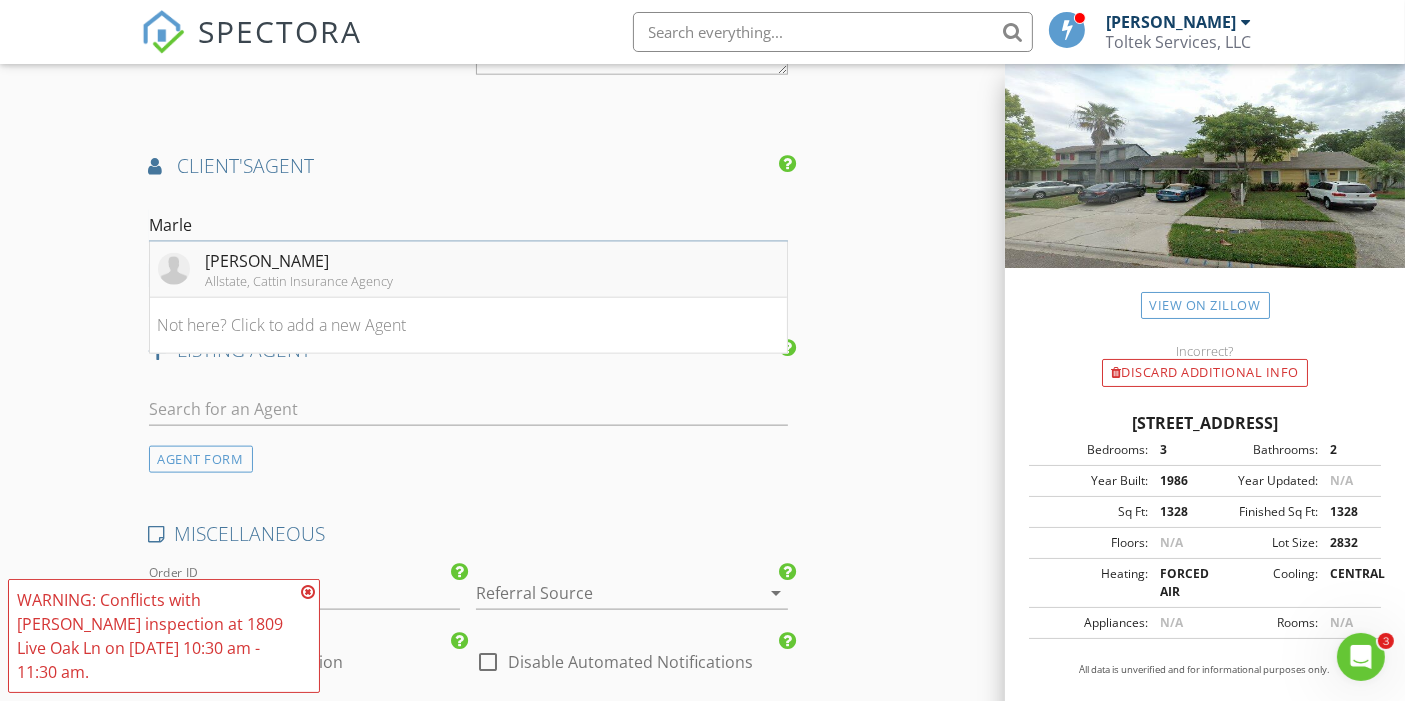 type on "Marle" 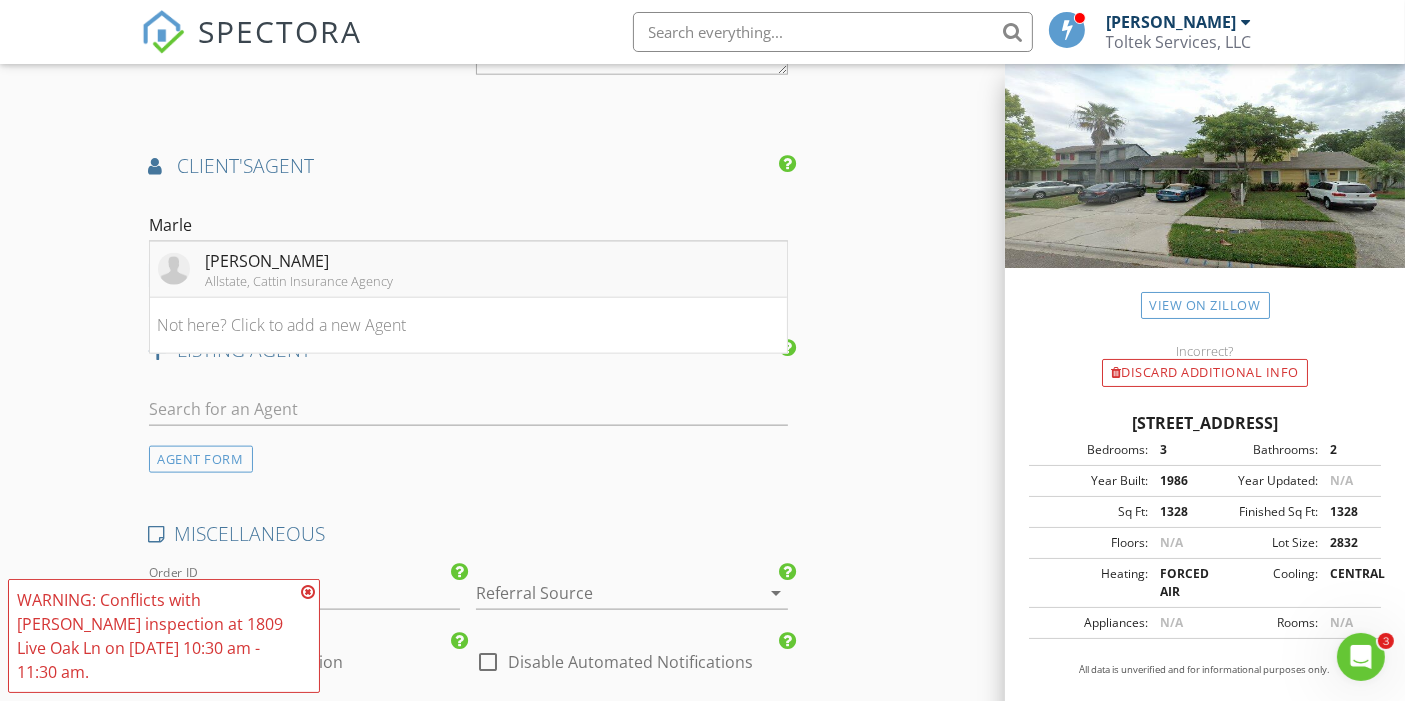 click on "Marlene Konya" at bounding box center (300, 261) 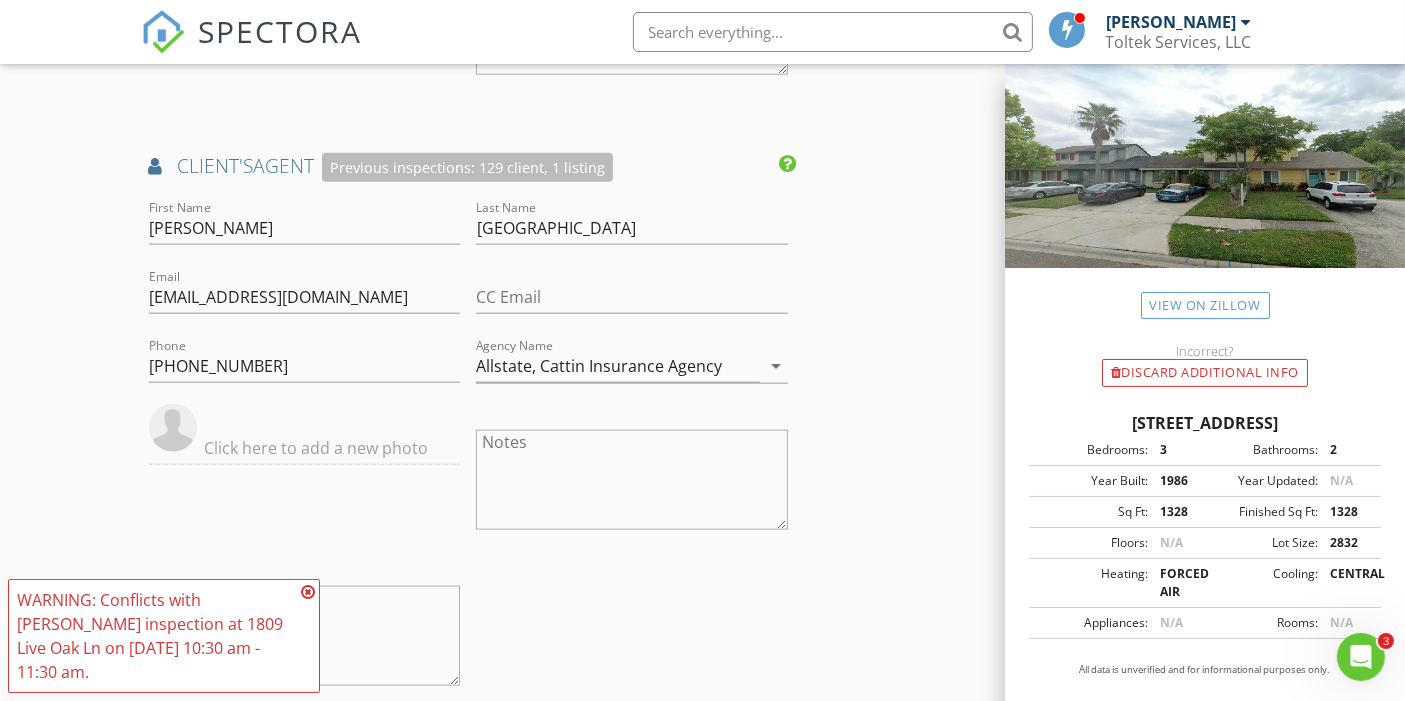 click on "INSPECTOR(S)
check_box   David Risha   PRIMARY   David Risha arrow_drop_down   check_box_outline_blank David Risha specifically requested
Date/Time
07/16/2025 9:30 AM
Location
Address Search       Address 714 Aquatic Dr   Unit   City Atlantic Beach   State FL   Zip 32233   County Duval     Square Feet 1328   Year Built 1986   Foundation arrow_drop_down     David Risha     2.5 miles     (5 minutes)     exceeds travel range
client
check_box Enable Client CC email for this inspection   Client Search     check_box_outline_blank Client is a Company/Organization     First Name Randel   Last Name Bennett   Email mrmrsbennett@r2t2.net   CC Email   Phone 904-240-6012           Notes   Private Notes
ADD ADDITIONAL client
SERVICES
check_box_outline_blank   Residential Inspection" at bounding box center [703, -171] 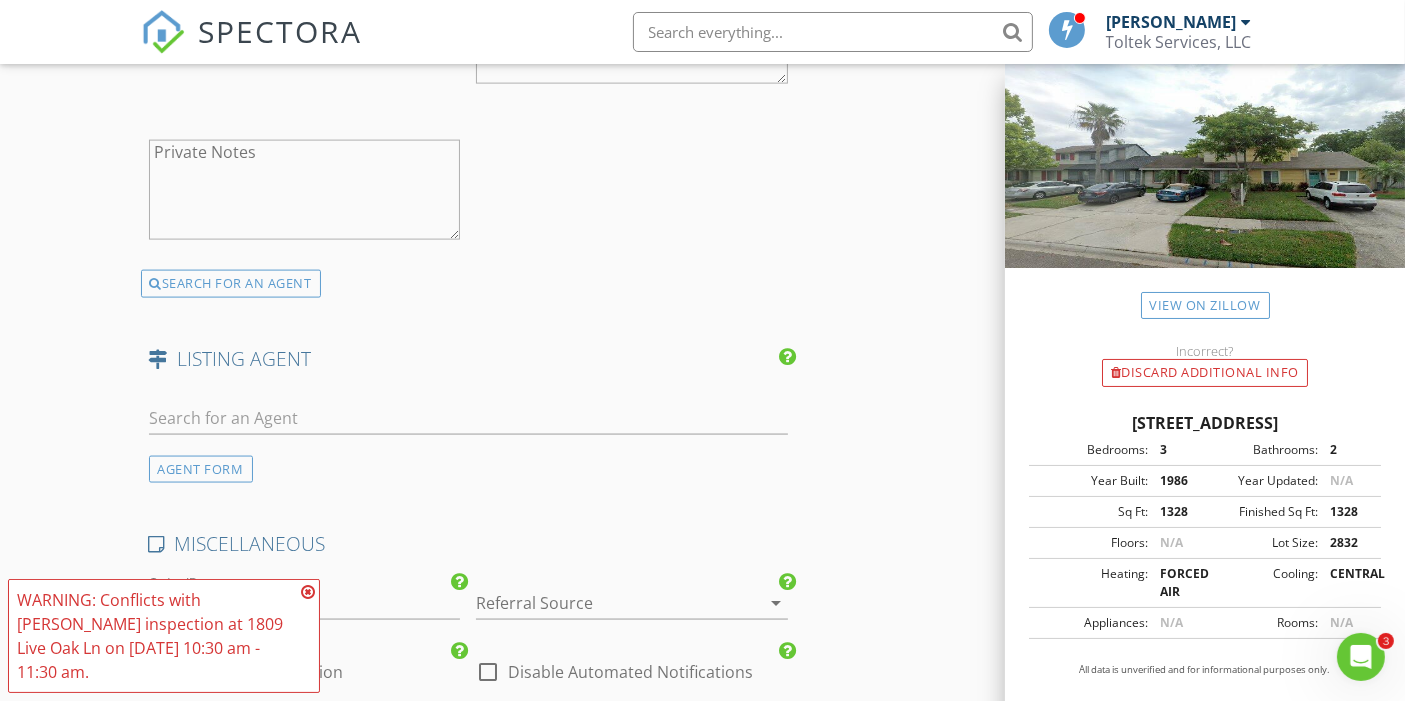 scroll, scrollTop: 3000, scrollLeft: 0, axis: vertical 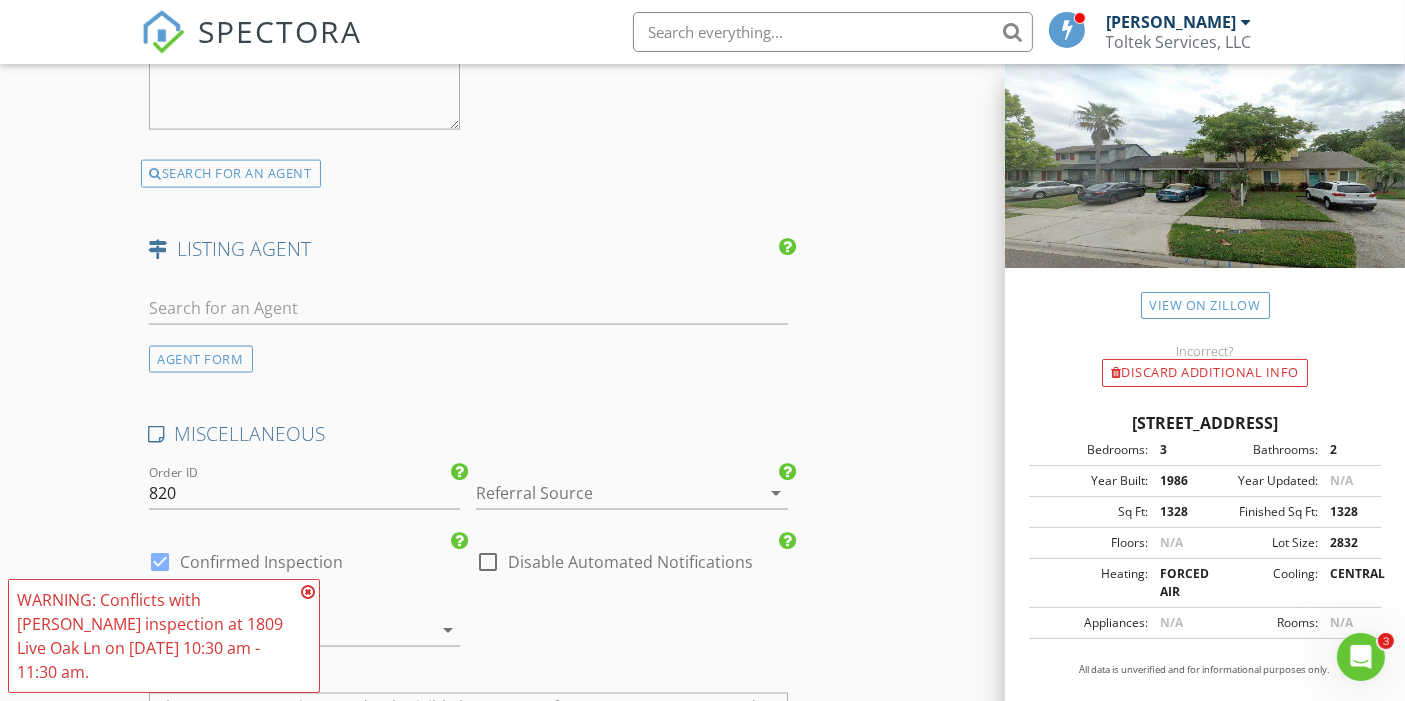click at bounding box center [604, 493] 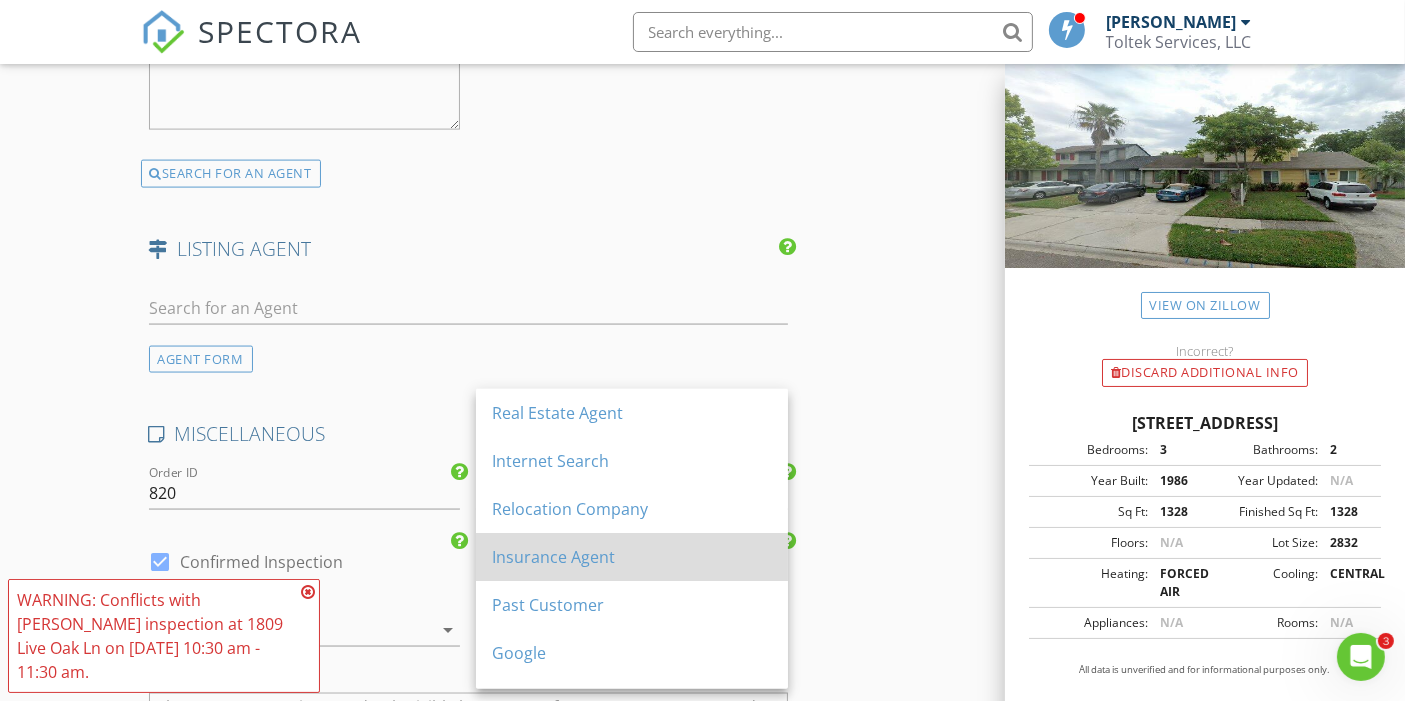 click on "Insurance Agent" at bounding box center (632, 557) 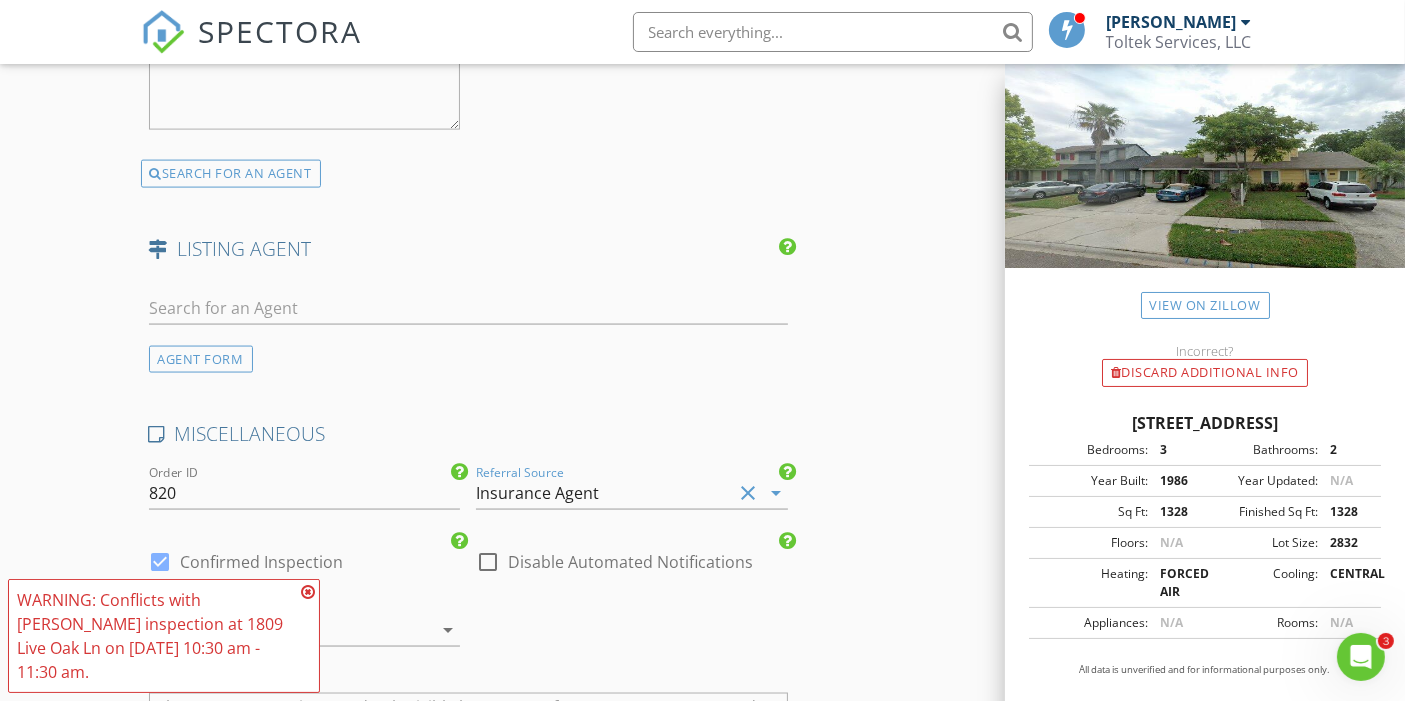 click on "INSPECTOR(S)
check_box   David Risha   PRIMARY   David Risha arrow_drop_down   check_box_outline_blank David Risha specifically requested
Date/Time
07/16/2025 9:30 AM
Location
Address Search       Address 714 Aquatic Dr   Unit   City Atlantic Beach   State FL   Zip 32233   County Duval     Square Feet 1328   Year Built 1986   Foundation arrow_drop_down     David Risha     2.5 miles     (5 minutes)     exceeds travel range
client
check_box Enable Client CC email for this inspection   Client Search     check_box_outline_blank Client is a Company/Organization     First Name Randel   Last Name Bennett   Email mrmrsbennett@r2t2.net   CC Email   Phone 904-240-6012           Notes   Private Notes
ADD ADDITIONAL client
SERVICES
check_box_outline_blank   Residential Inspection" at bounding box center [703, -727] 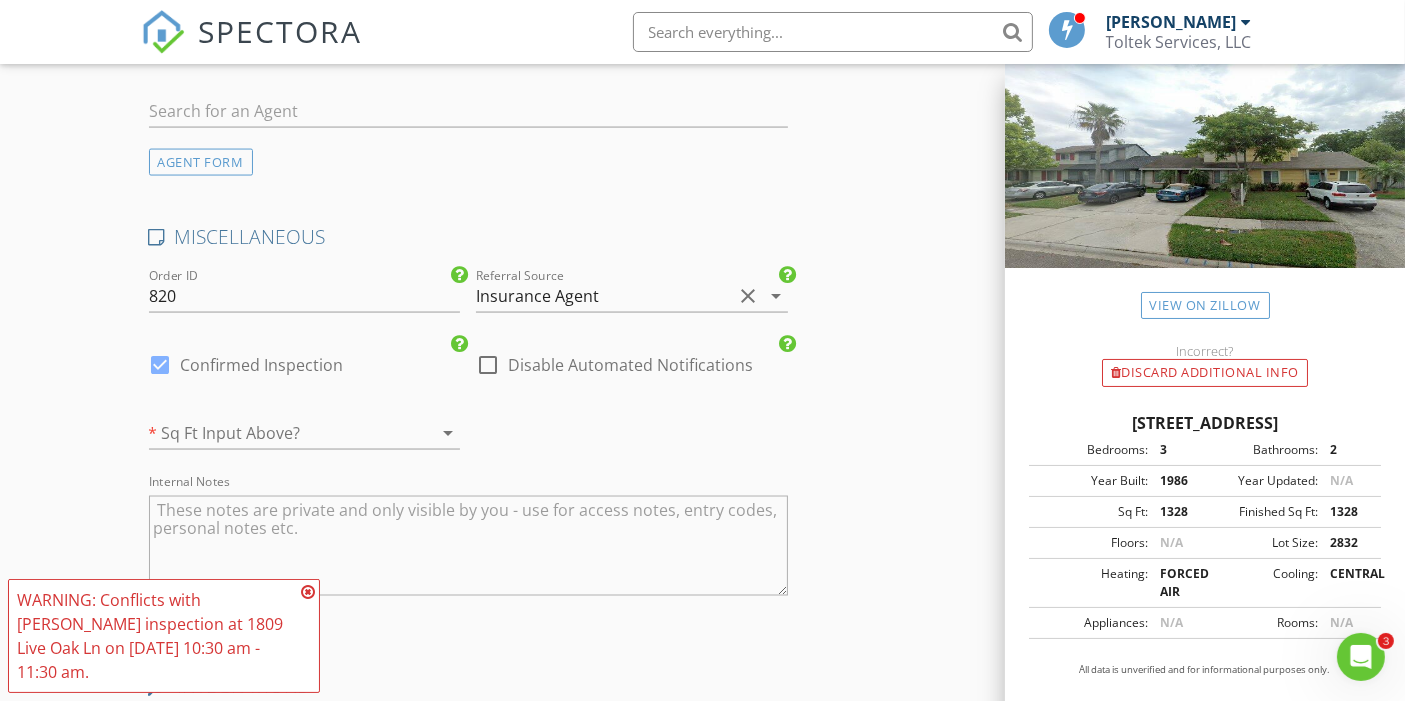 scroll, scrollTop: 3333, scrollLeft: 0, axis: vertical 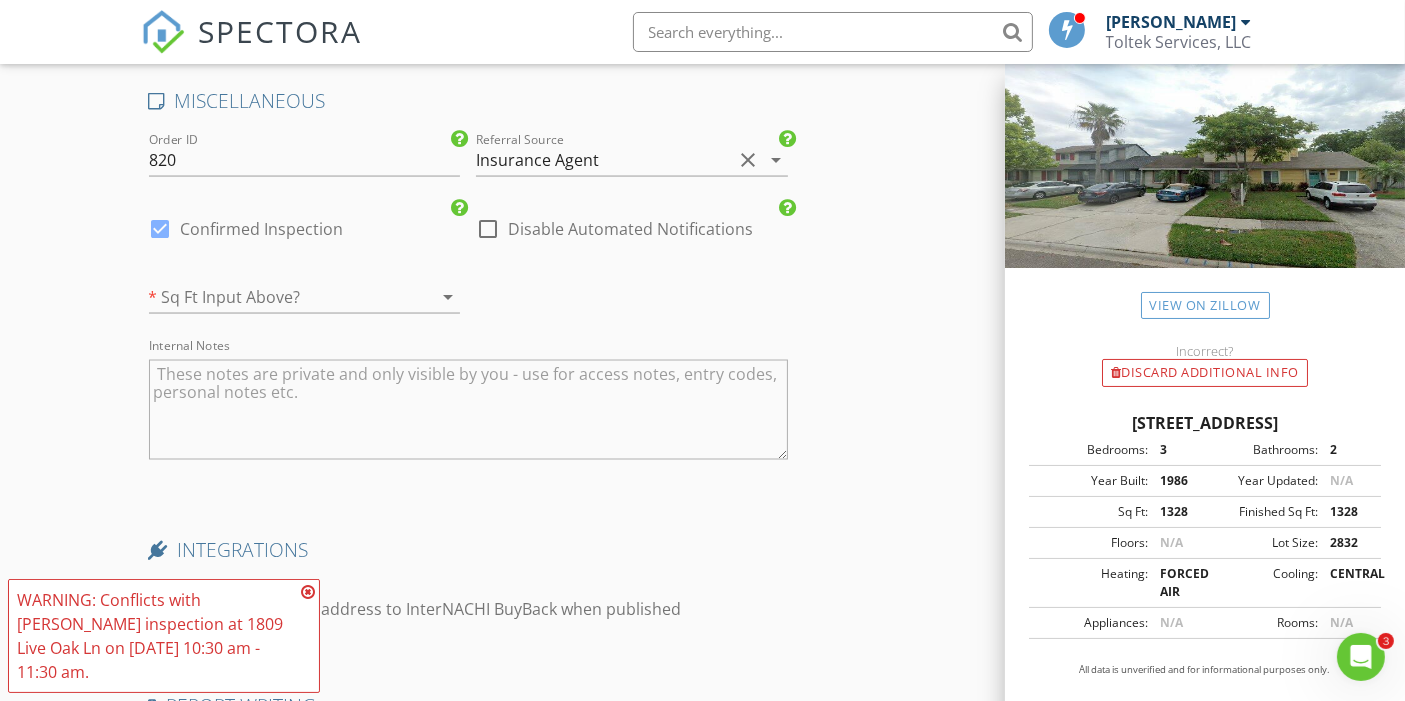 click at bounding box center [308, 592] 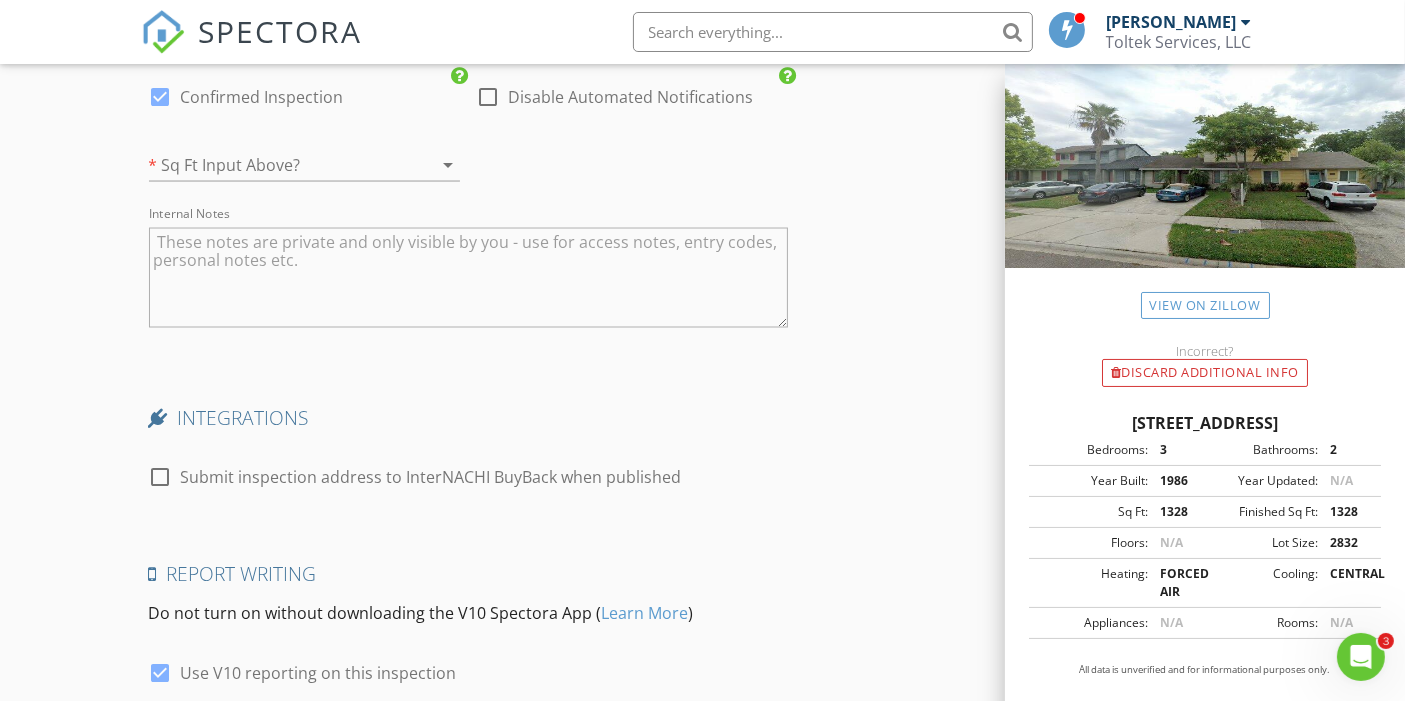 scroll, scrollTop: 3333, scrollLeft: 0, axis: vertical 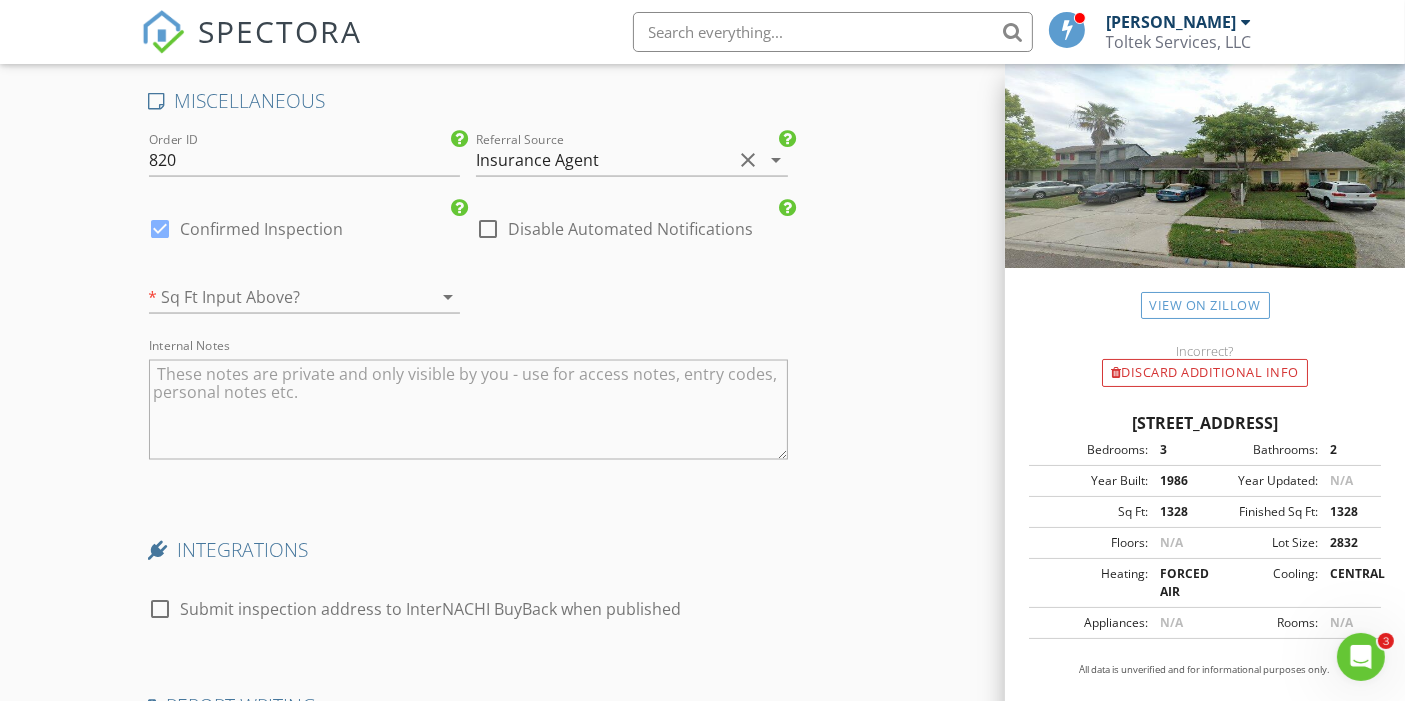 click at bounding box center (277, 297) 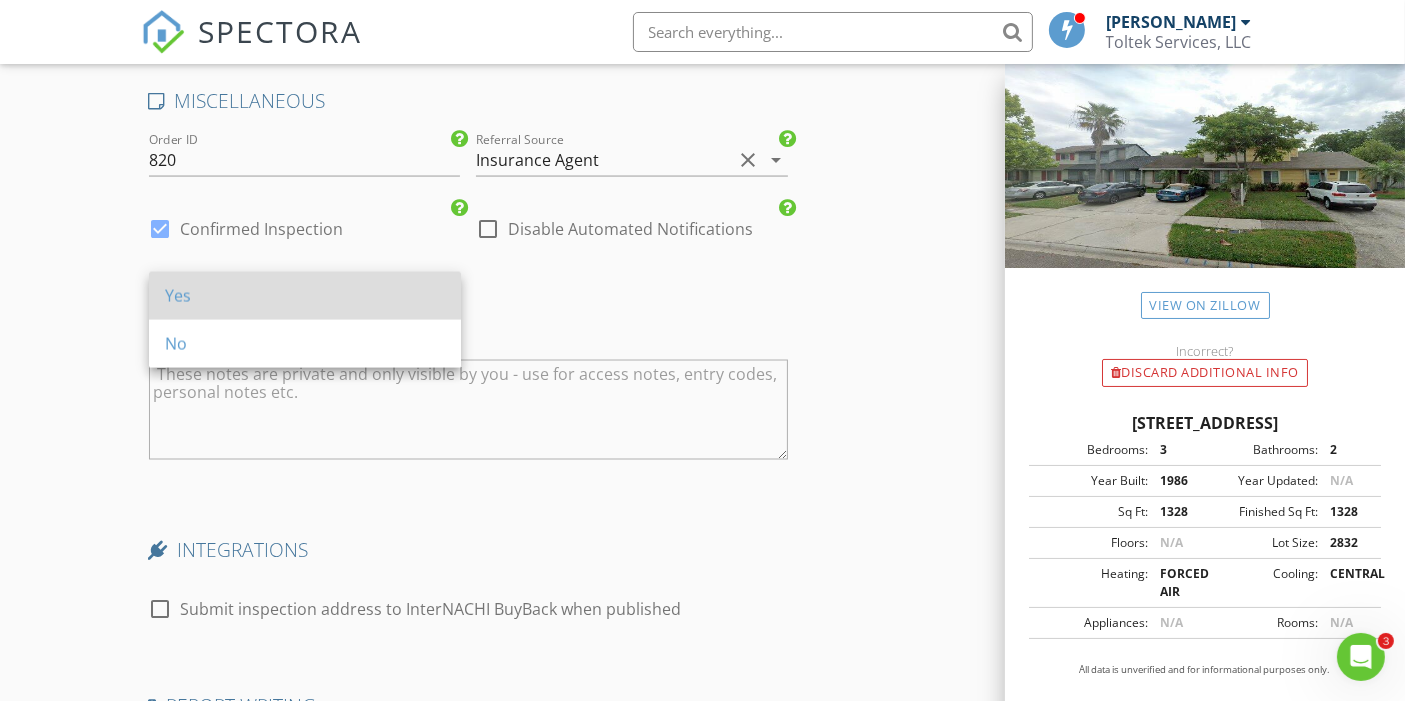 click on "Yes" at bounding box center (305, 296) 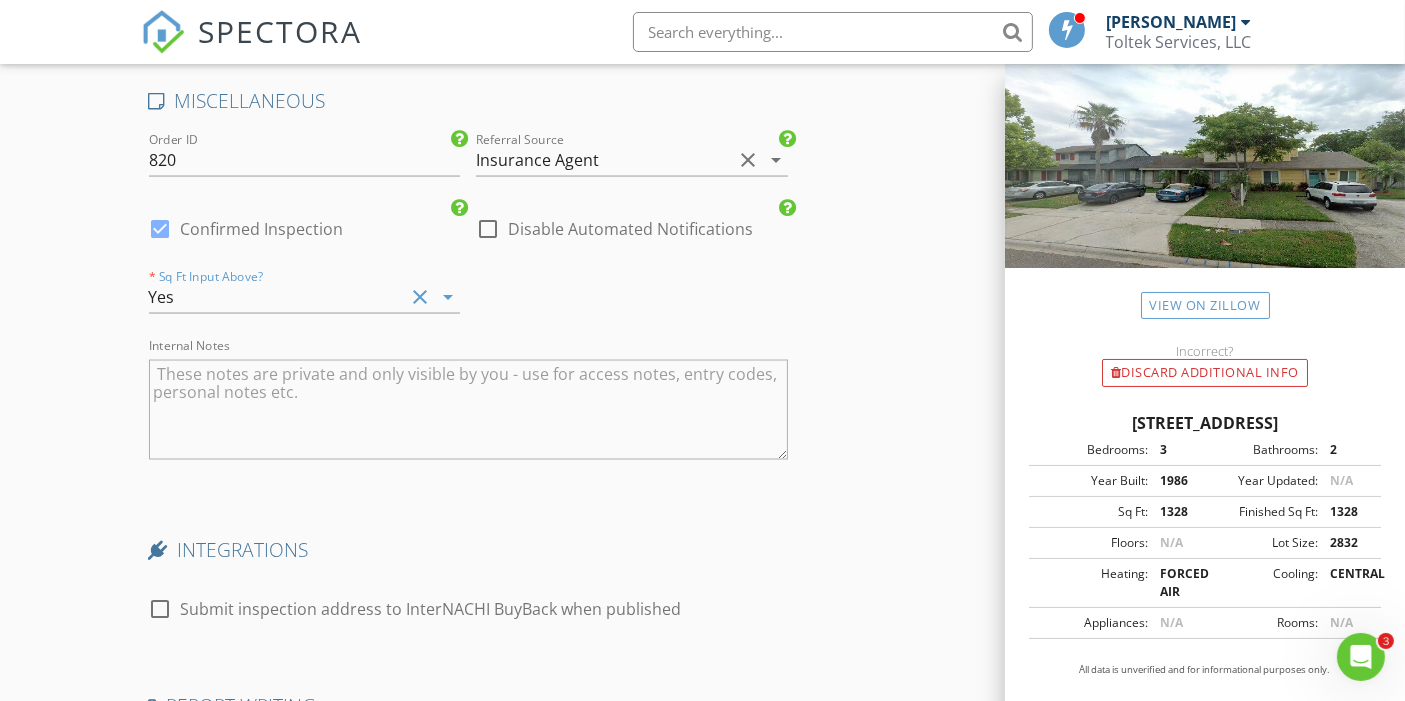 click at bounding box center [469, 410] 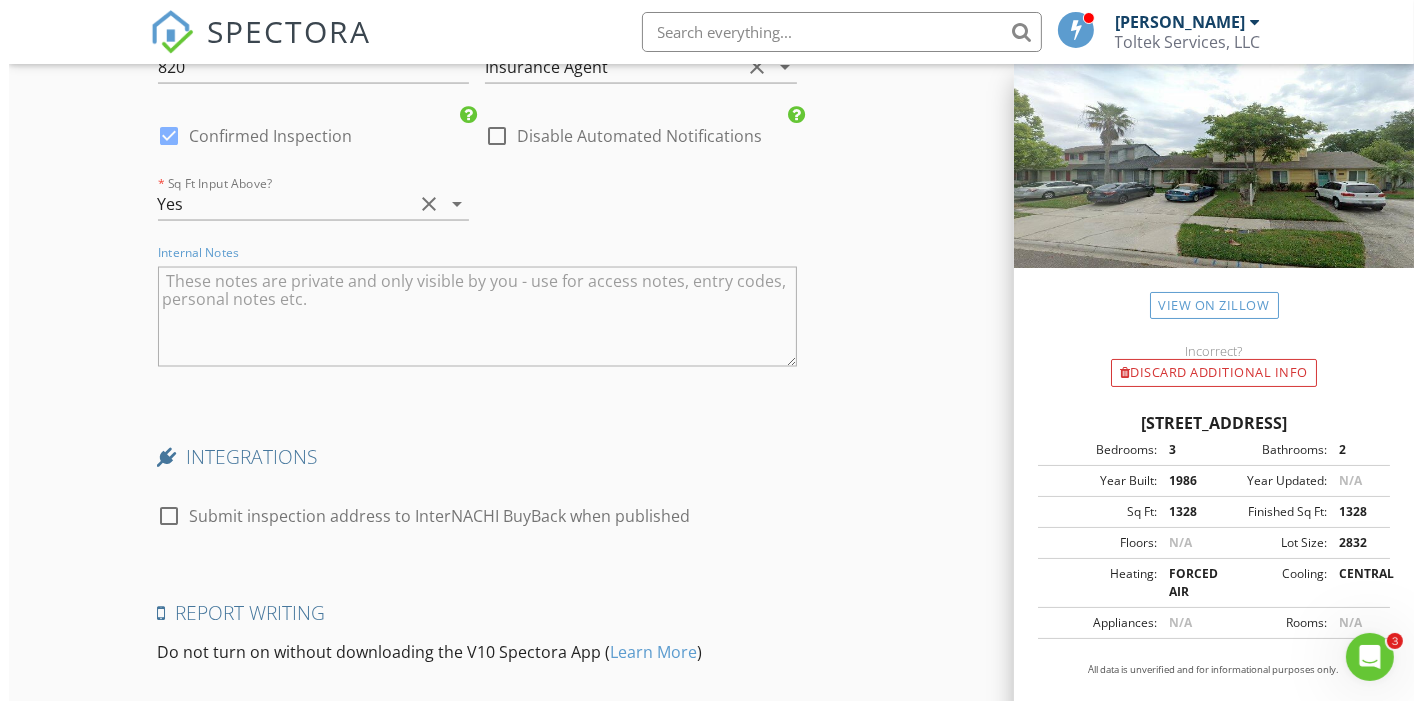 scroll, scrollTop: 3629, scrollLeft: 0, axis: vertical 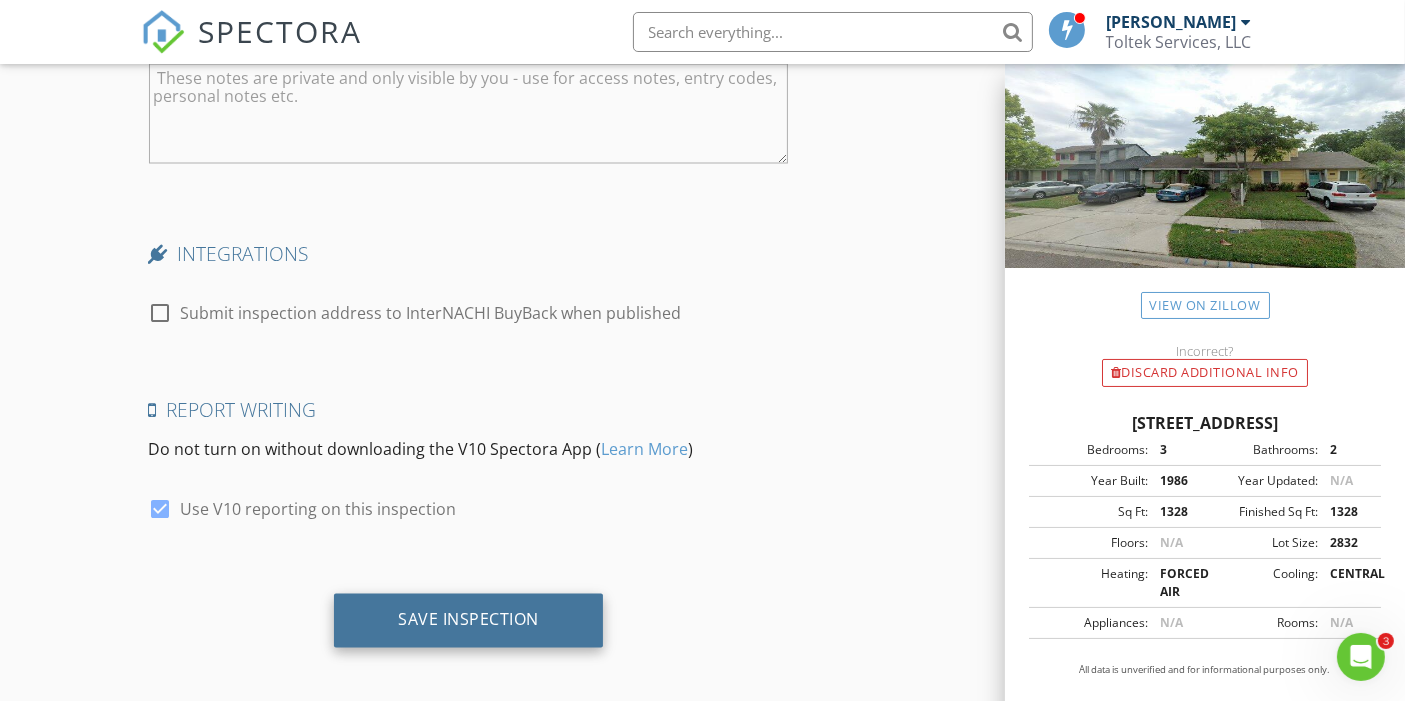 click on "Save Inspection" at bounding box center (468, 620) 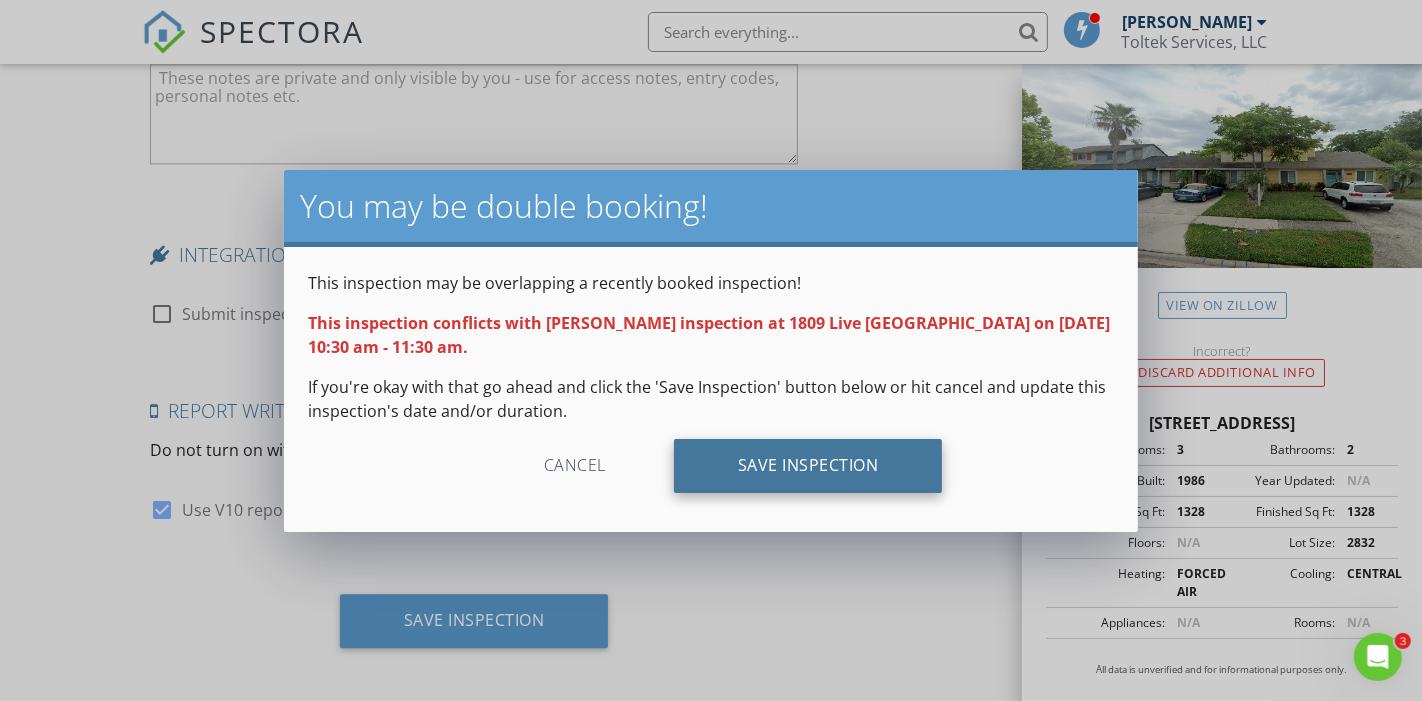 click on "Save Inspection" at bounding box center [808, 466] 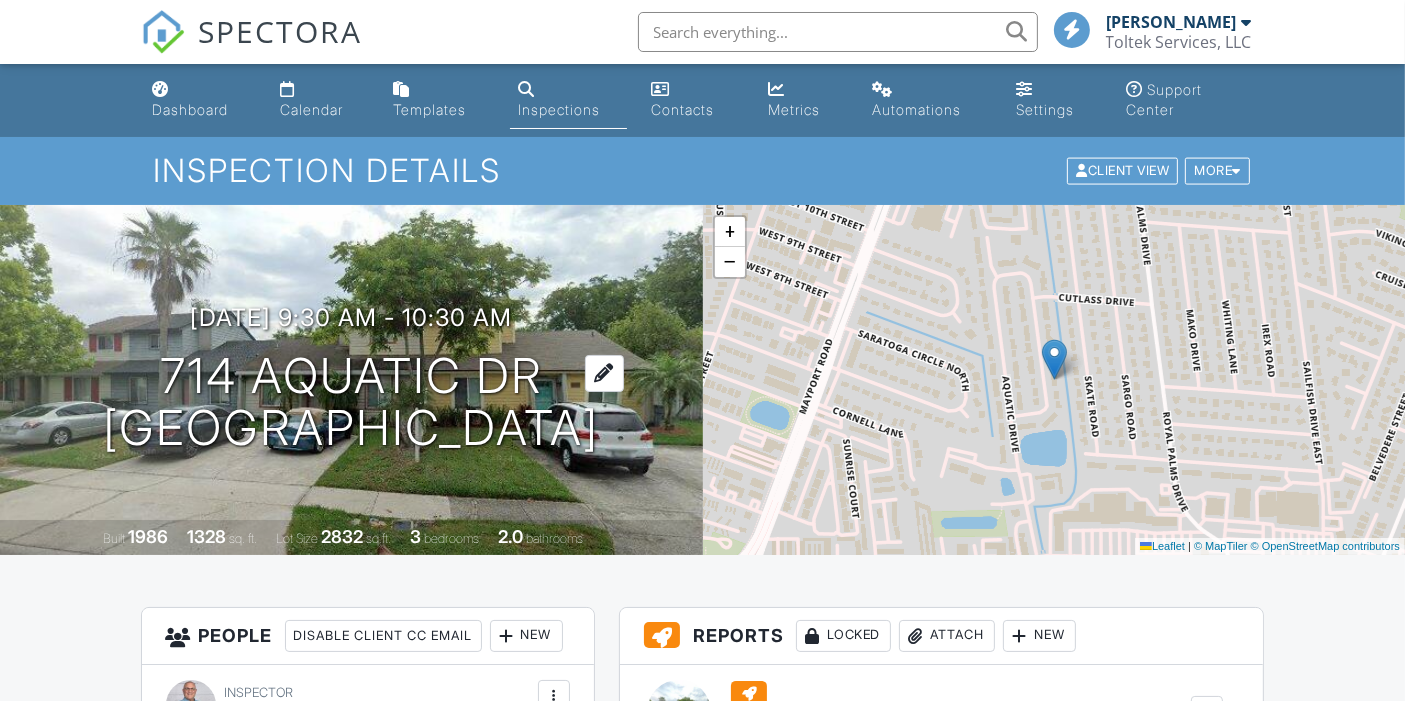 scroll, scrollTop: 333, scrollLeft: 0, axis: vertical 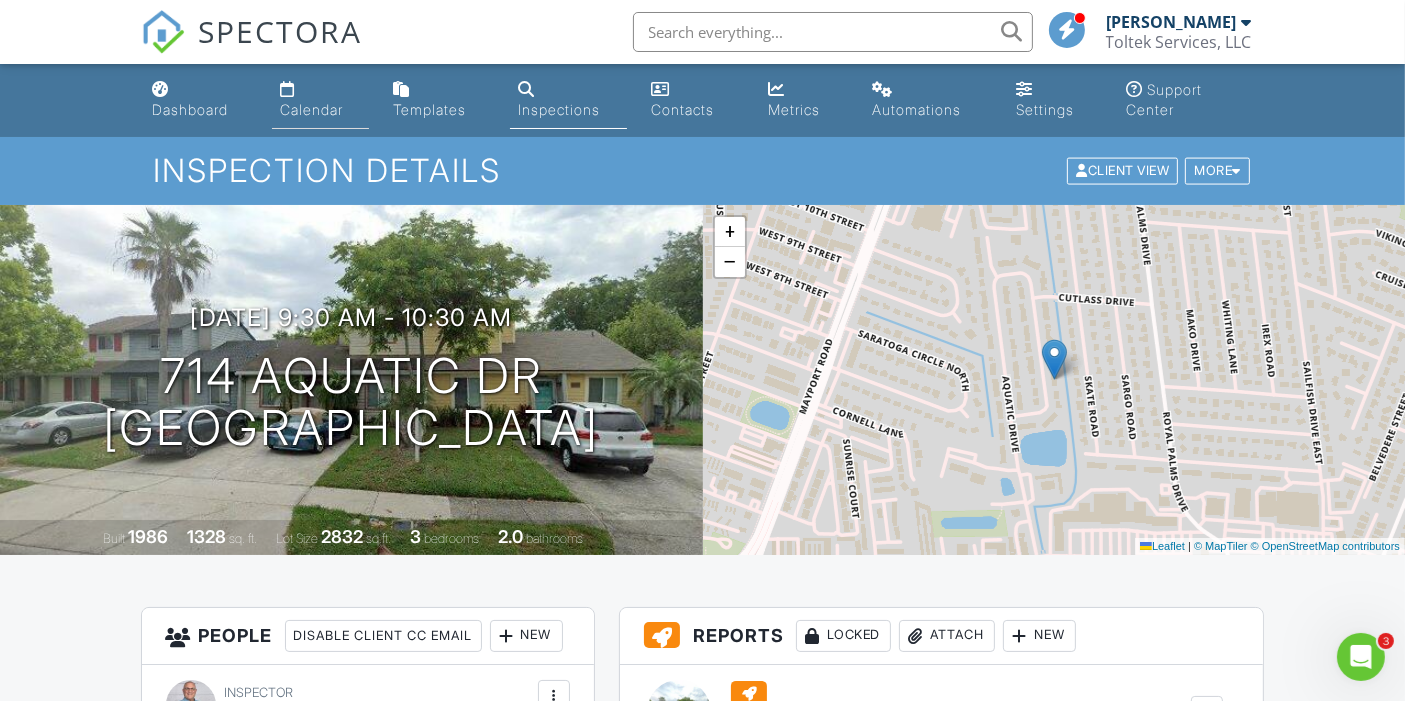 click on "Calendar" at bounding box center [320, 100] 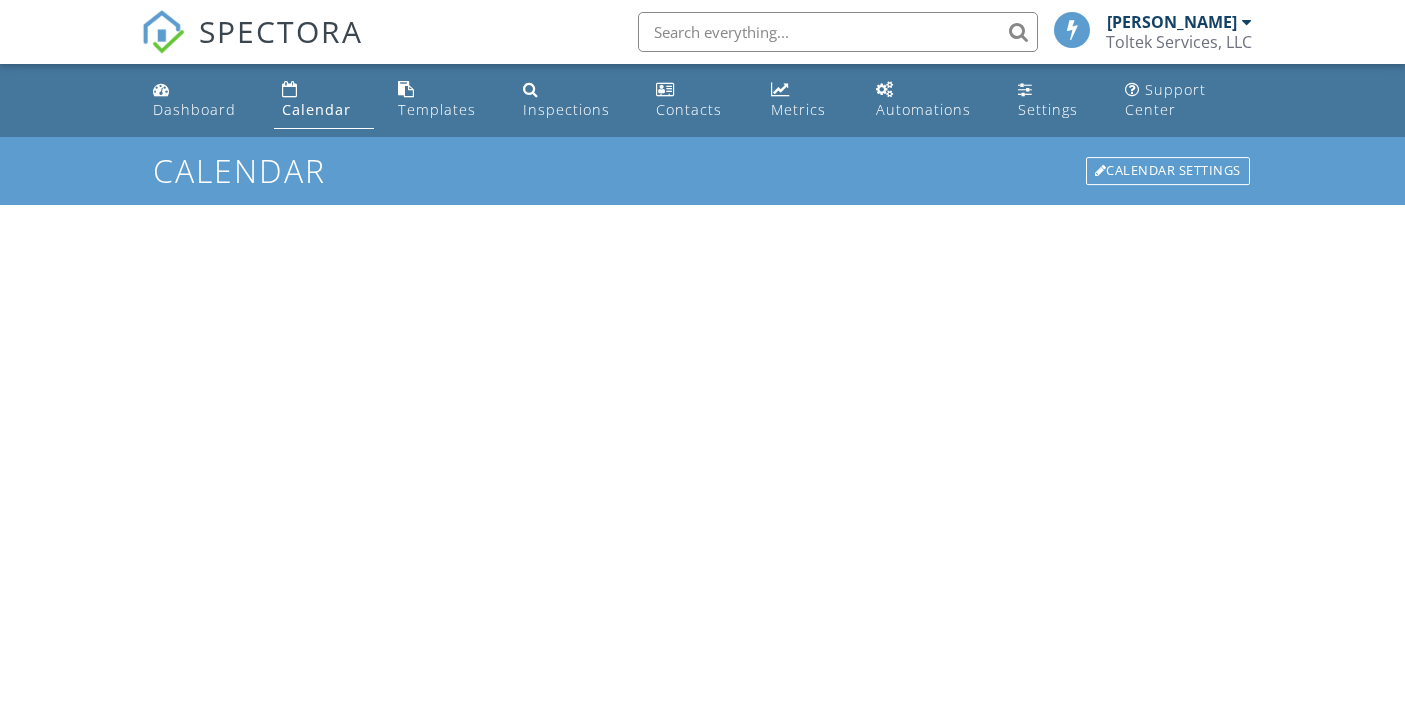 scroll, scrollTop: 0, scrollLeft: 0, axis: both 